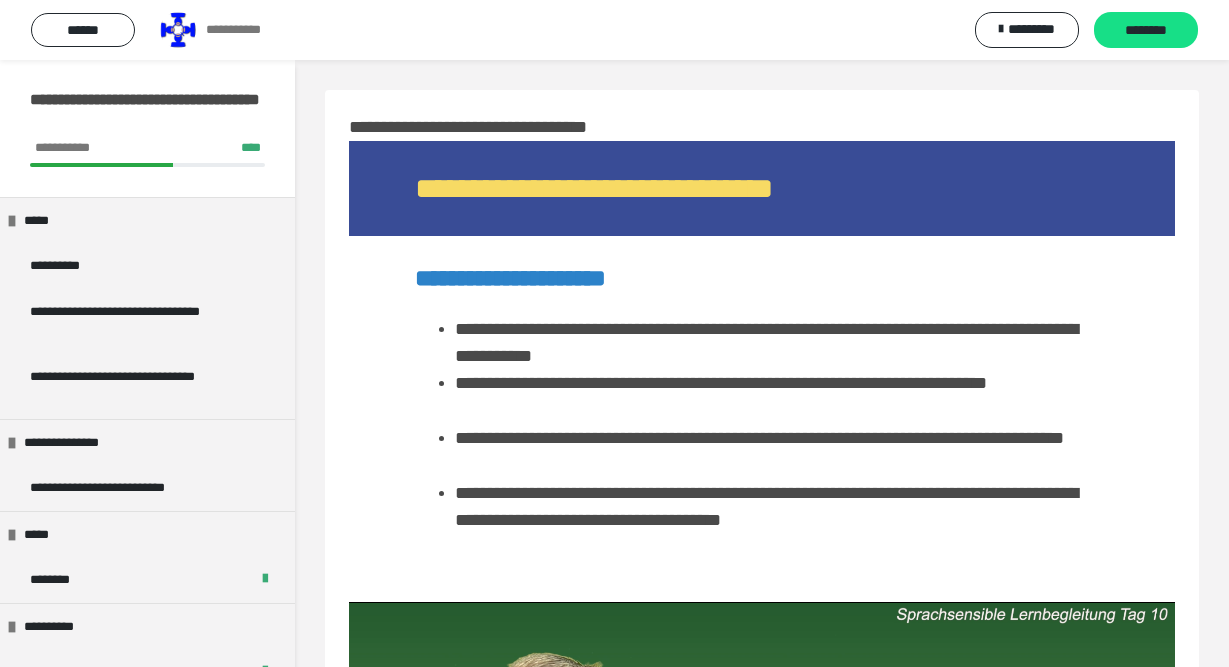 scroll, scrollTop: 107, scrollLeft: 0, axis: vertical 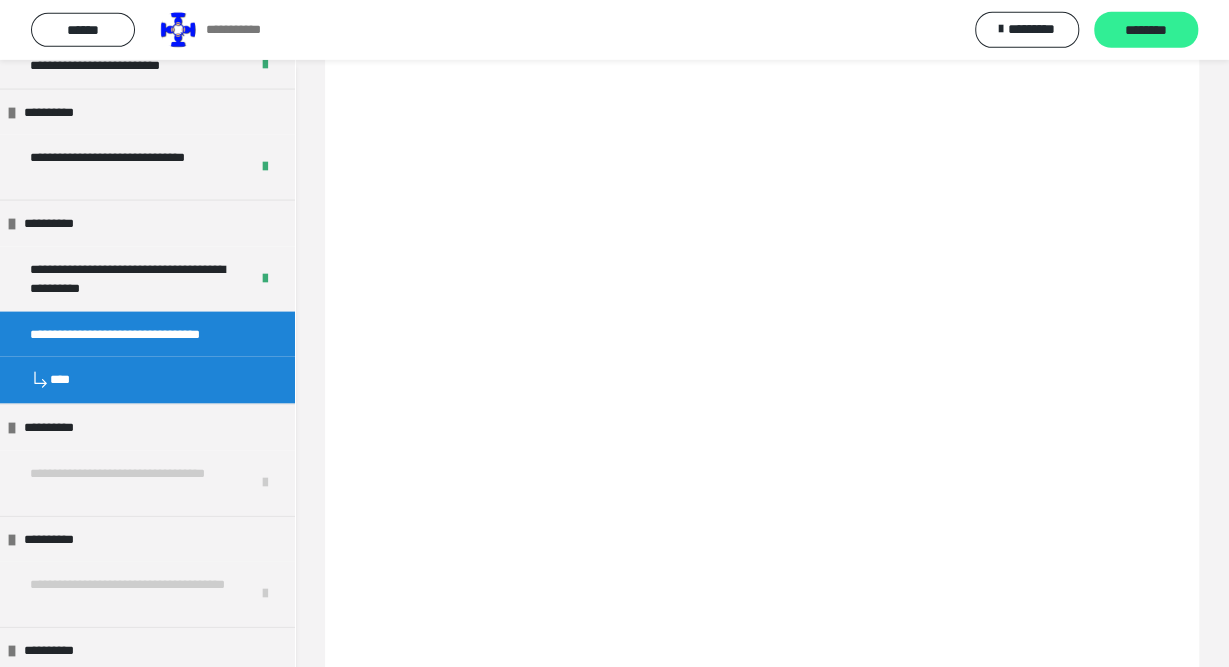 click on "********" at bounding box center (1146, 31) 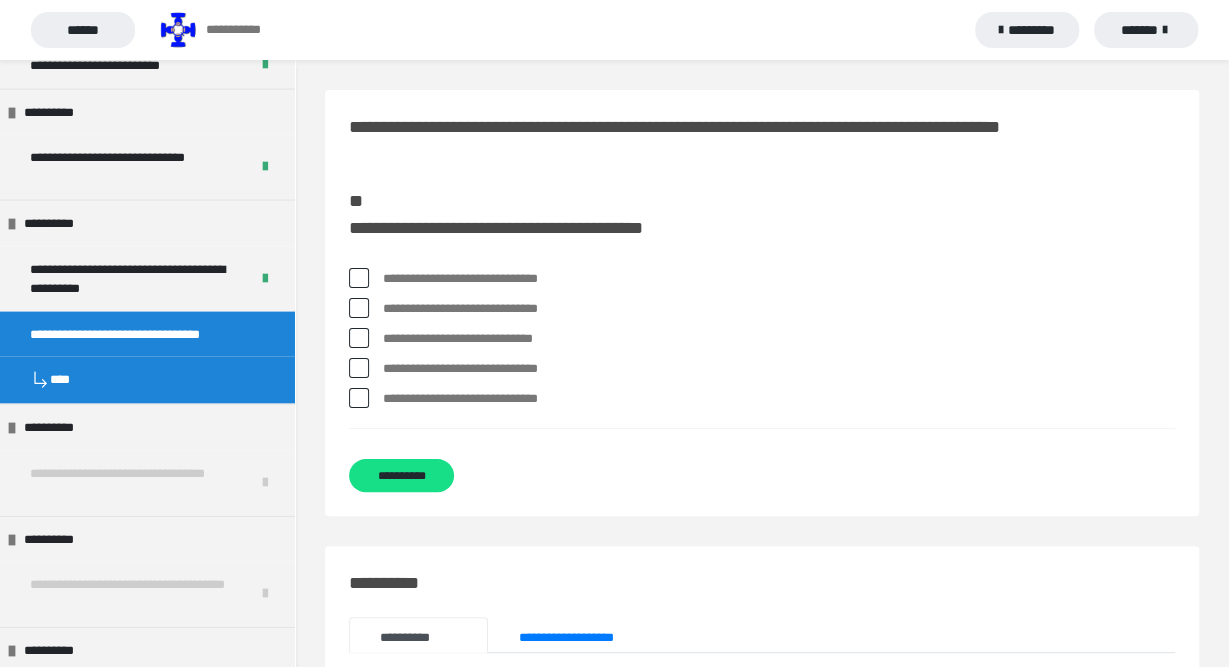 click at bounding box center (359, 368) 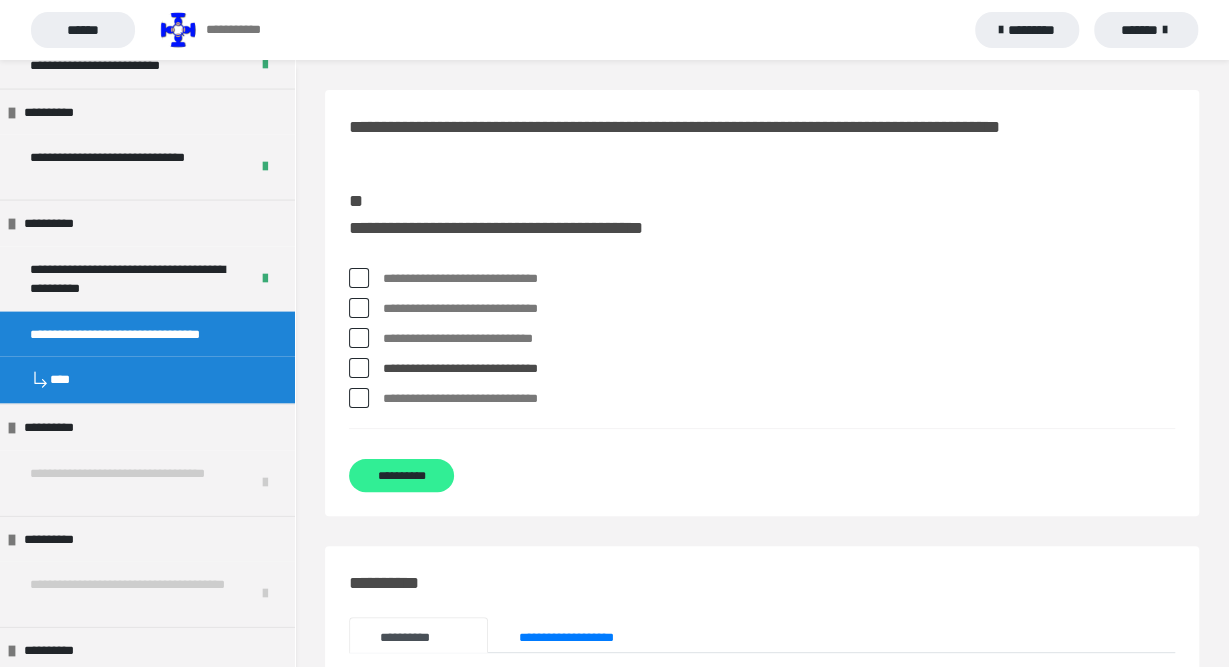 click on "**********" at bounding box center [401, 475] 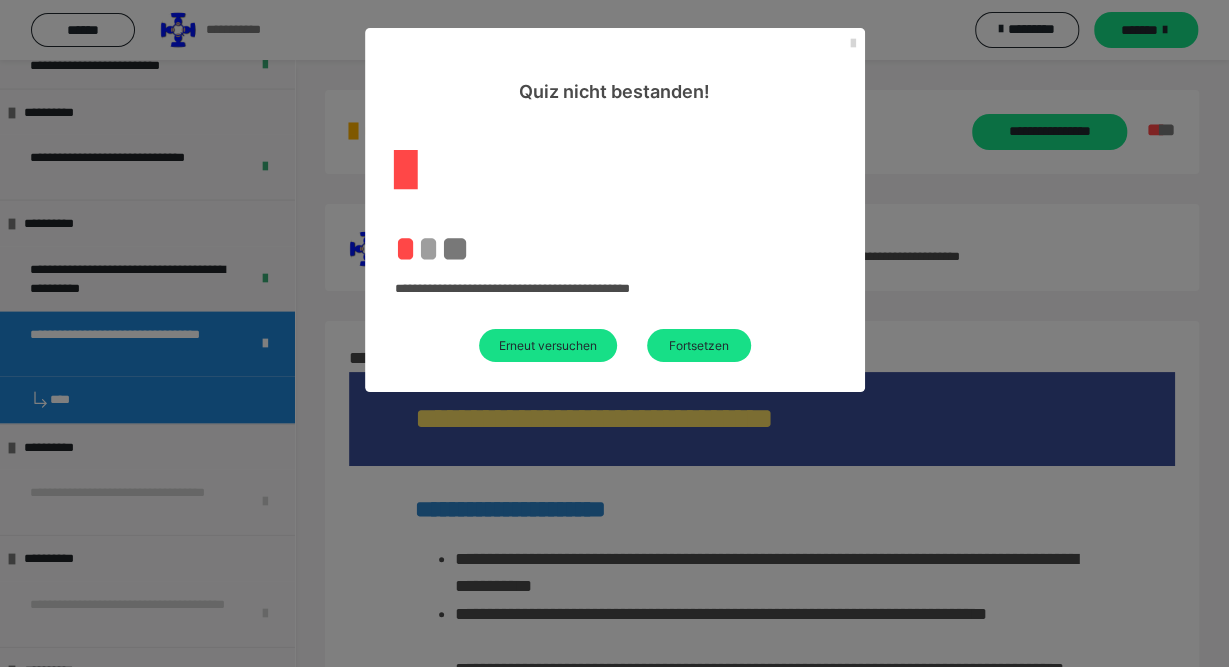 click at bounding box center [853, 44] 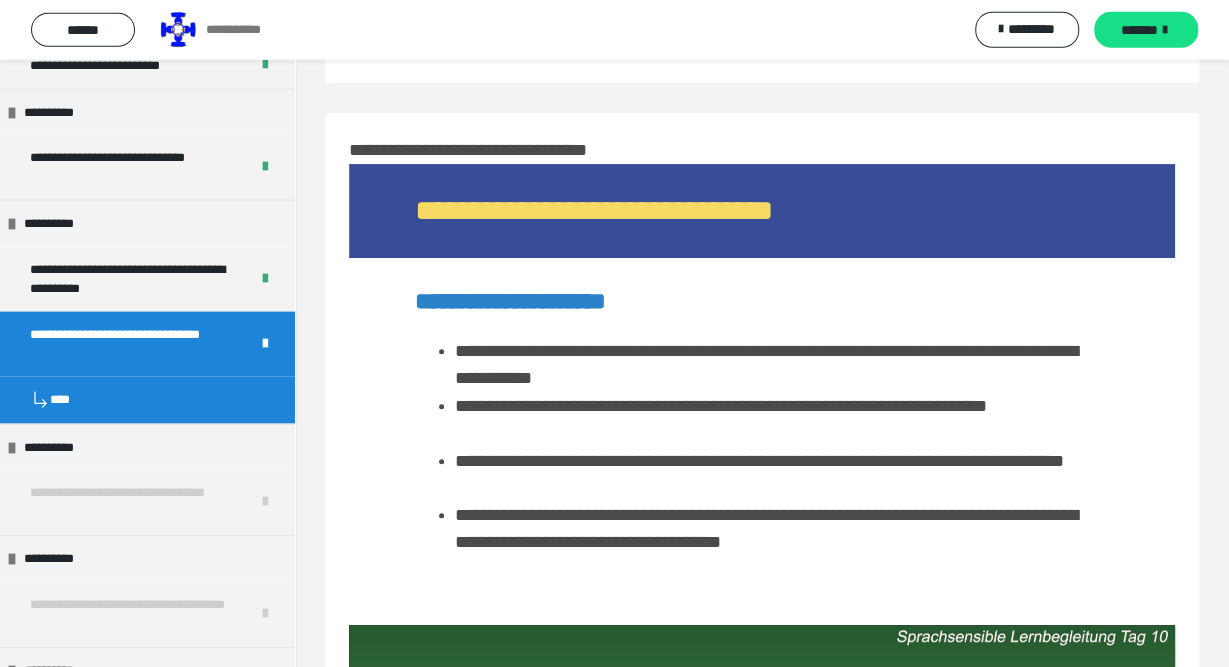 scroll, scrollTop: 0, scrollLeft: 0, axis: both 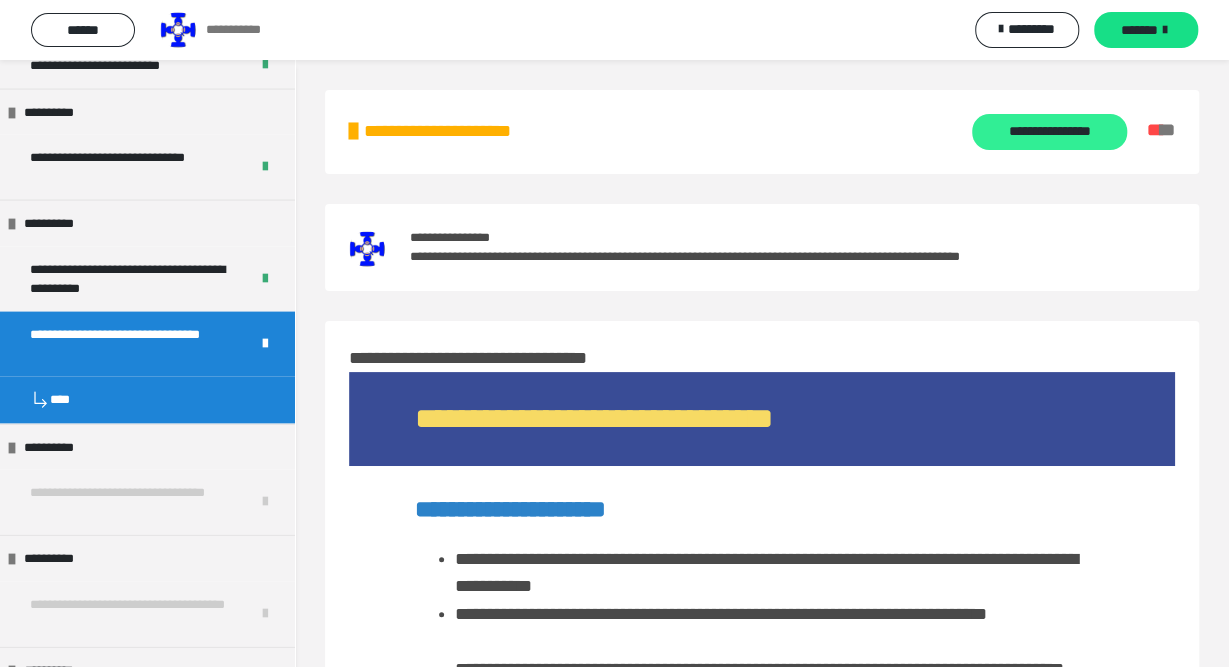 click on "**********" at bounding box center (1049, 132) 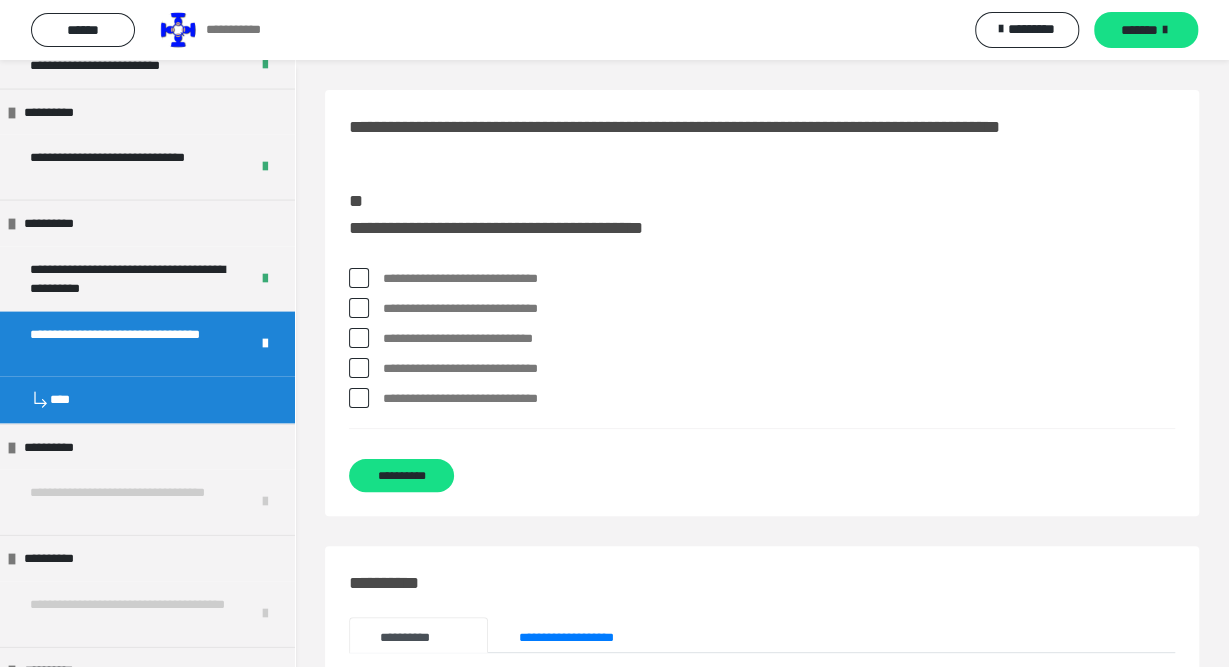 click at bounding box center [359, 278] 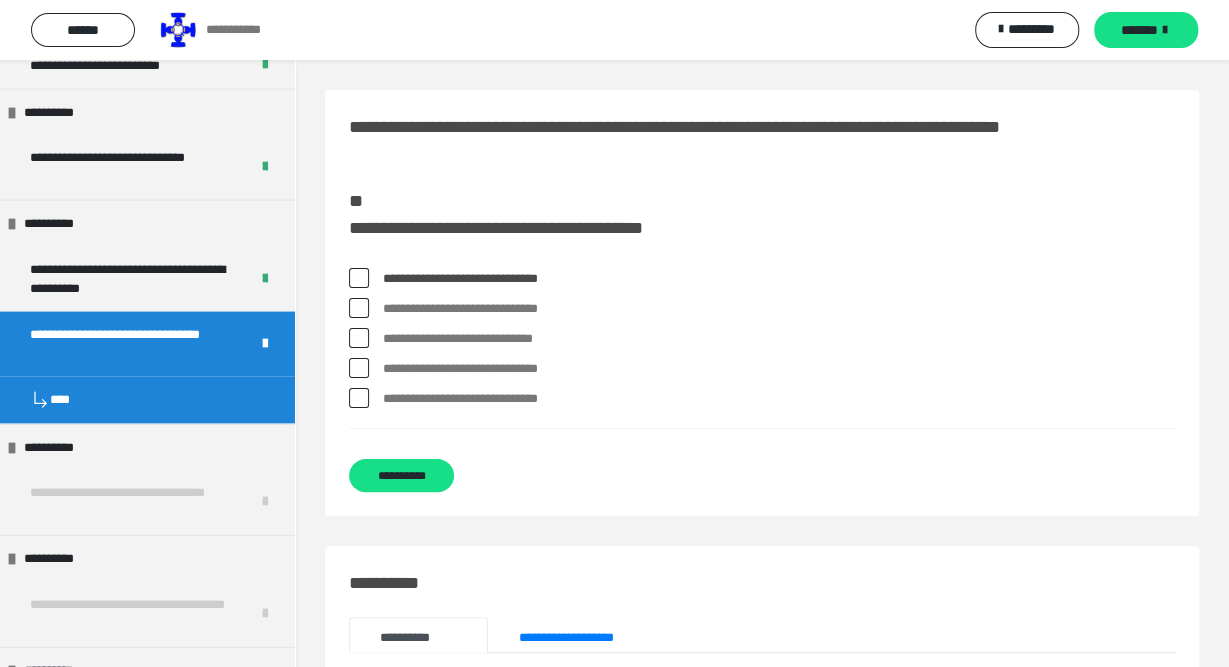 click at bounding box center [359, 308] 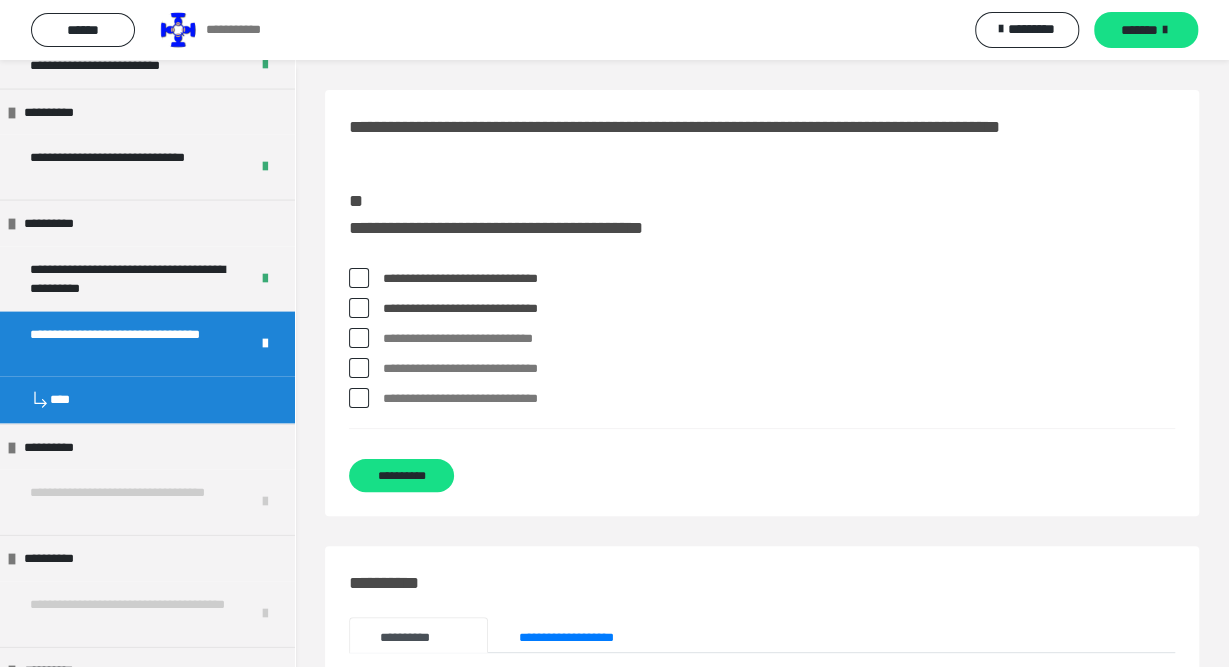 click at bounding box center (359, 338) 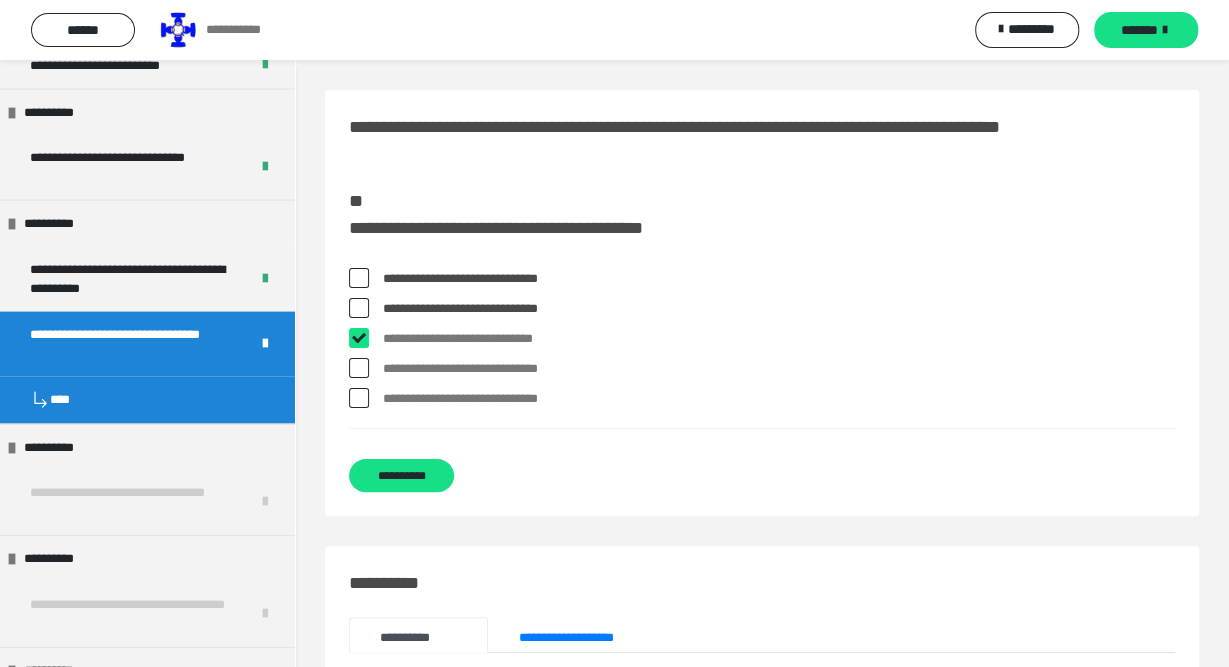 checkbox on "****" 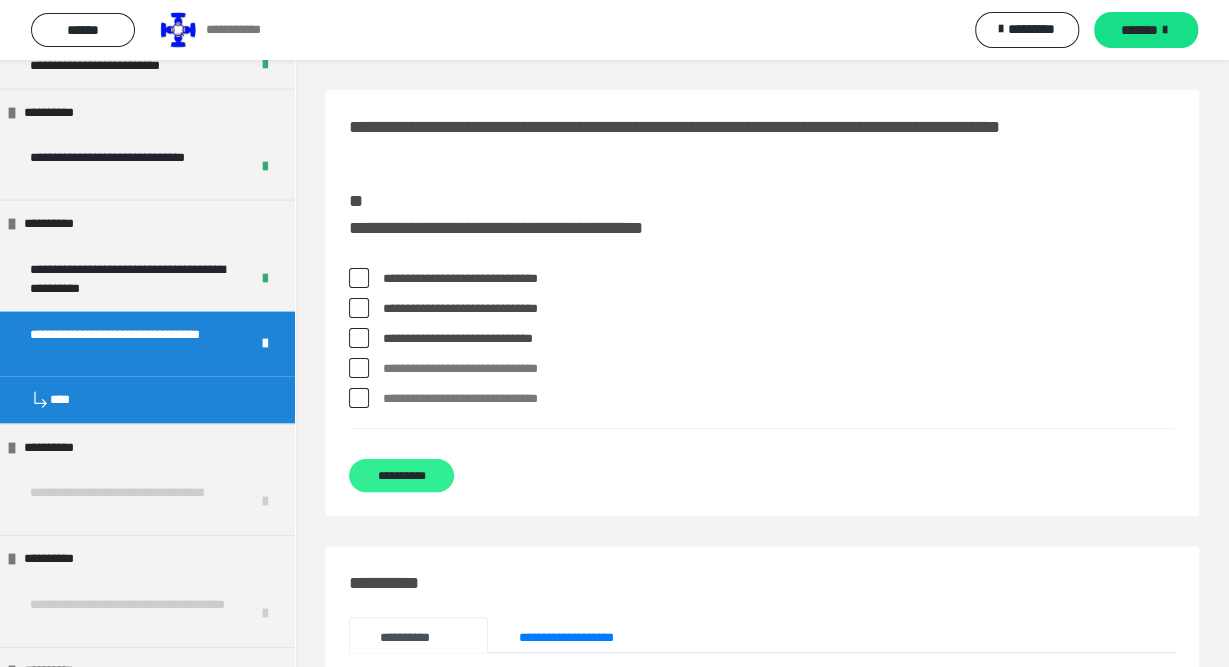 click on "**********" at bounding box center (401, 475) 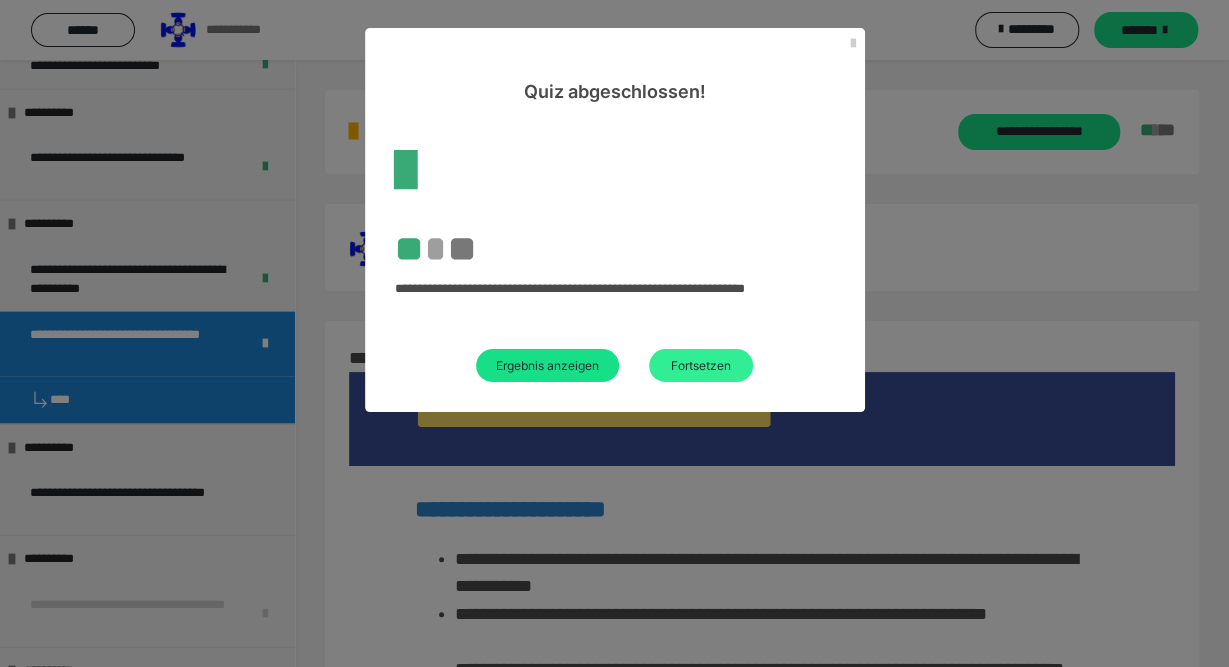 click on "Fortsetzen" at bounding box center [701, 365] 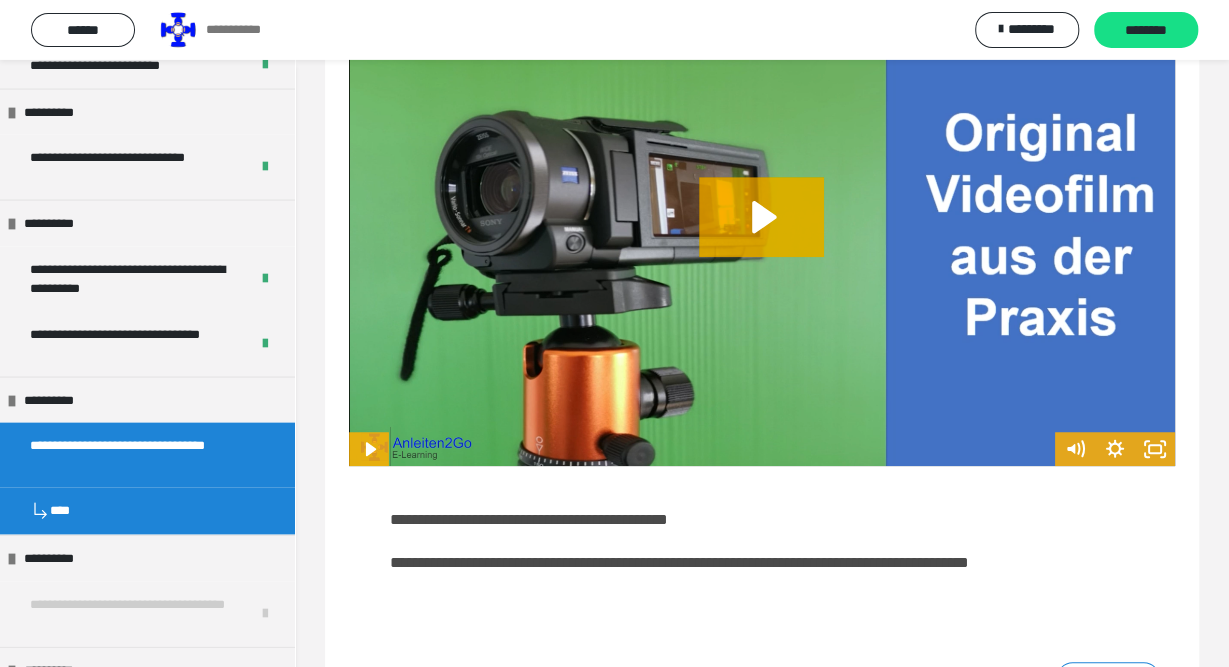 scroll, scrollTop: 526, scrollLeft: 0, axis: vertical 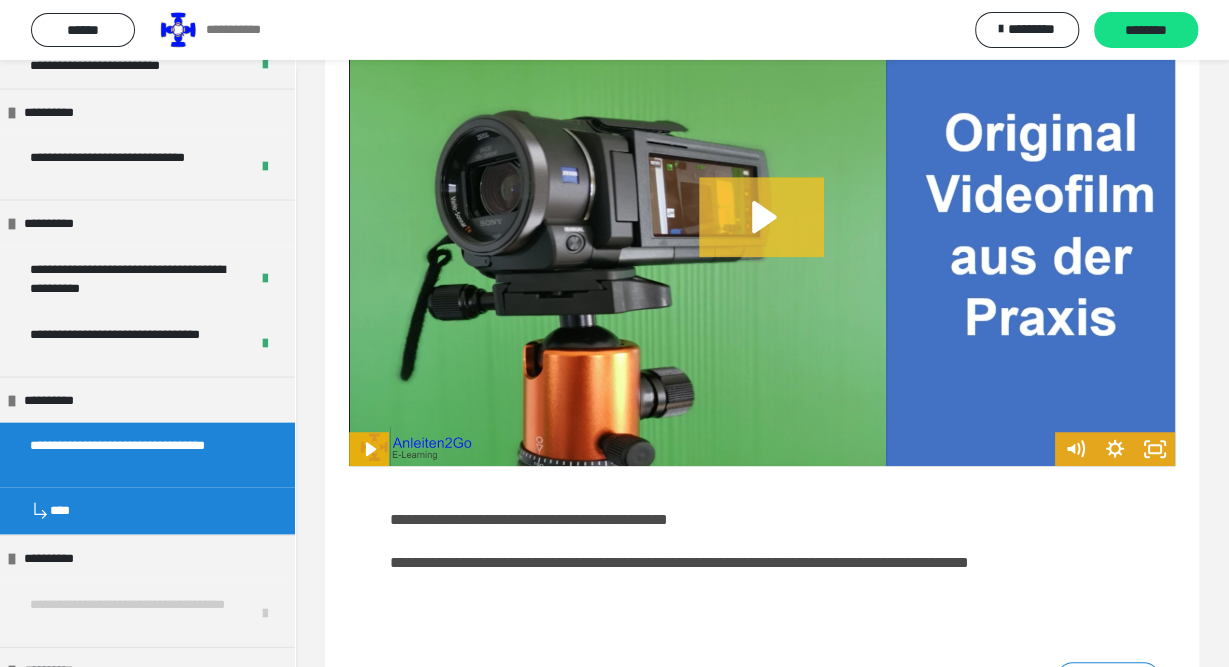 click 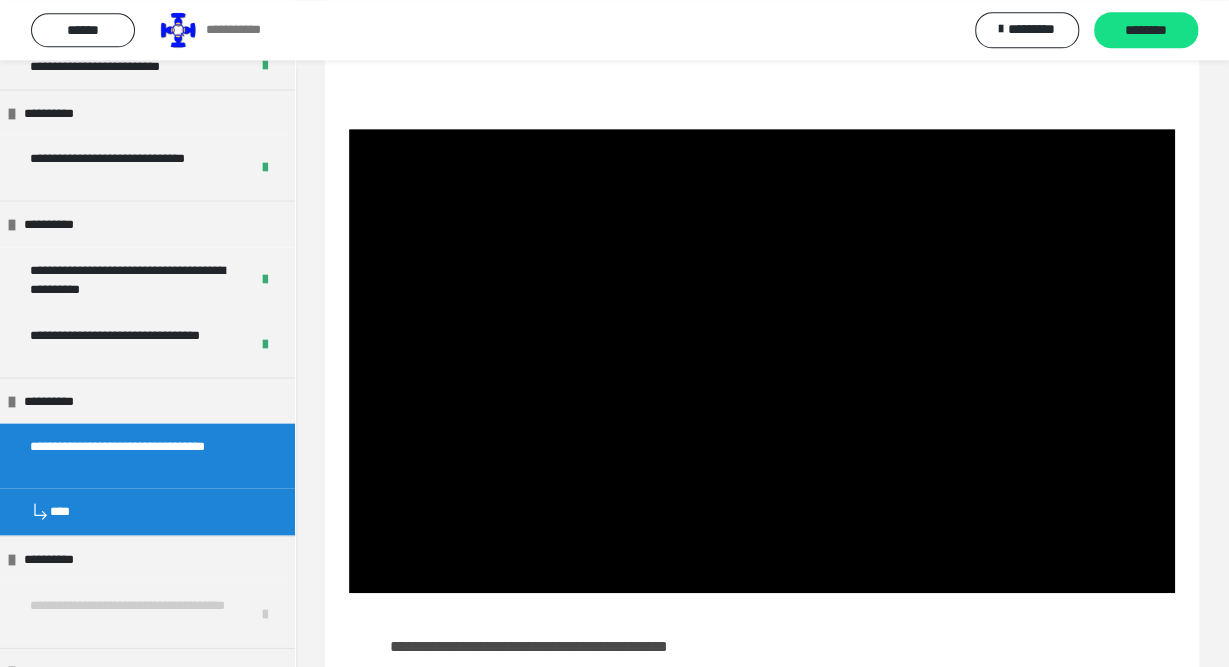 scroll, scrollTop: 400, scrollLeft: 0, axis: vertical 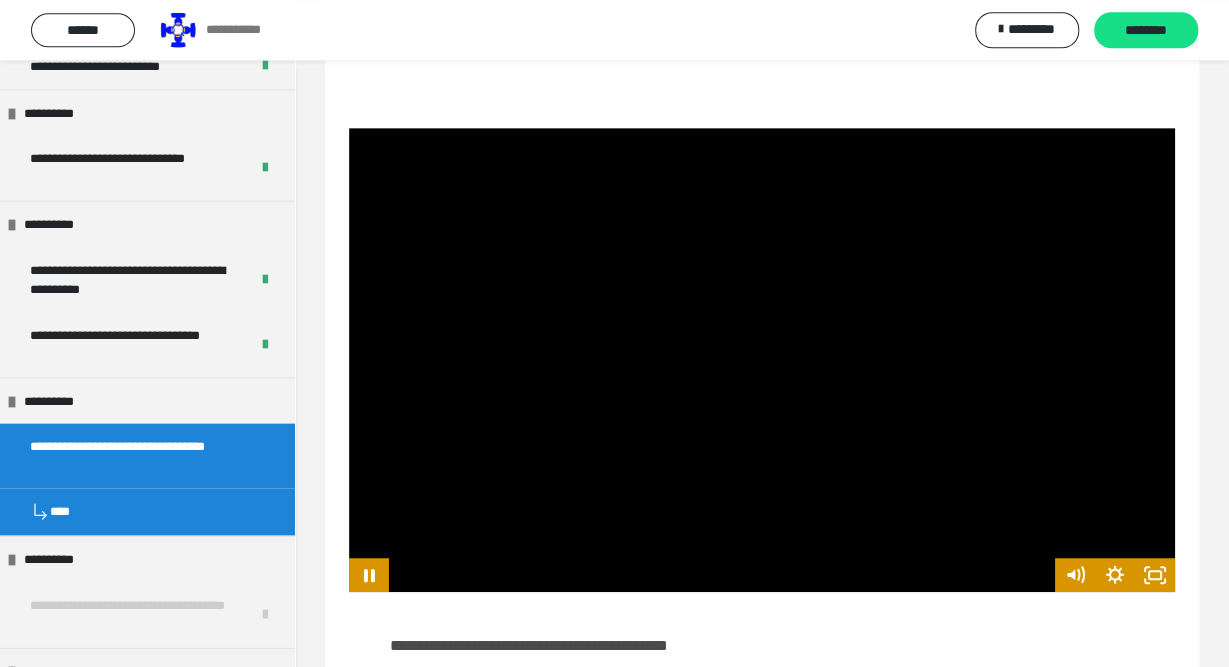 click at bounding box center (762, 360) 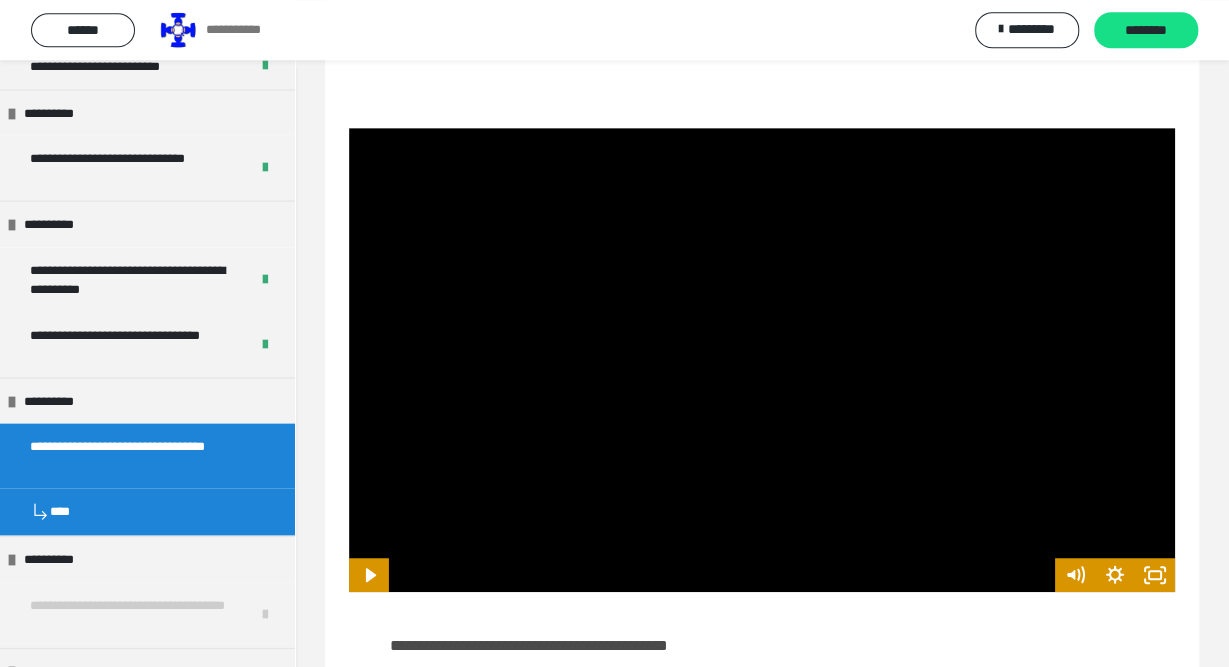 type 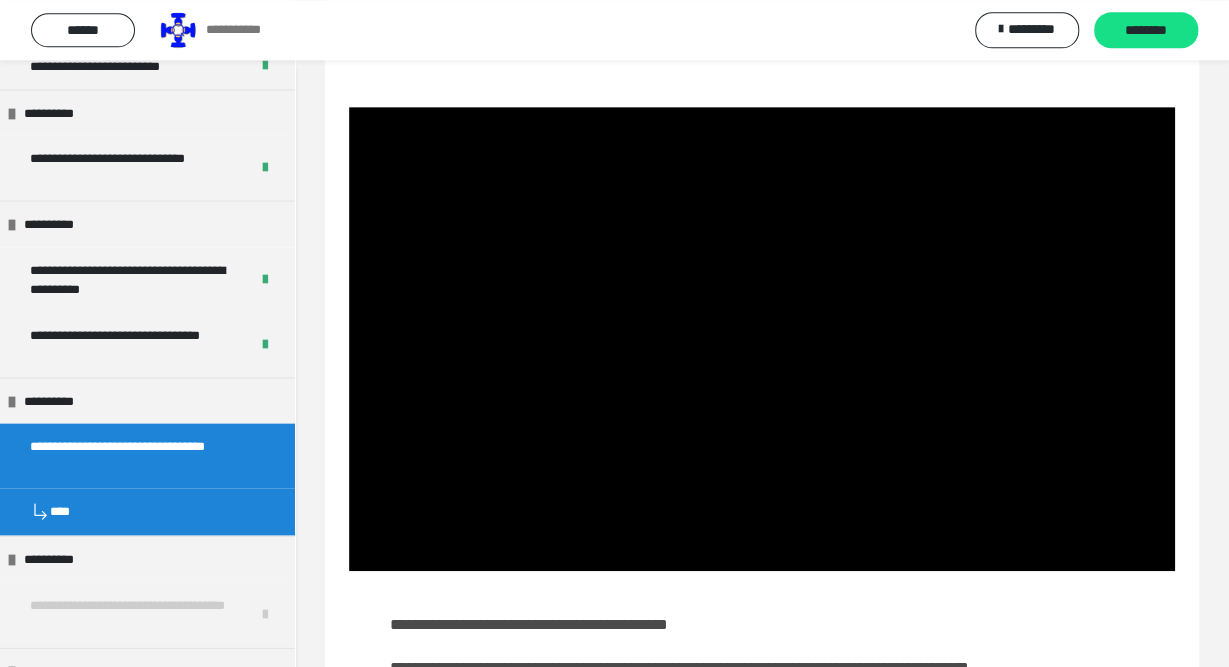 scroll, scrollTop: 422, scrollLeft: 0, axis: vertical 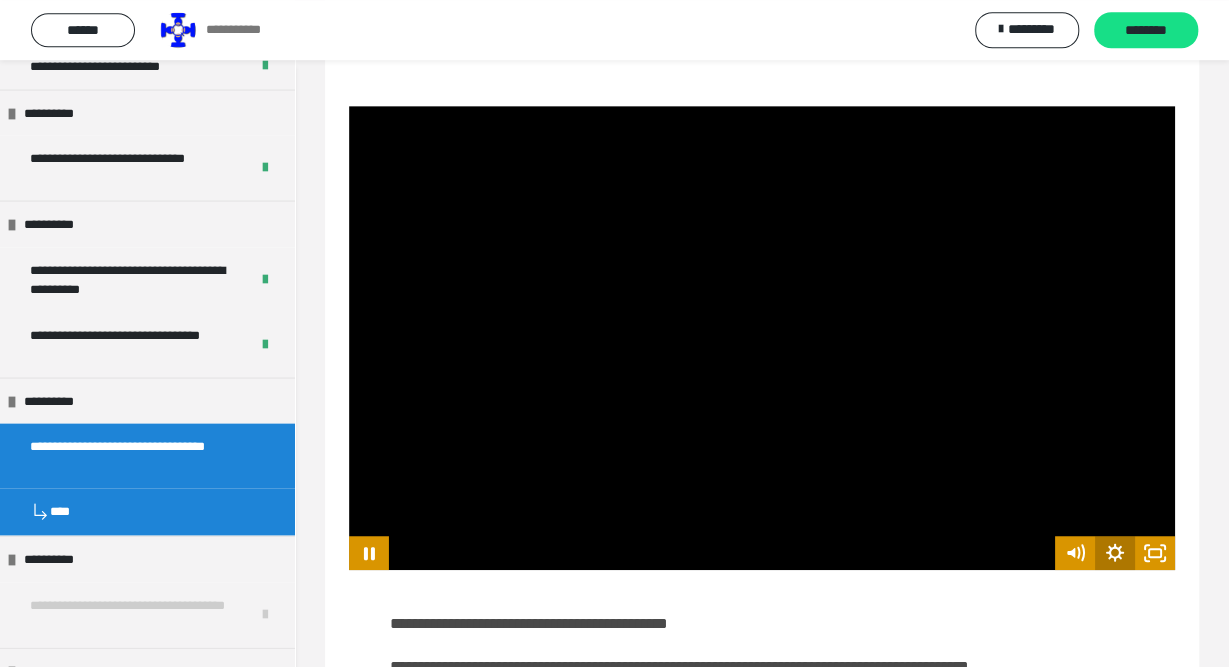 click 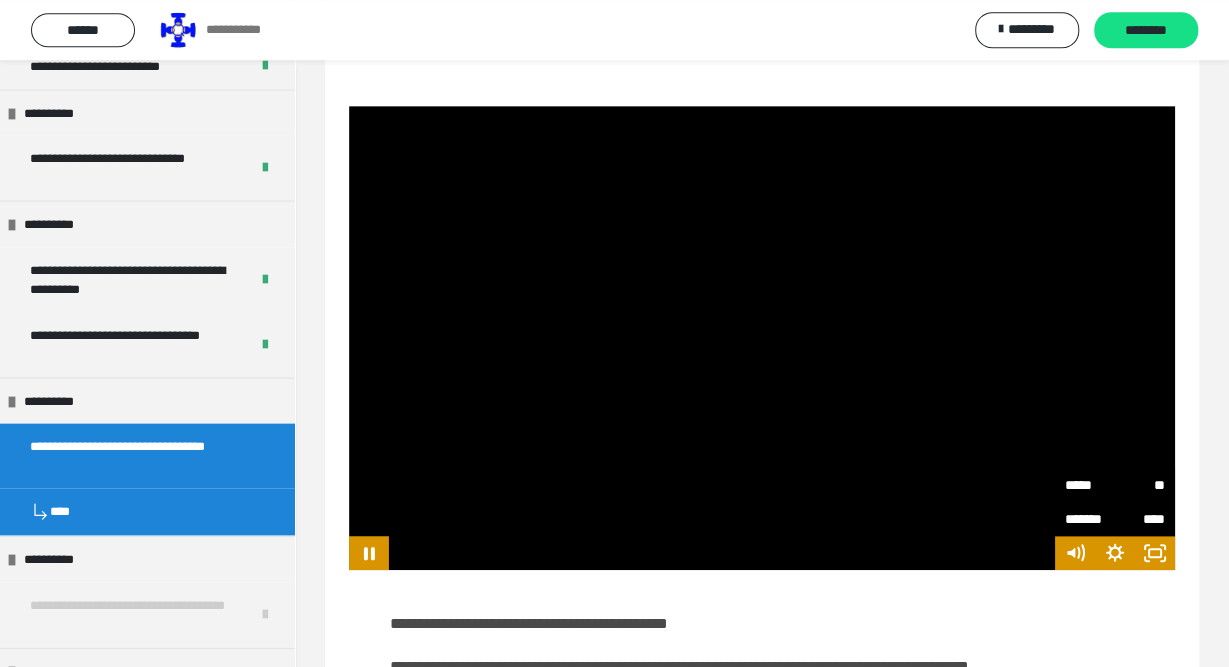 click on "**" at bounding box center [1140, 485] 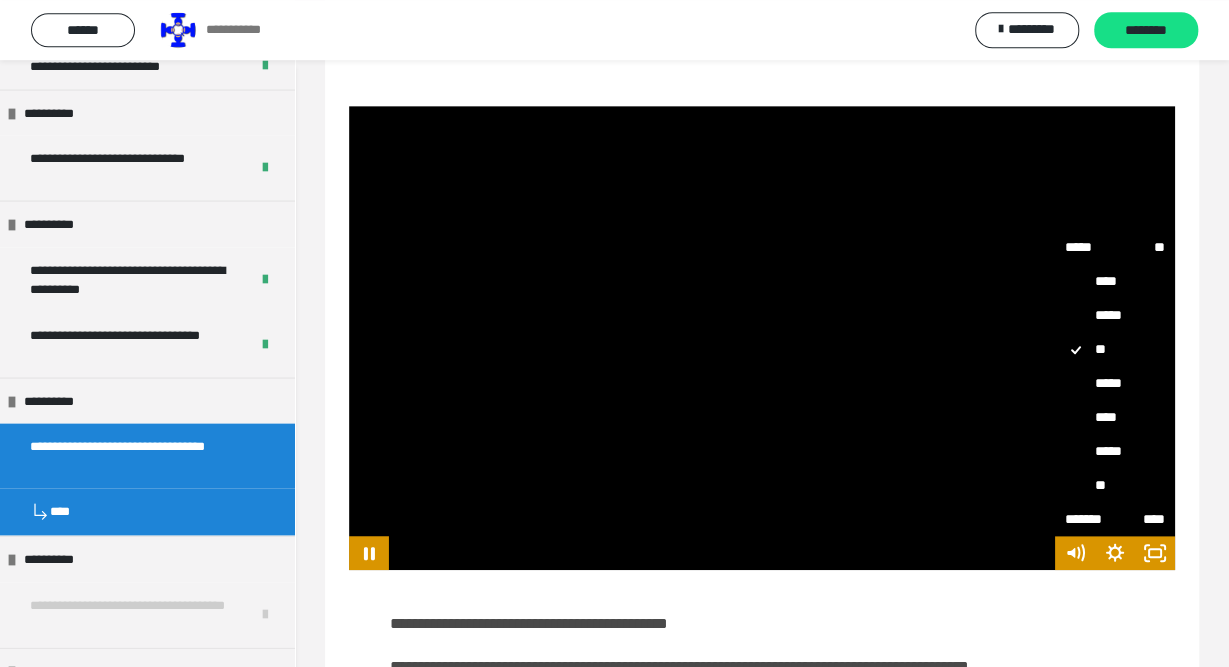 click on "****" at bounding box center (1115, 417) 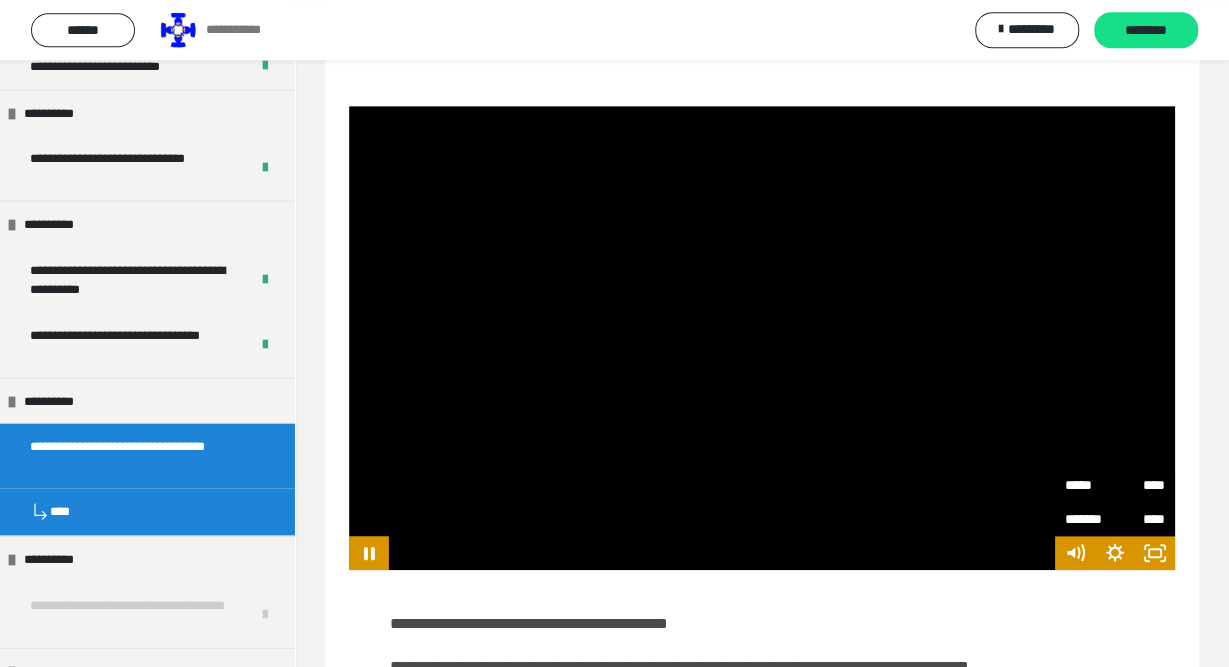 click on "**********" at bounding box center (762, 286) 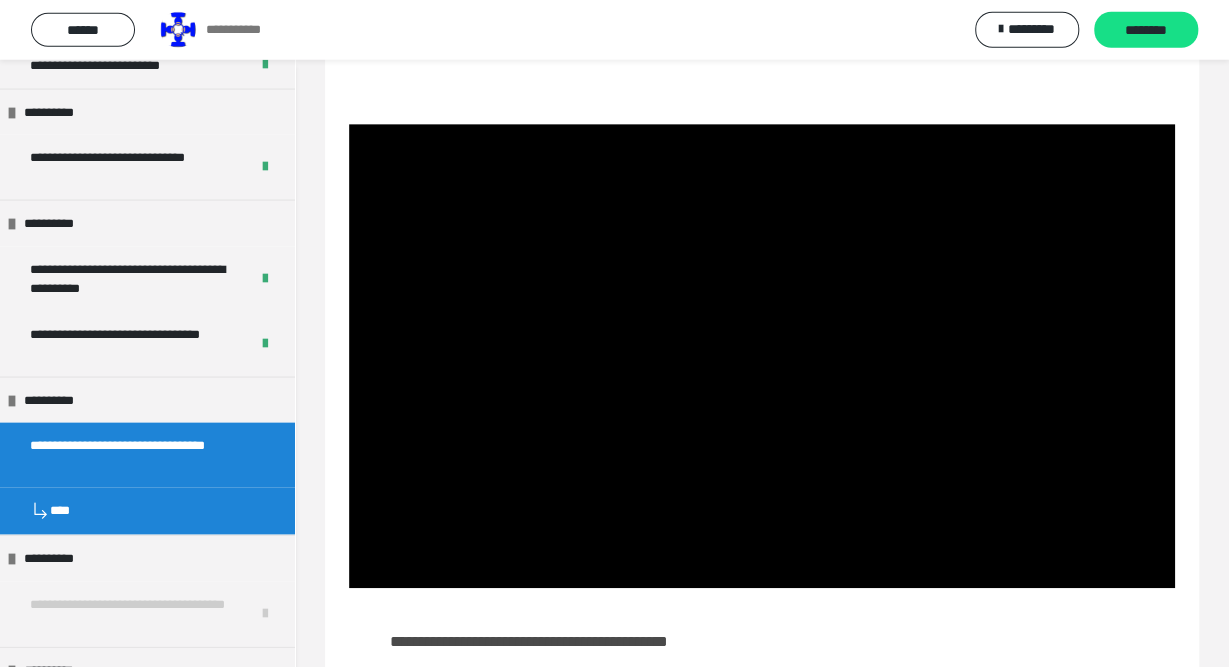 scroll, scrollTop: 405, scrollLeft: 0, axis: vertical 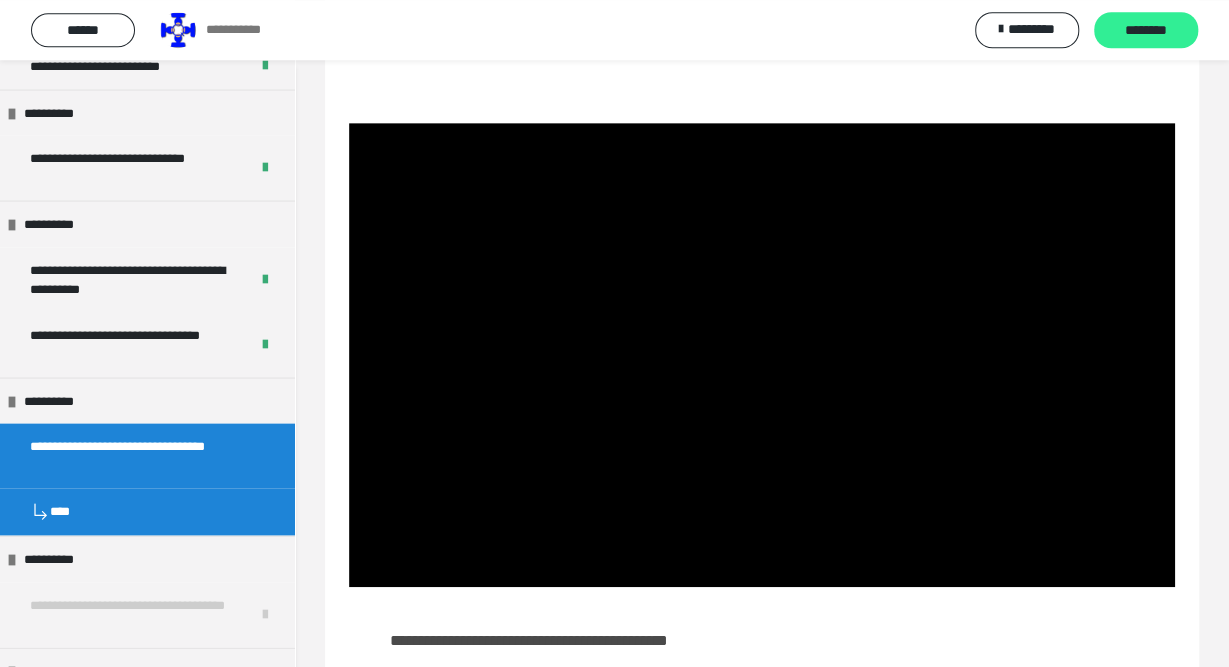 click on "********" at bounding box center (1146, 31) 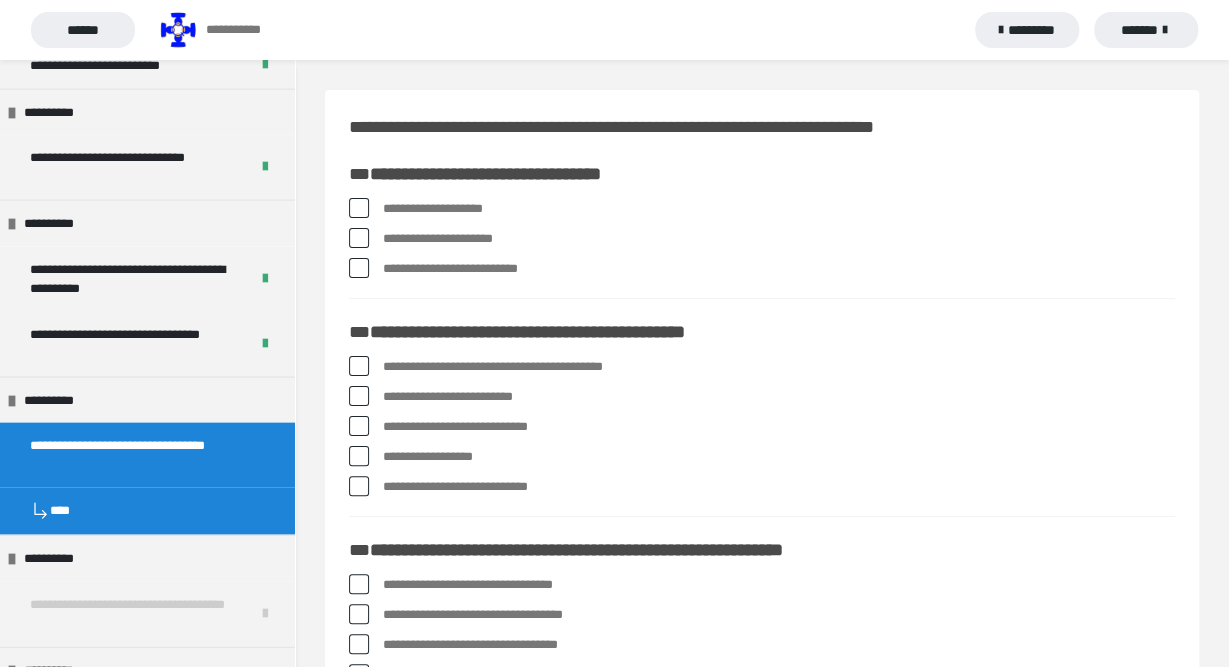 click at bounding box center [359, 238] 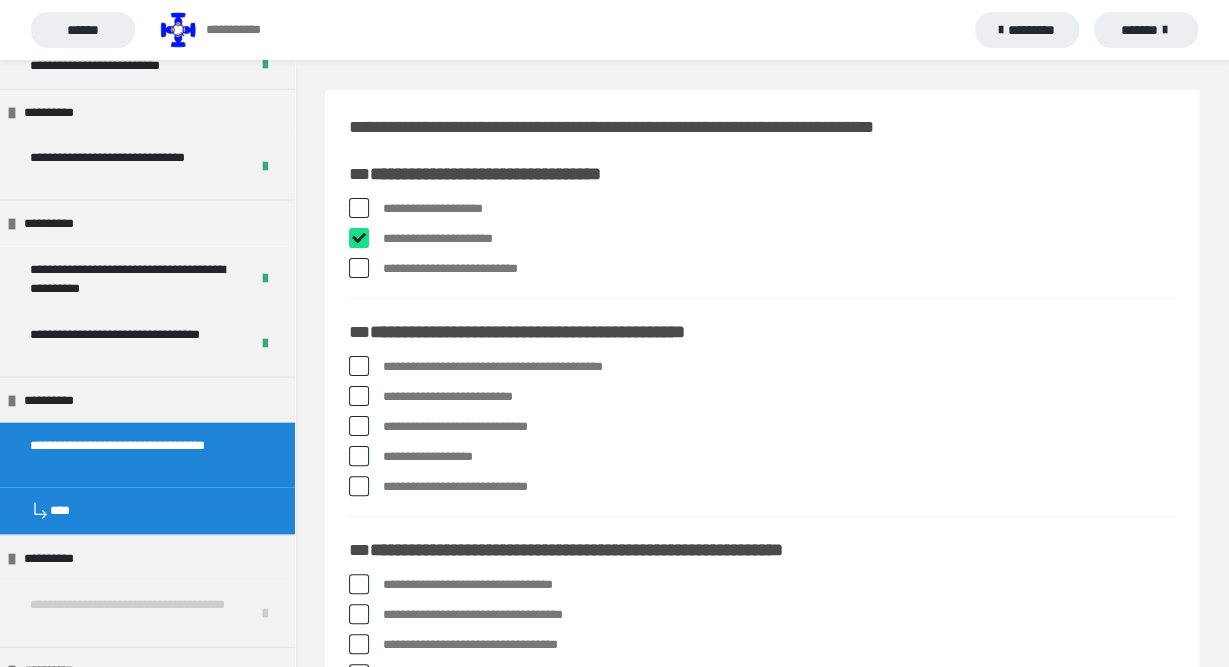 checkbox on "****" 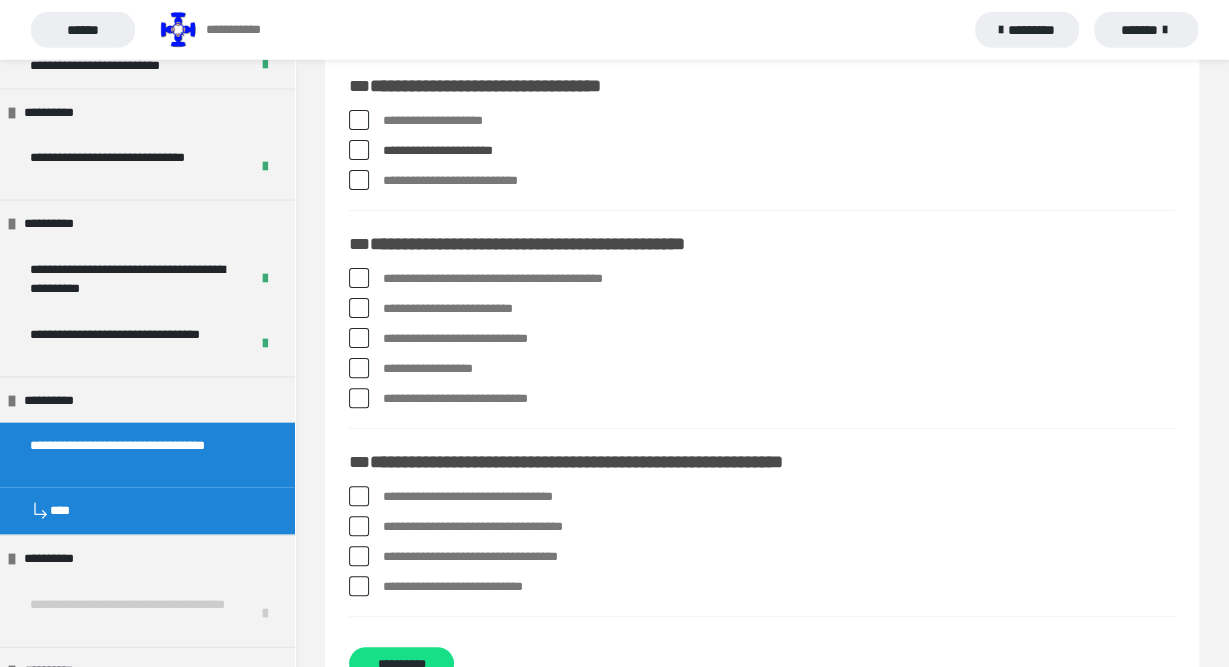 scroll, scrollTop: 90, scrollLeft: 0, axis: vertical 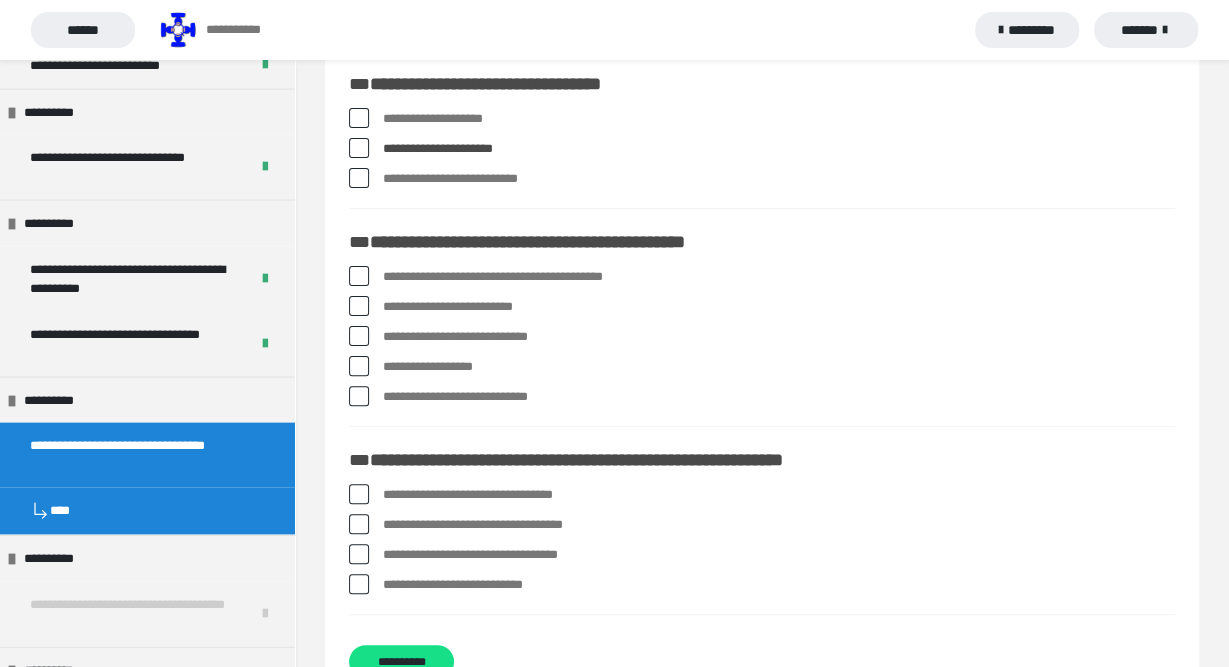 click at bounding box center (359, 118) 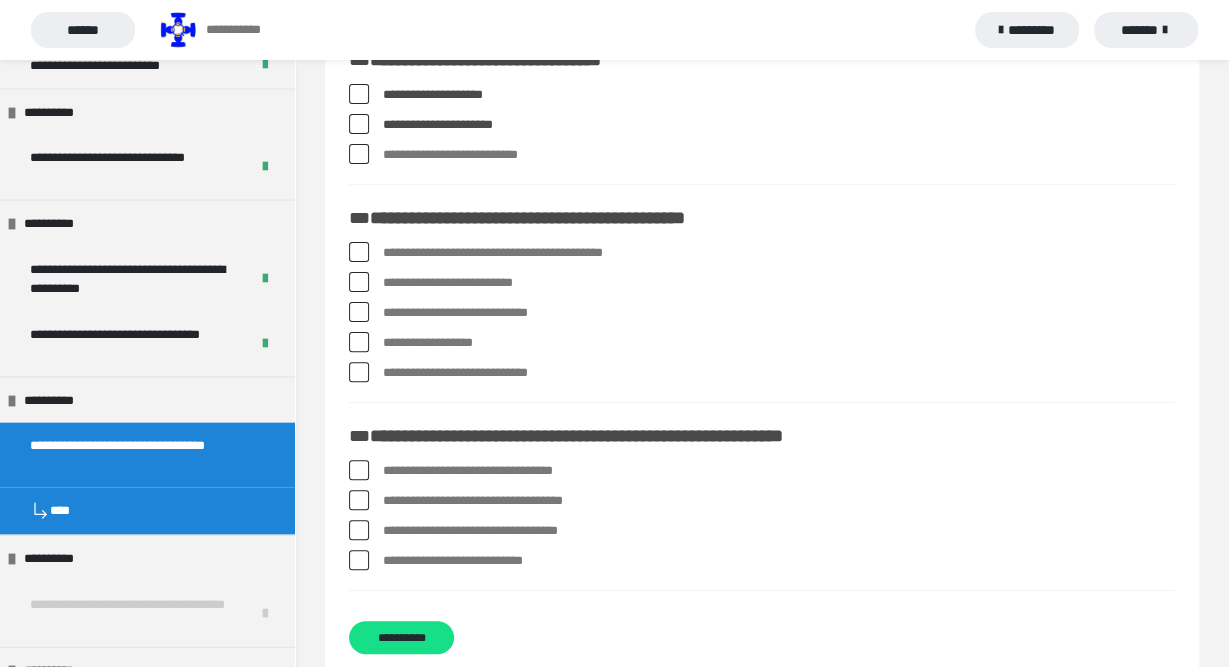 scroll, scrollTop: 115, scrollLeft: 0, axis: vertical 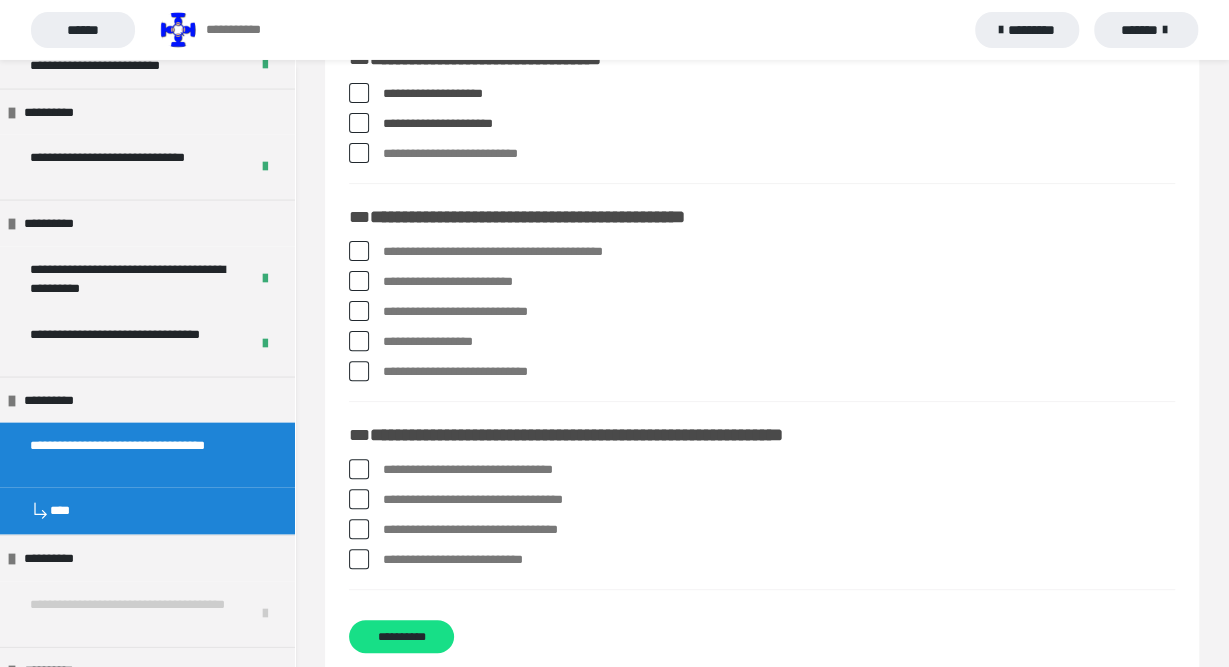 click at bounding box center (359, 281) 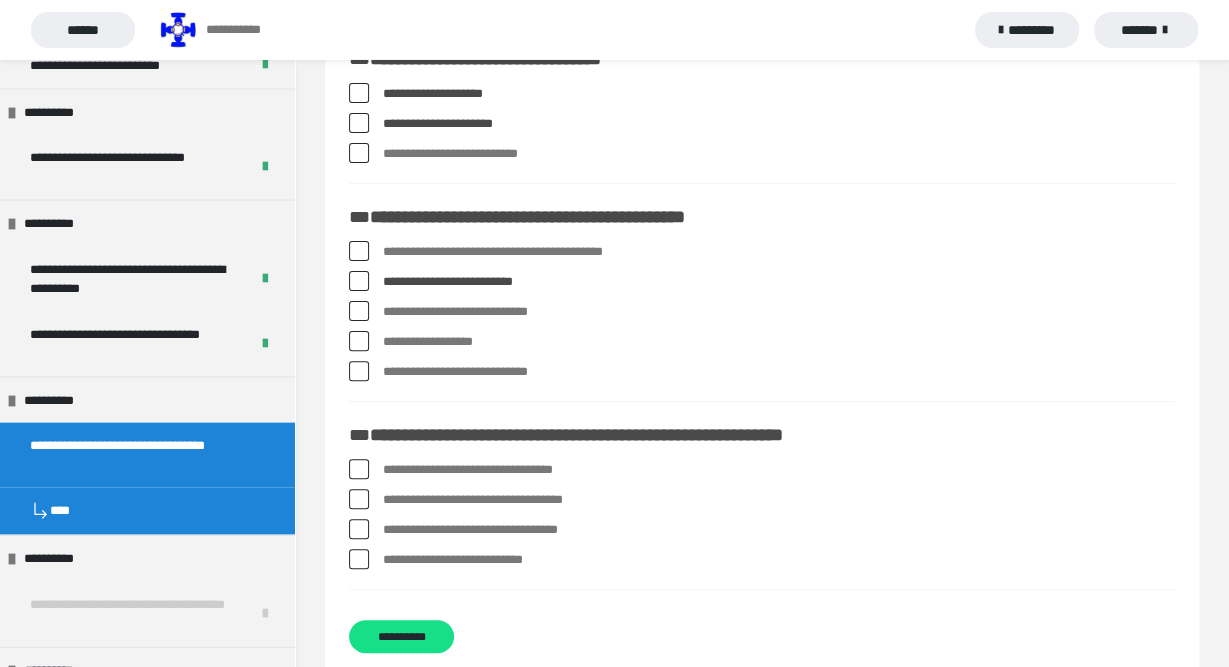 click at bounding box center [359, 311] 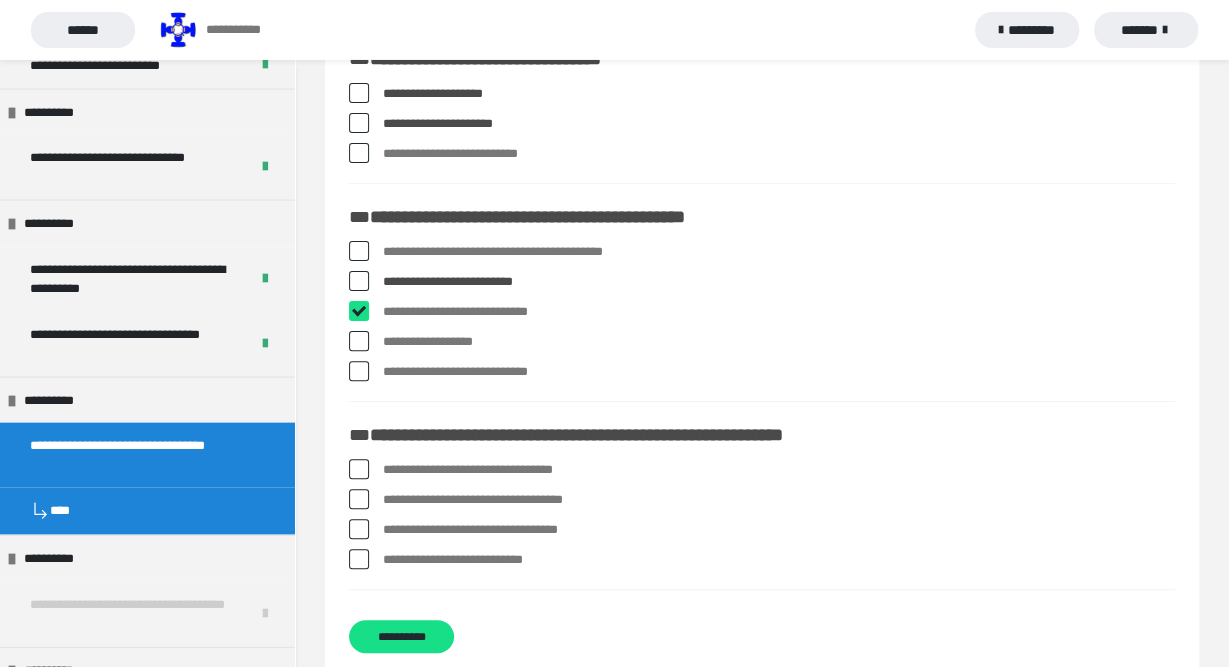 checkbox on "****" 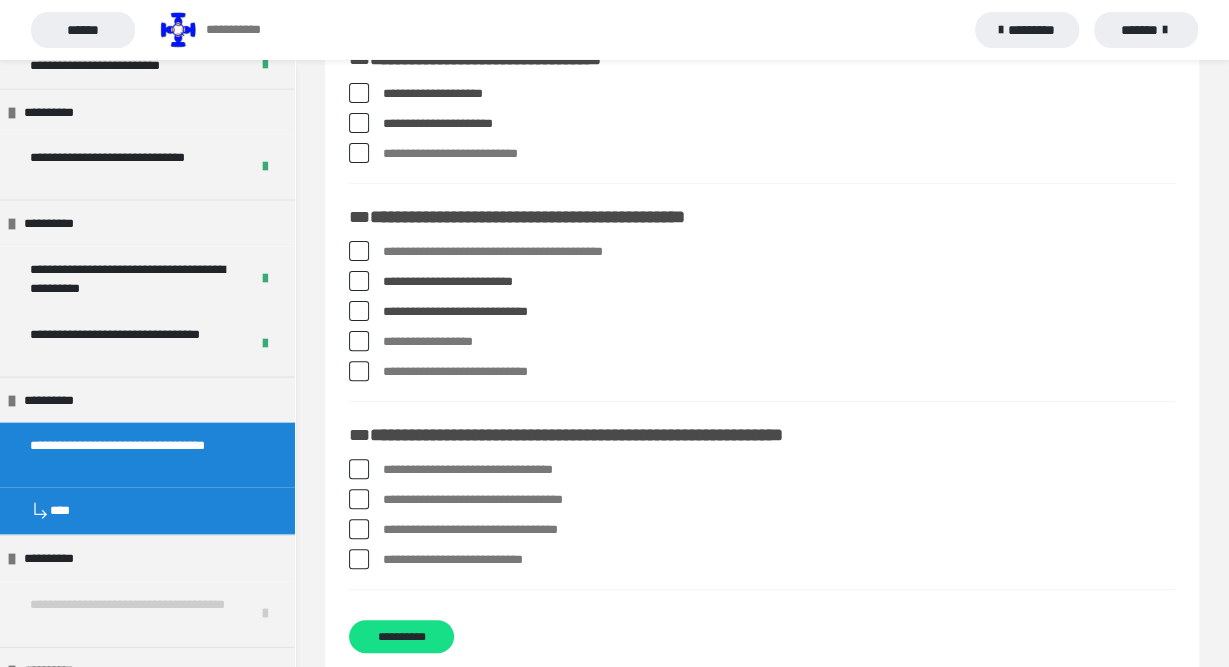 click at bounding box center [359, 341] 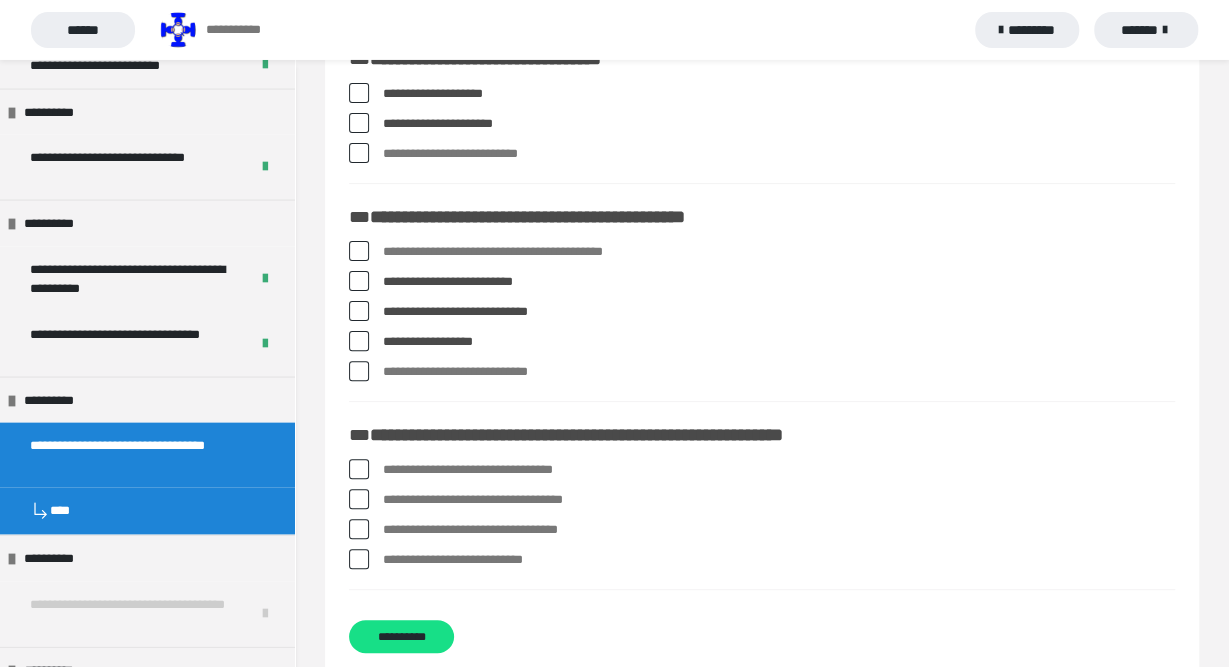 click at bounding box center [359, 371] 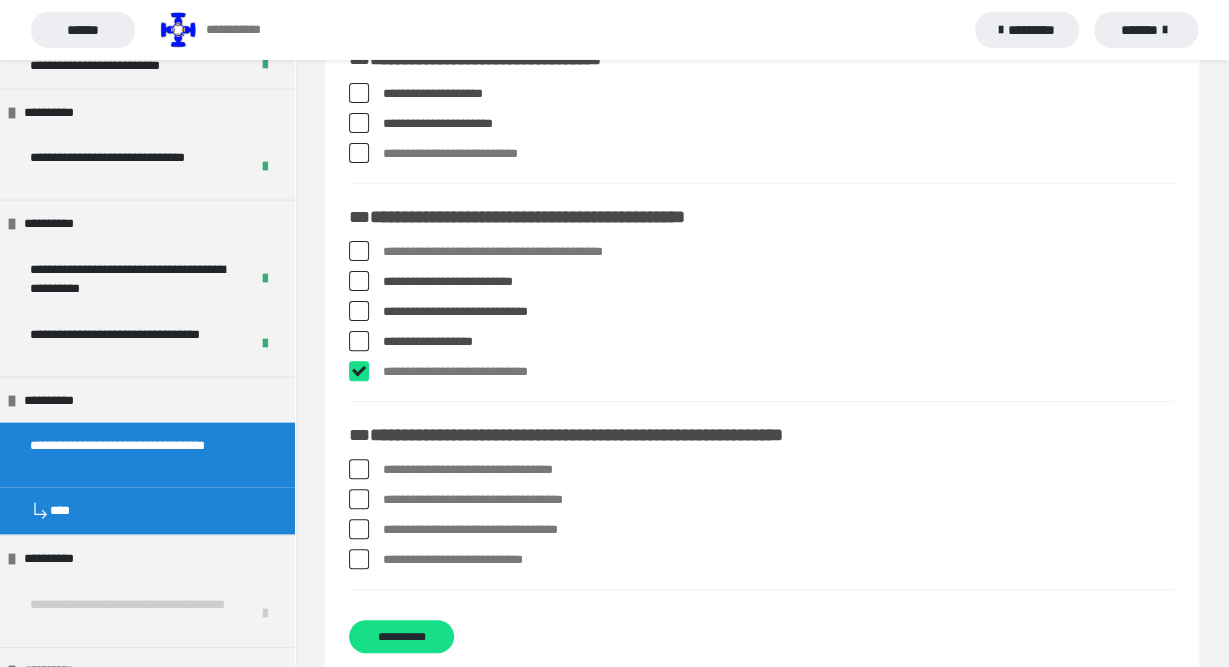 checkbox on "****" 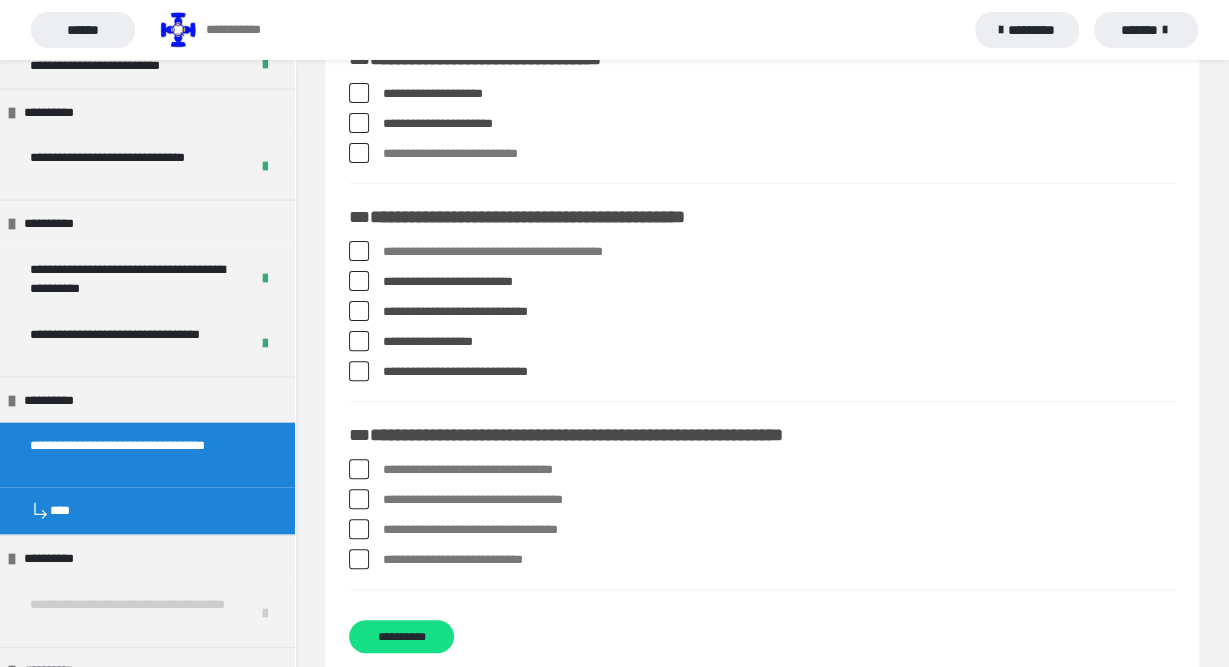 click at bounding box center [359, 341] 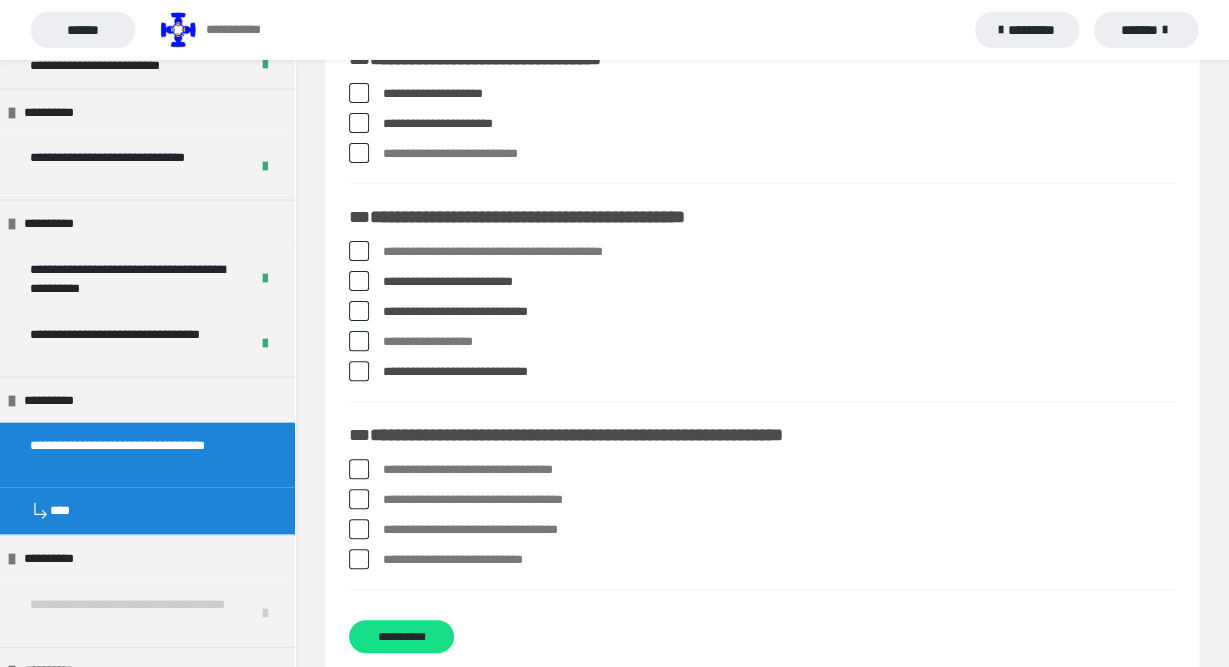 click at bounding box center [359, 341] 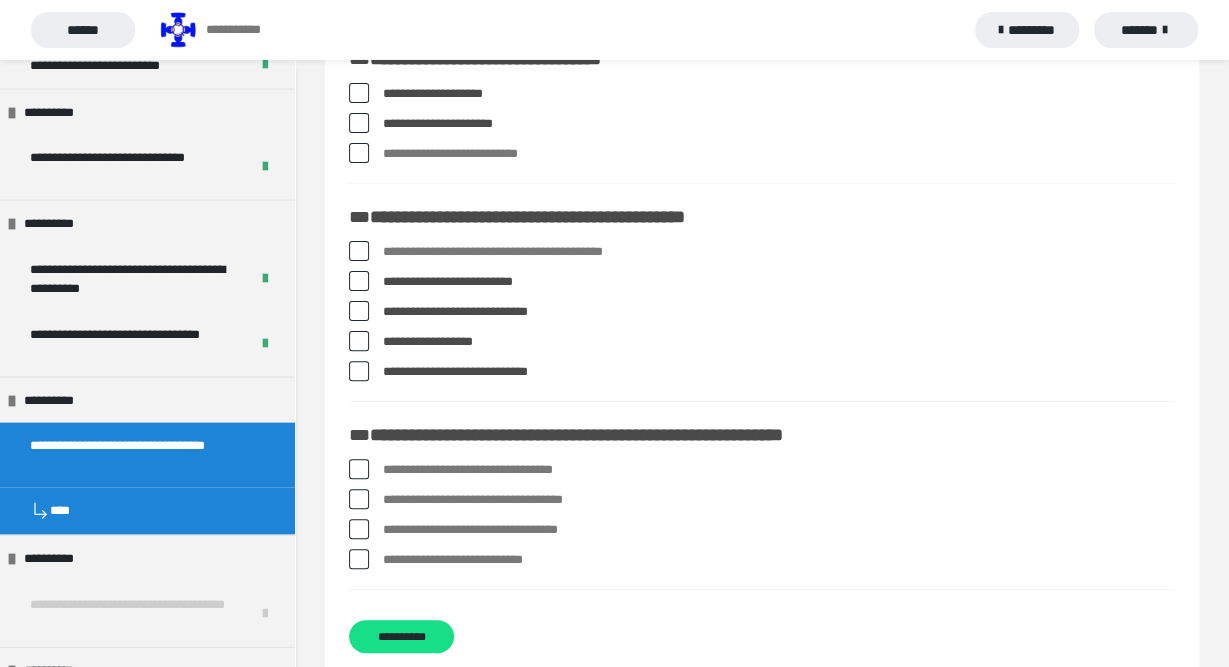 click at bounding box center (359, 469) 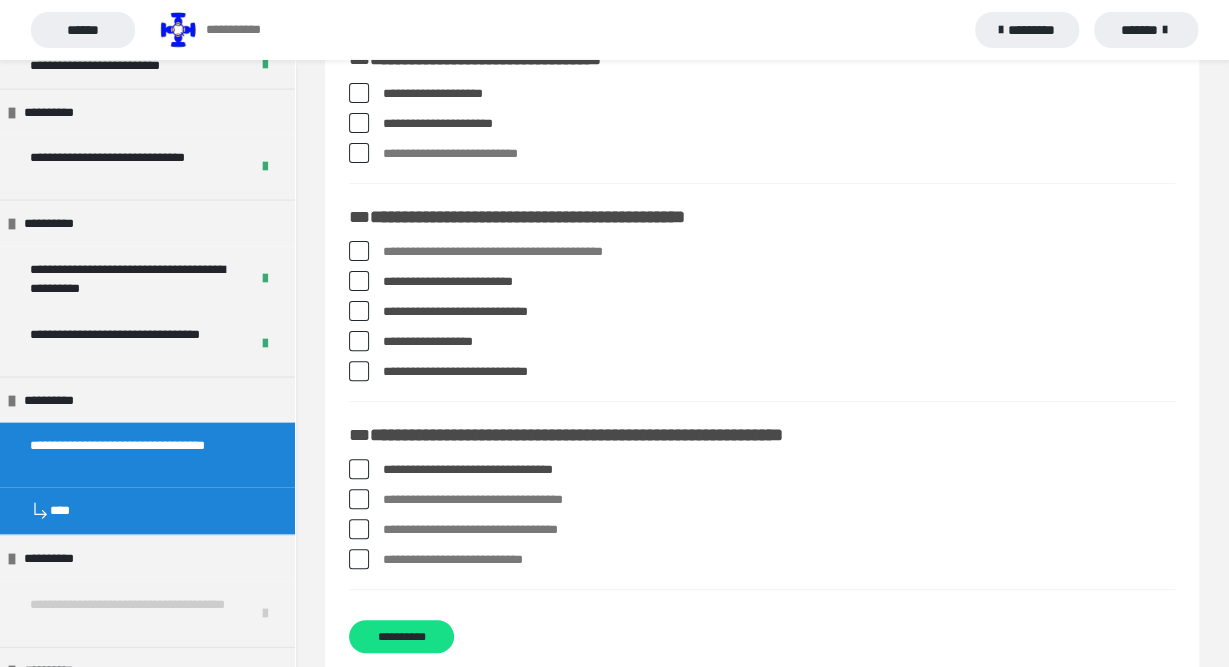 click at bounding box center [359, 469] 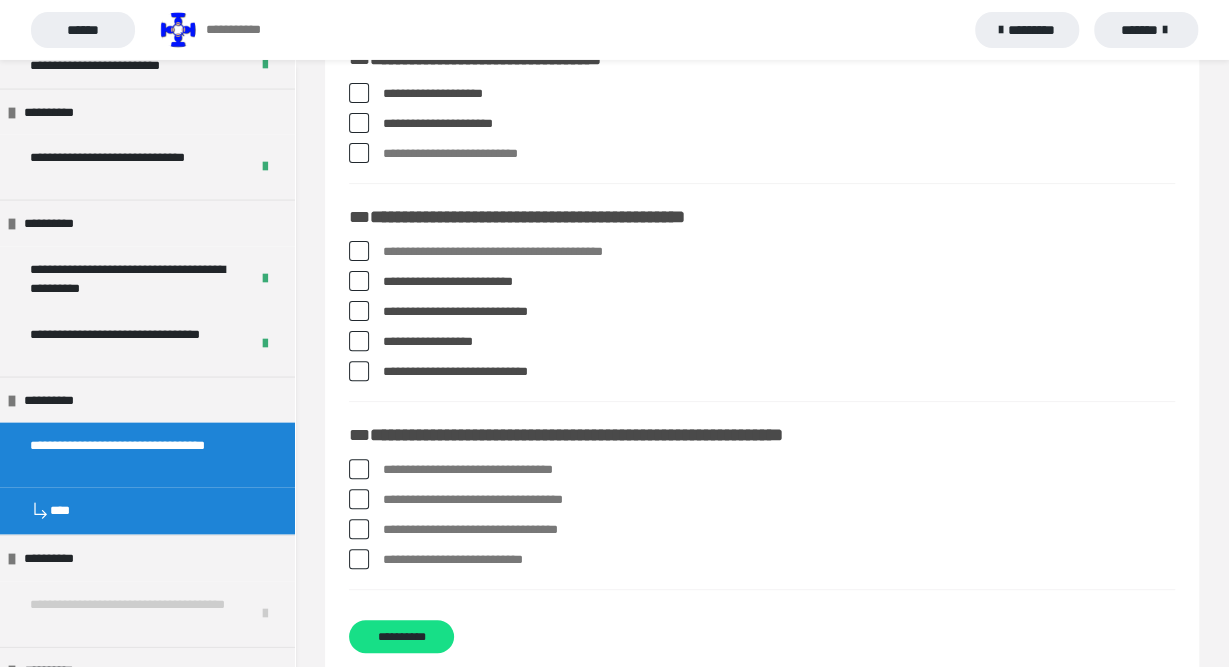 click at bounding box center [359, 559] 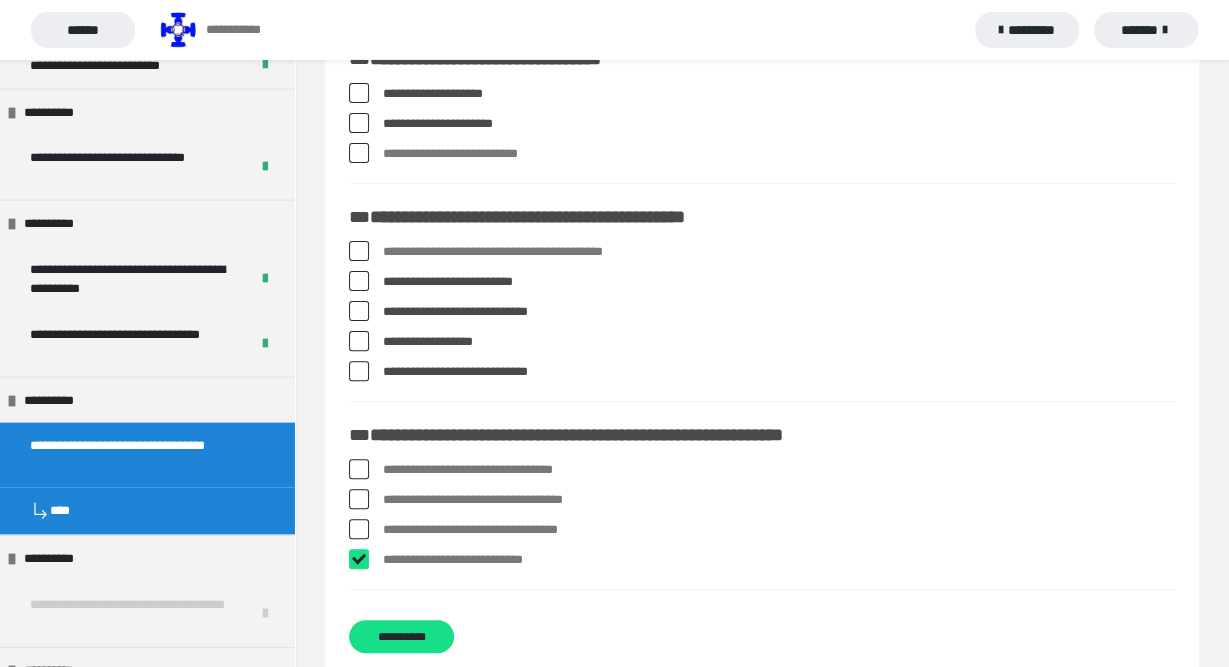 checkbox on "****" 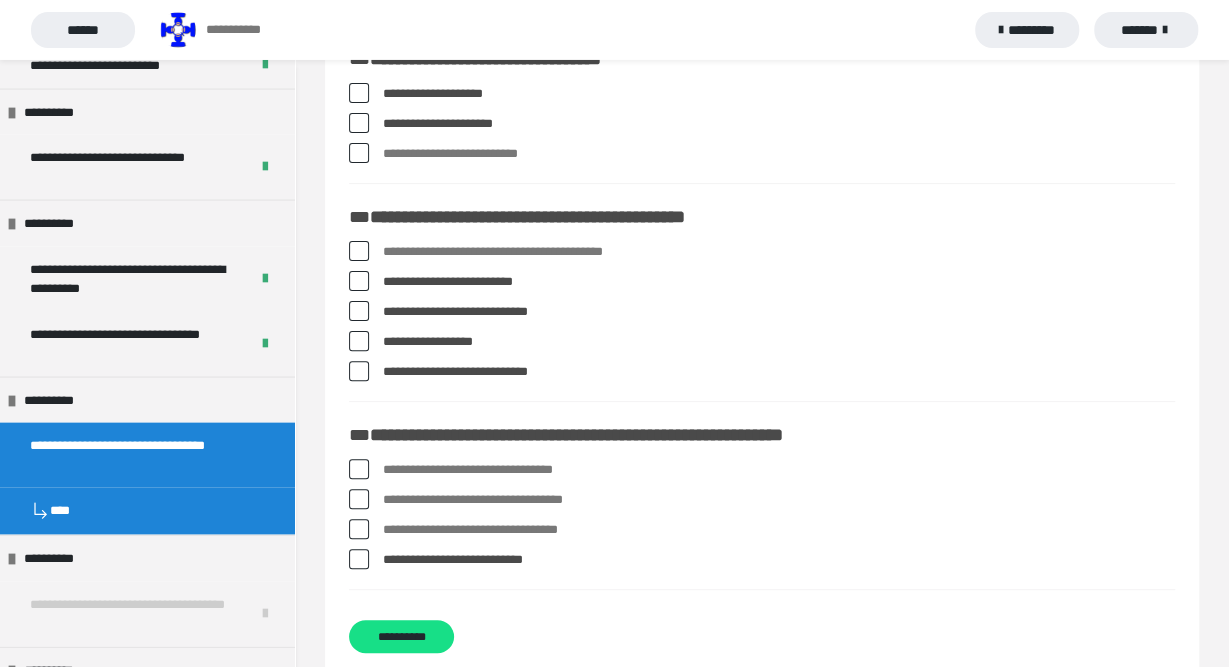 click at bounding box center (359, 469) 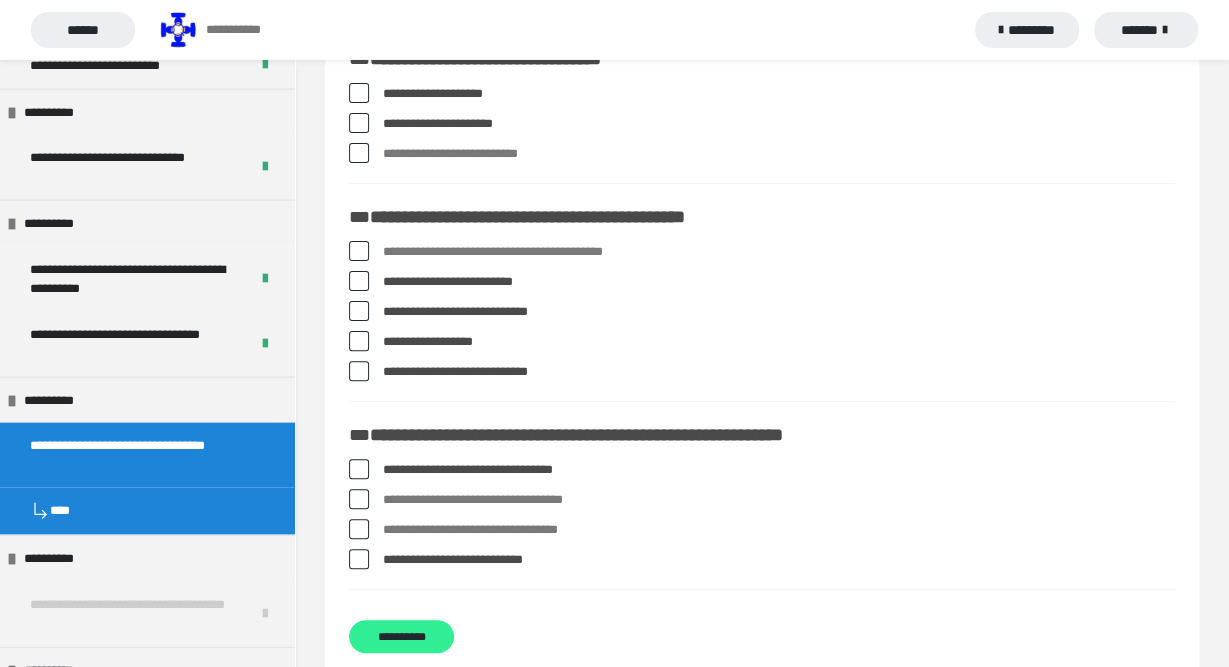 click on "**********" at bounding box center [401, 636] 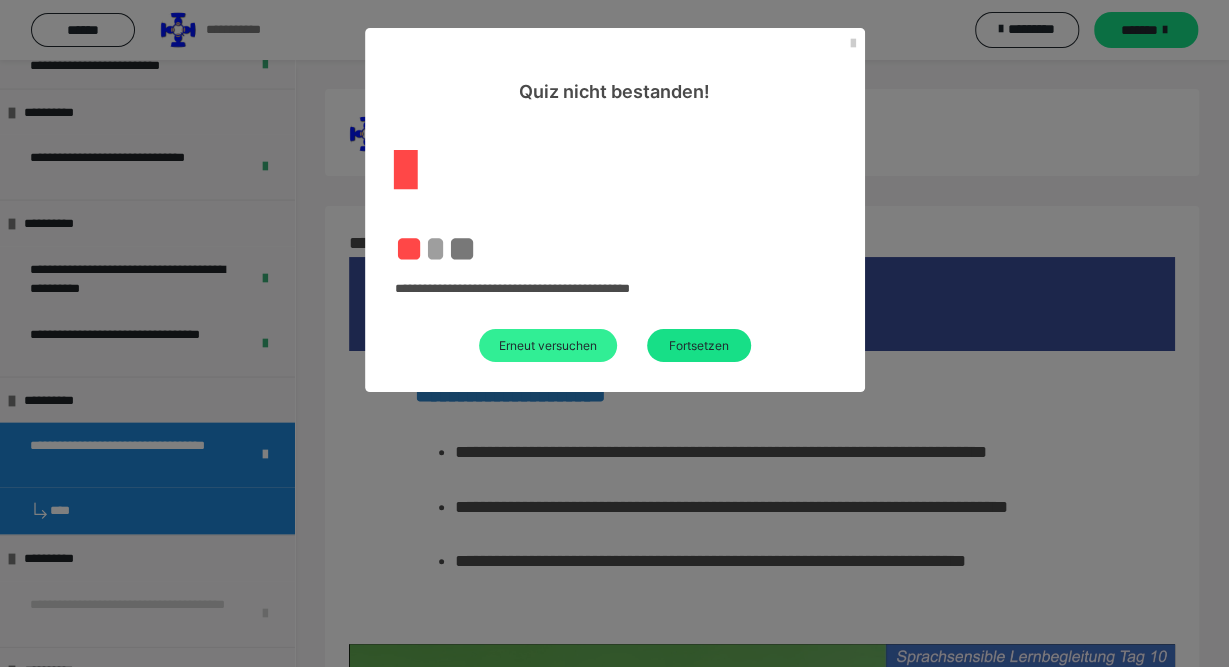 click on "Erneut versuchen" at bounding box center (548, 345) 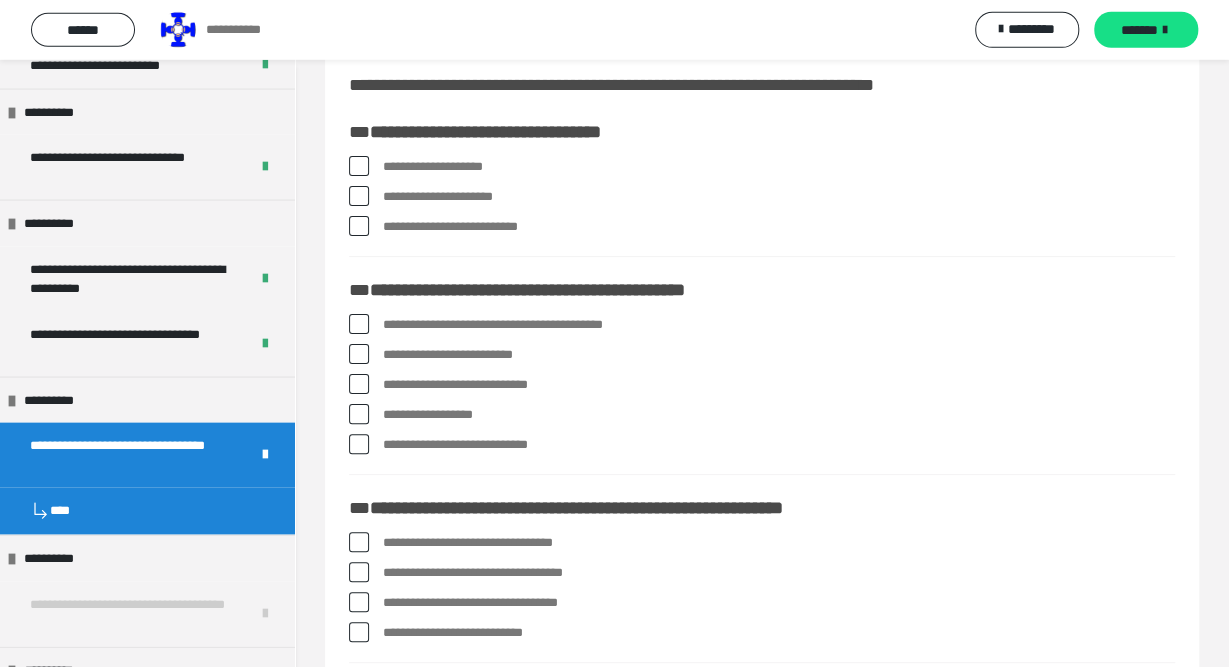 scroll, scrollTop: 46, scrollLeft: 0, axis: vertical 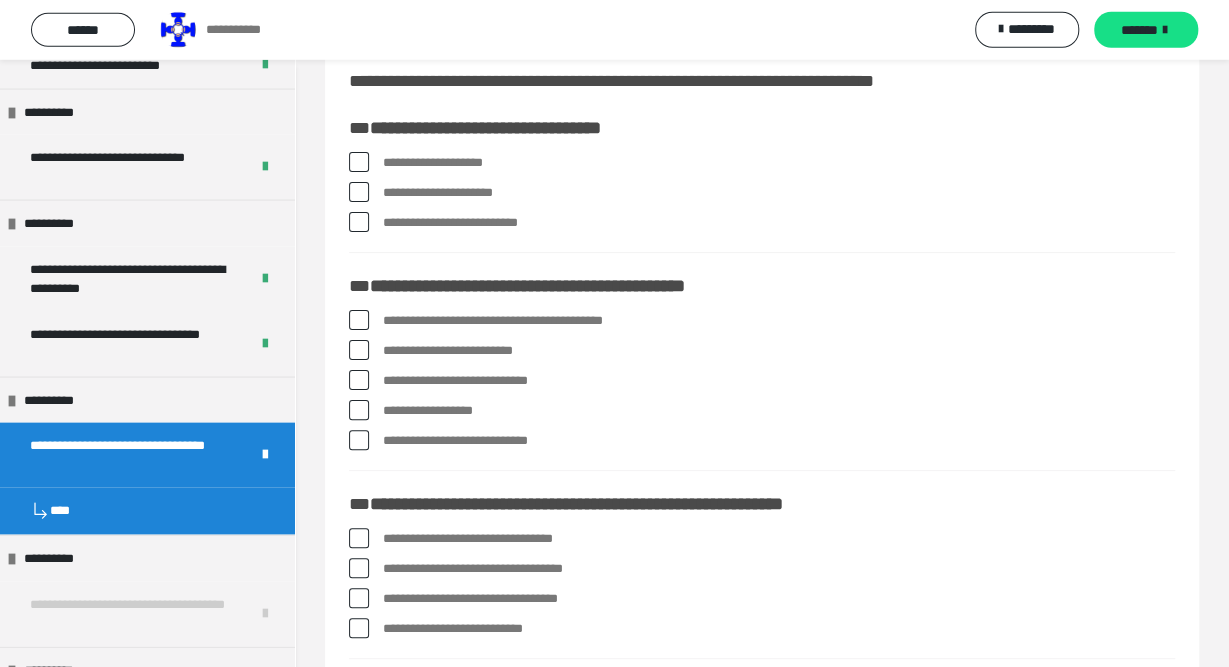 click at bounding box center [359, 162] 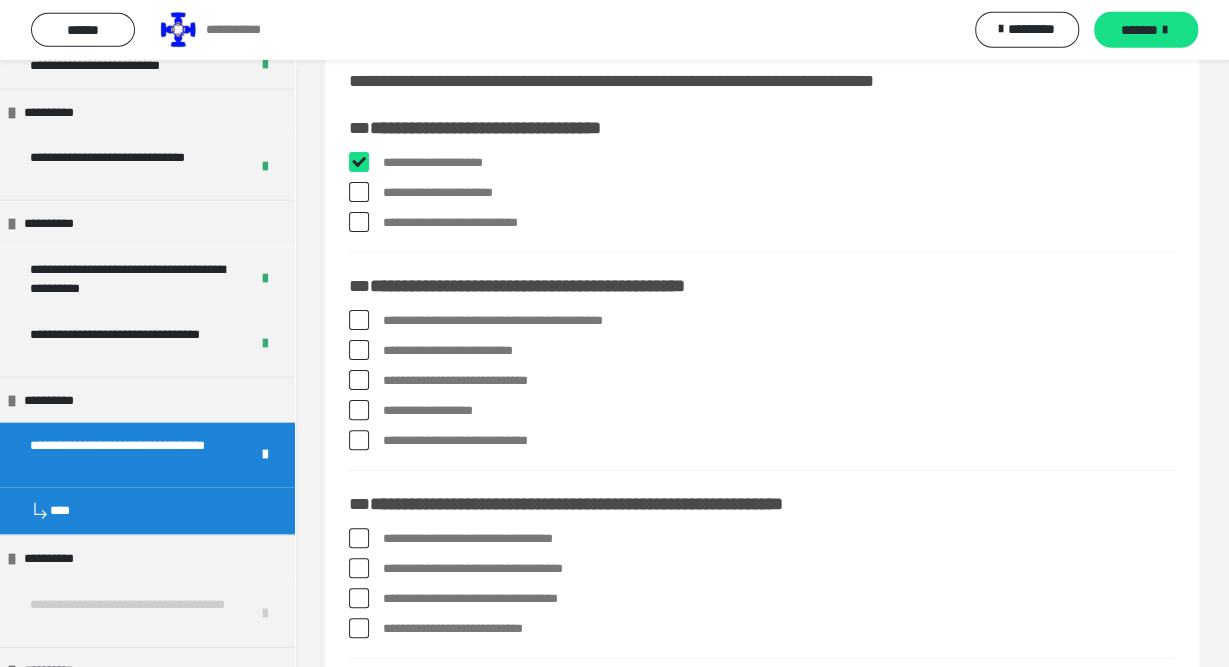 checkbox on "****" 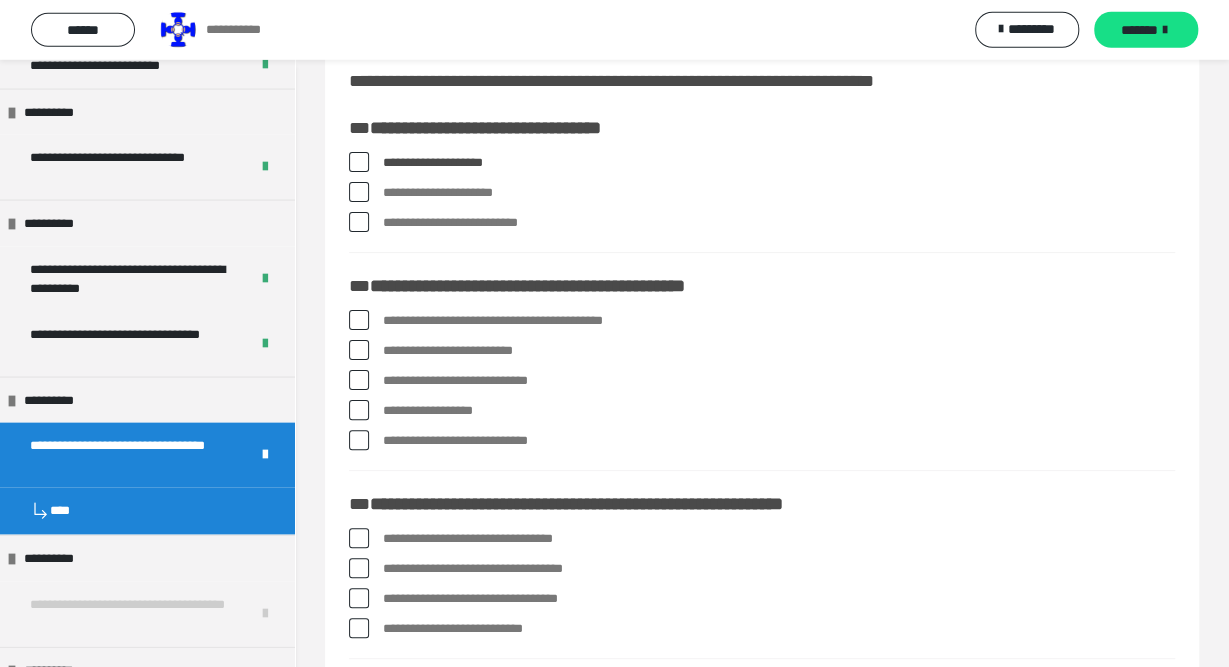 click at bounding box center [359, 410] 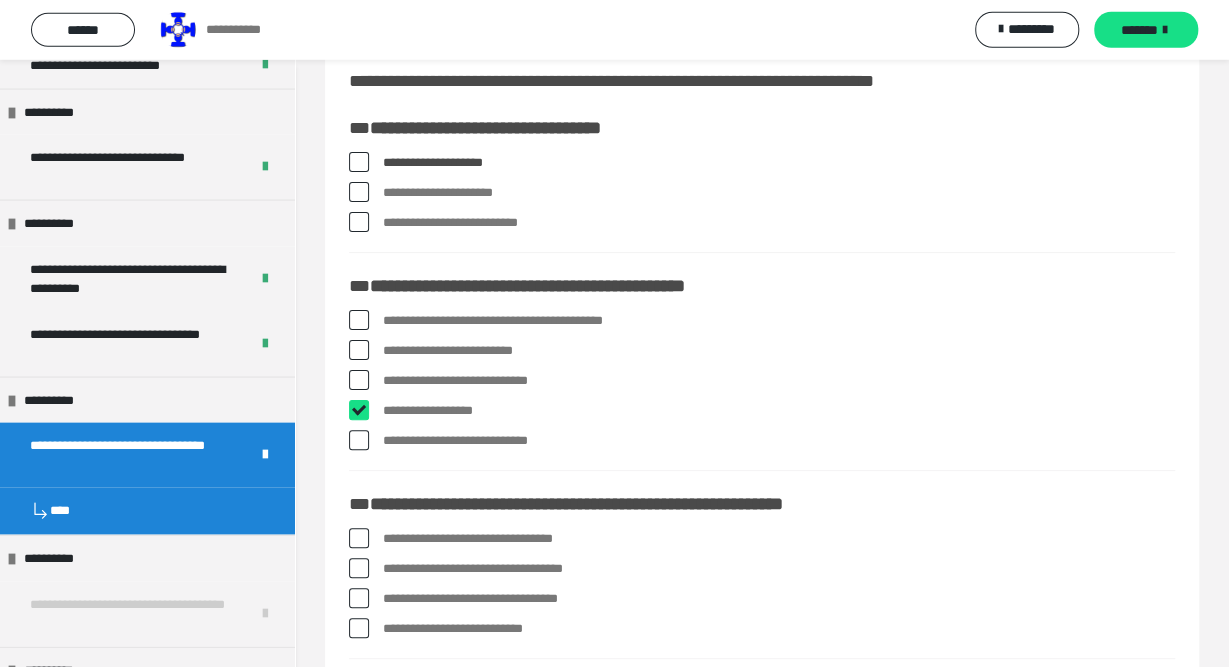 checkbox on "****" 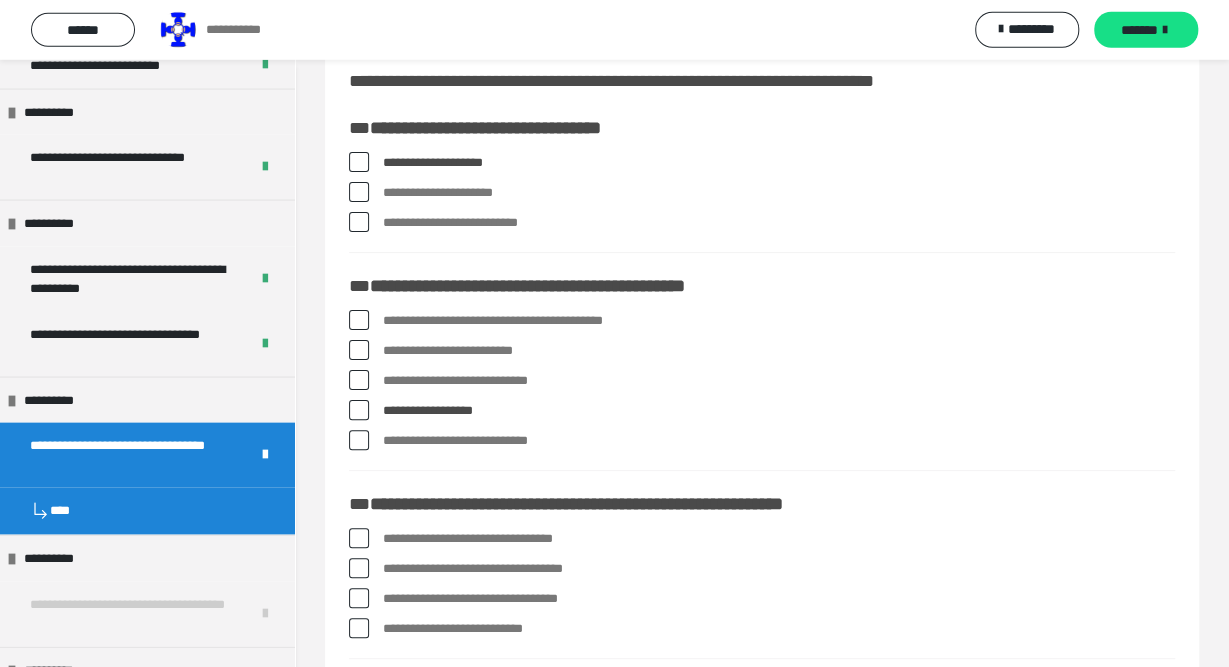 click at bounding box center [359, 440] 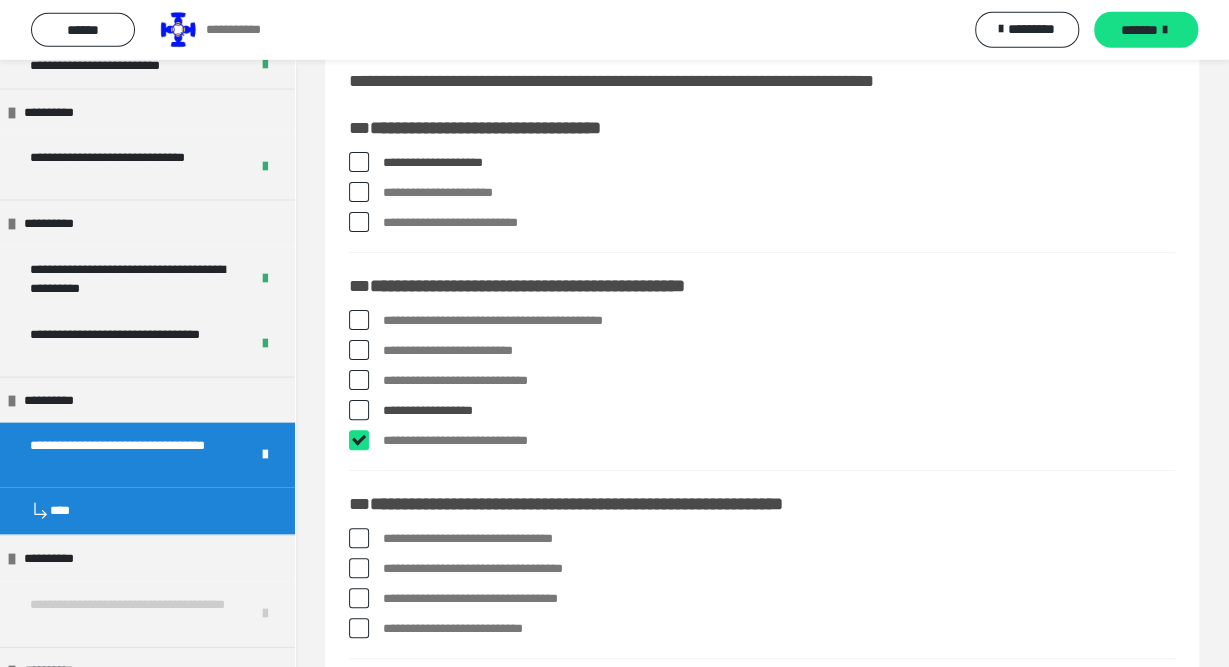 checkbox on "****" 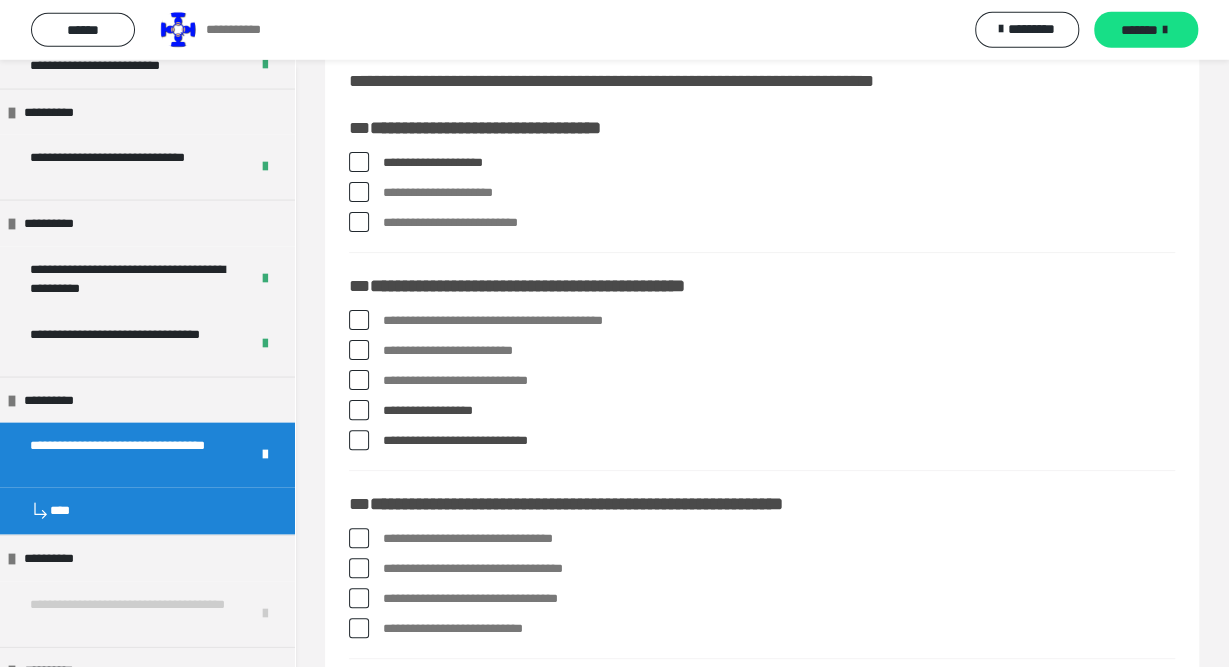 click at bounding box center [359, 380] 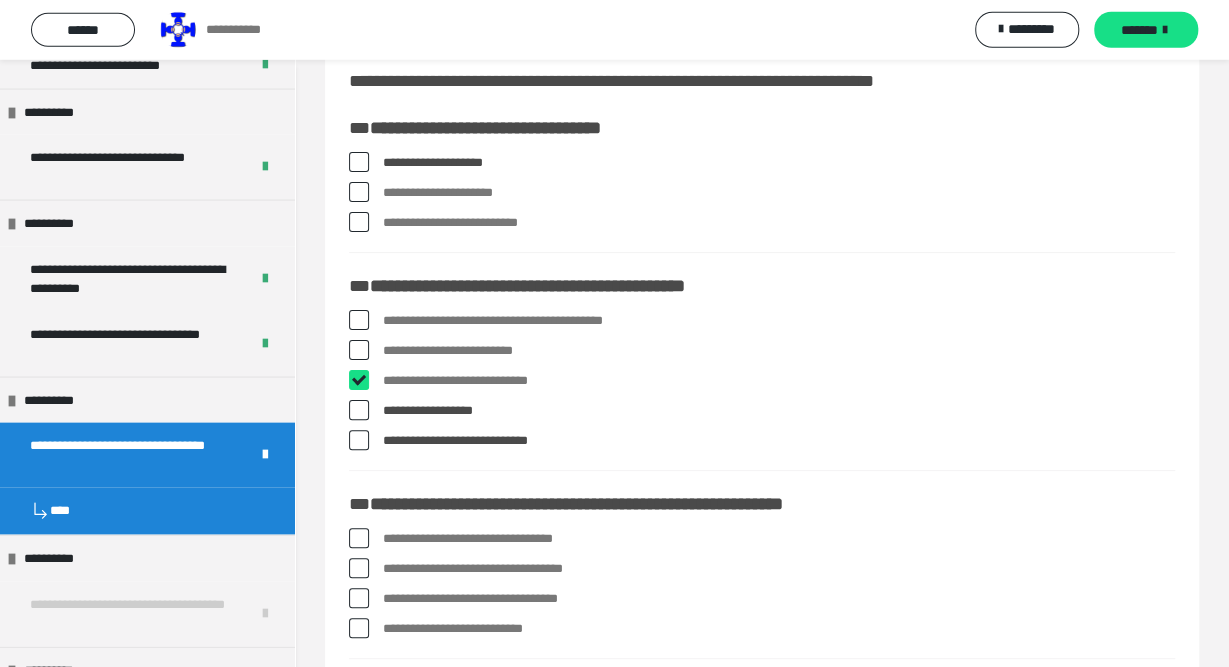 checkbox on "****" 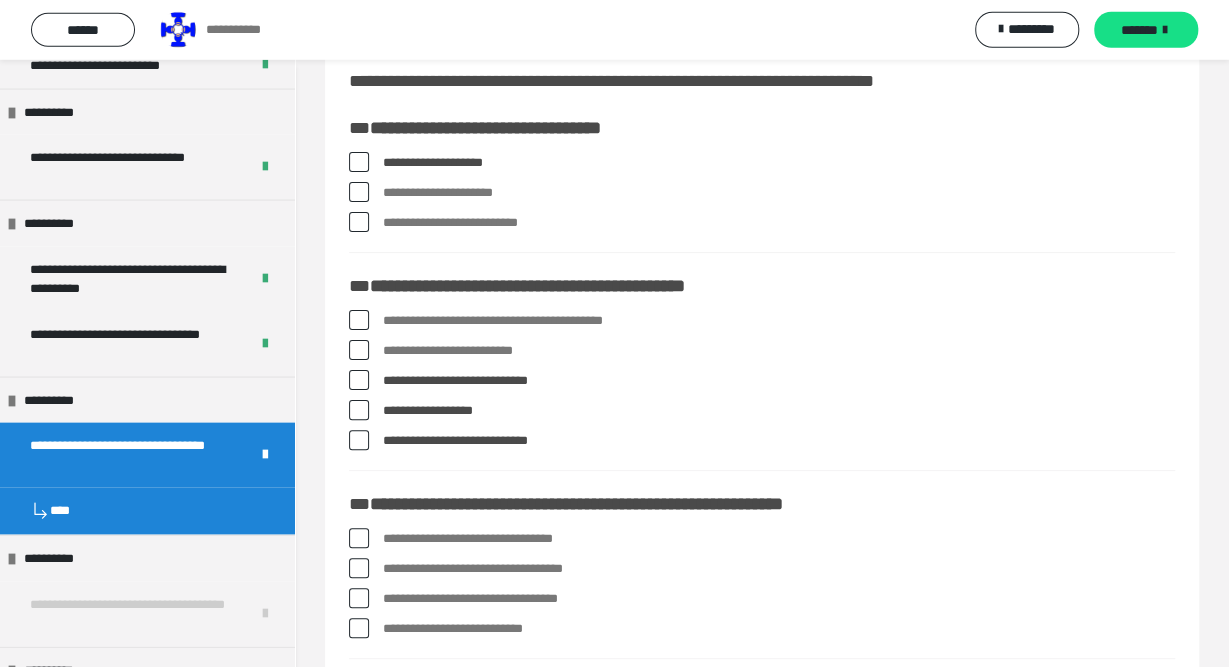 click at bounding box center (359, 568) 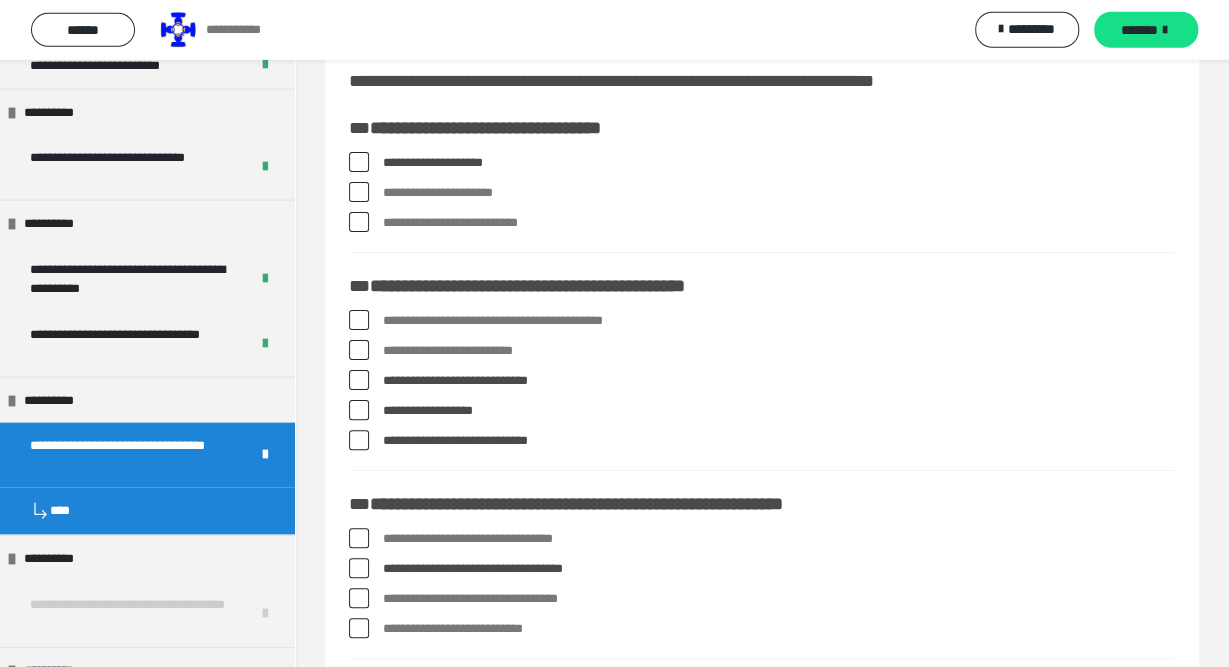 click at bounding box center (359, 598) 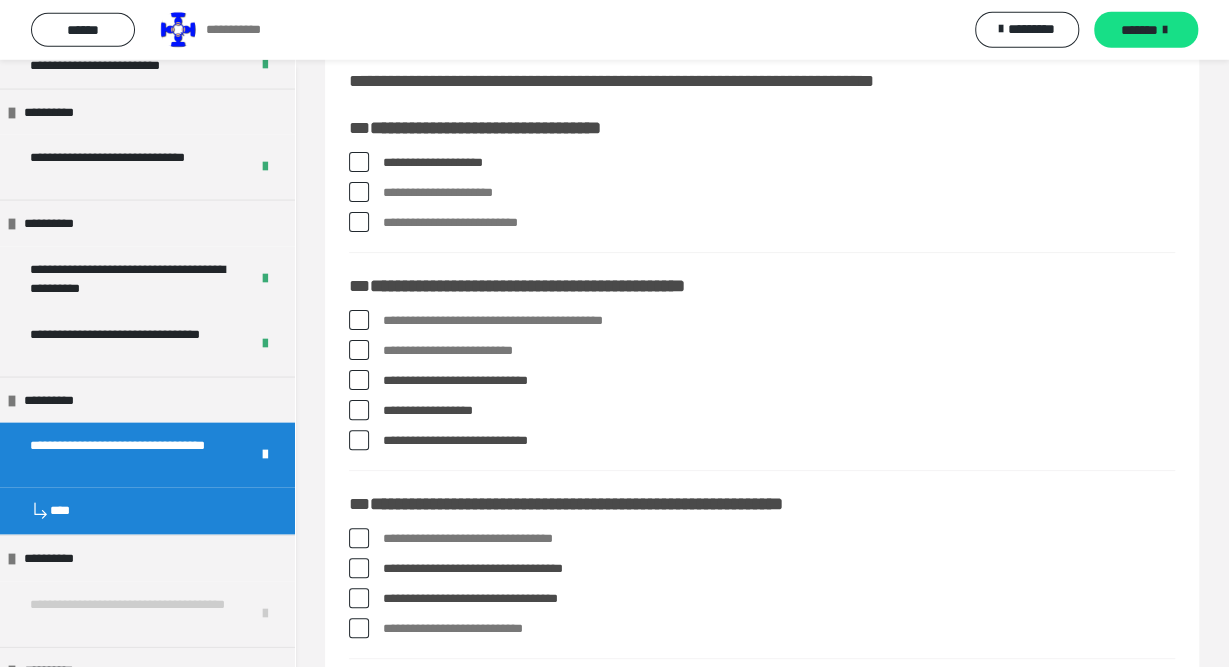 click at bounding box center [359, 628] 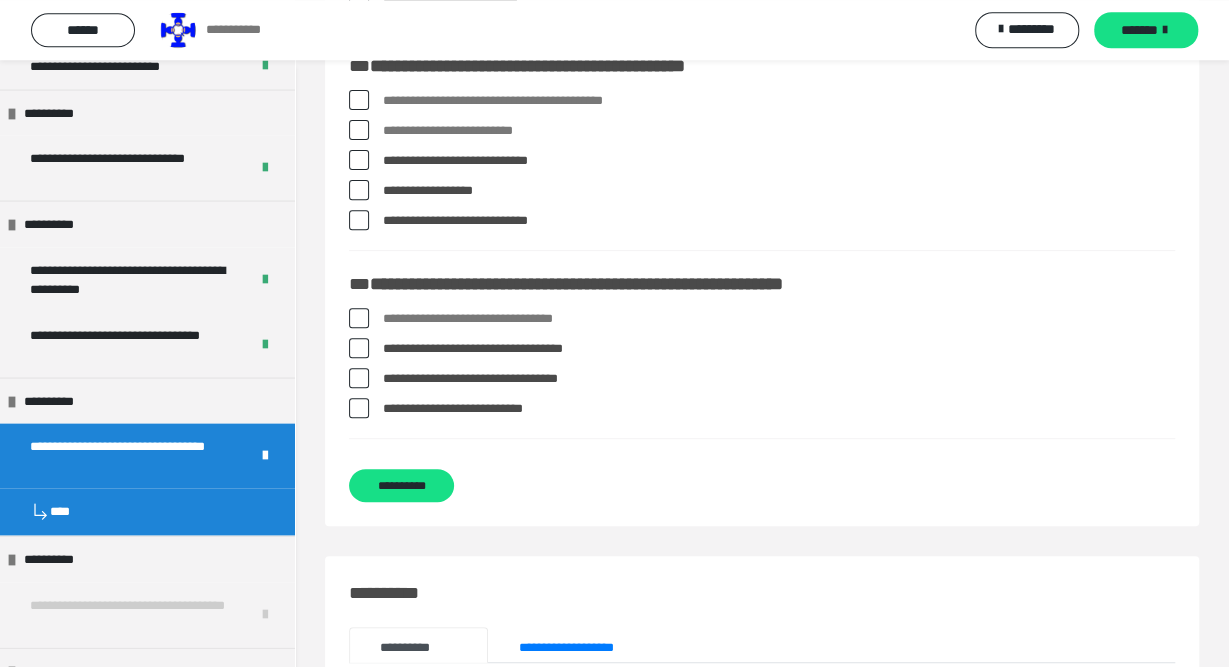 scroll, scrollTop: 268, scrollLeft: 0, axis: vertical 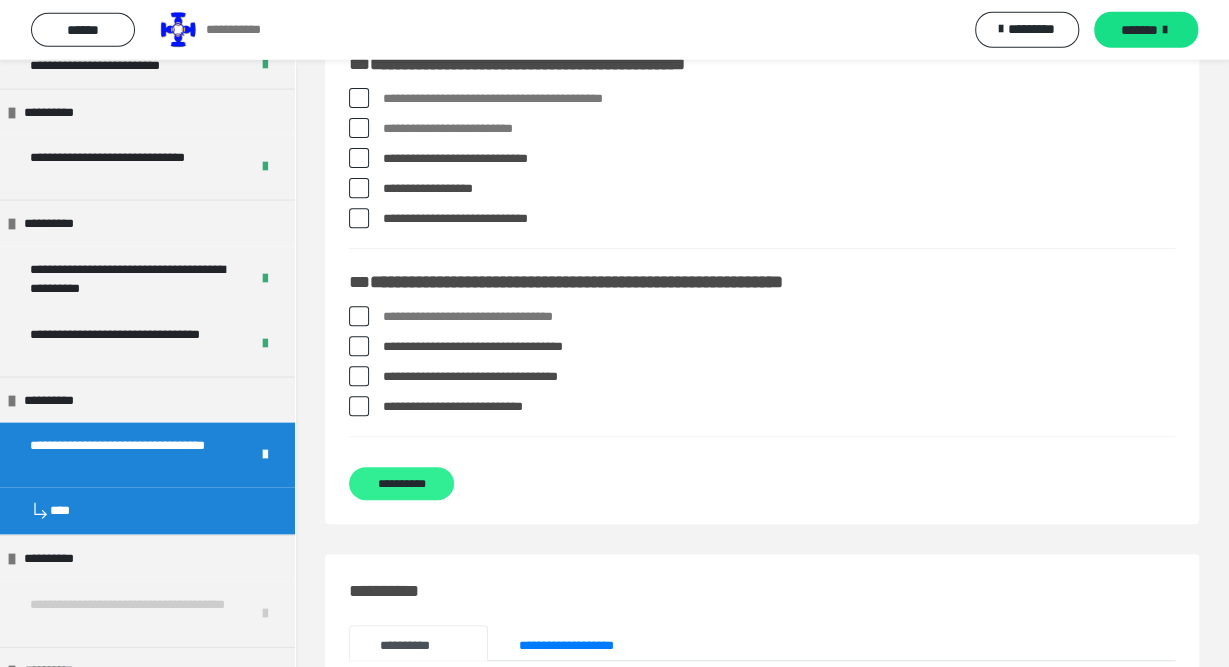 click on "**********" at bounding box center (401, 483) 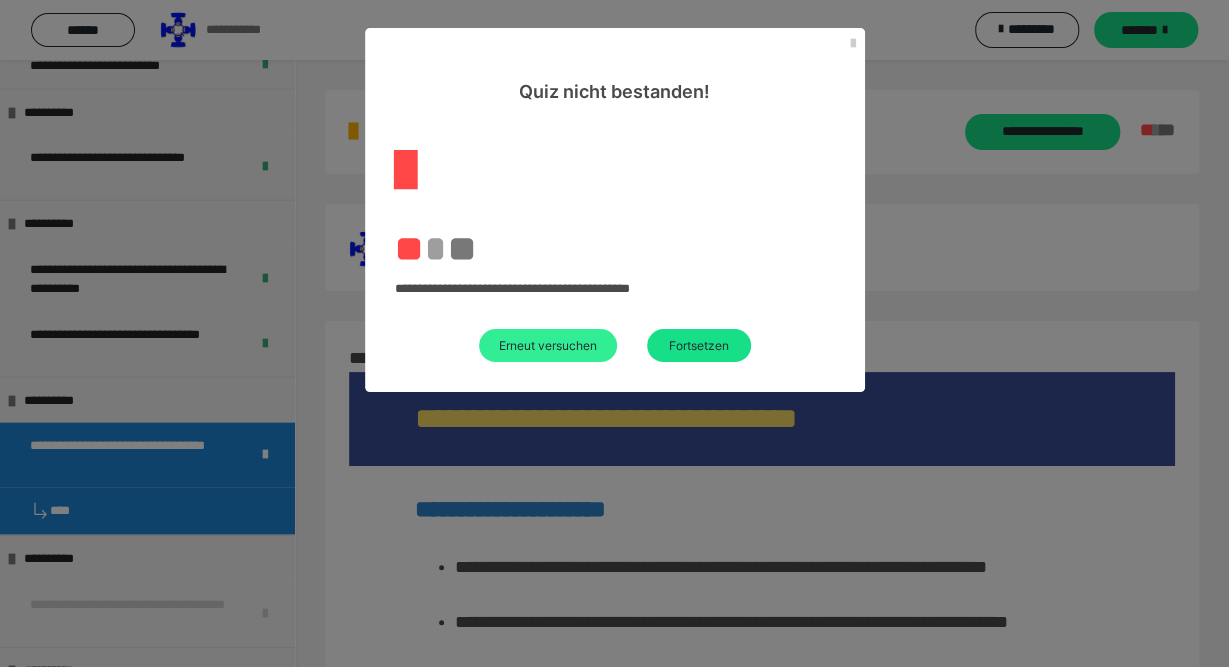 click on "Erneut versuchen" at bounding box center [548, 345] 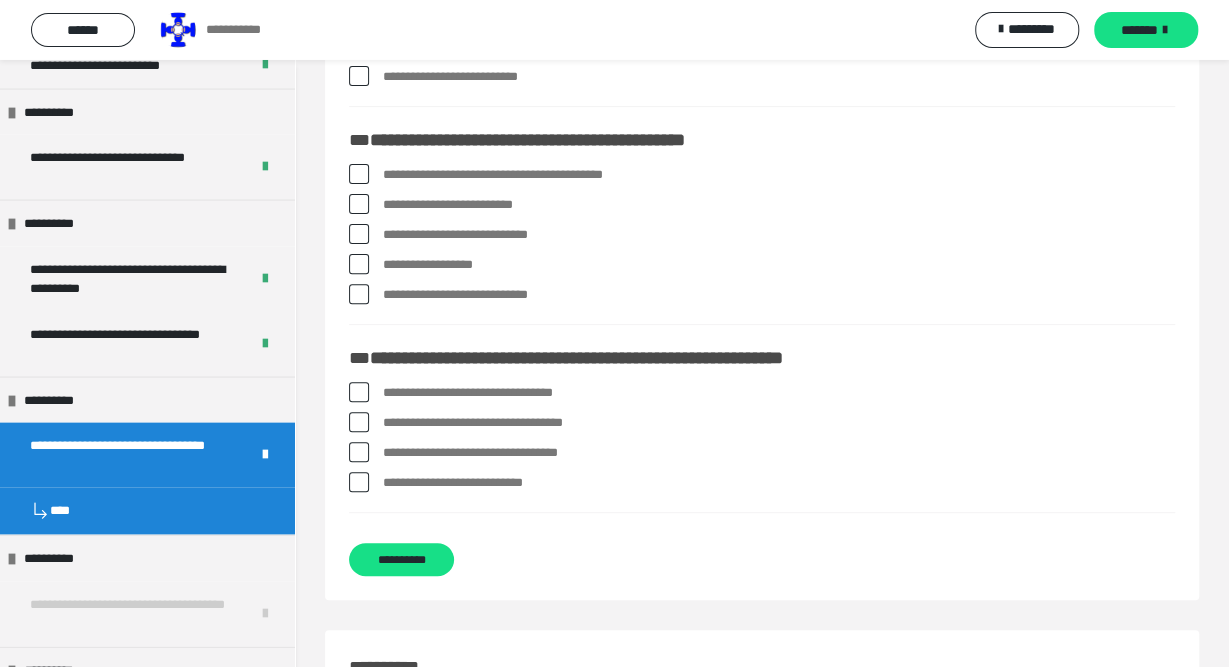 scroll, scrollTop: 190, scrollLeft: 0, axis: vertical 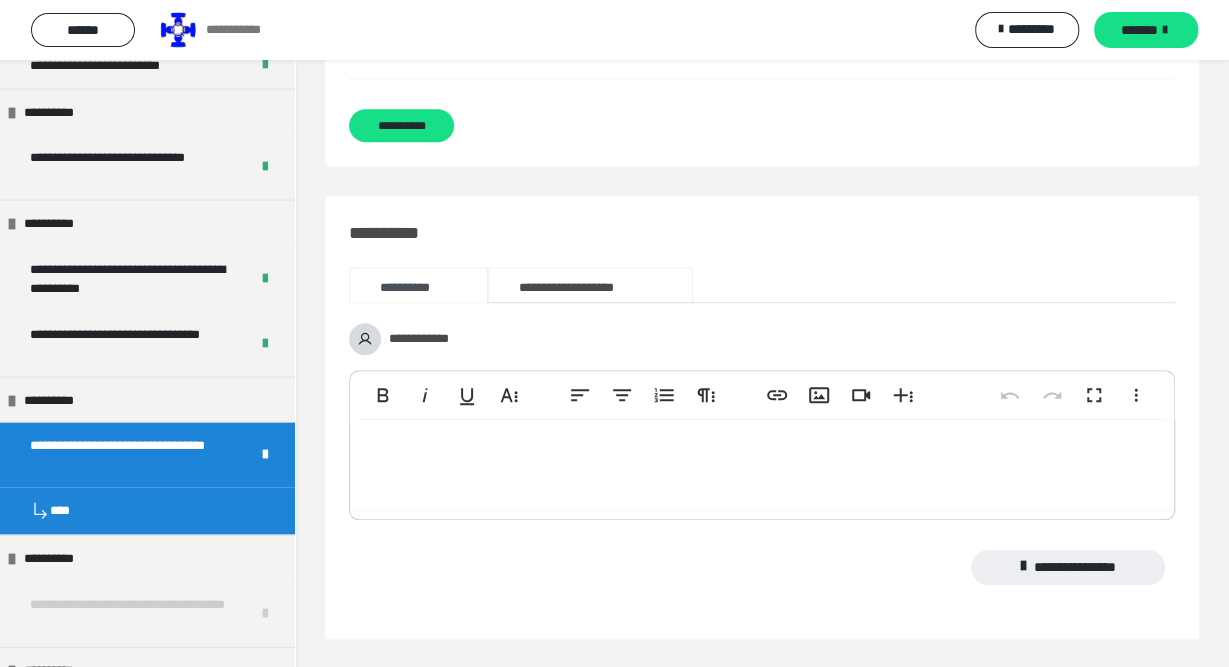 click on "**********" at bounding box center (590, 285) 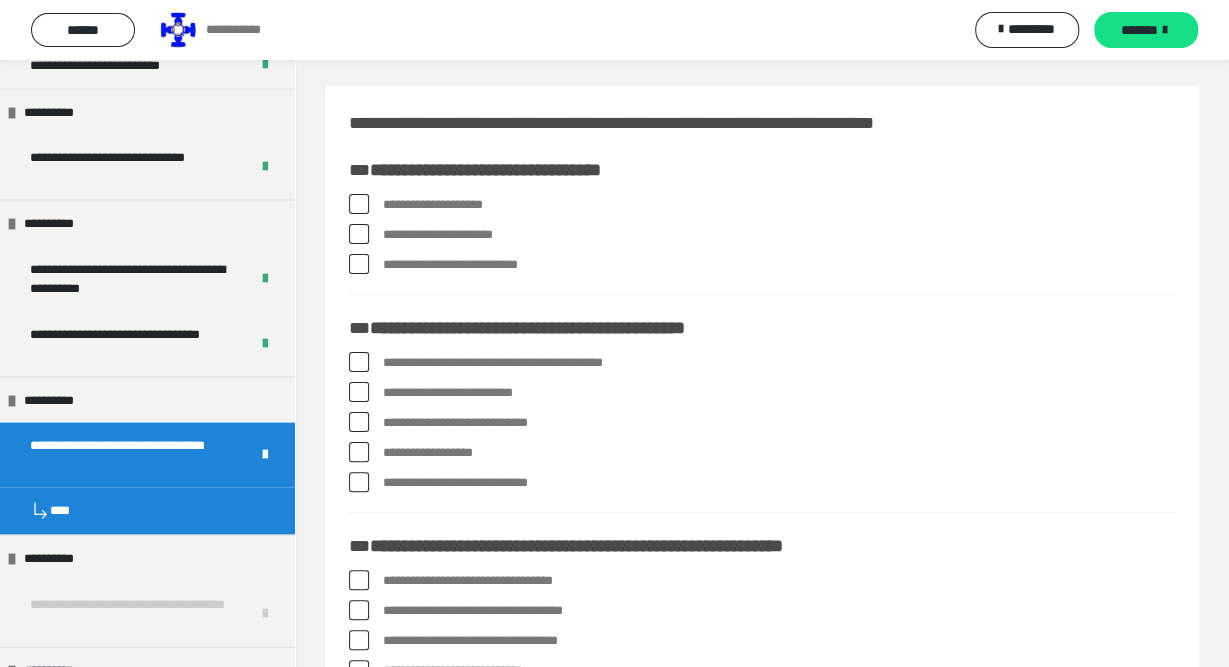 scroll, scrollTop: 0, scrollLeft: 0, axis: both 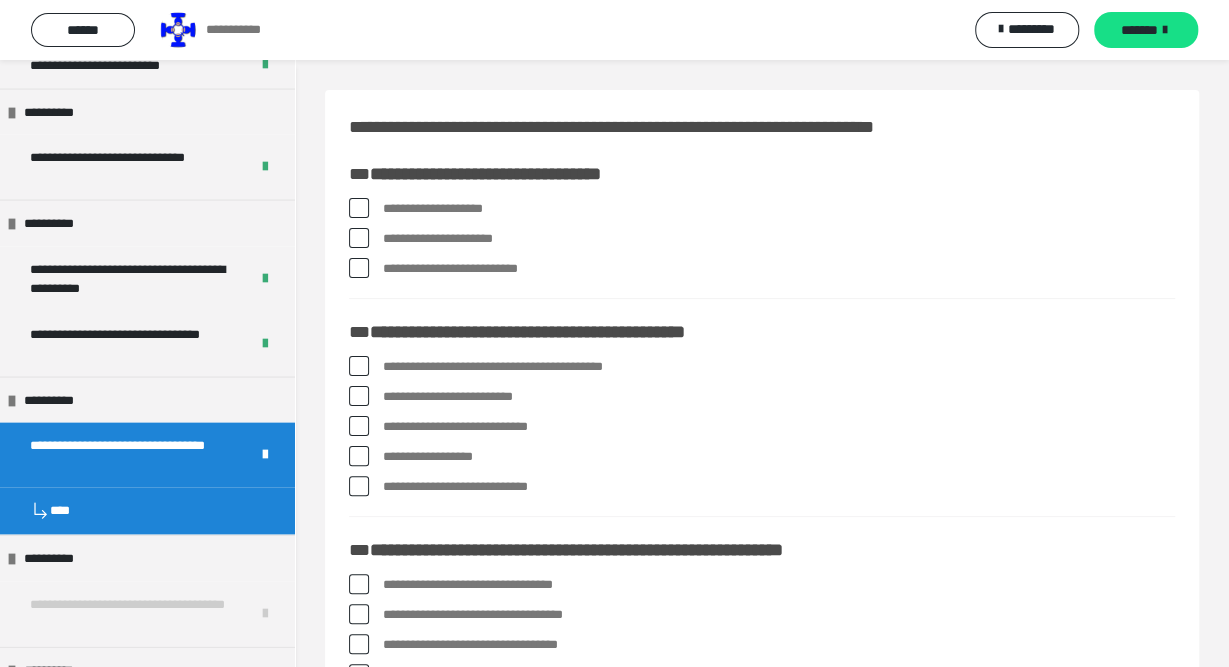 click at bounding box center [359, 238] 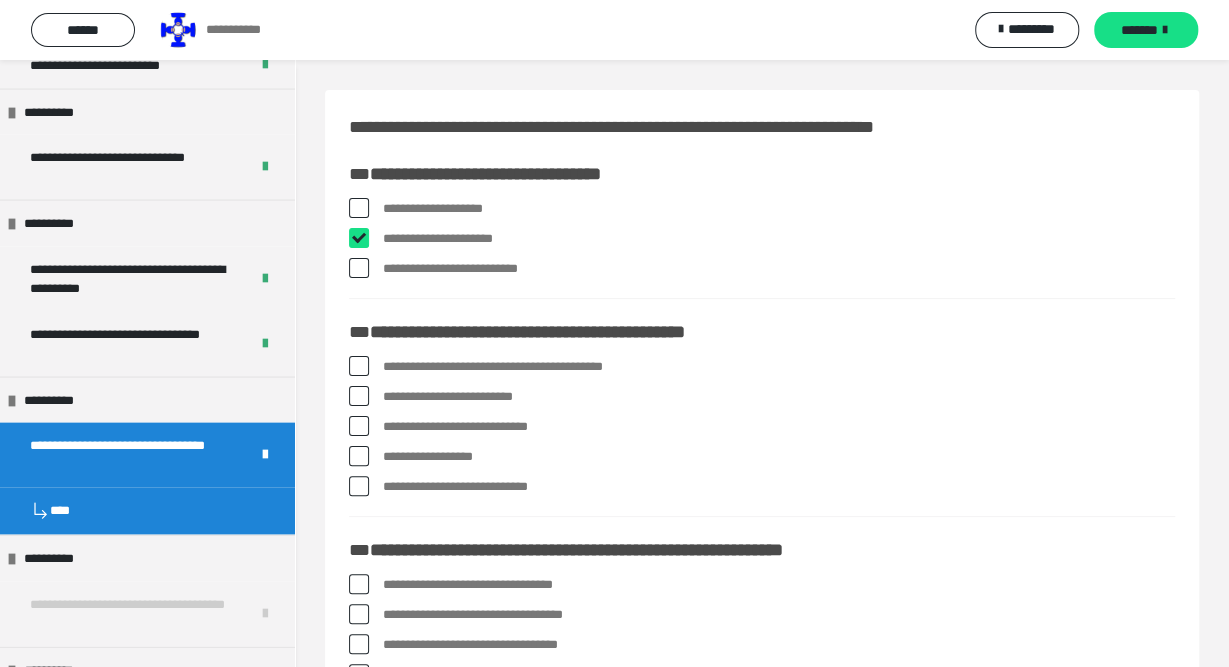 checkbox on "****" 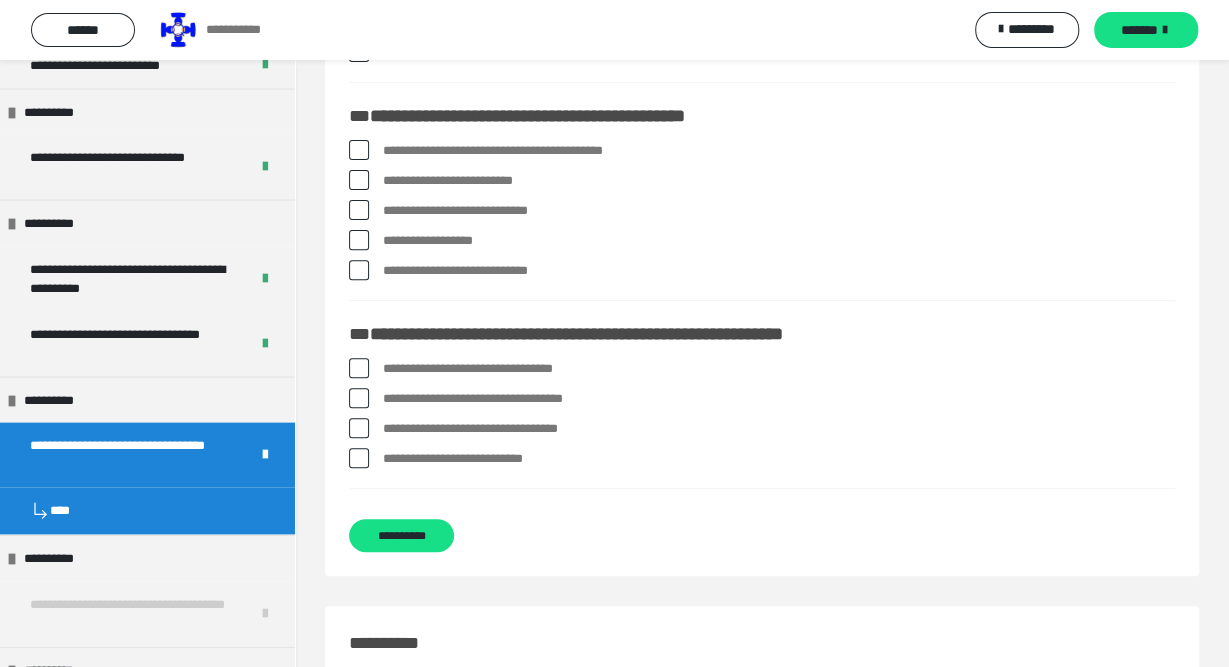 scroll, scrollTop: 221, scrollLeft: 0, axis: vertical 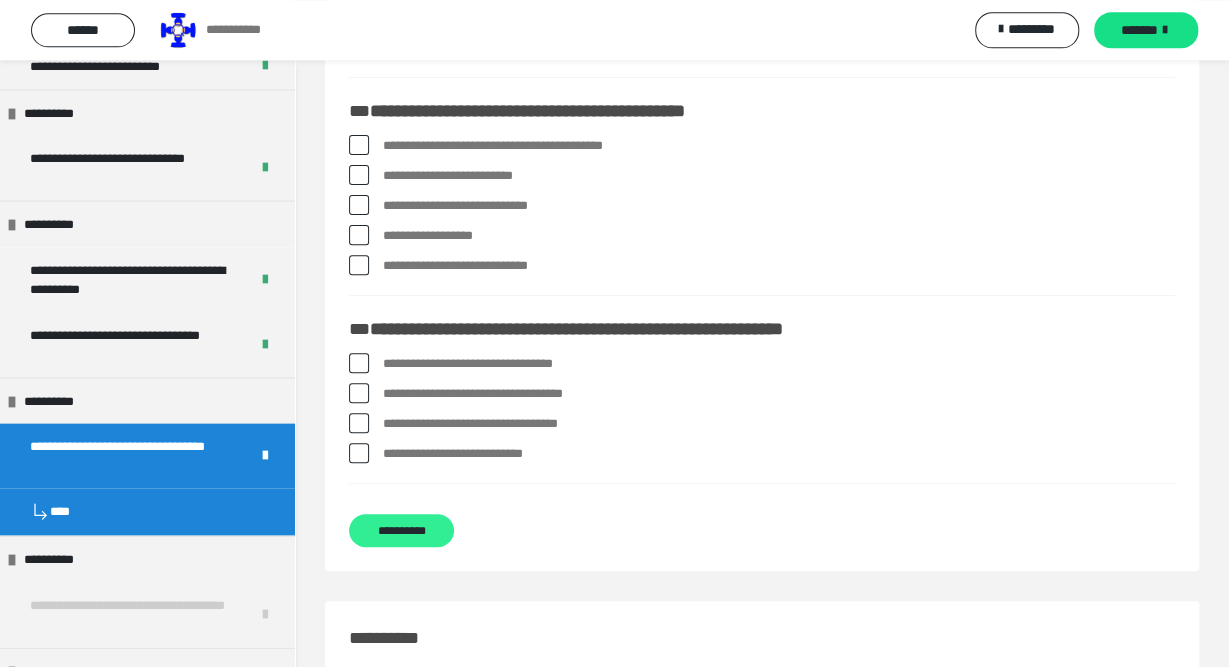 click on "**********" at bounding box center [401, 530] 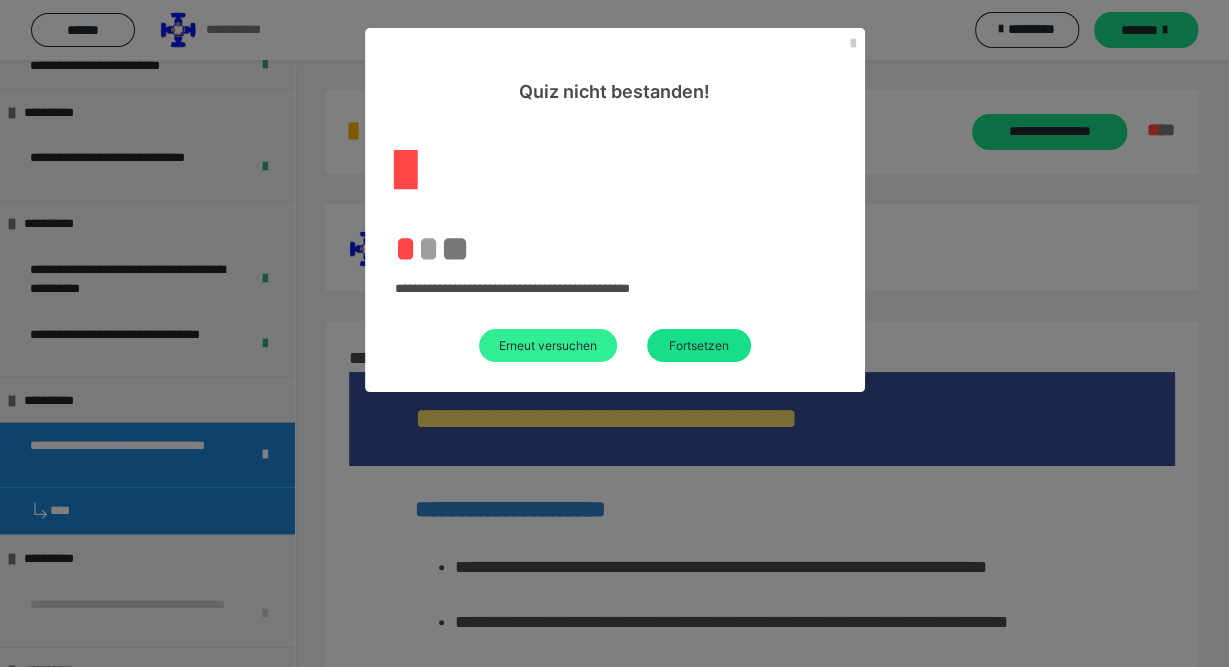 click on "Erneut versuchen" at bounding box center (548, 345) 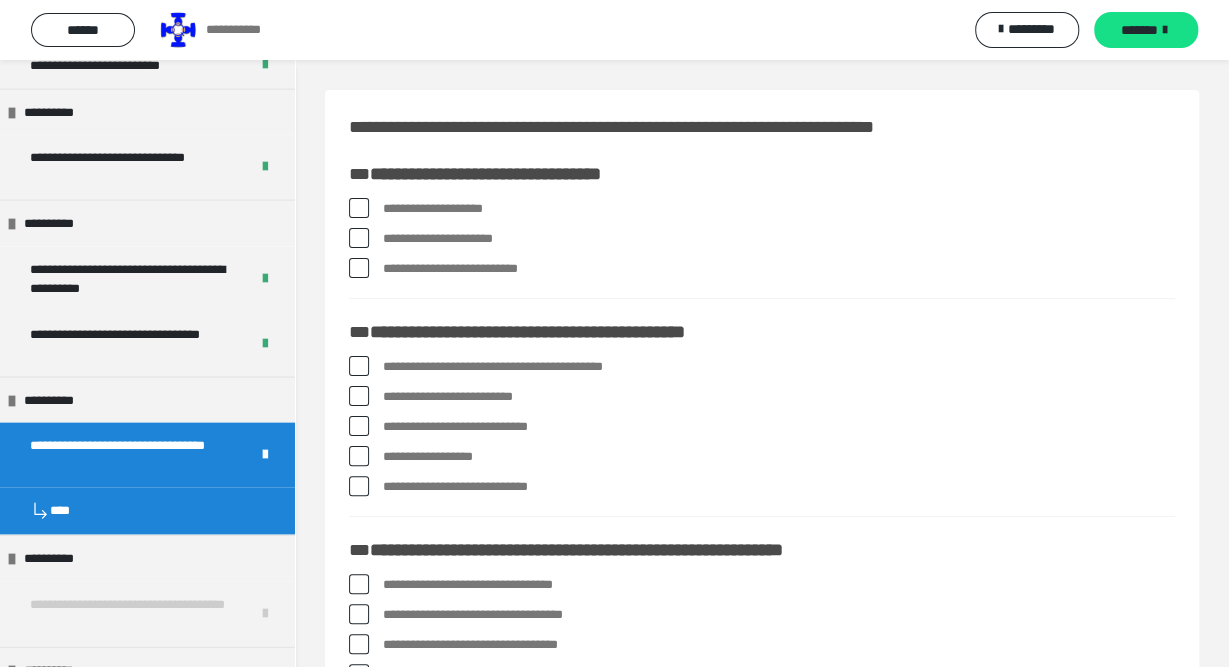 click at bounding box center (359, 208) 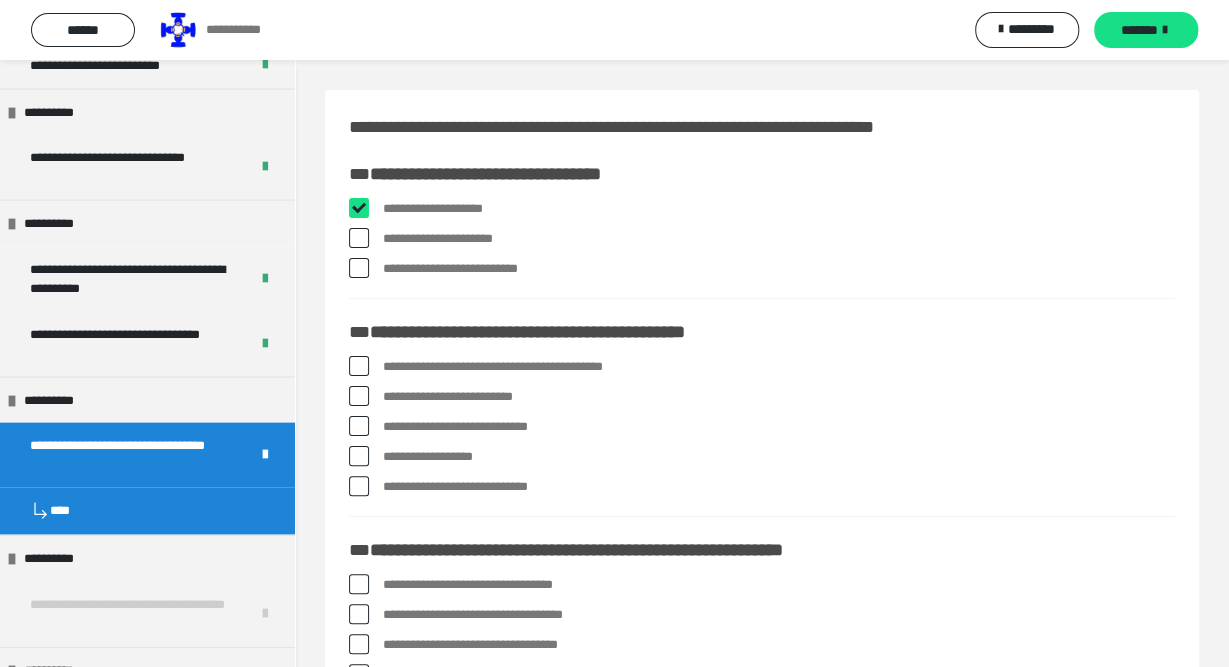checkbox on "****" 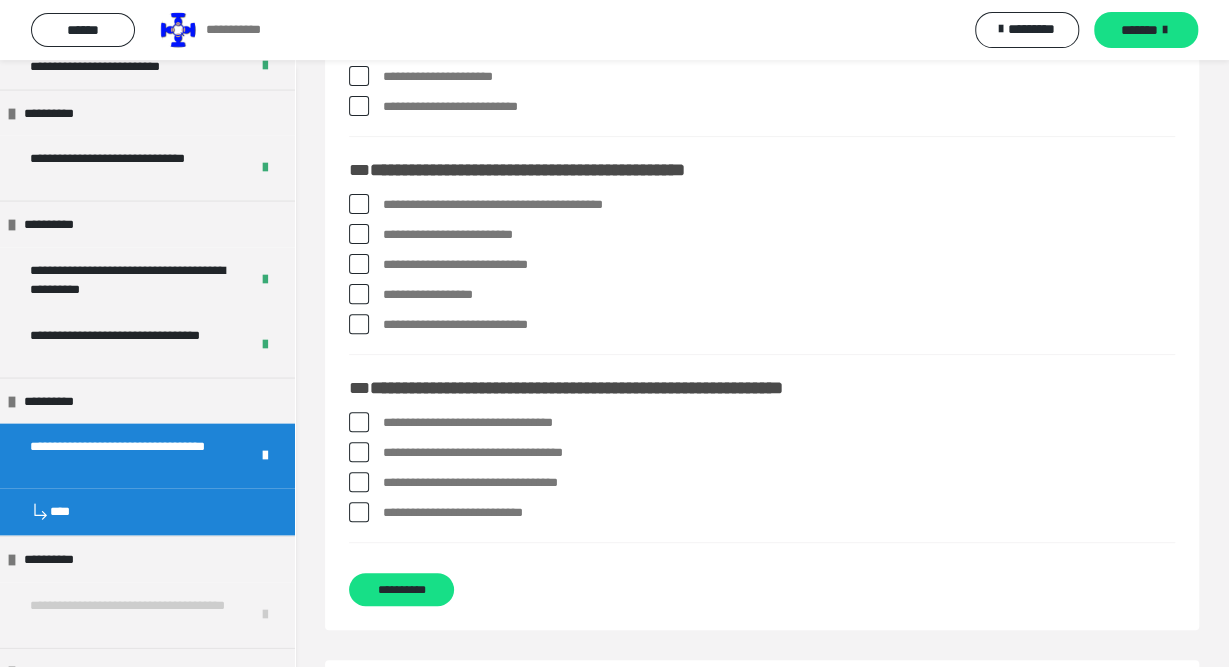 scroll, scrollTop: 162, scrollLeft: 0, axis: vertical 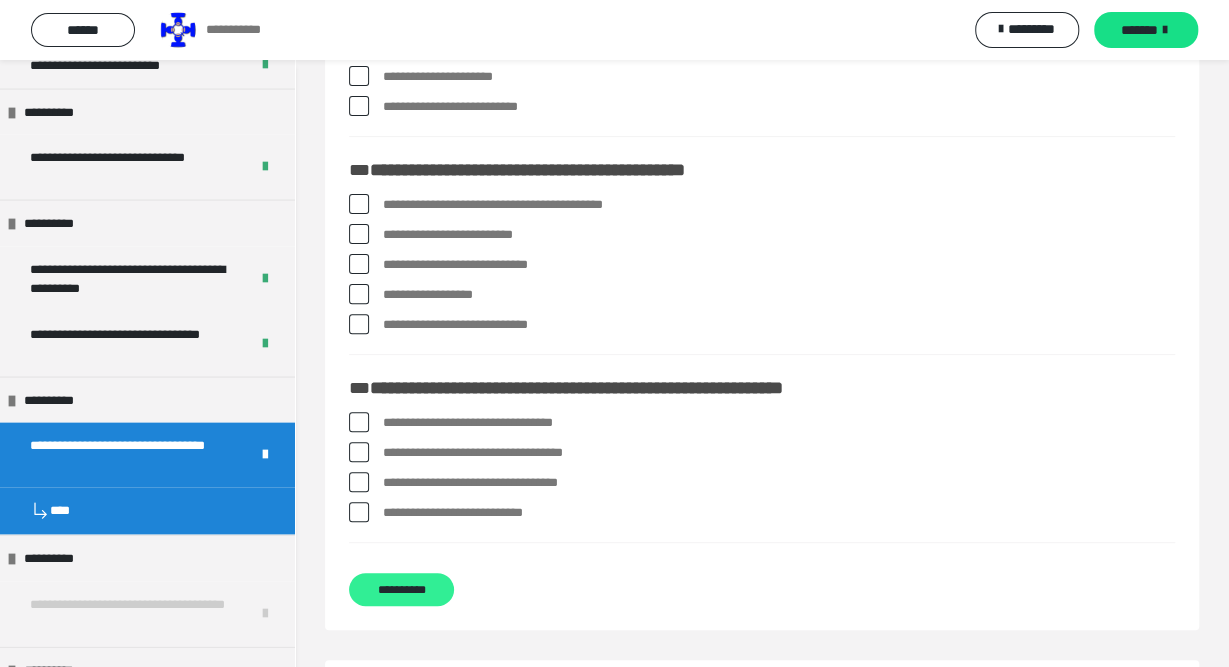 click on "**********" at bounding box center [401, 589] 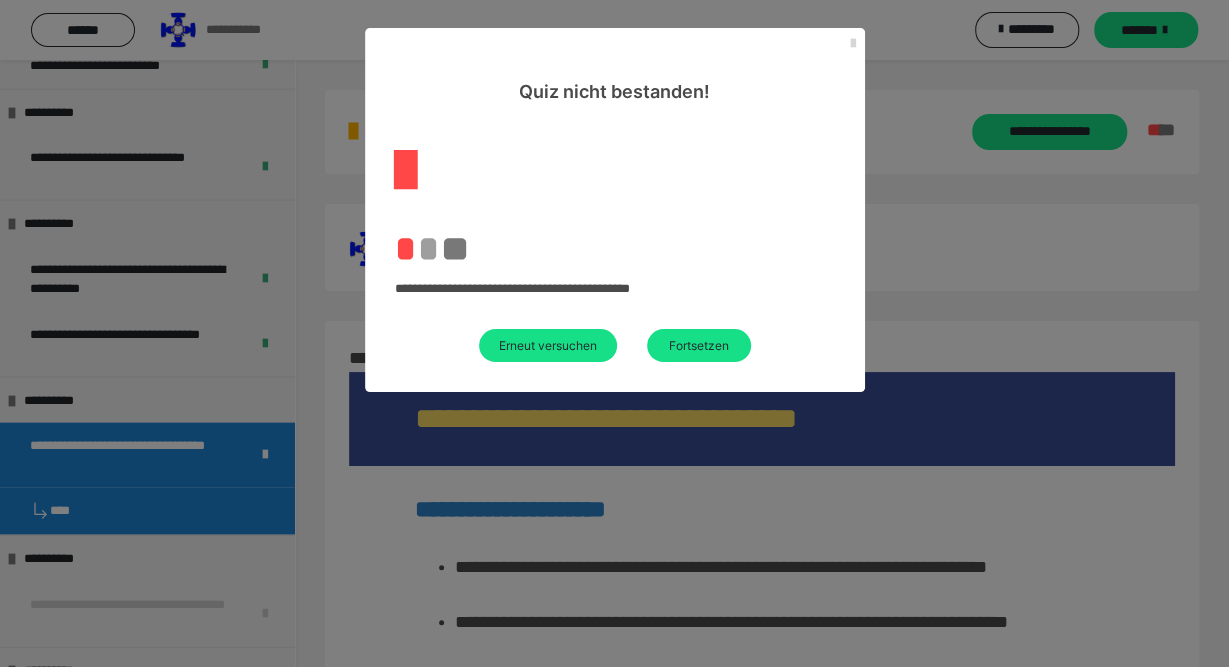 click at bounding box center (853, 44) 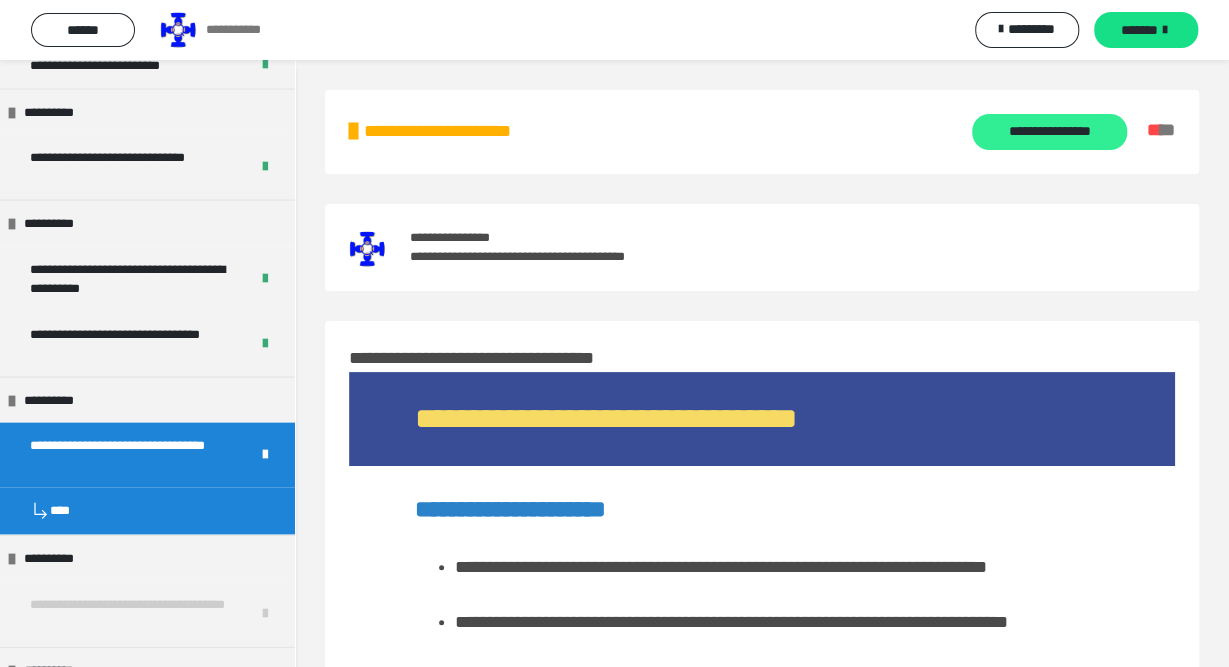 click on "**********" at bounding box center (1049, 132) 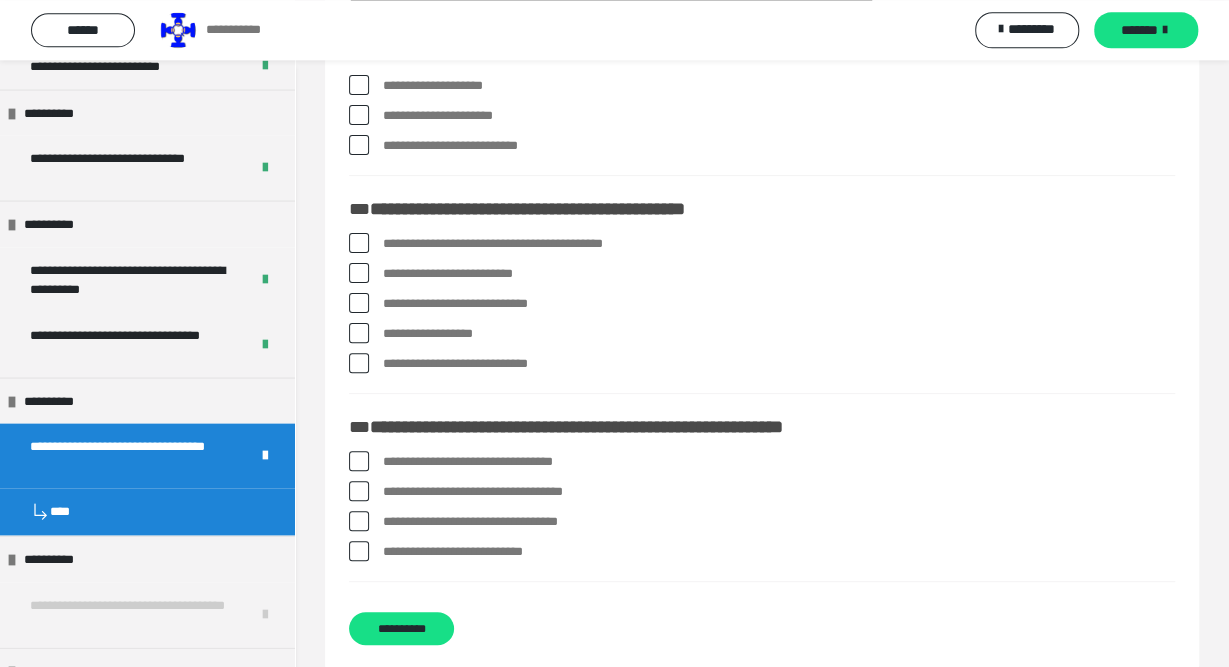 scroll, scrollTop: 125, scrollLeft: 0, axis: vertical 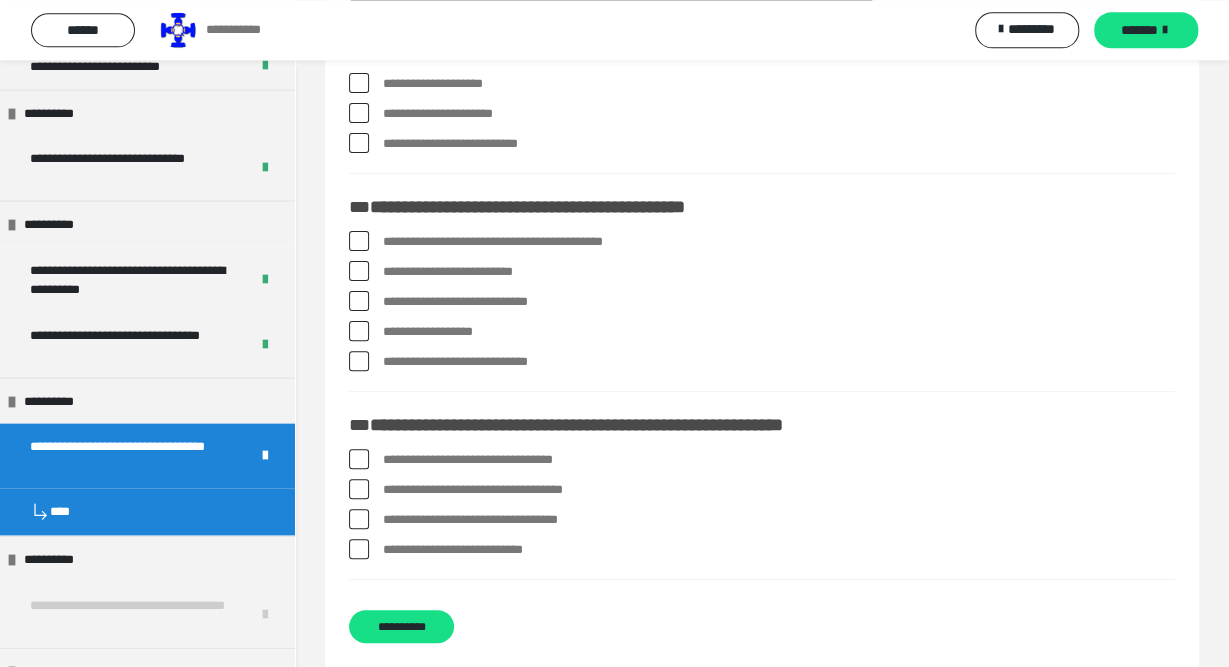 click at bounding box center [359, 143] 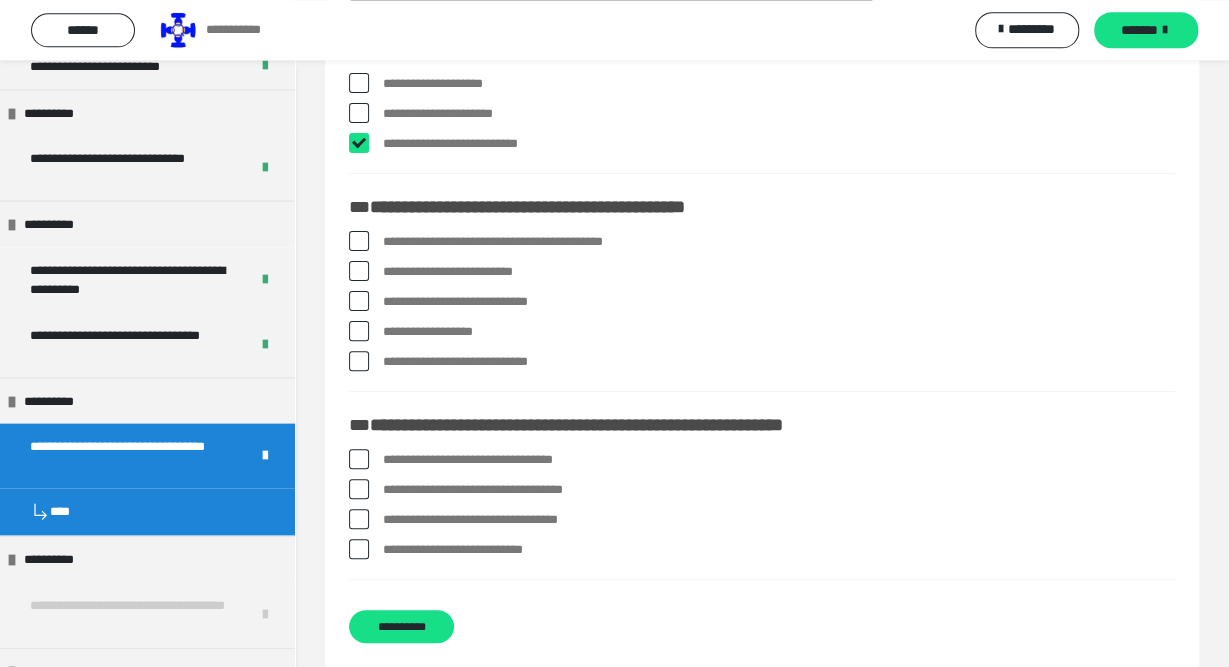 checkbox on "****" 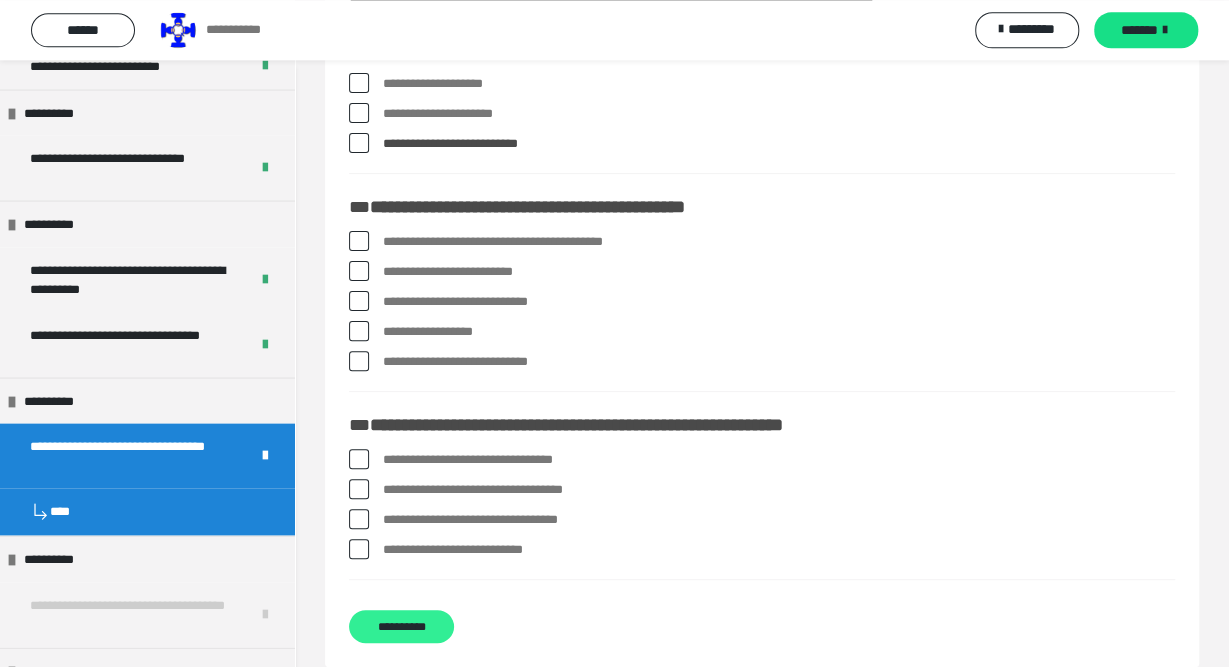click on "**********" at bounding box center [401, 626] 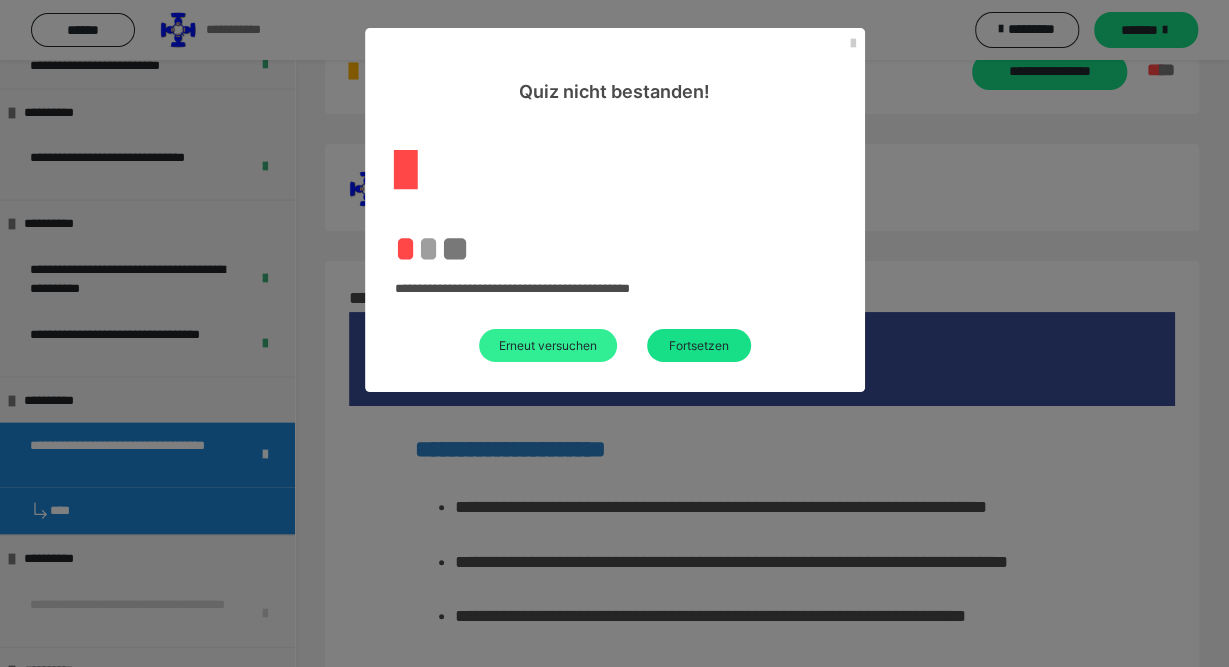 click on "Erneut versuchen" at bounding box center [548, 345] 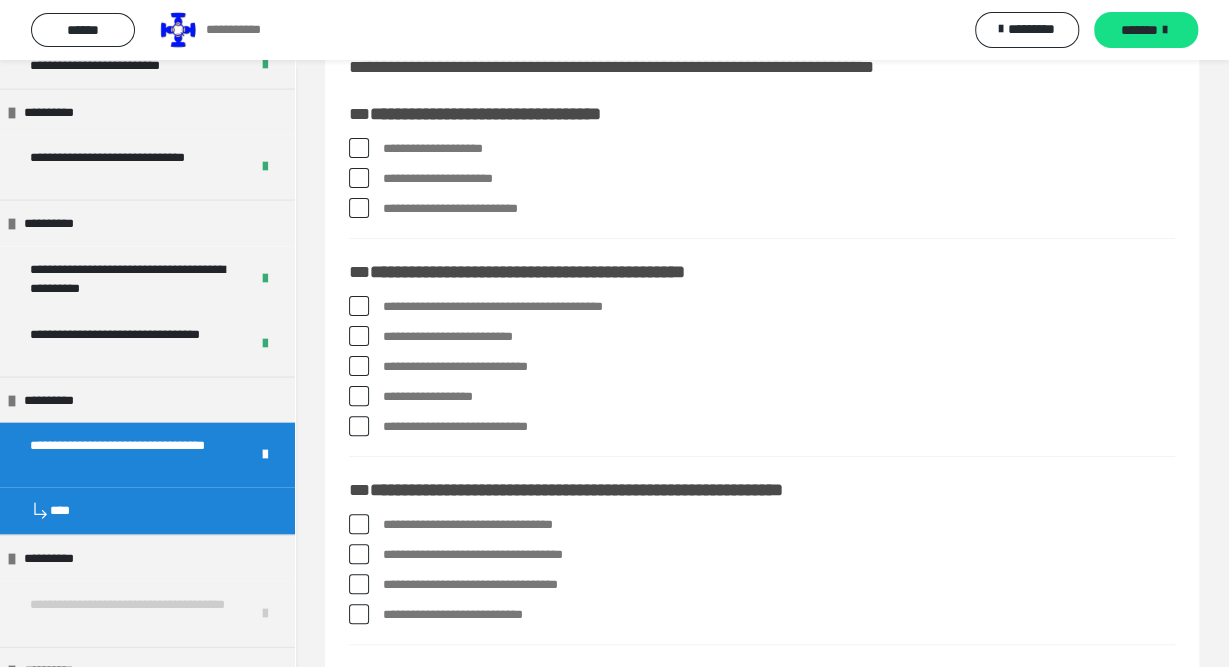 click at bounding box center [359, 306] 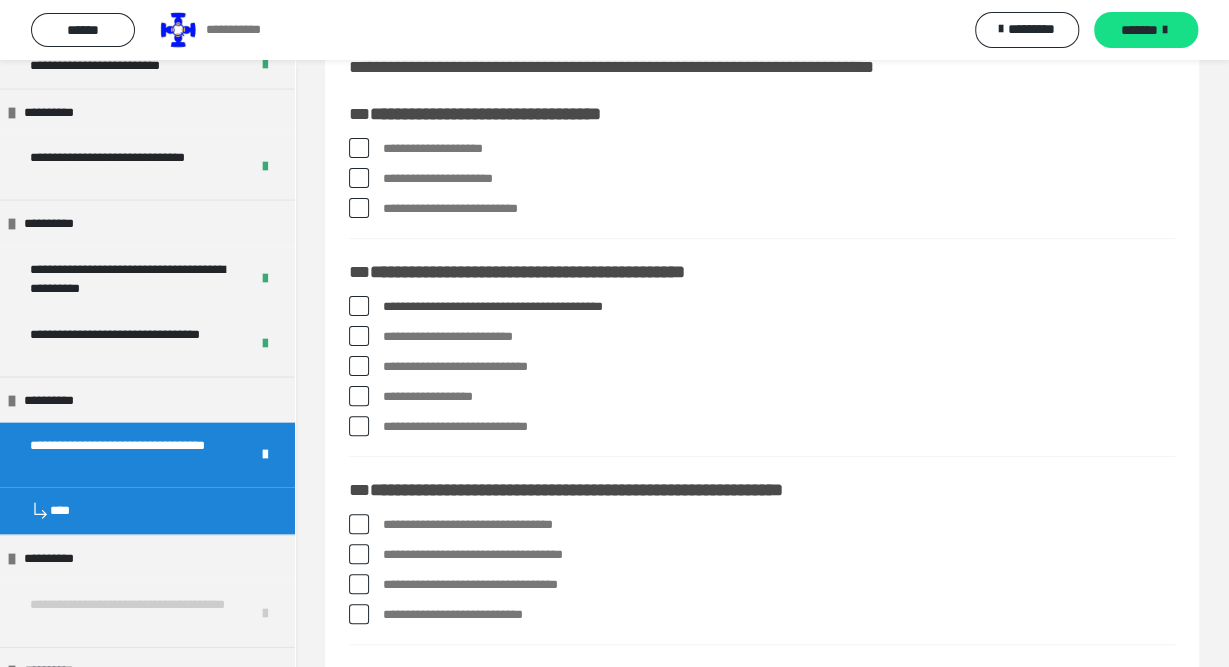 click at bounding box center [359, 306] 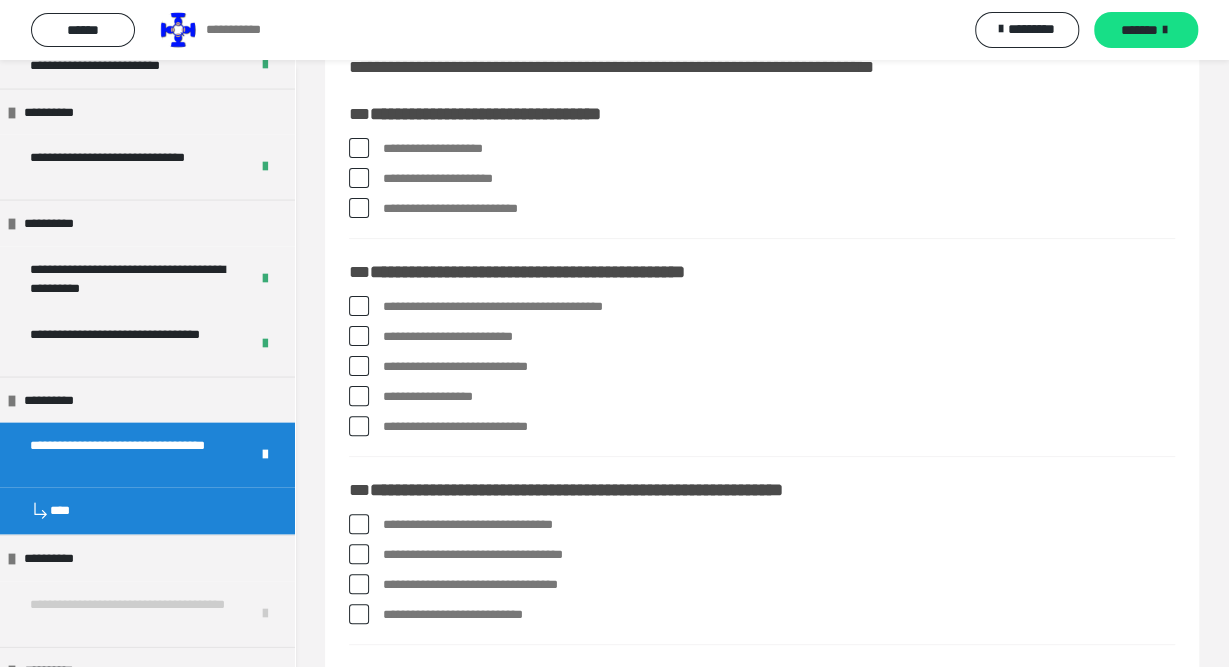 click at bounding box center (359, 336) 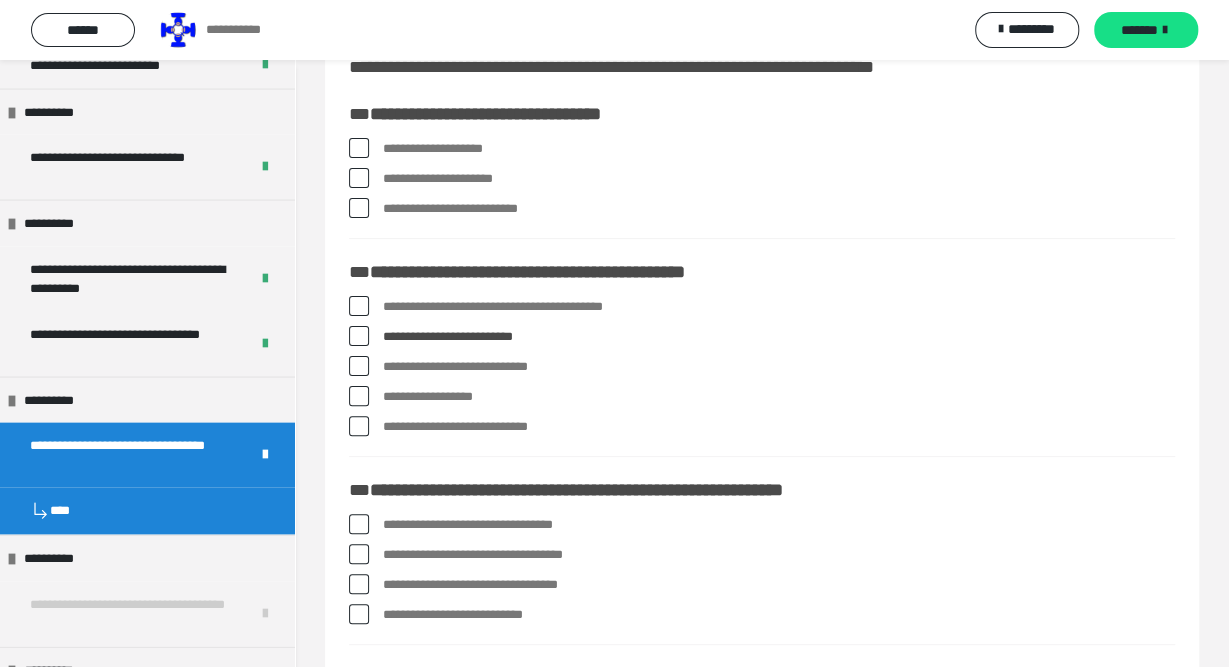 click at bounding box center [359, 366] 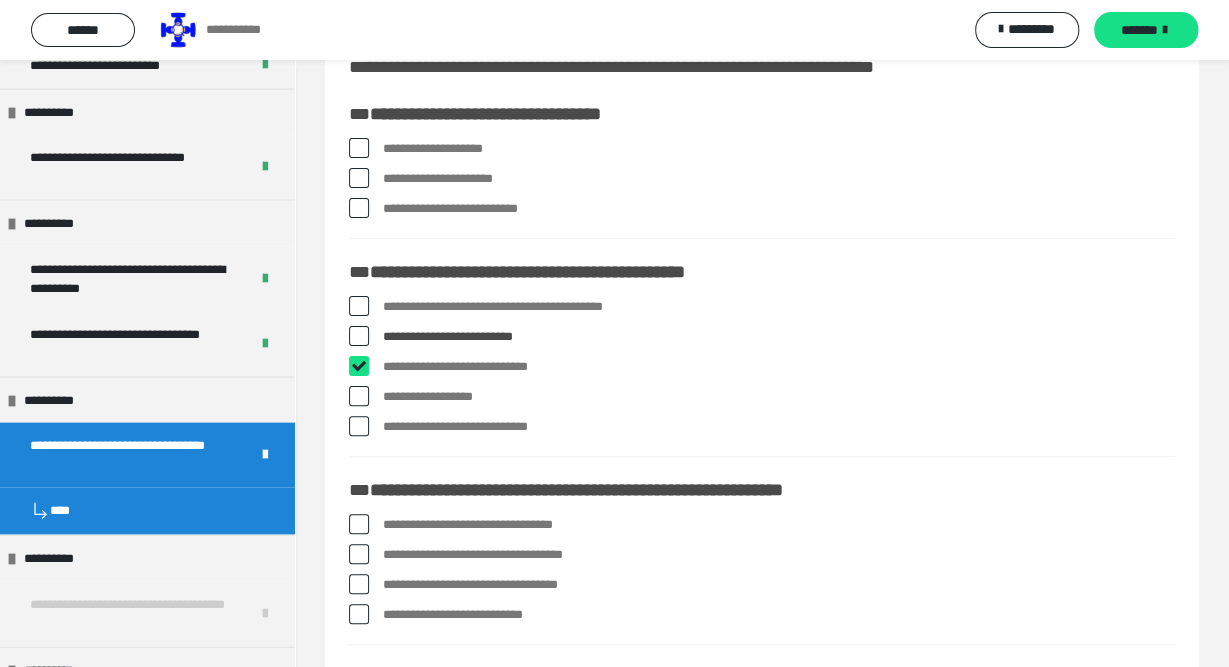 checkbox on "****" 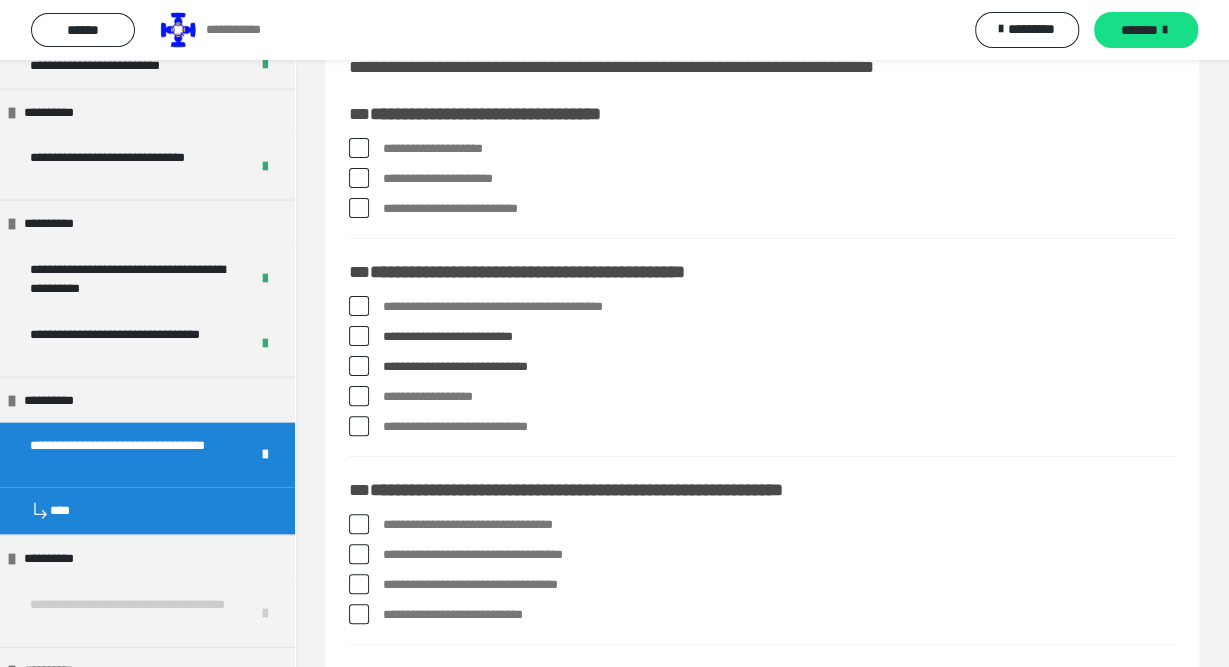 click at bounding box center [359, 336] 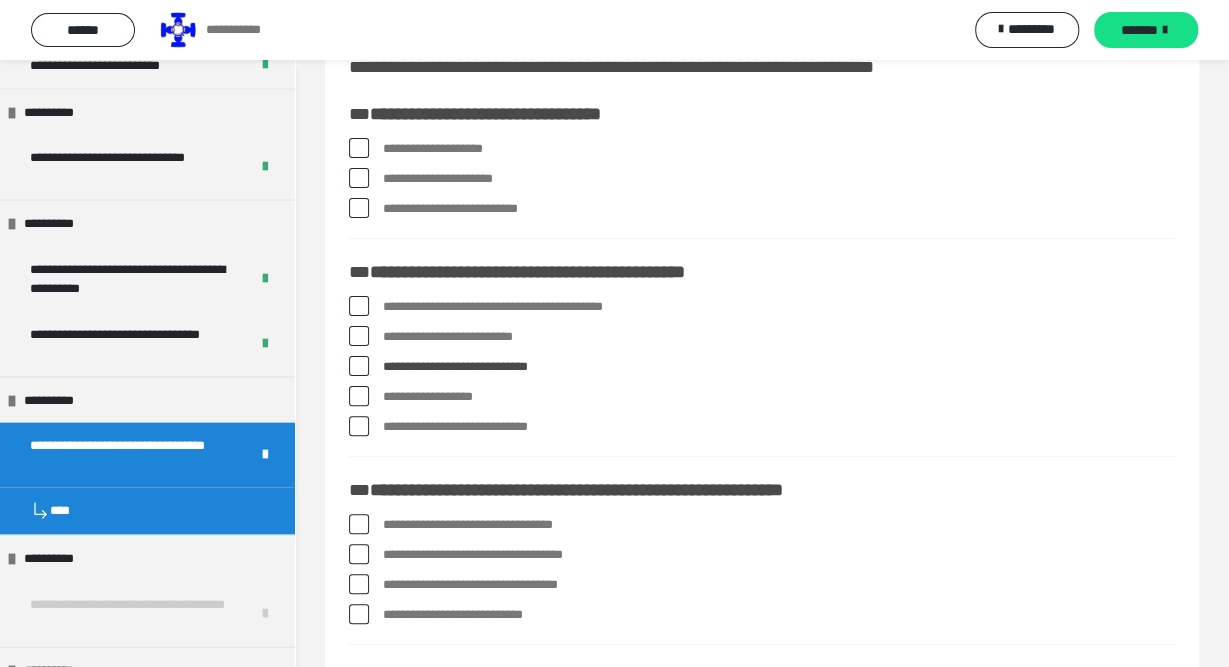 click on "**********" at bounding box center (762, 371) 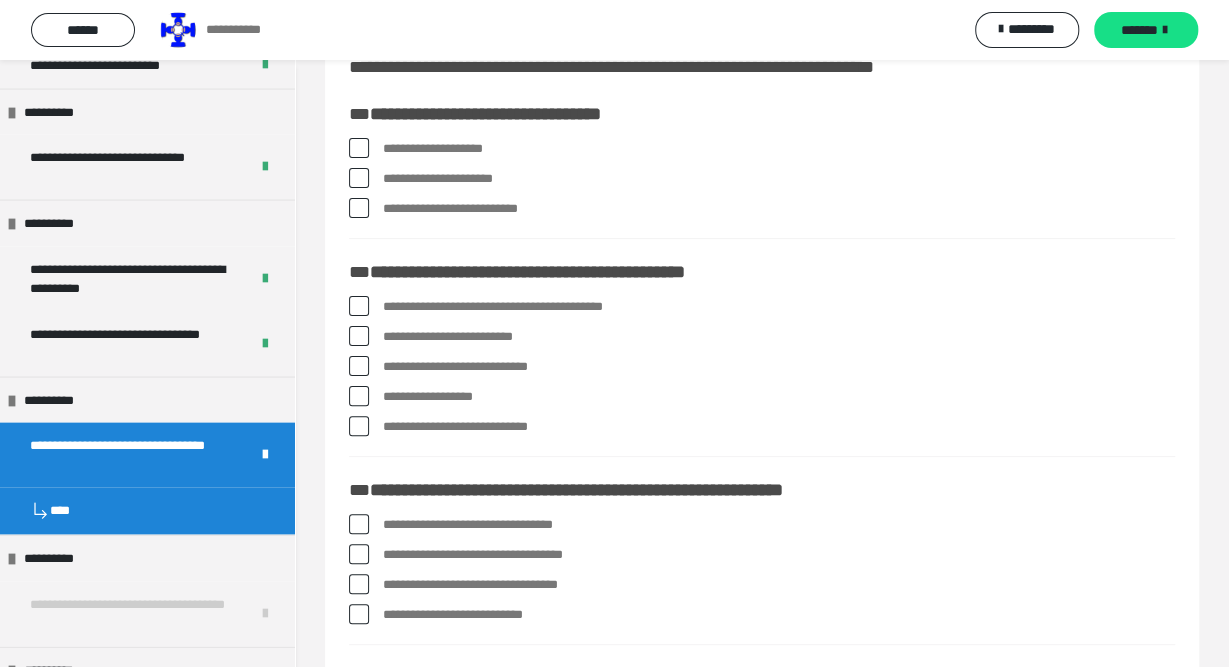 click at bounding box center (359, 336) 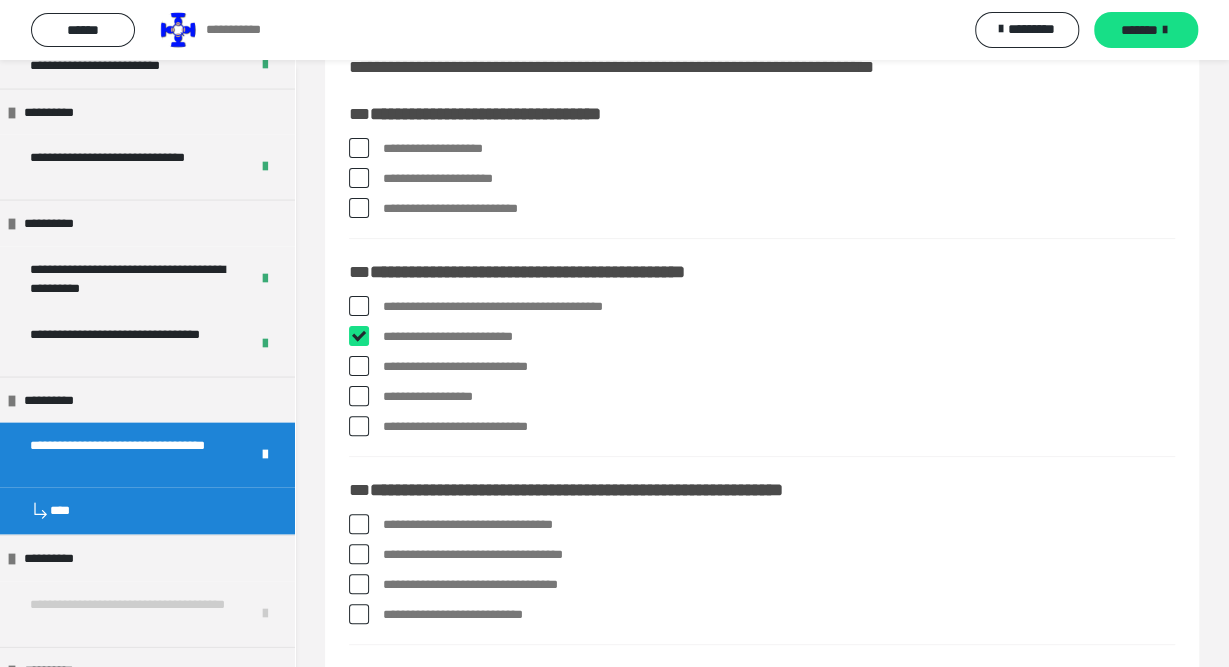 checkbox on "****" 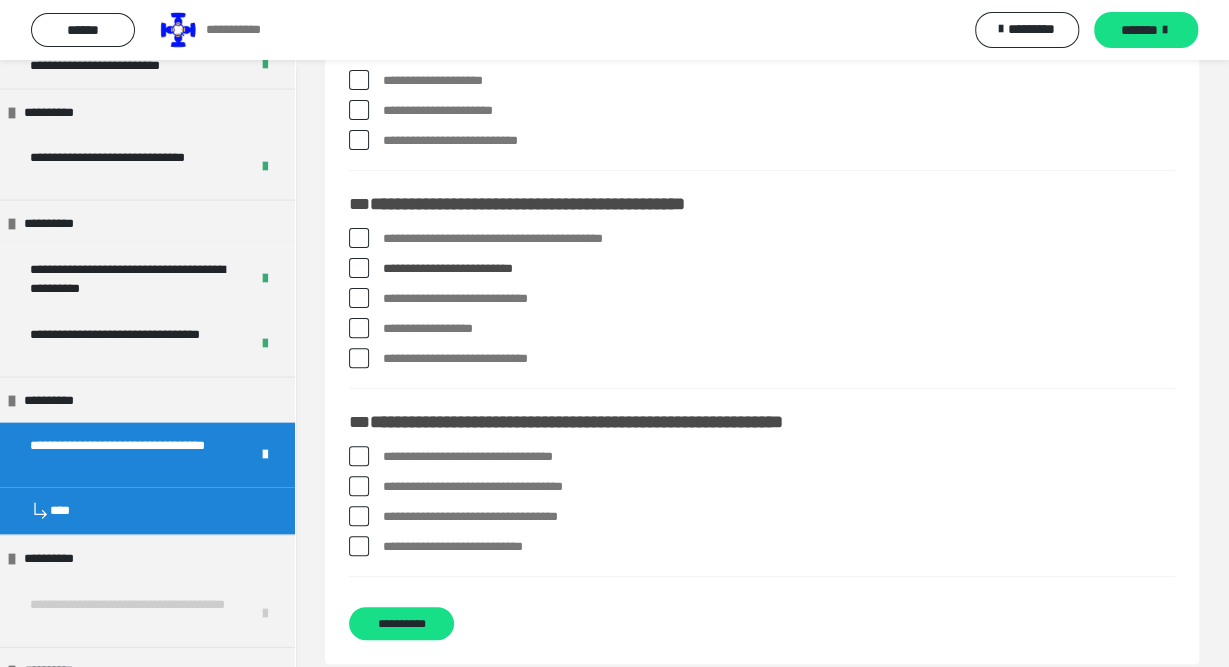 scroll, scrollTop: 128, scrollLeft: 0, axis: vertical 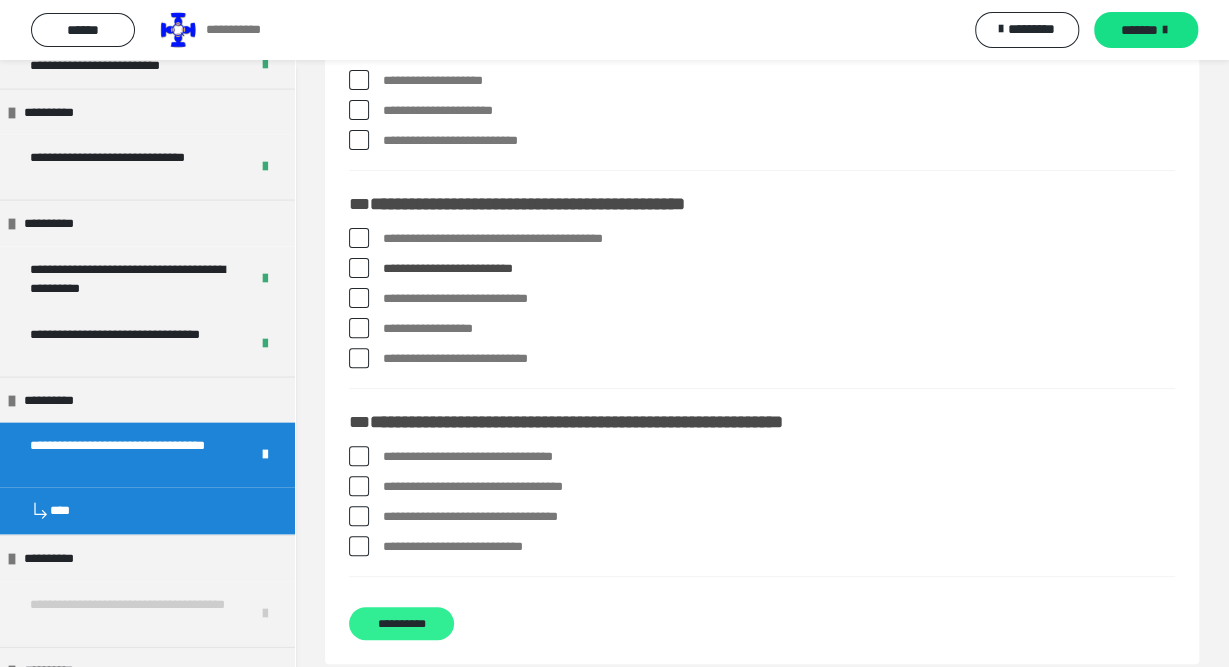click on "**********" at bounding box center [401, 623] 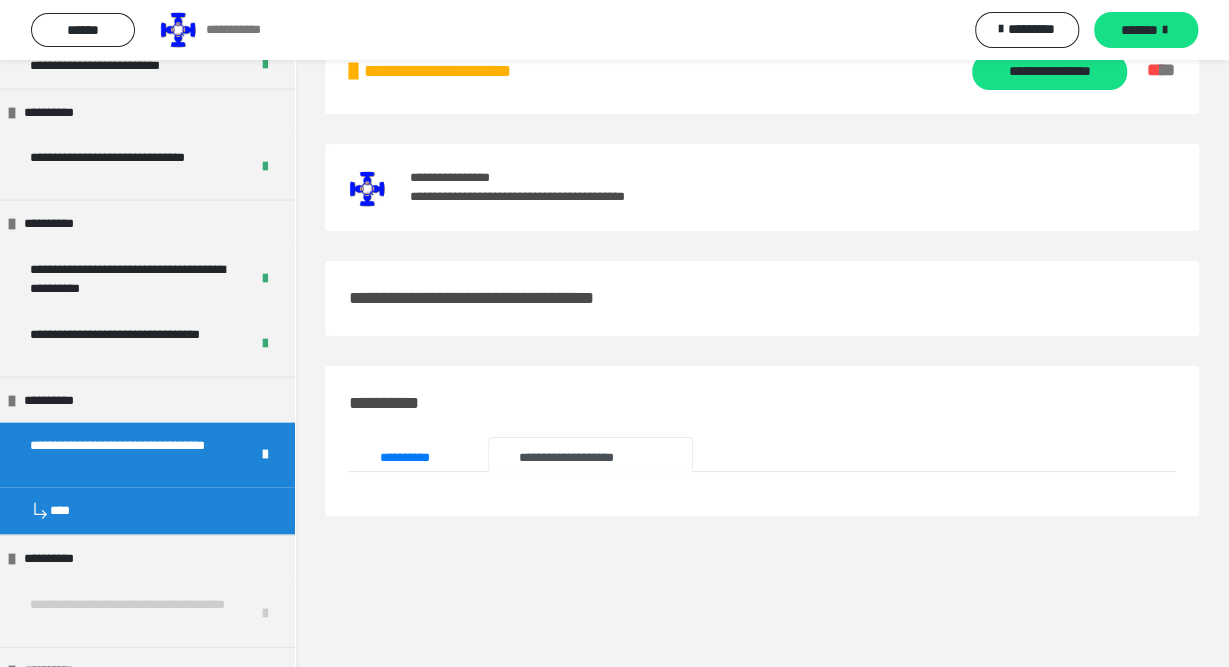 scroll, scrollTop: 60, scrollLeft: 0, axis: vertical 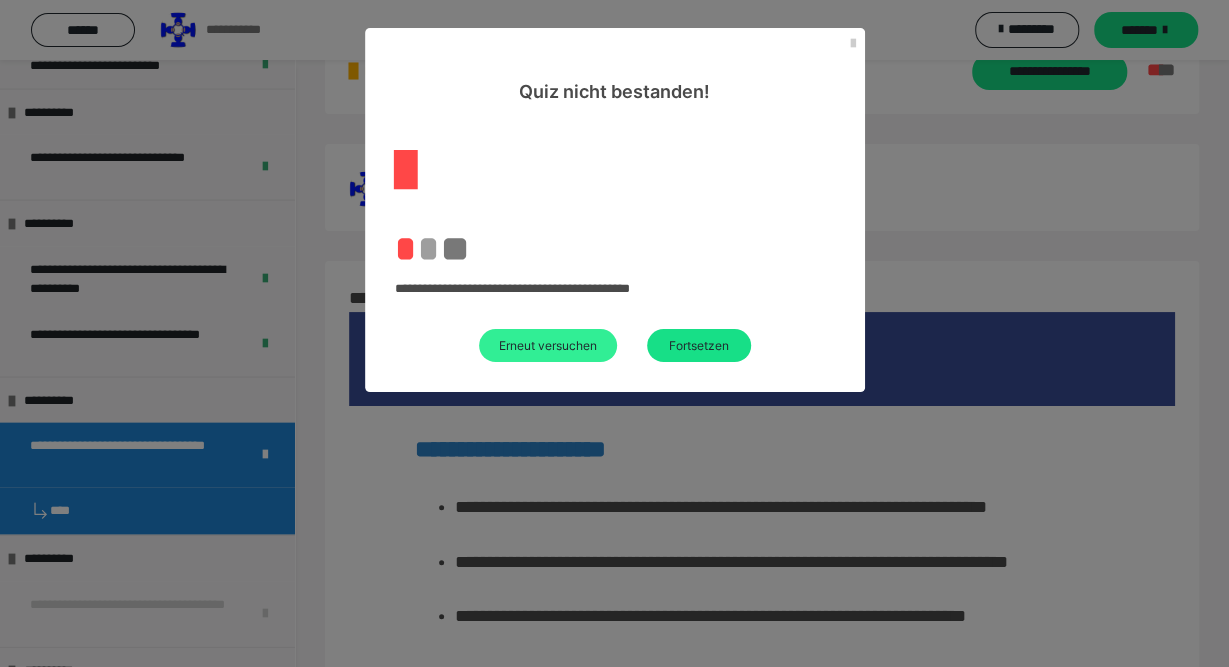 click on "Erneut versuchen" at bounding box center [548, 345] 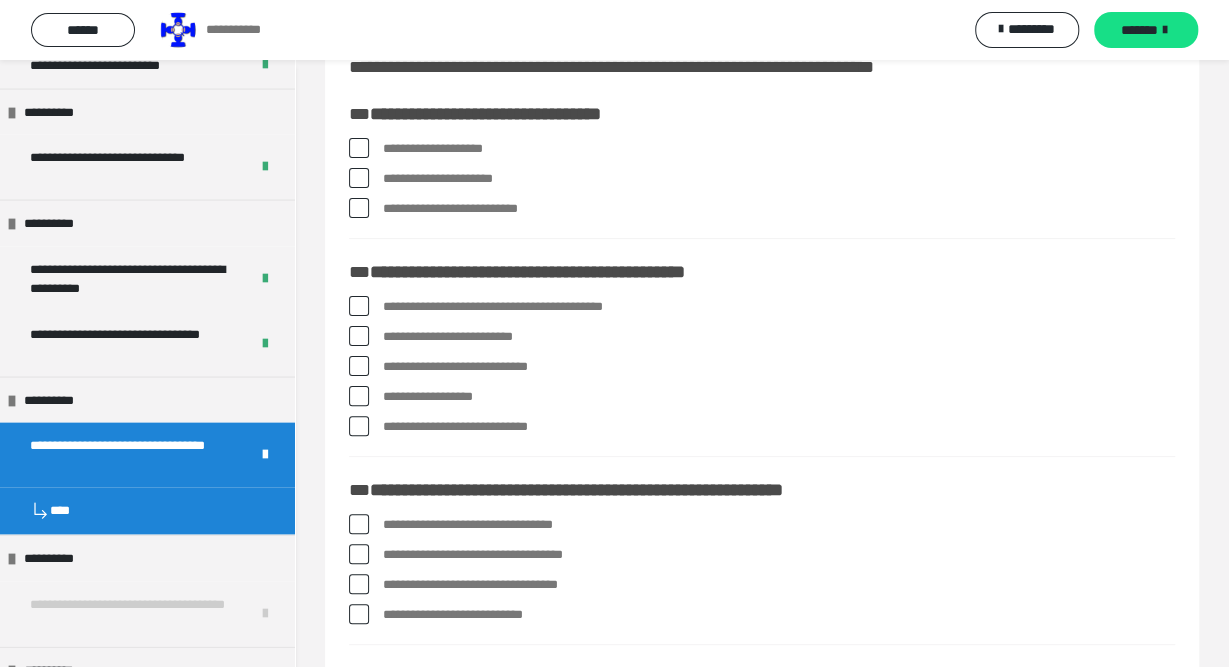 click at bounding box center [359, 366] 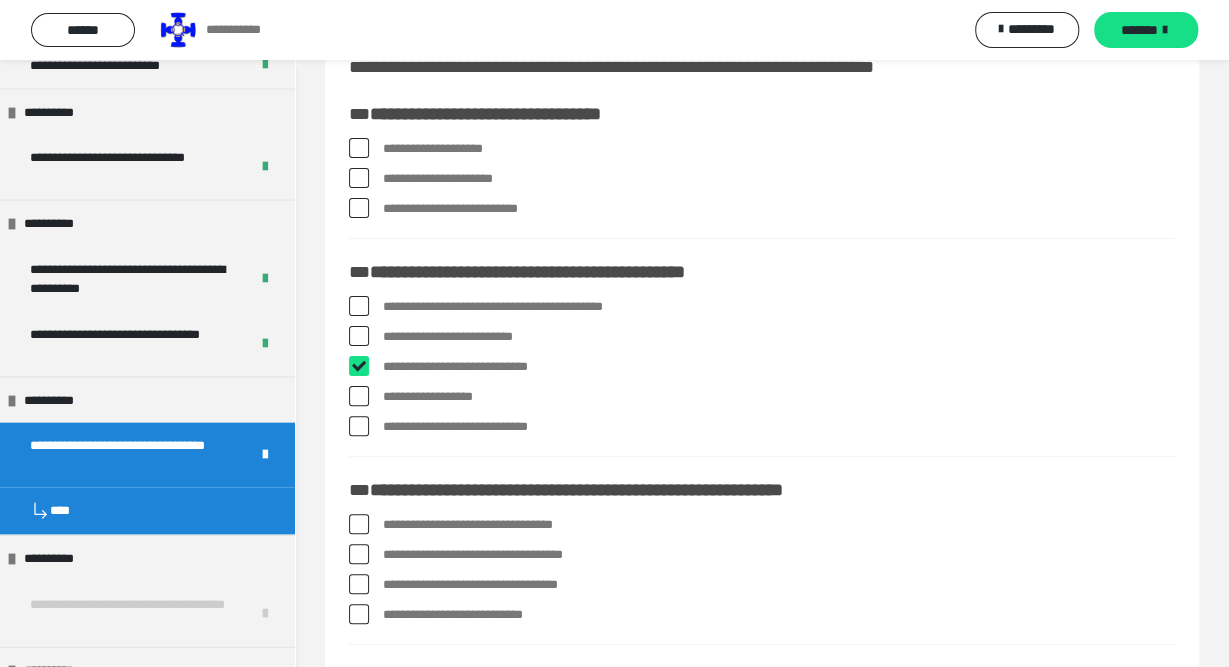checkbox on "****" 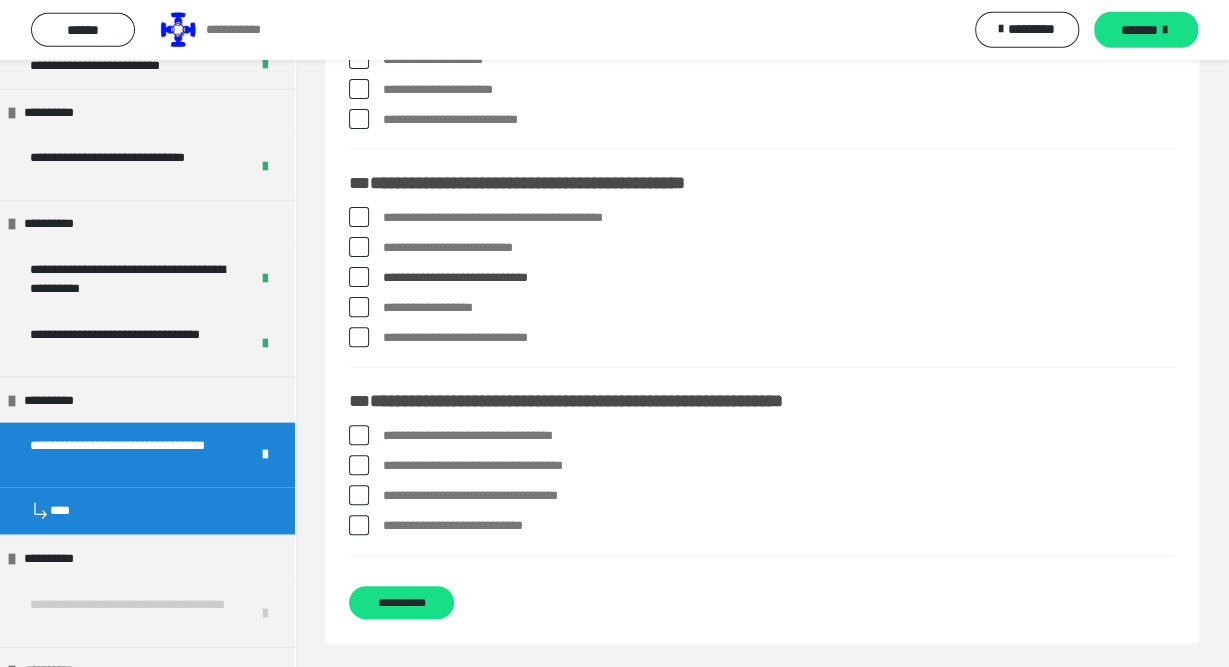 scroll, scrollTop: 150, scrollLeft: 0, axis: vertical 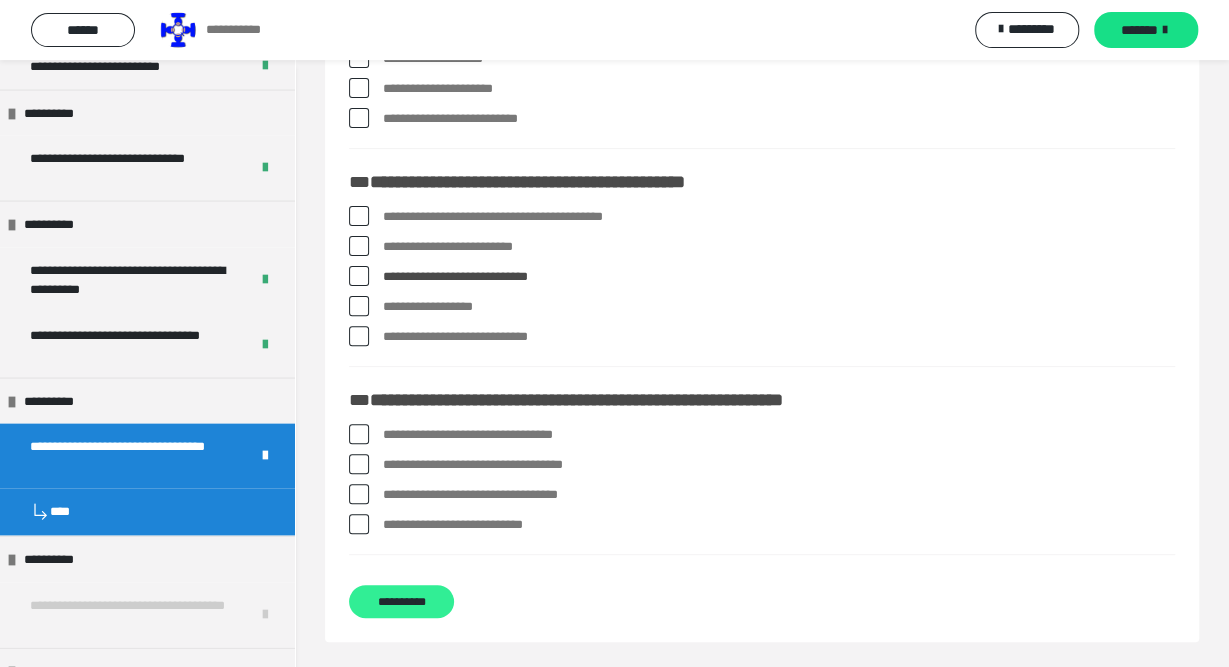click on "**********" at bounding box center (401, 601) 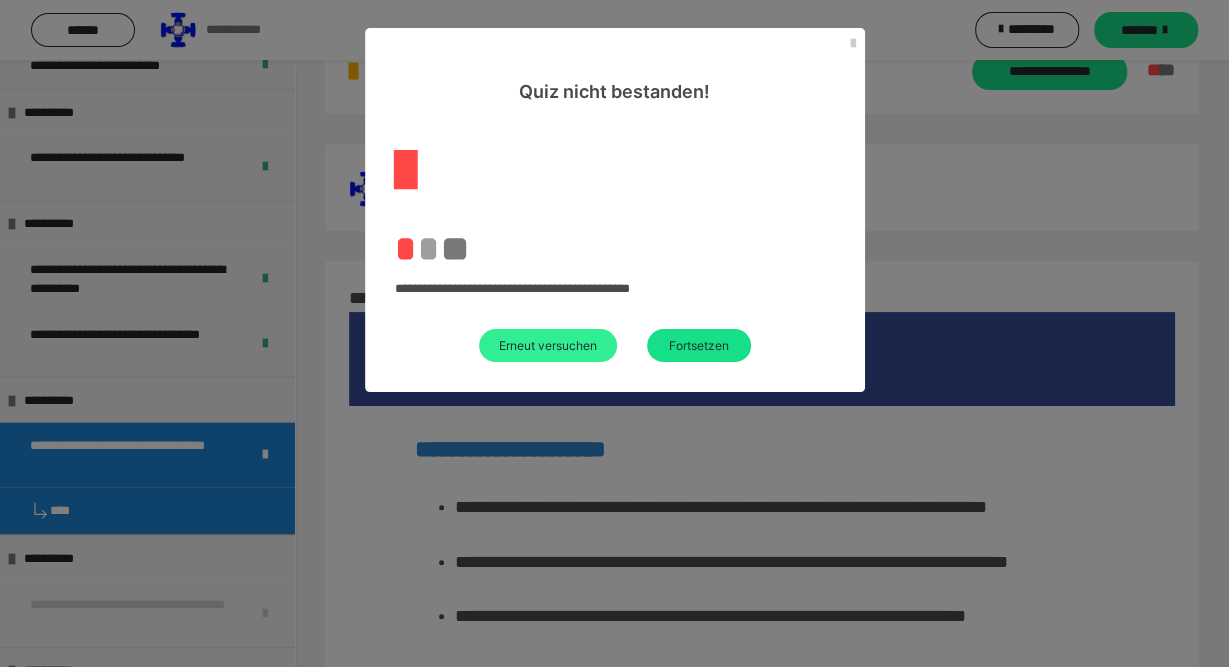click on "Erneut versuchen" at bounding box center [548, 345] 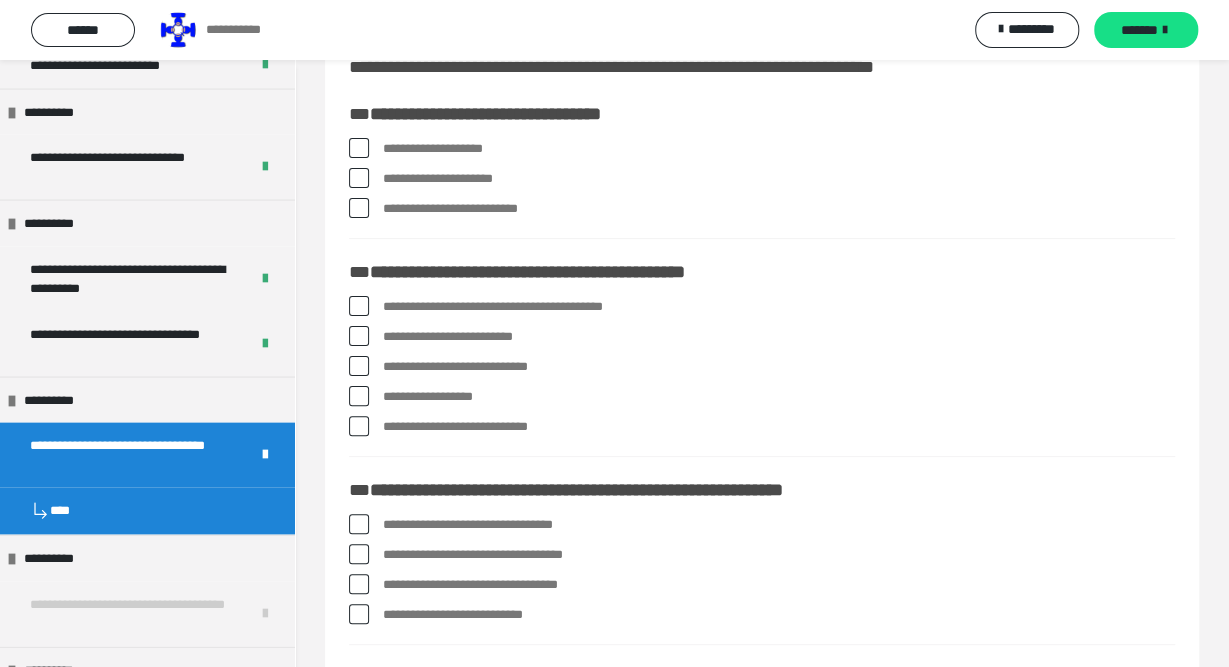 click at bounding box center (359, 396) 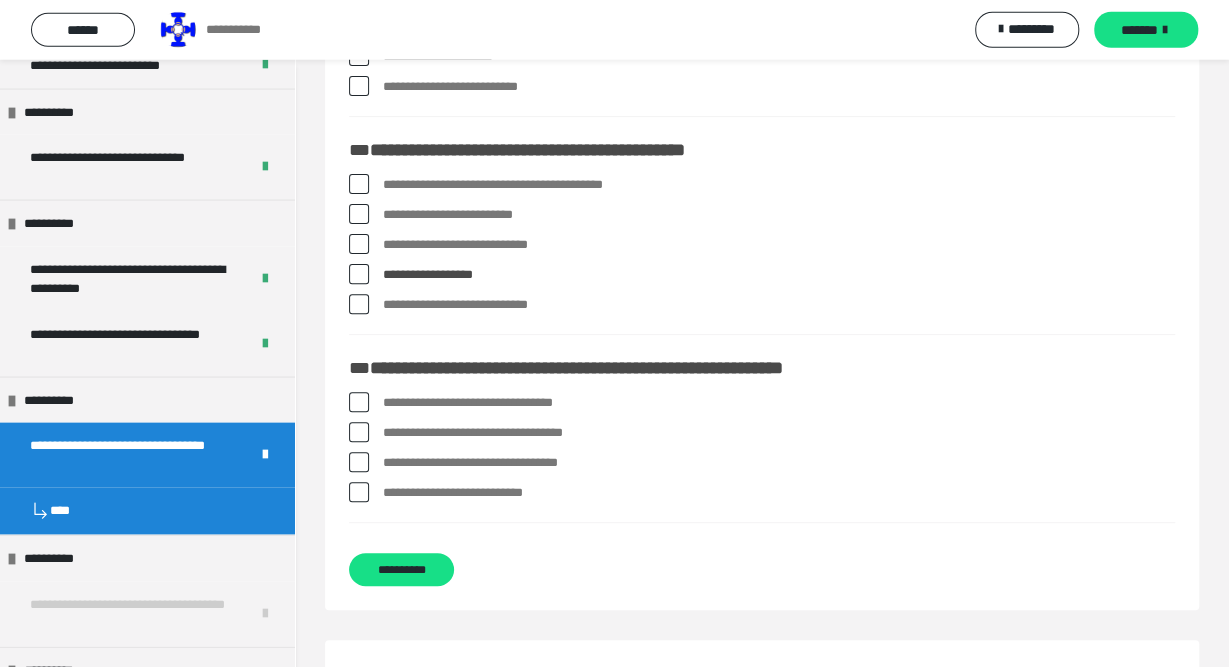 scroll, scrollTop: 204, scrollLeft: 0, axis: vertical 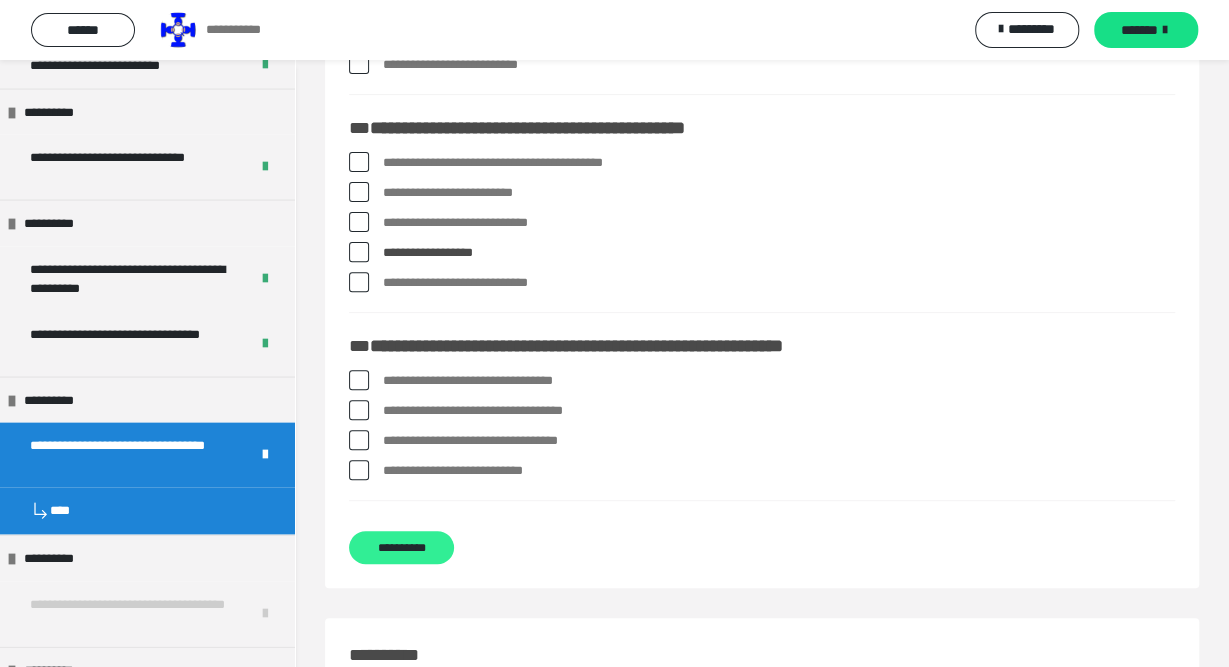 click on "**********" at bounding box center (401, 547) 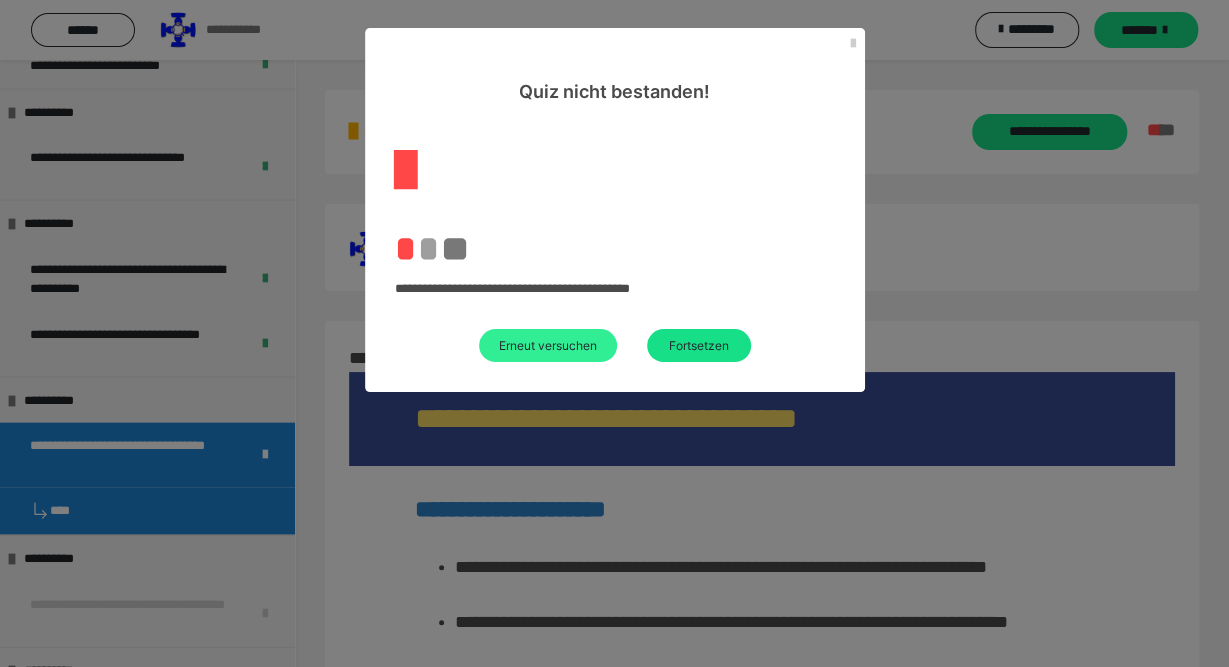 click on "Erneut versuchen" at bounding box center [548, 345] 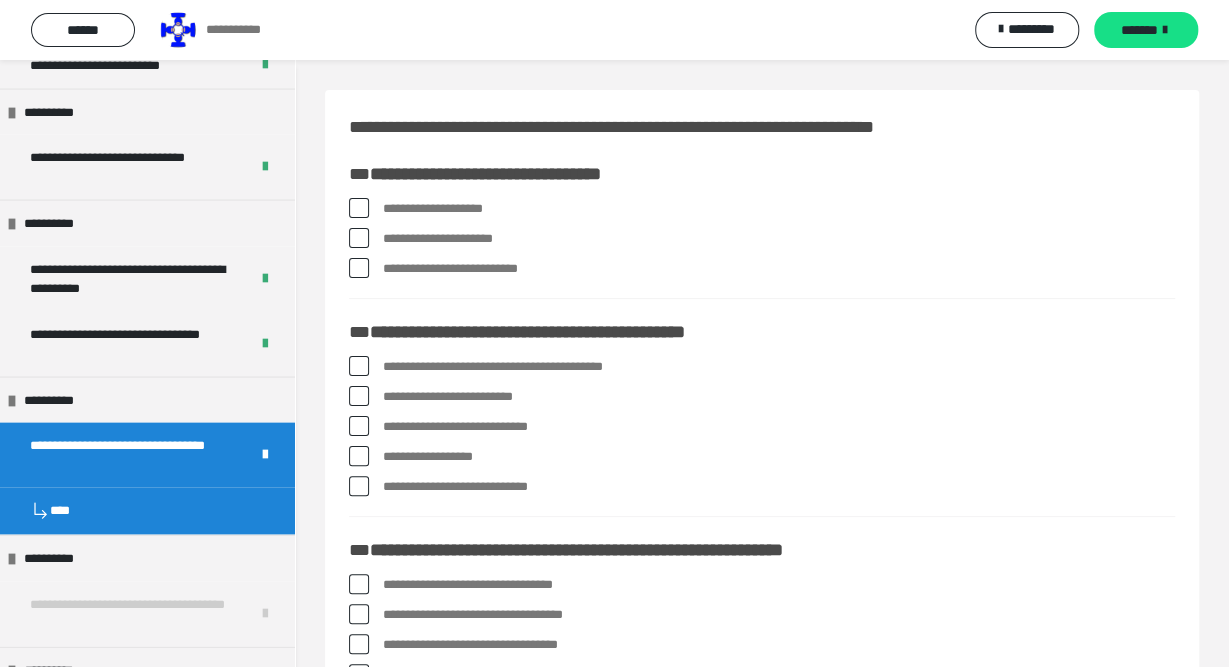 click at bounding box center [359, 486] 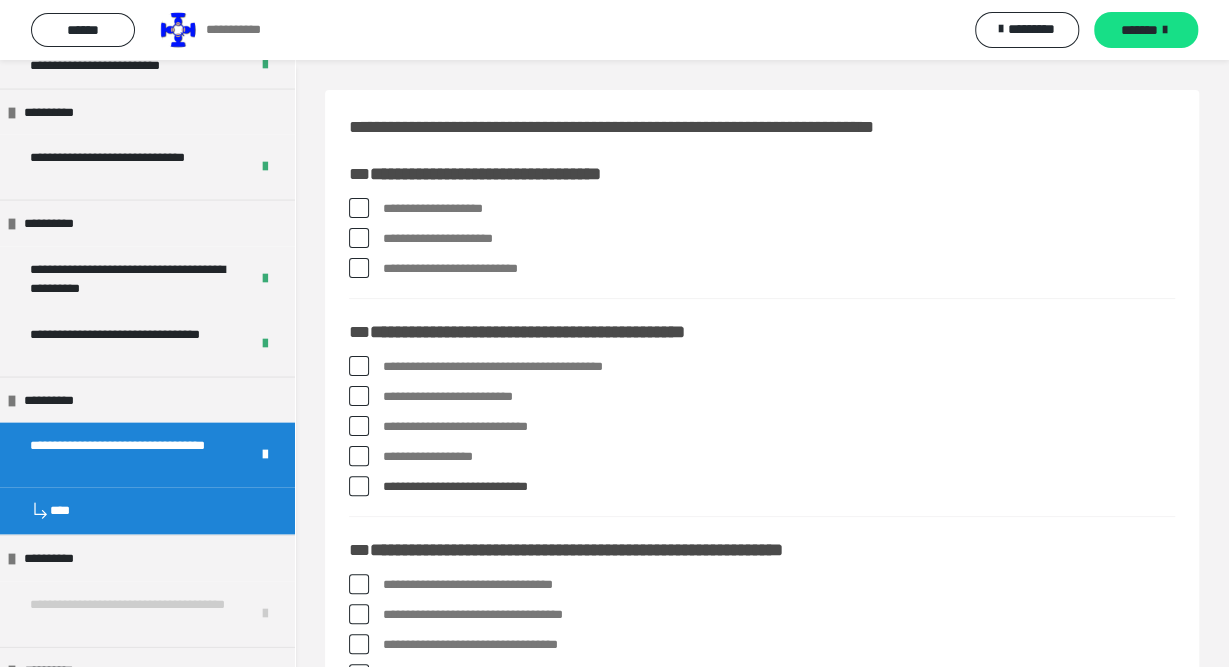 scroll, scrollTop: 176, scrollLeft: 0, axis: vertical 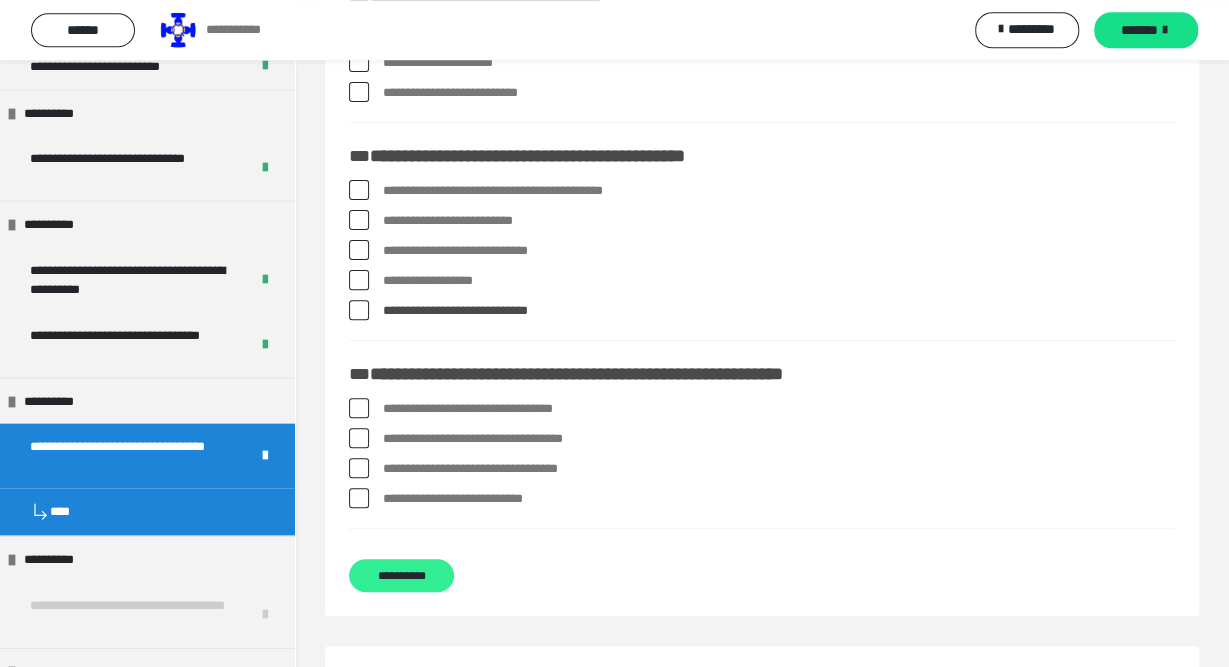 click on "**********" at bounding box center (401, 575) 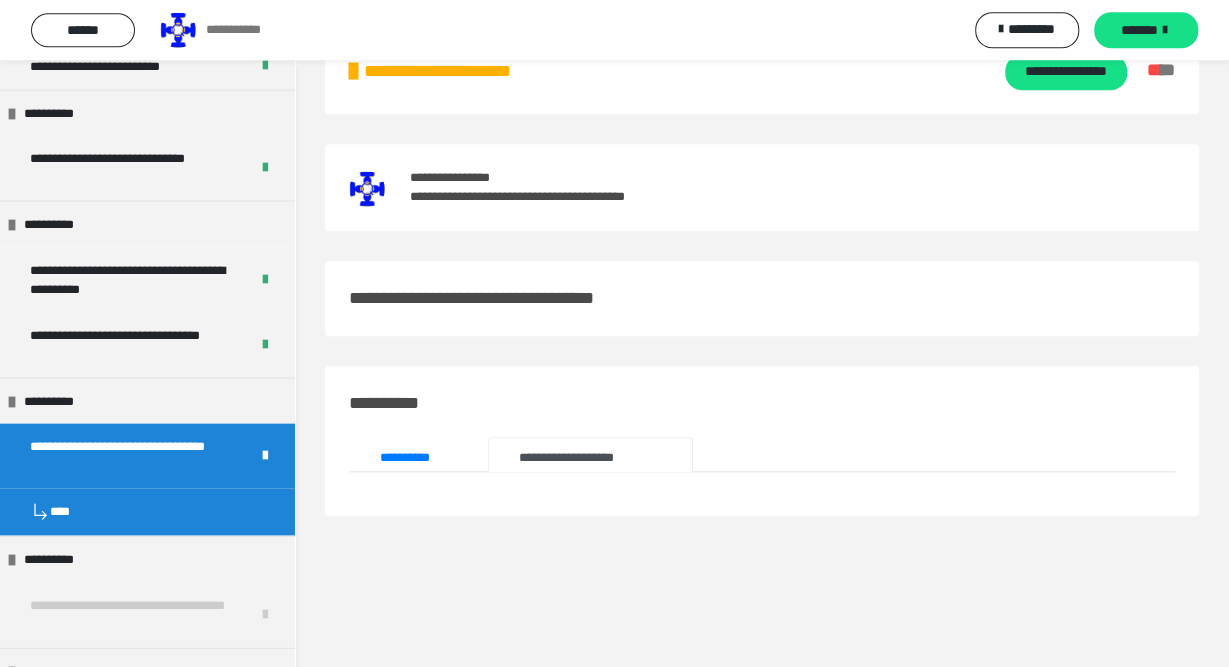 scroll, scrollTop: 0, scrollLeft: 0, axis: both 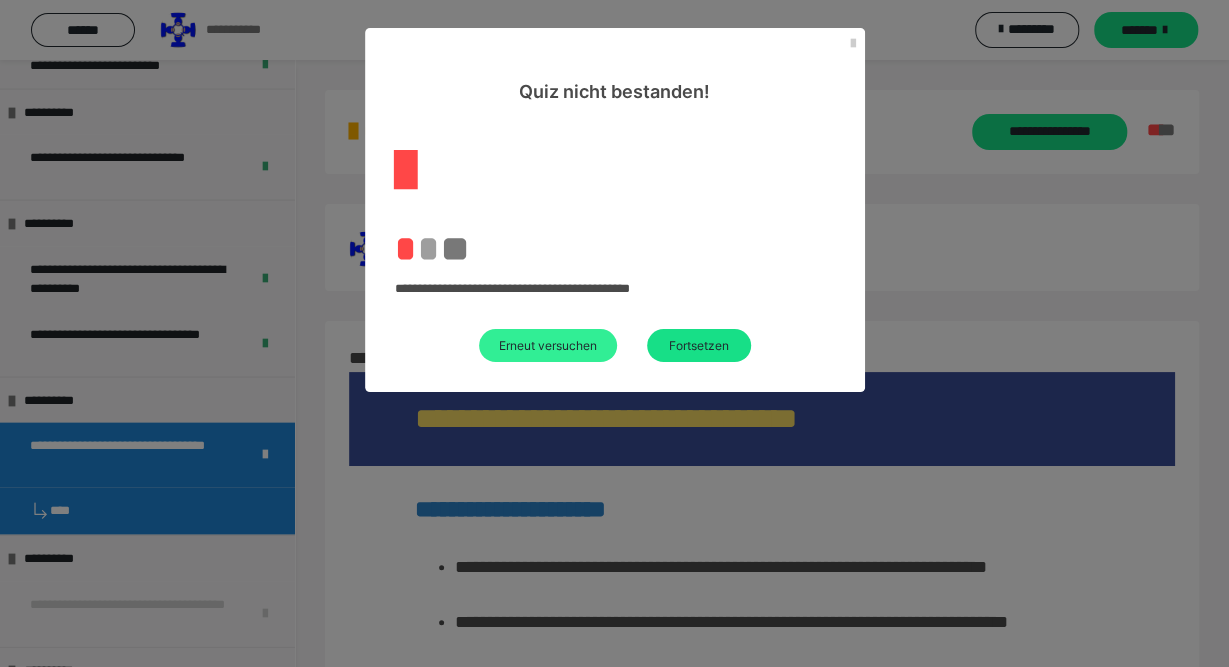 click on "Erneut versuchen" at bounding box center [548, 345] 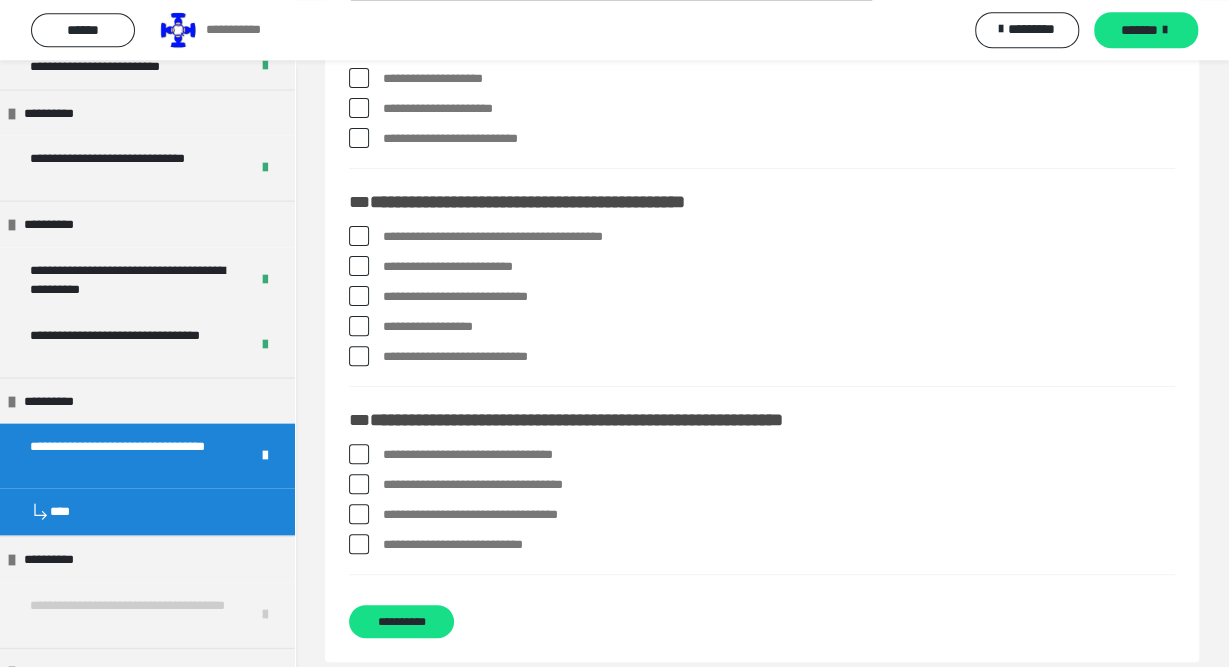 scroll, scrollTop: 130, scrollLeft: 0, axis: vertical 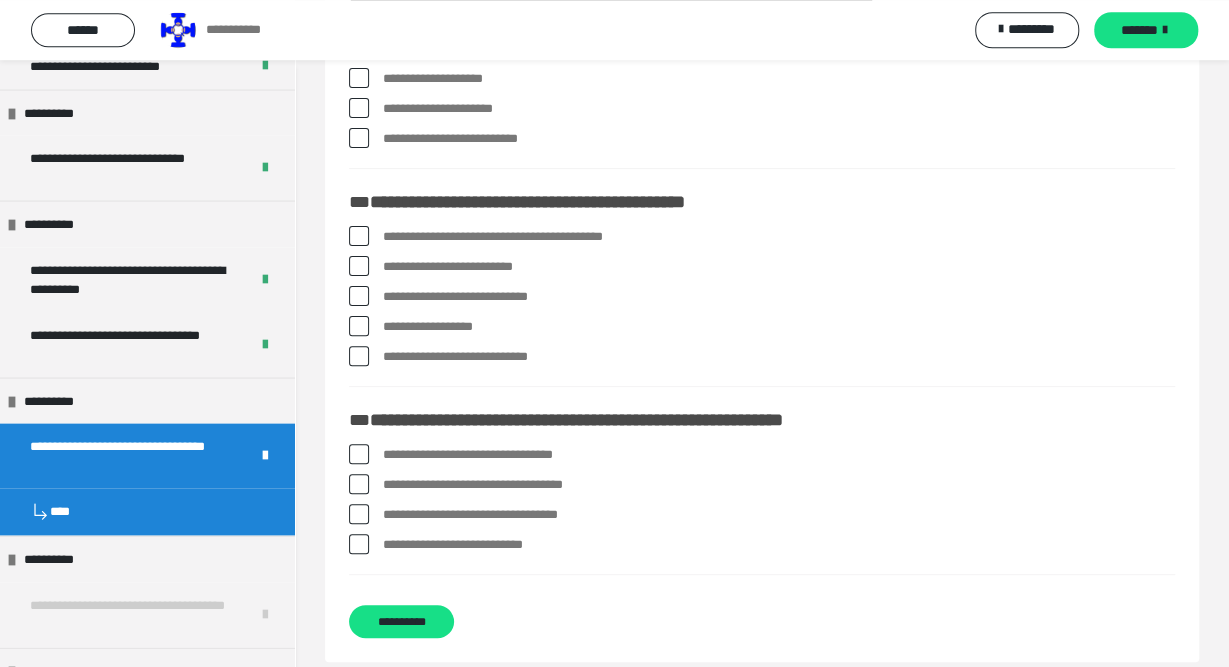 click at bounding box center (359, 454) 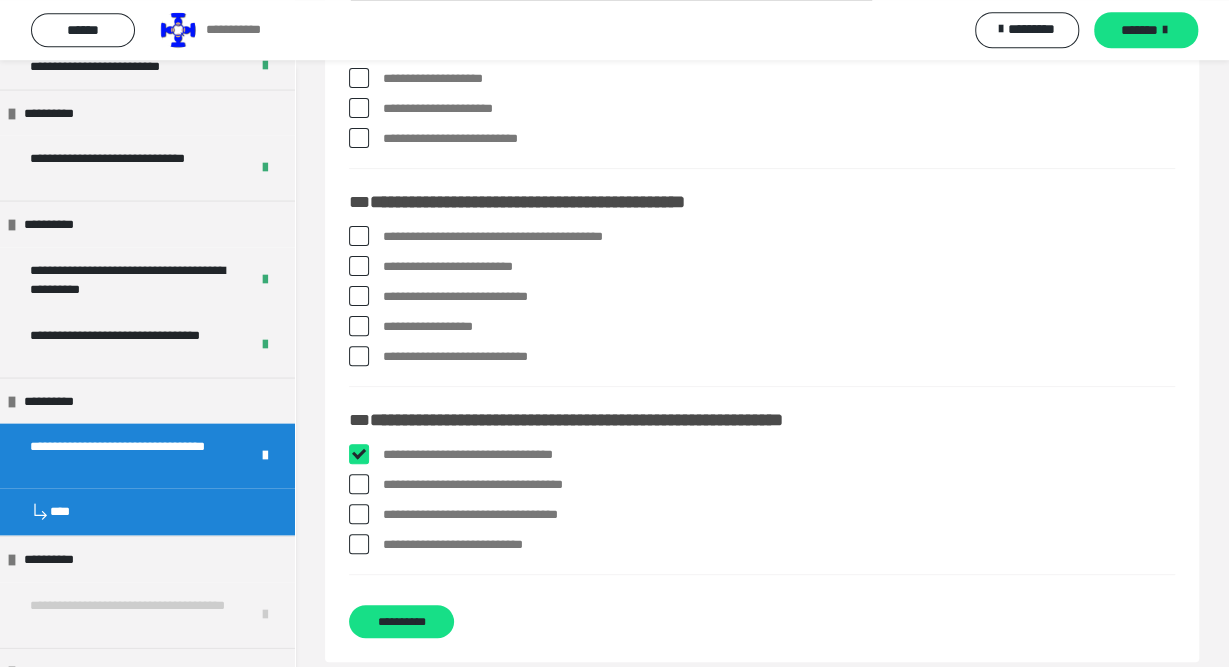 checkbox on "****" 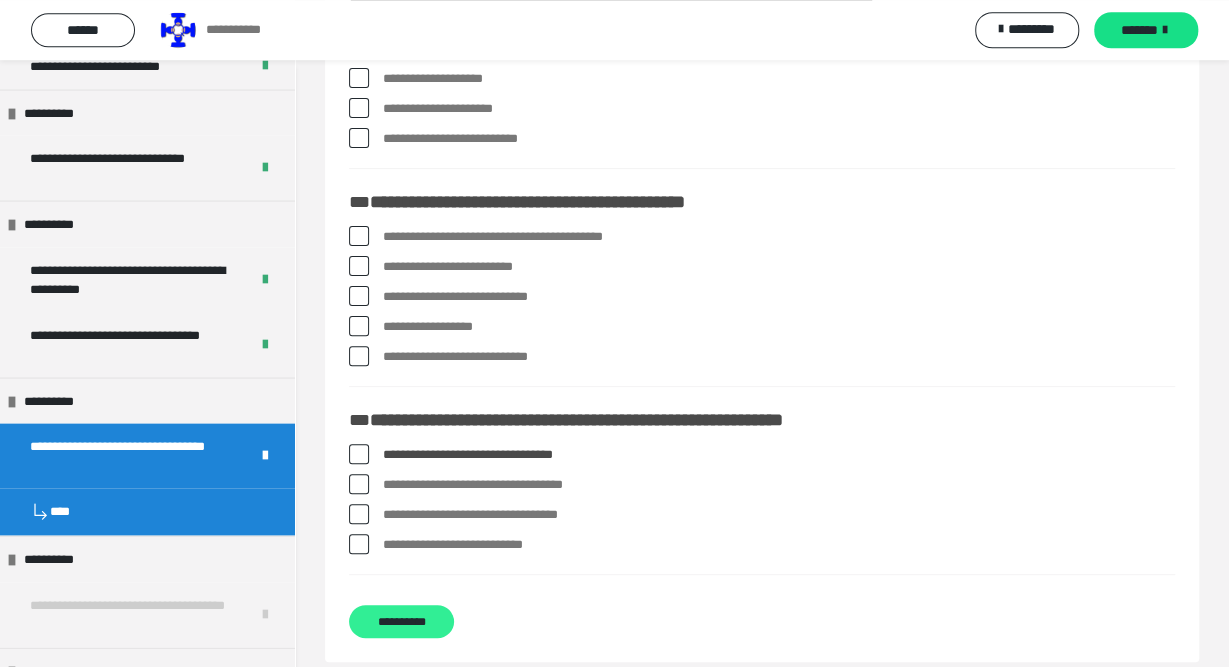 click on "**********" at bounding box center [401, 621] 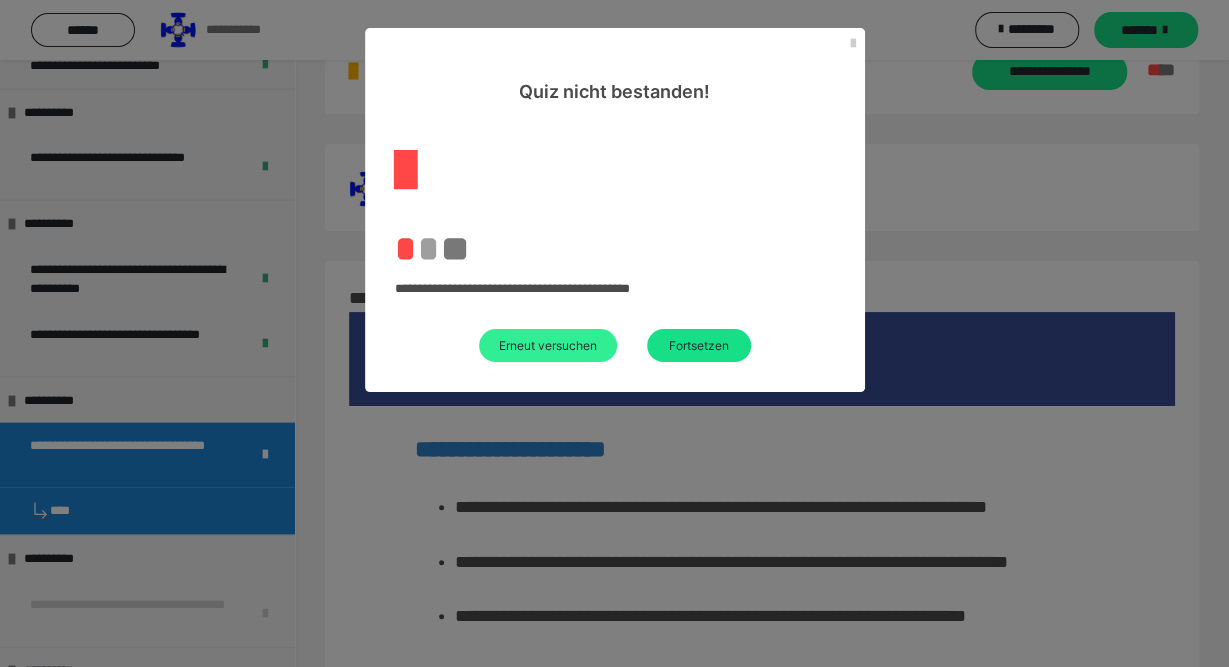click on "Erneut versuchen" at bounding box center (548, 345) 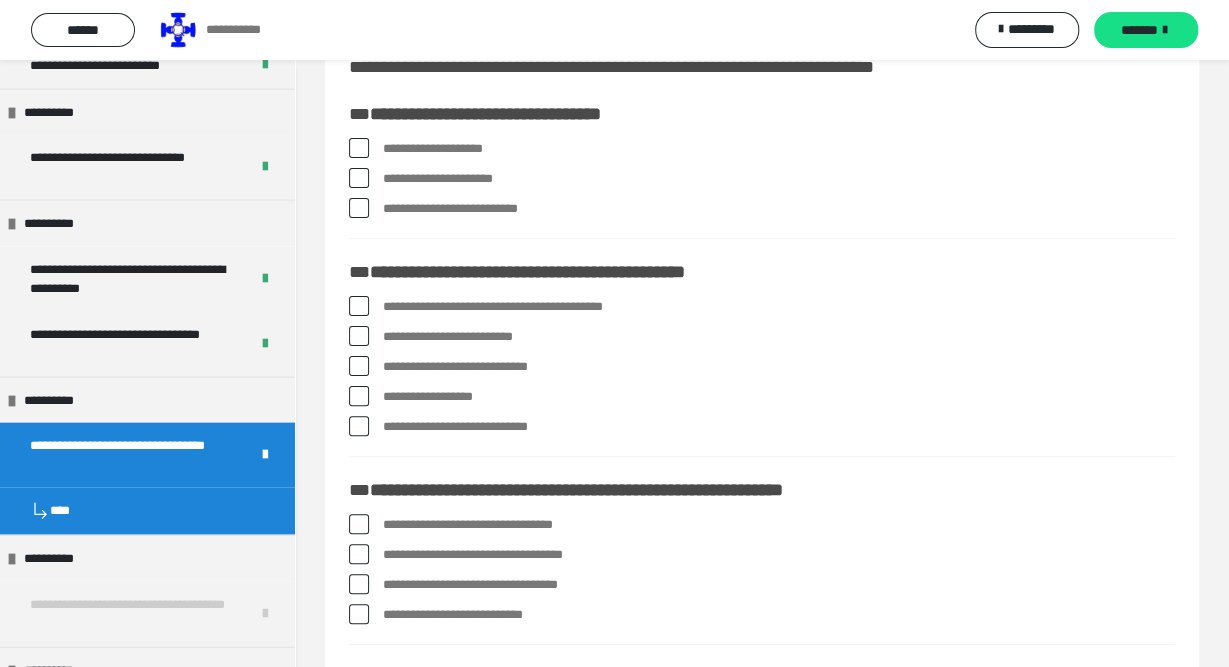 click at bounding box center [359, 554] 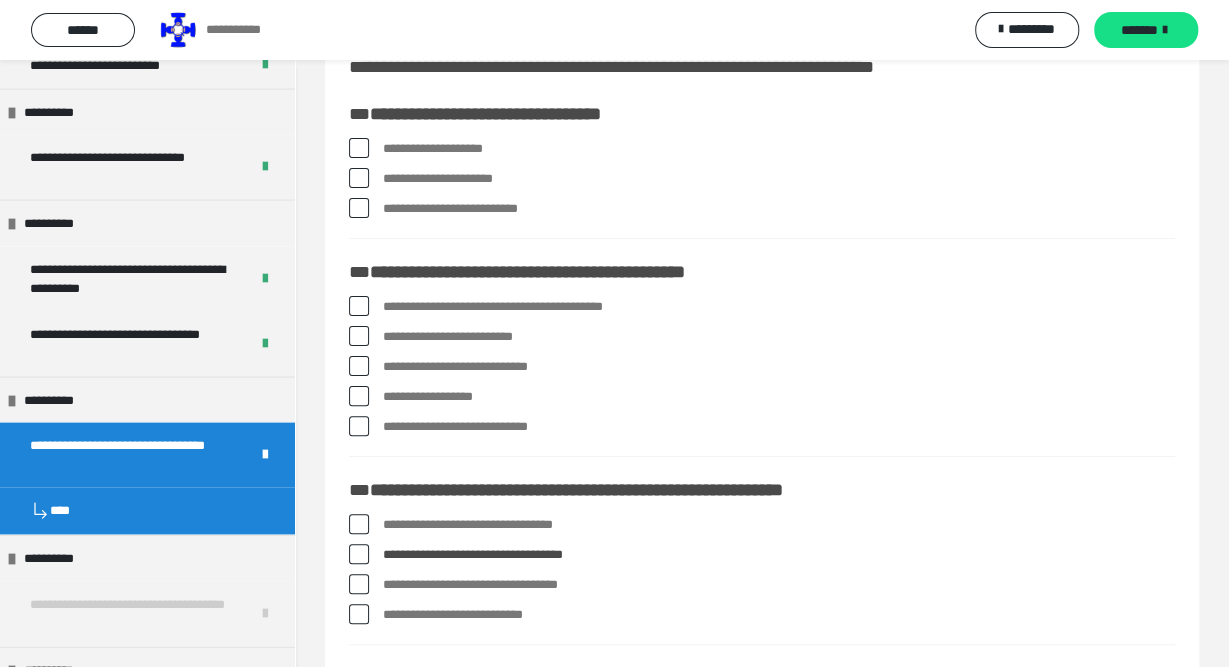 scroll, scrollTop: 156, scrollLeft: 0, axis: vertical 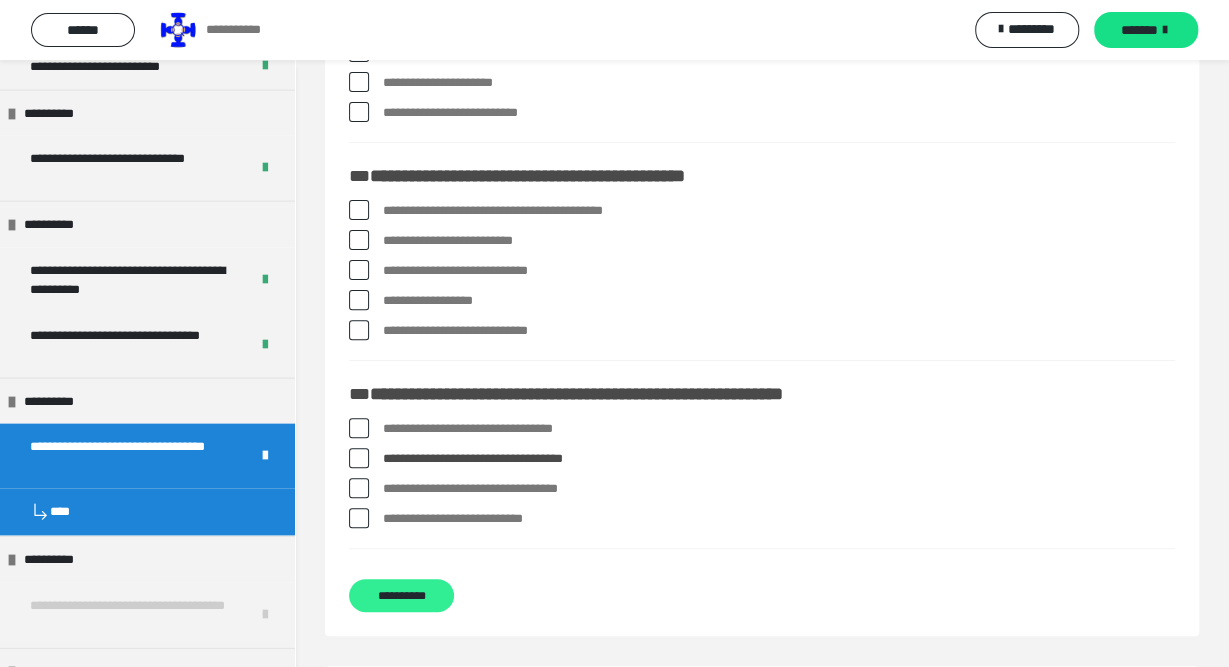 click on "**********" at bounding box center [401, 595] 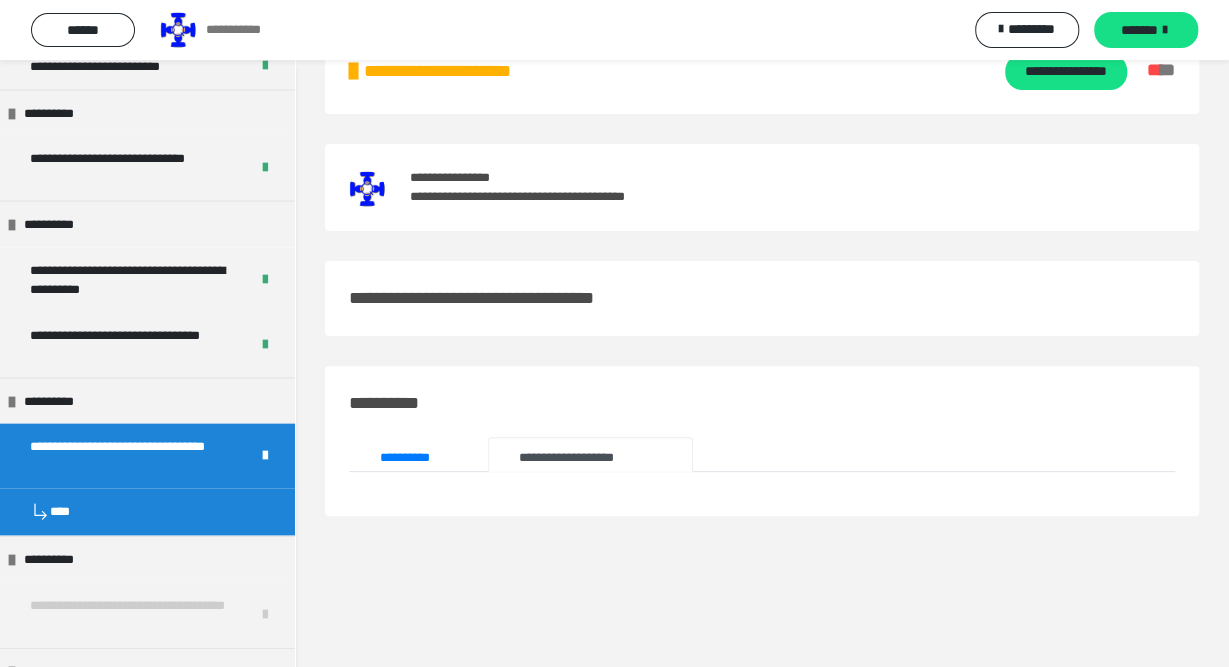 scroll, scrollTop: 0, scrollLeft: 0, axis: both 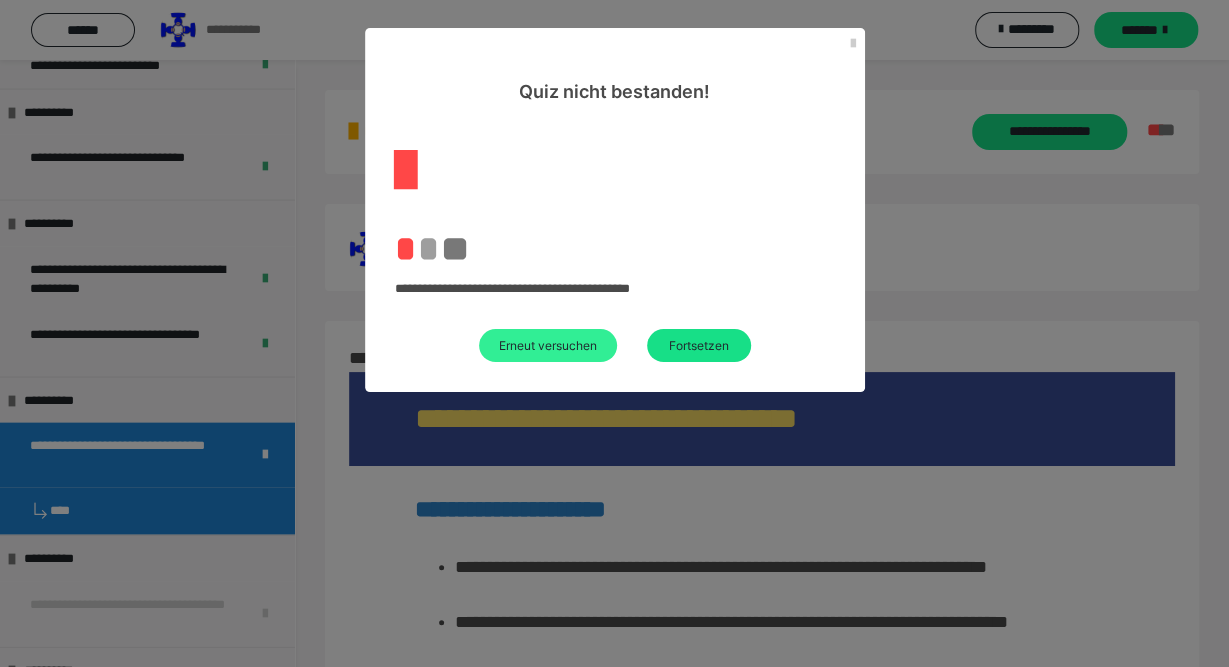 click on "Erneut versuchen" at bounding box center [548, 345] 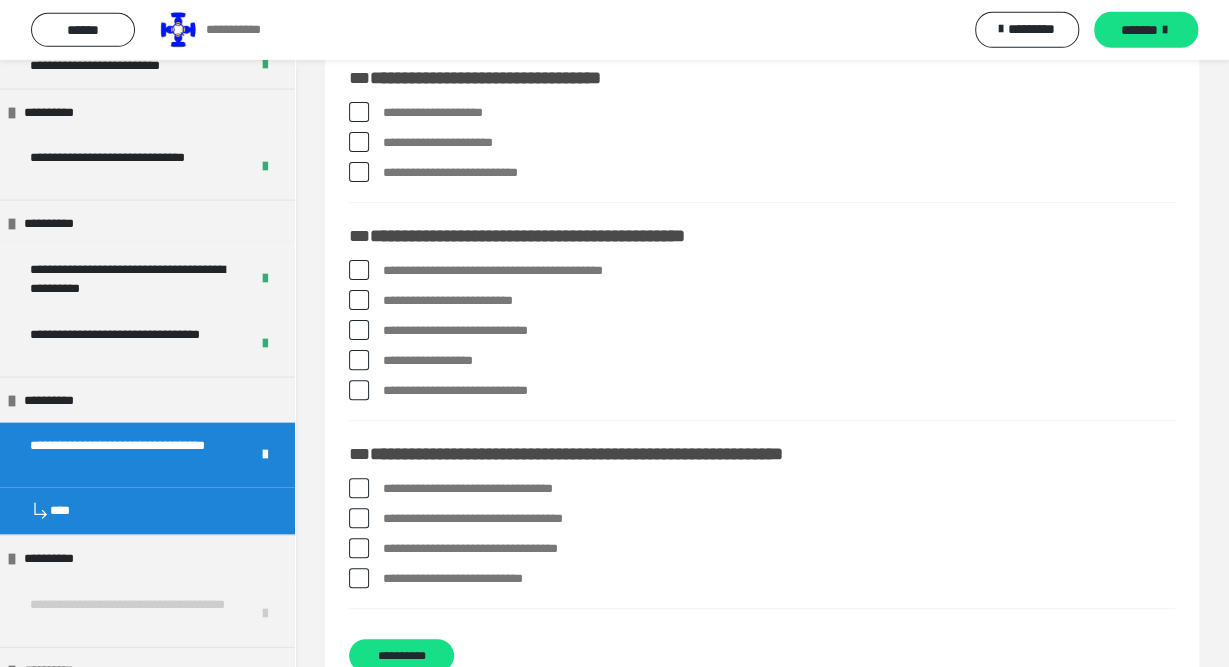 scroll, scrollTop: 104, scrollLeft: 0, axis: vertical 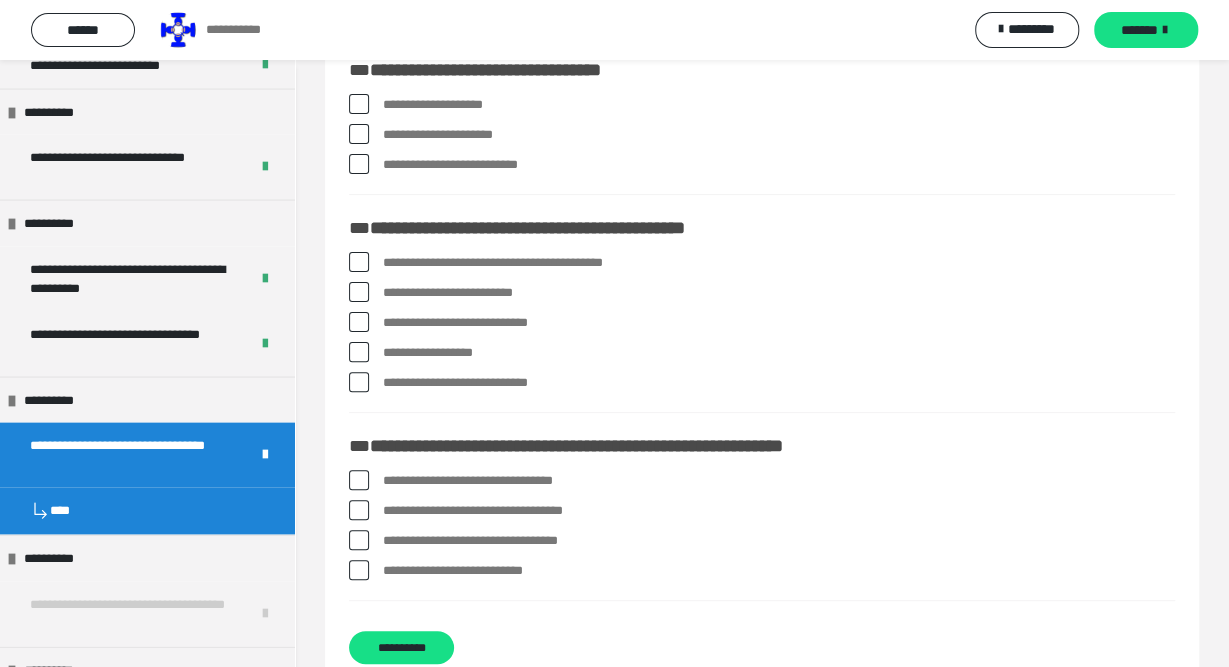 click at bounding box center (359, 540) 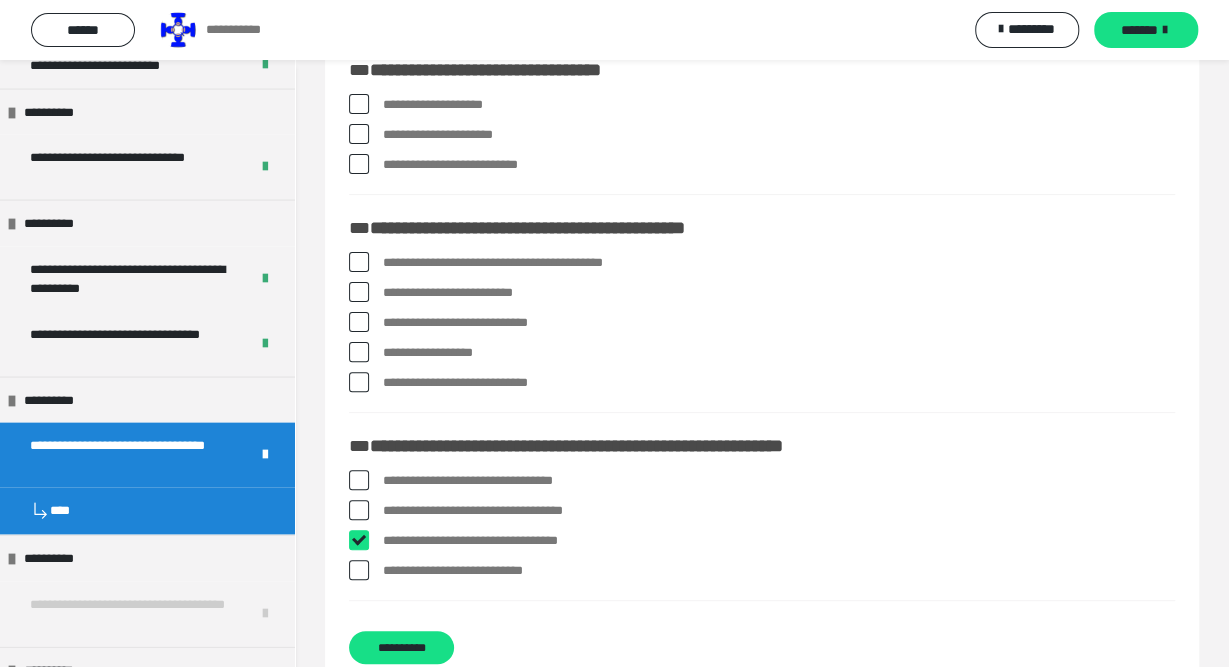 checkbox on "****" 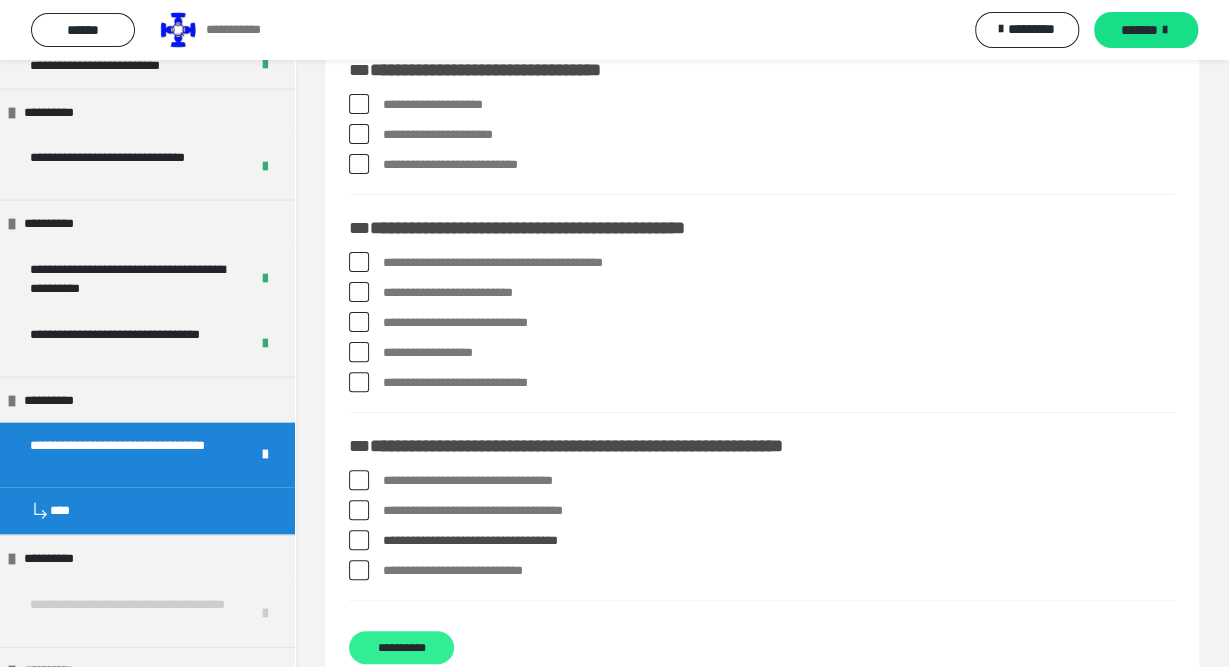 click on "**********" at bounding box center (401, 647) 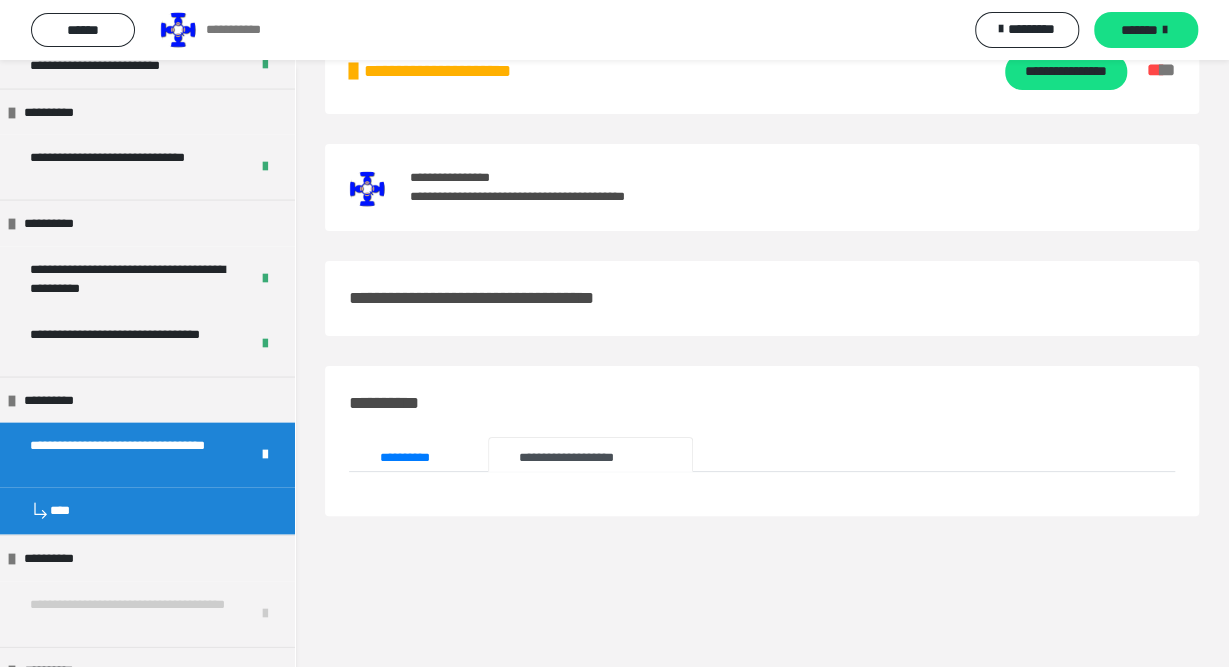 scroll, scrollTop: 60, scrollLeft: 0, axis: vertical 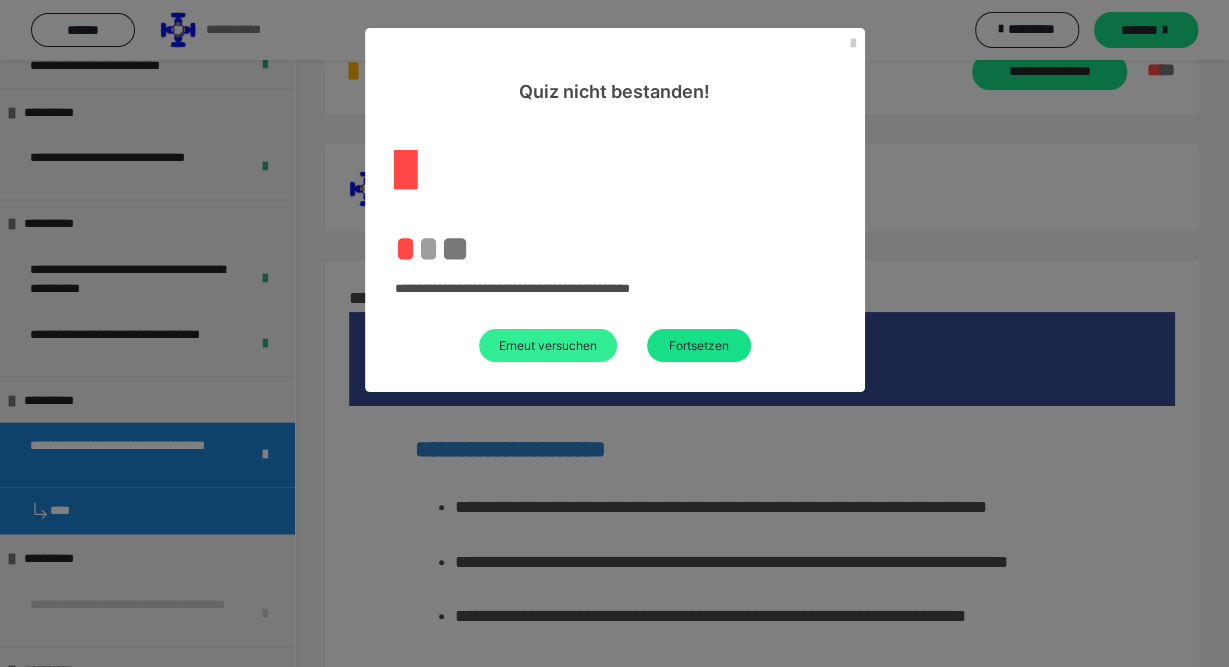 click on "Erneut versuchen" at bounding box center [548, 345] 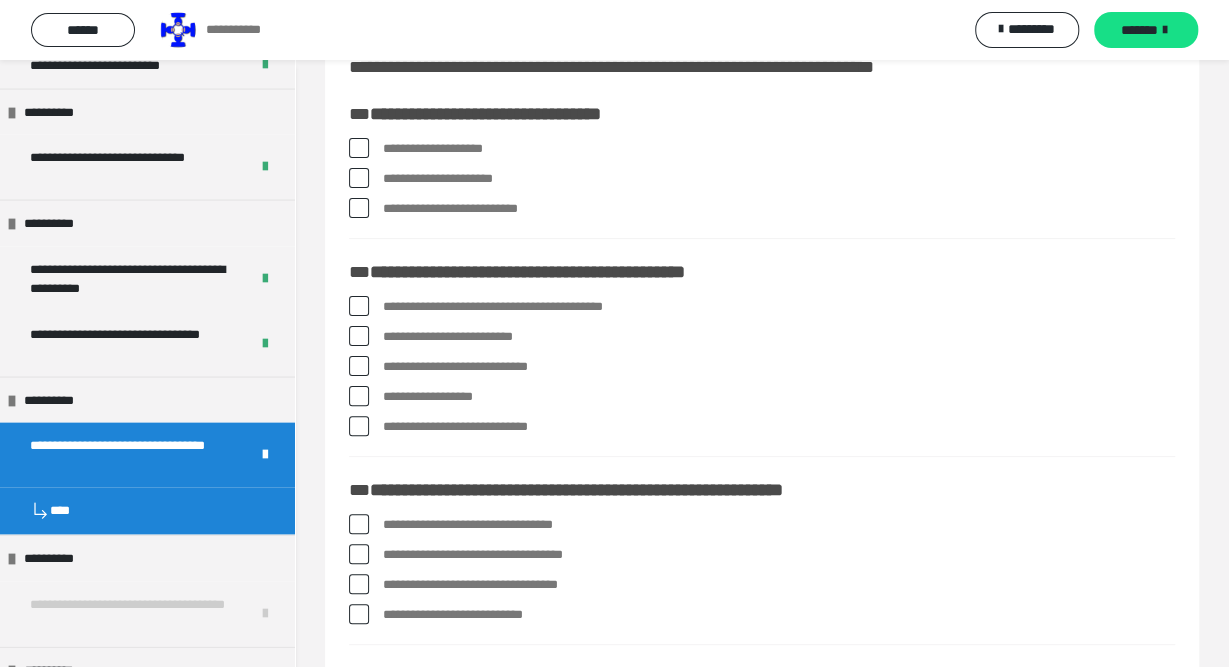 click at bounding box center [359, 614] 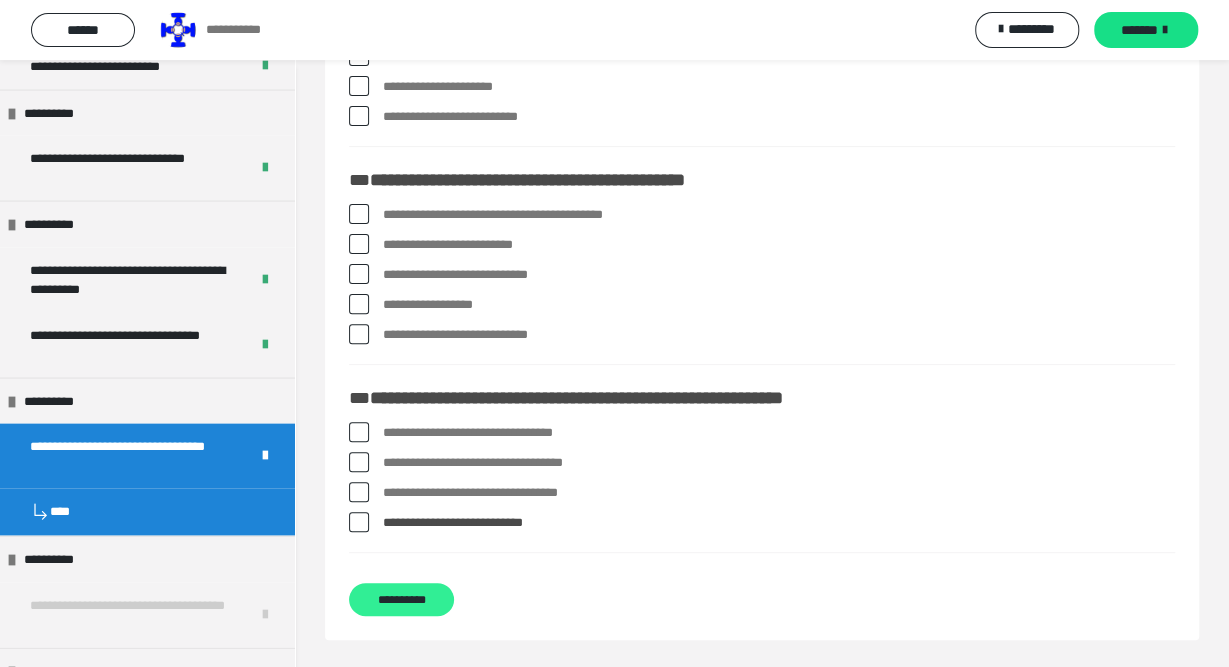 click on "**********" at bounding box center [401, 599] 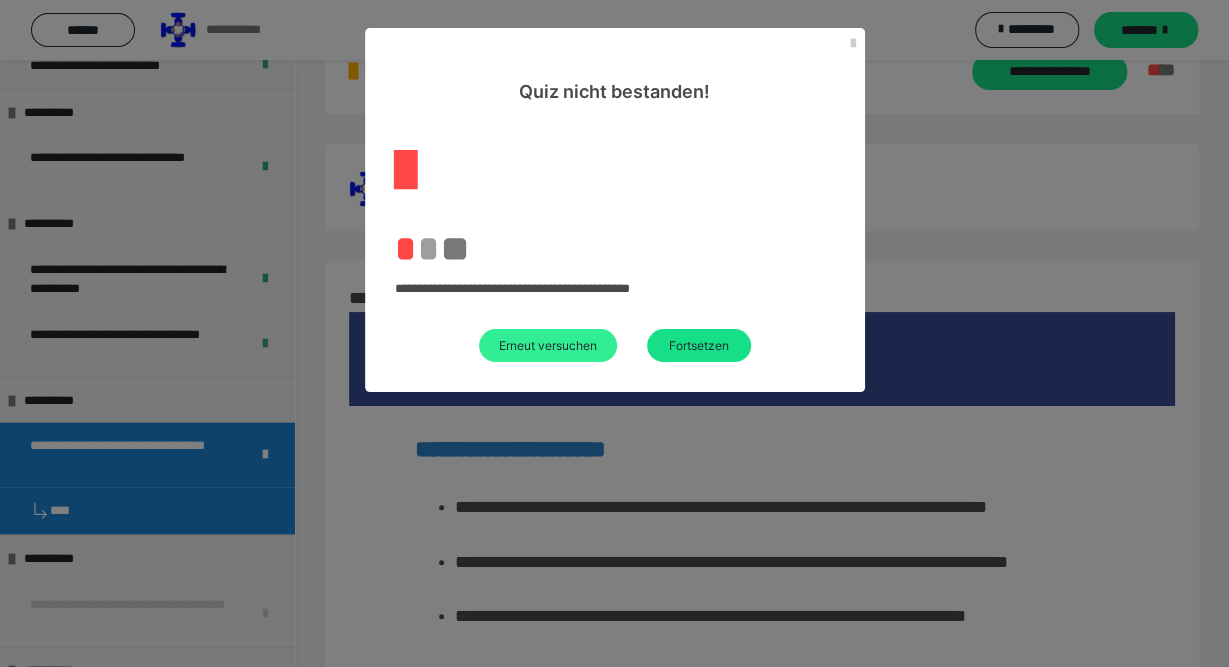 click on "Erneut versuchen" at bounding box center (548, 345) 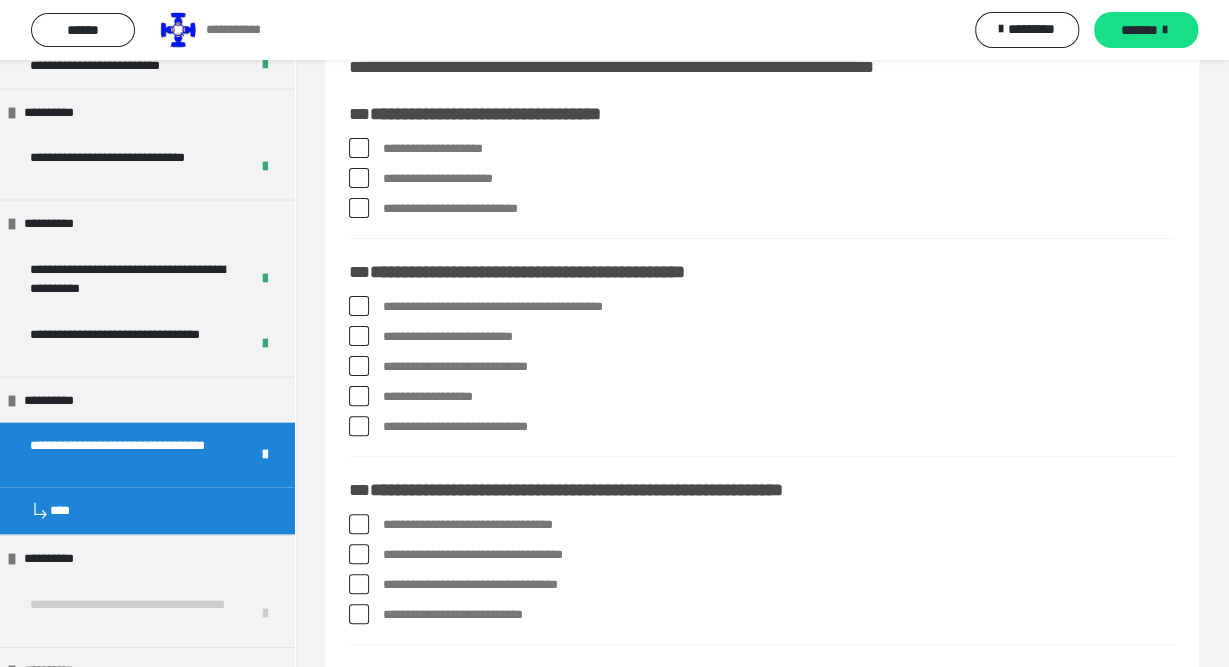 click at bounding box center (359, 178) 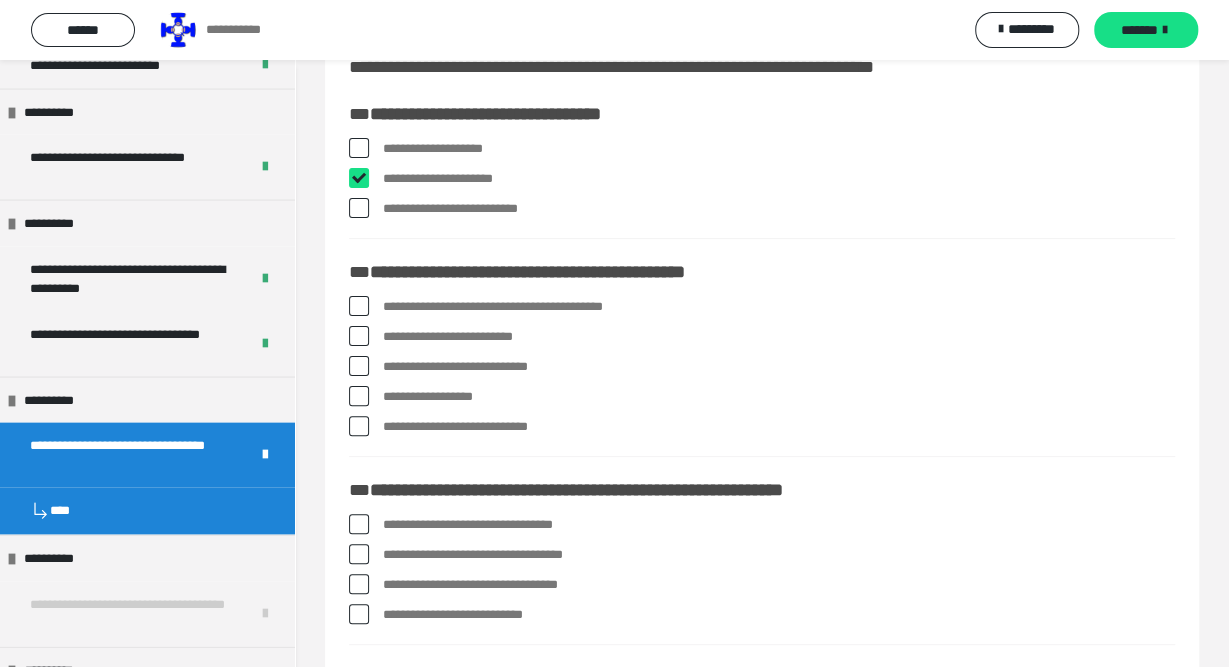 checkbox on "****" 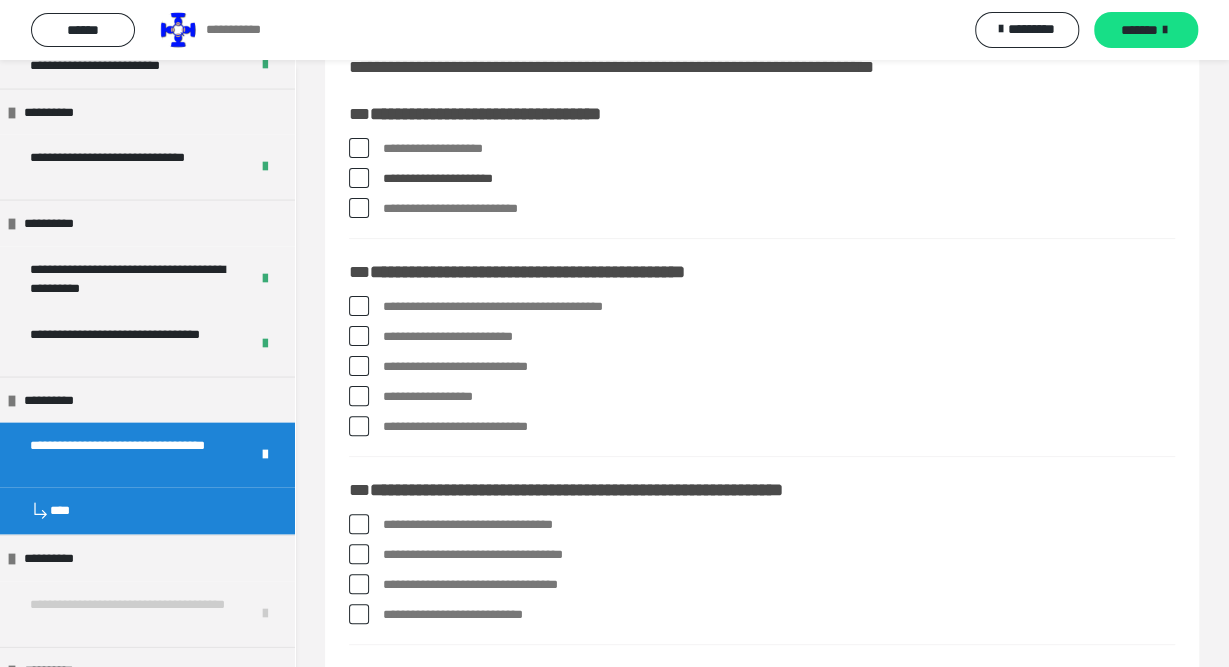 click at bounding box center (359, 426) 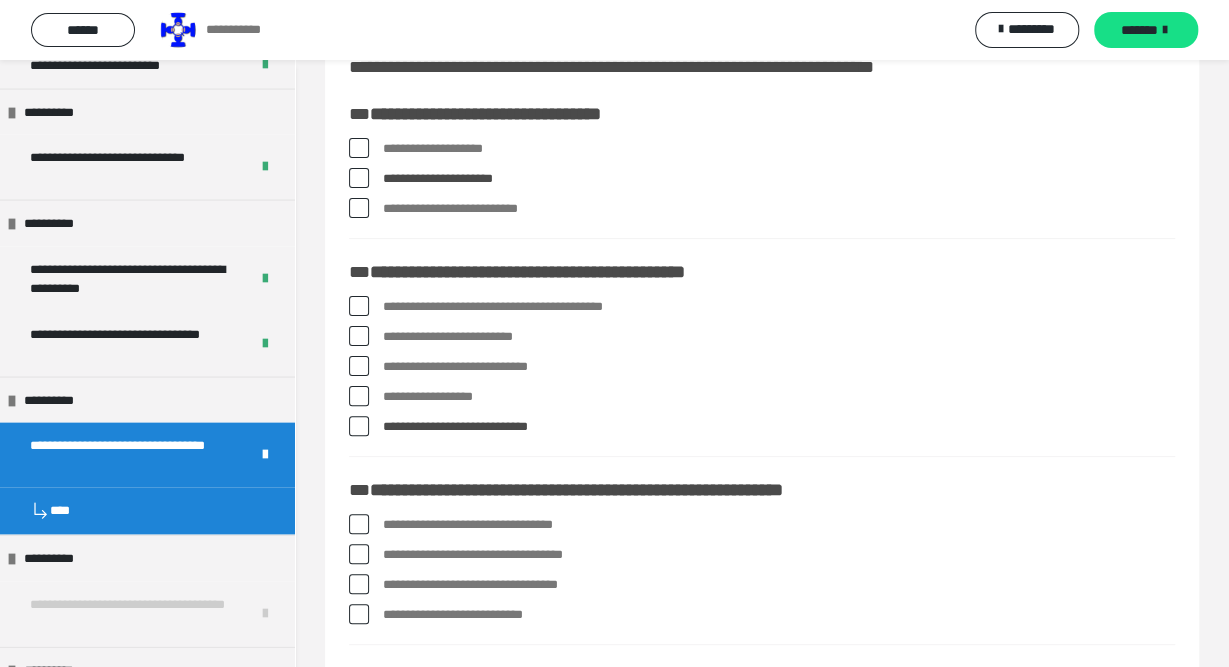 click at bounding box center (359, 366) 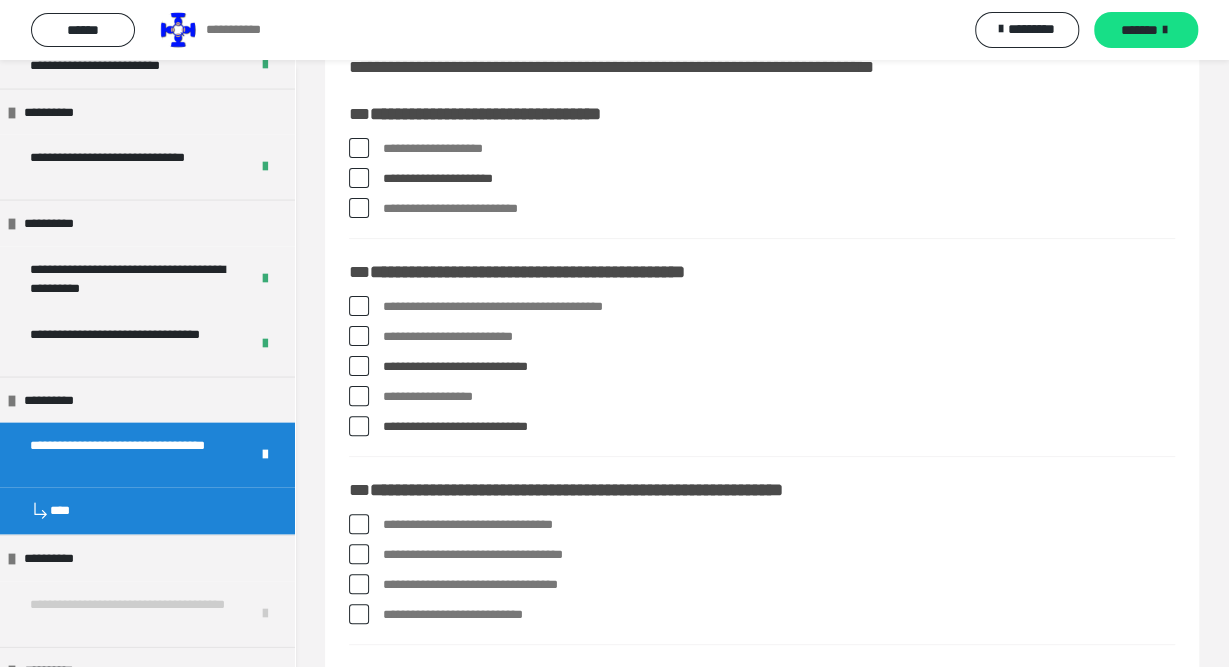 click at bounding box center [359, 554] 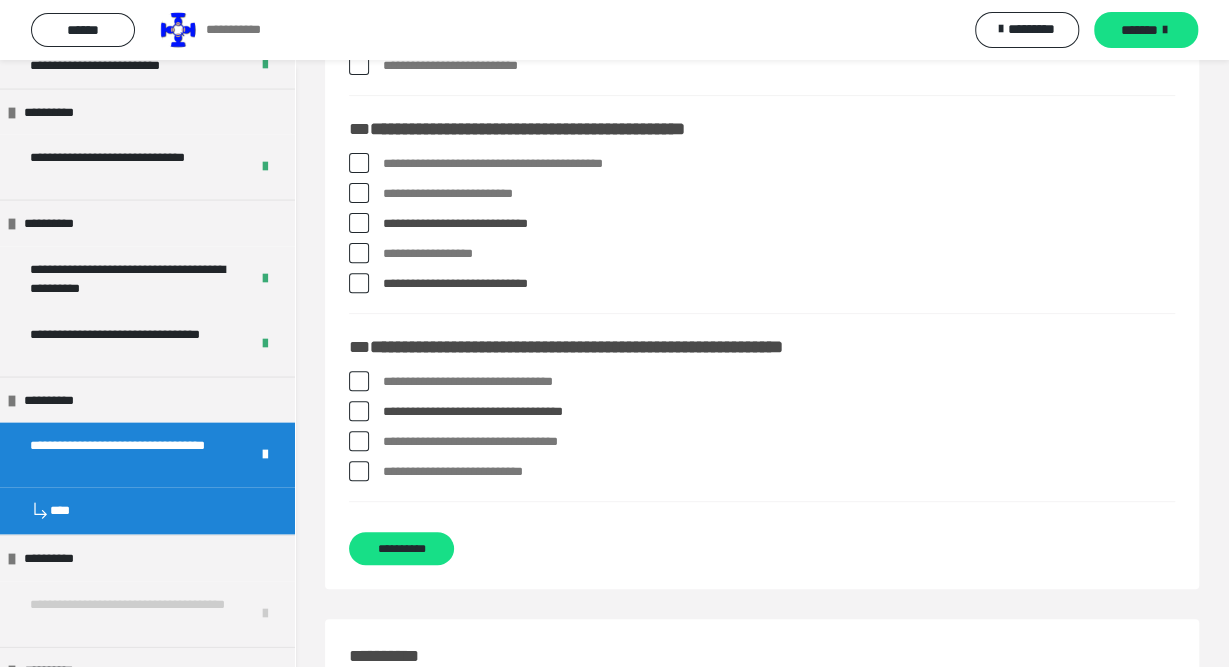 scroll, scrollTop: 208, scrollLeft: 0, axis: vertical 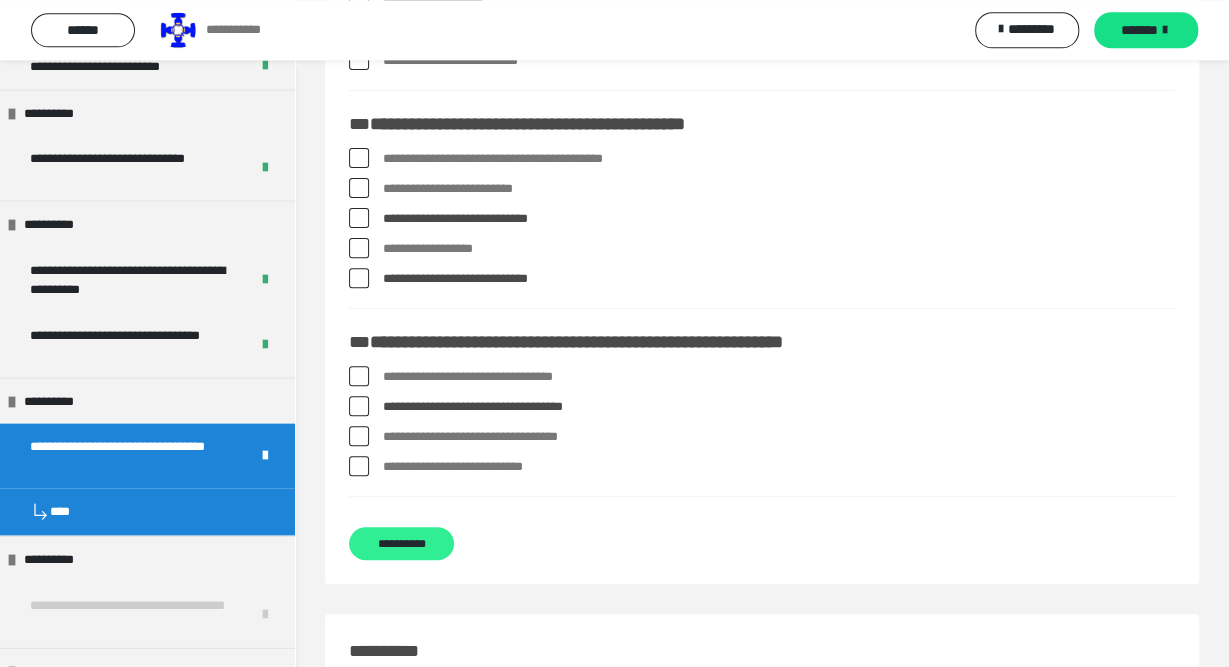 click on "**********" at bounding box center [401, 543] 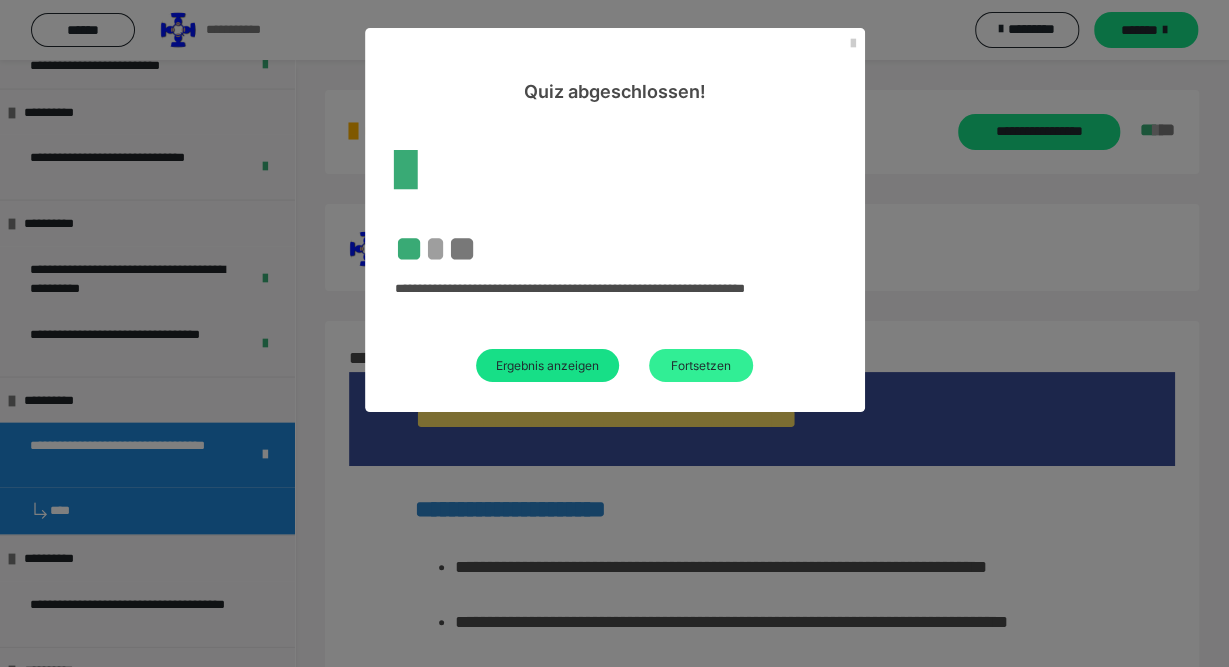 click on "Fortsetzen" at bounding box center [701, 365] 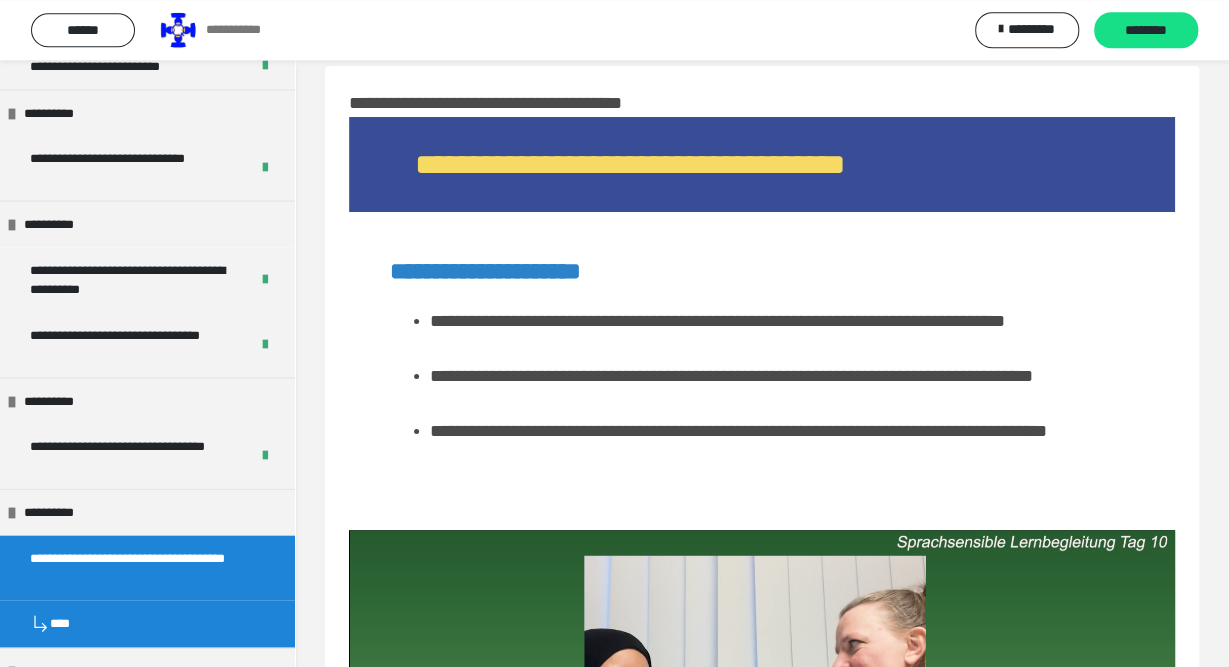 scroll, scrollTop: 0, scrollLeft: 0, axis: both 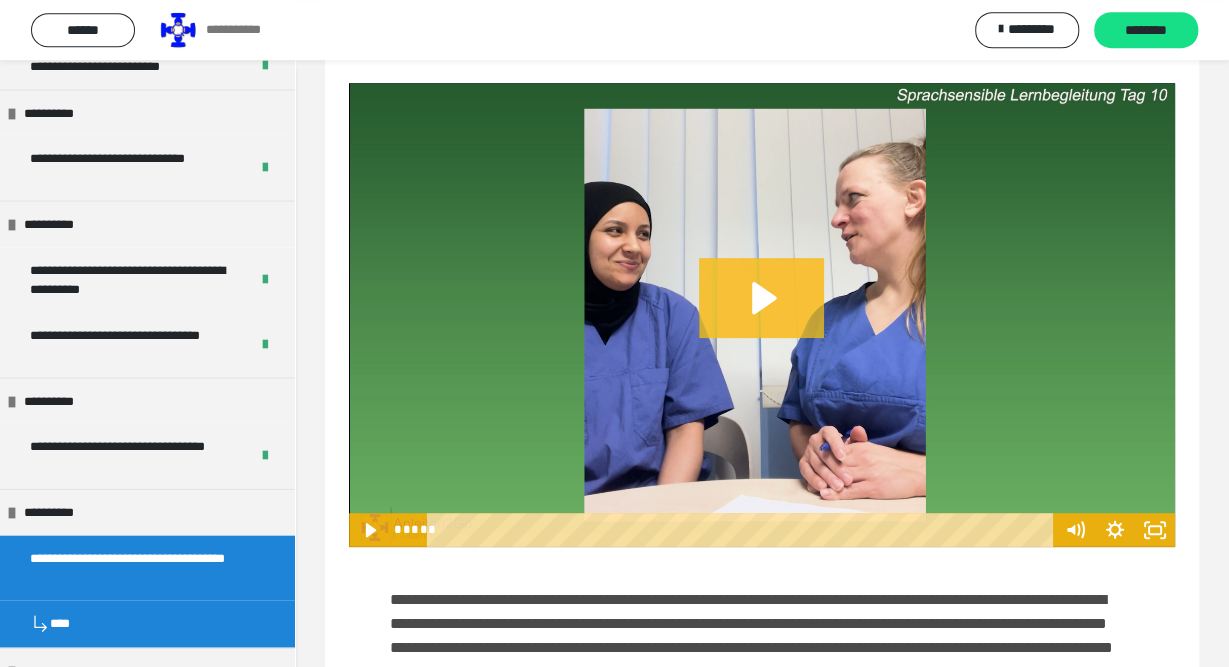 click 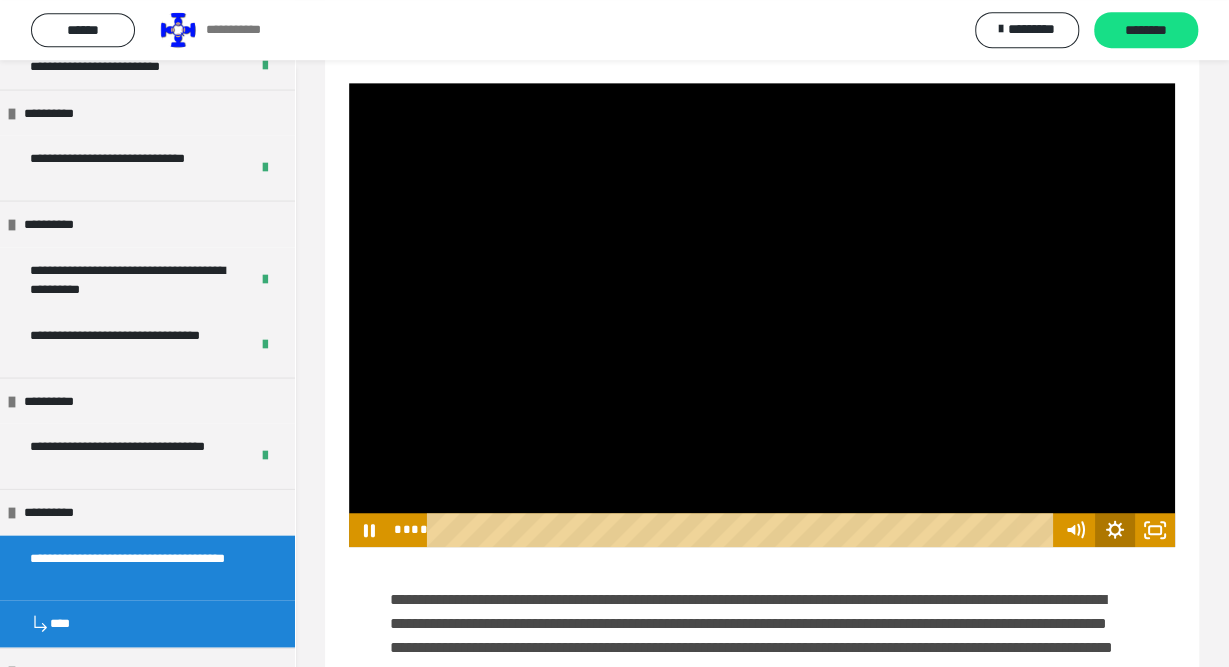 click 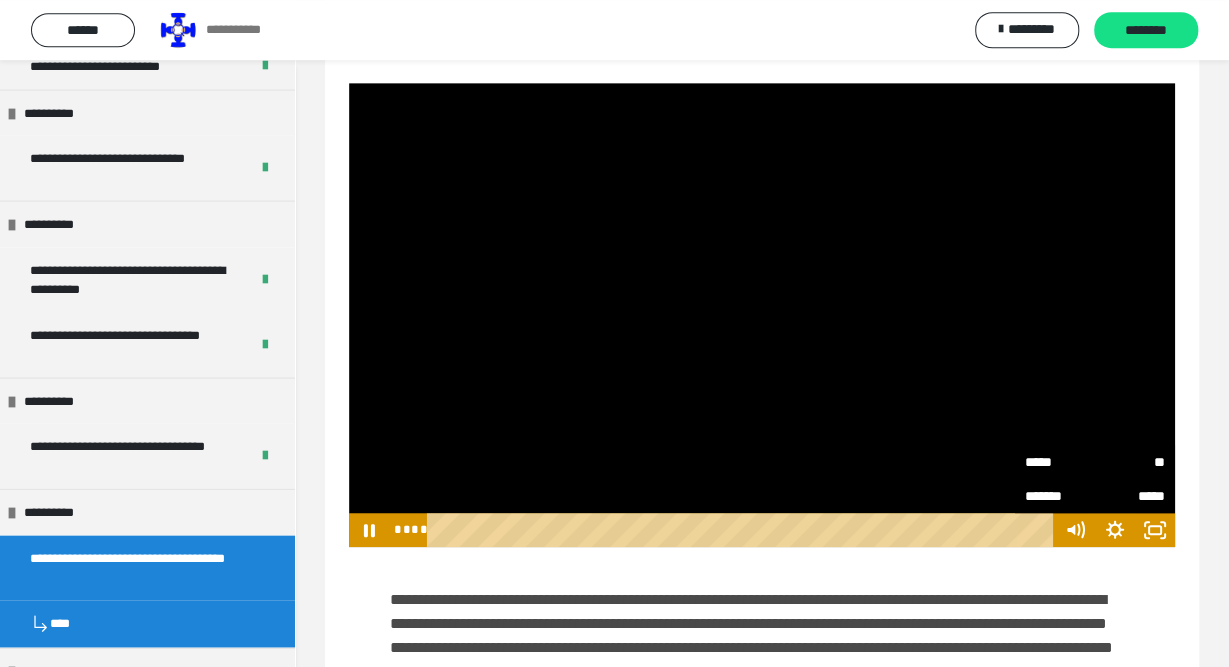 click on "**" at bounding box center (1130, 462) 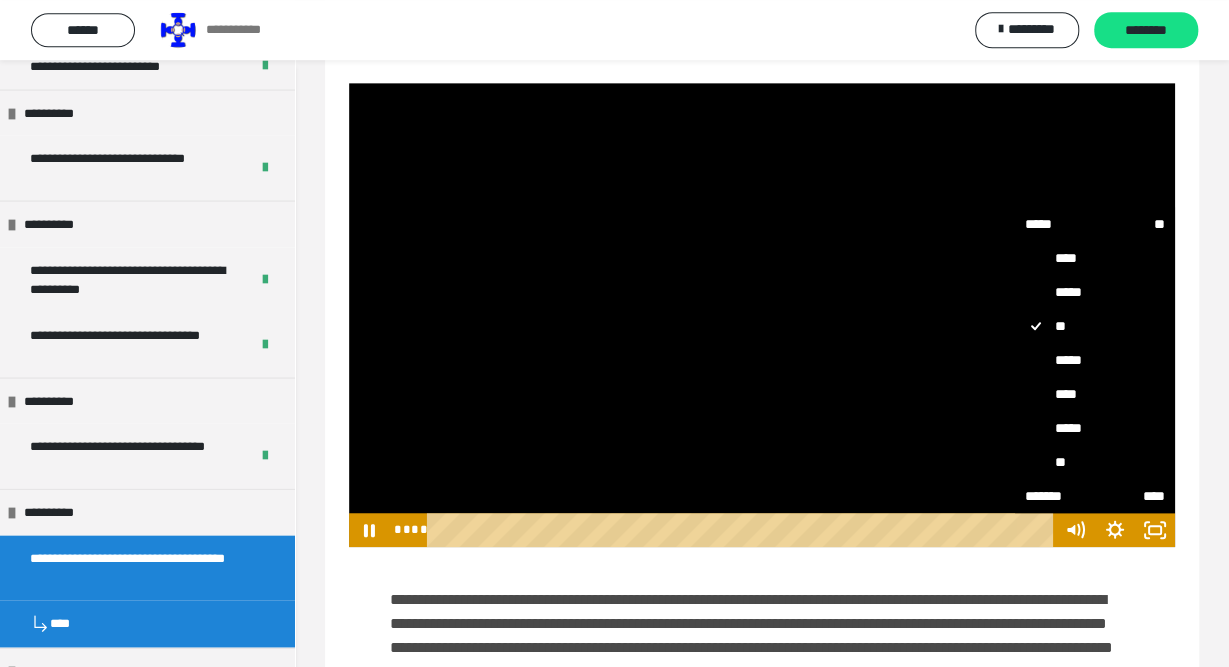 click on "****" at bounding box center [1095, 394] 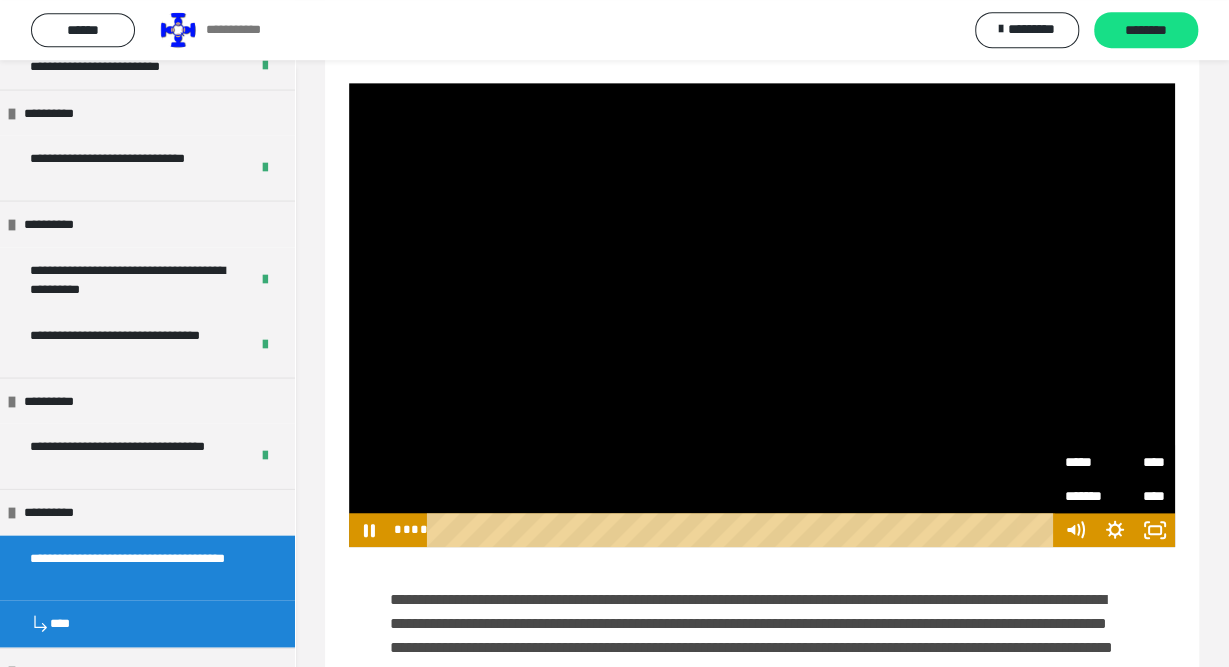 click on "**********" at bounding box center [762, 912] 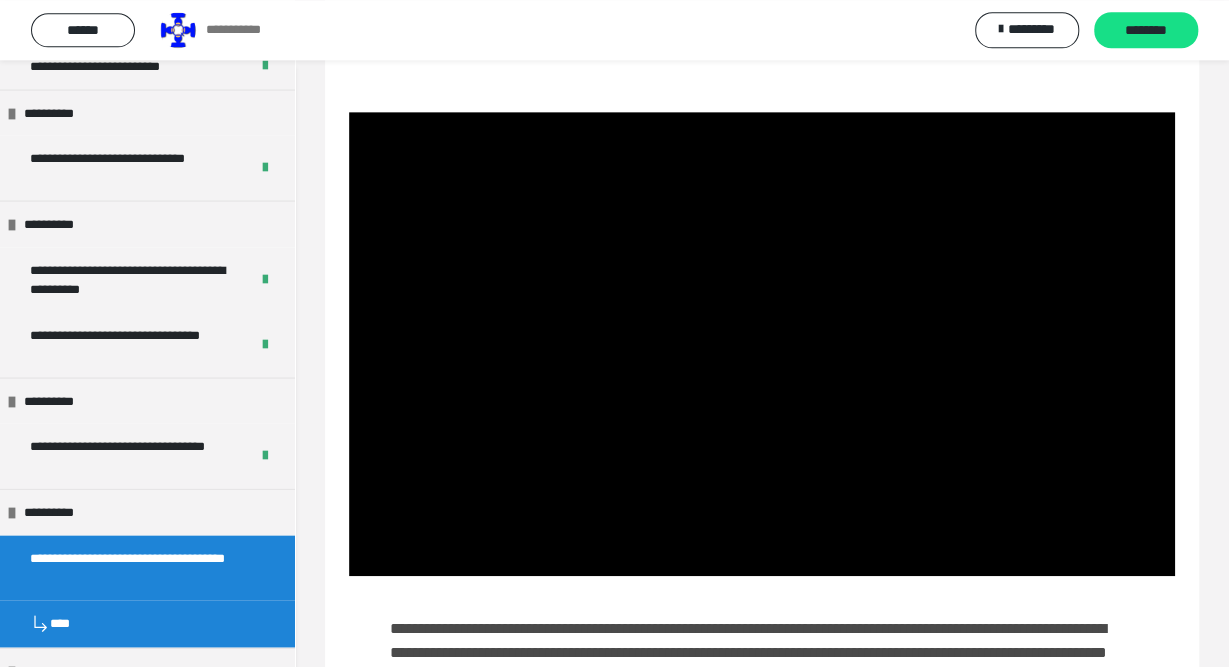 scroll, scrollTop: 434, scrollLeft: 0, axis: vertical 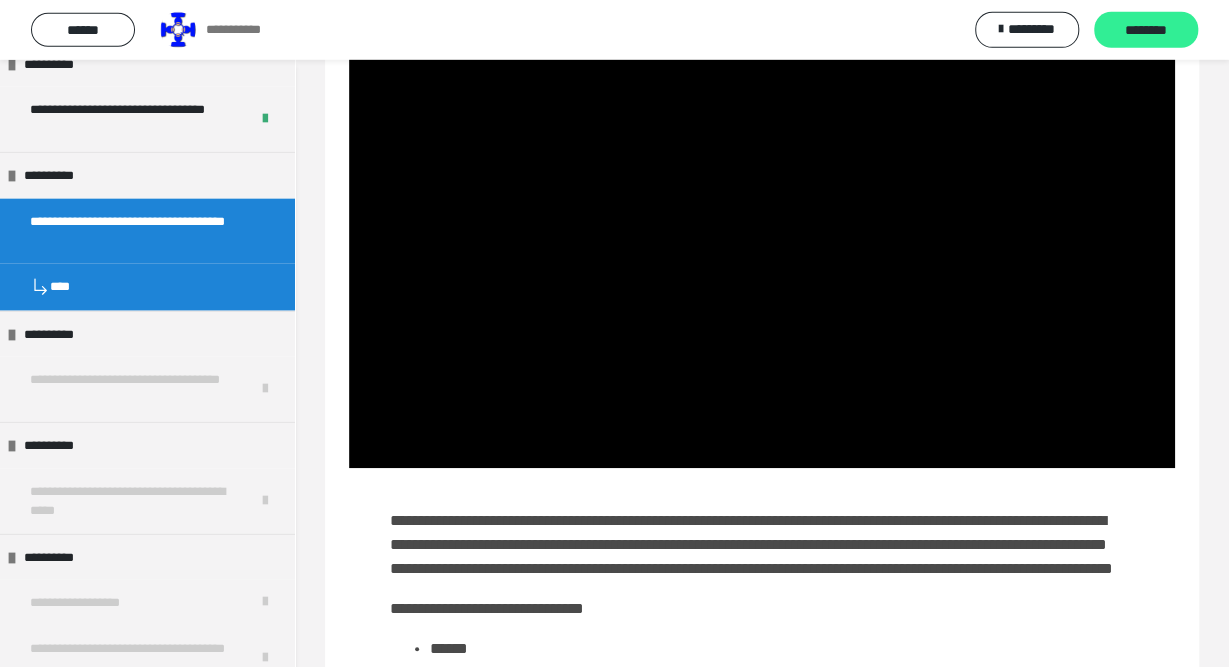 click on "********" at bounding box center [1146, 30] 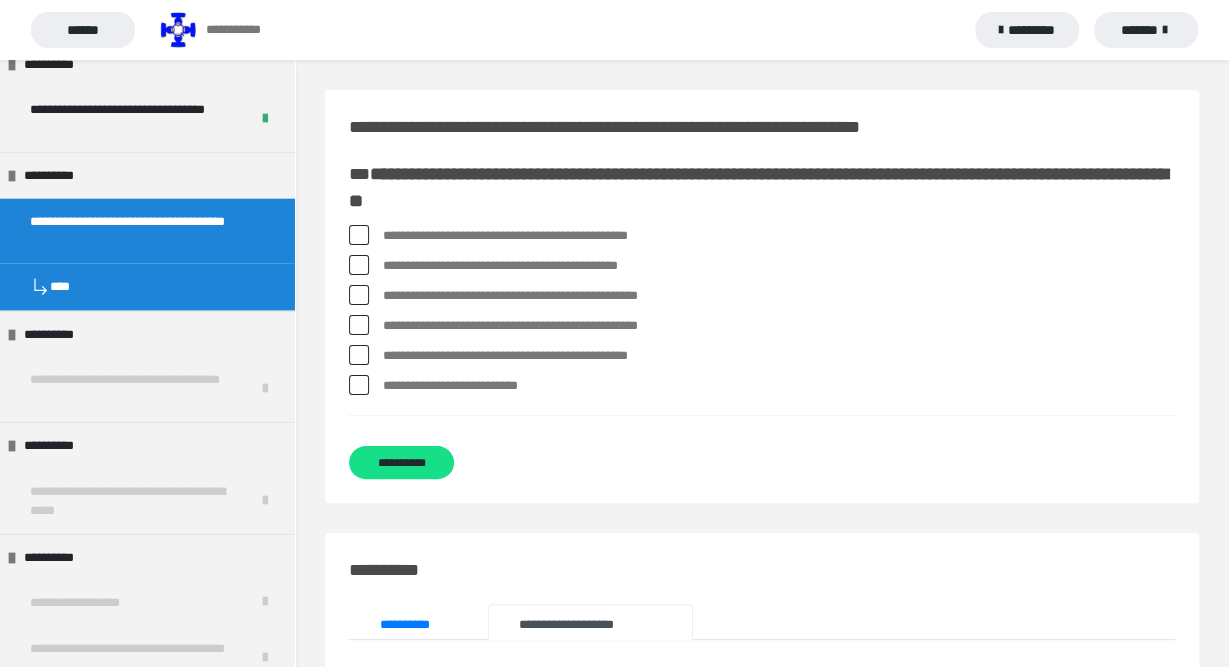 click at bounding box center (359, 235) 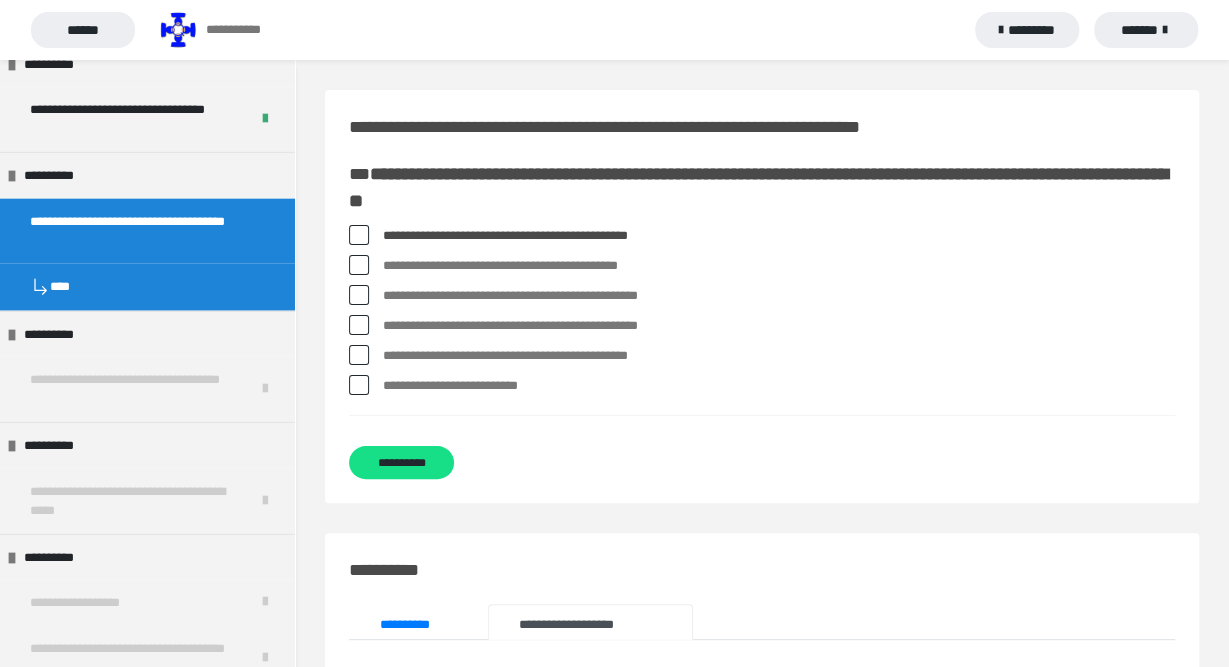 click at bounding box center [359, 235] 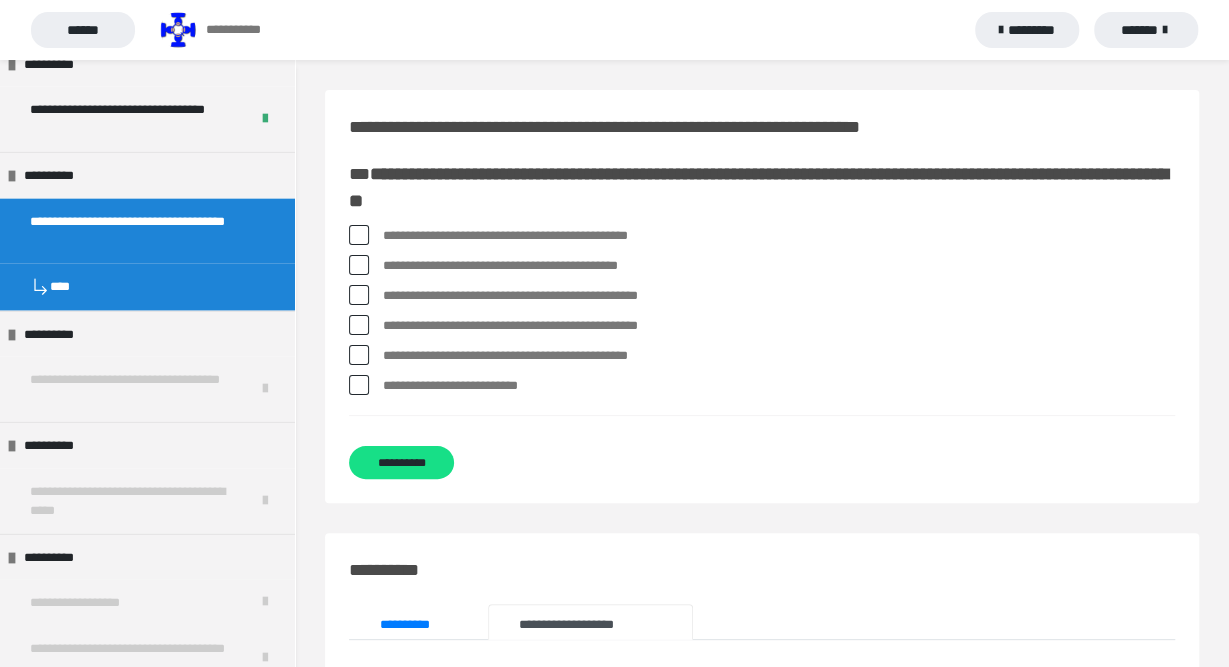 click at bounding box center [359, 265] 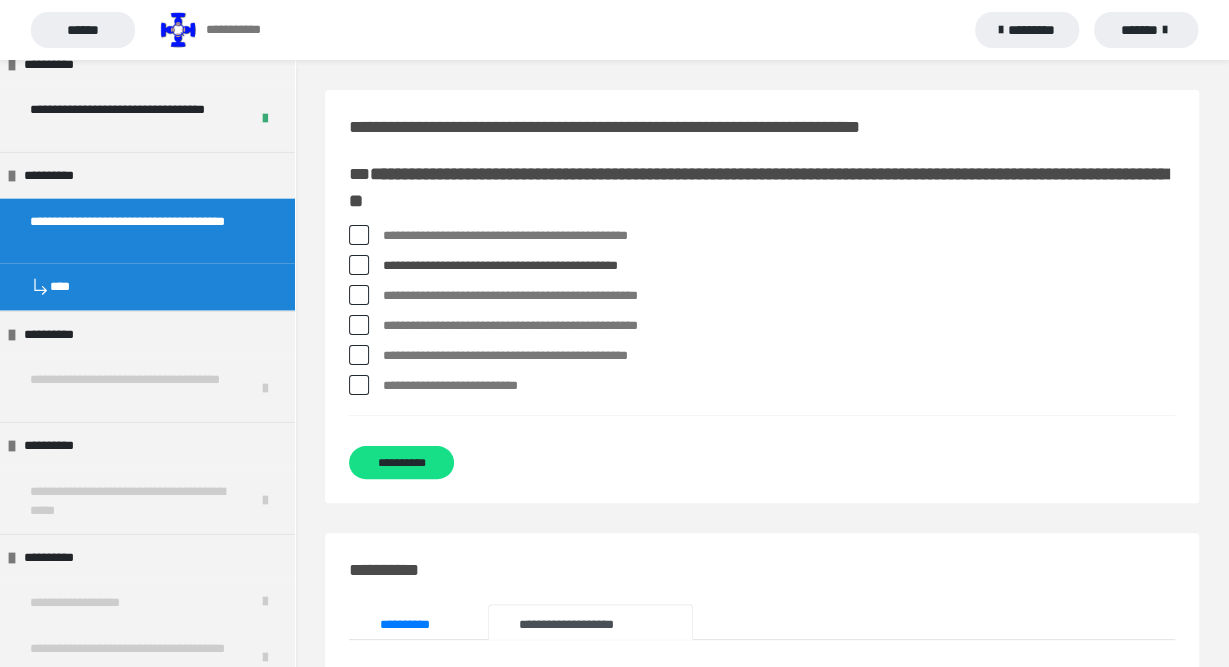 click at bounding box center [359, 325] 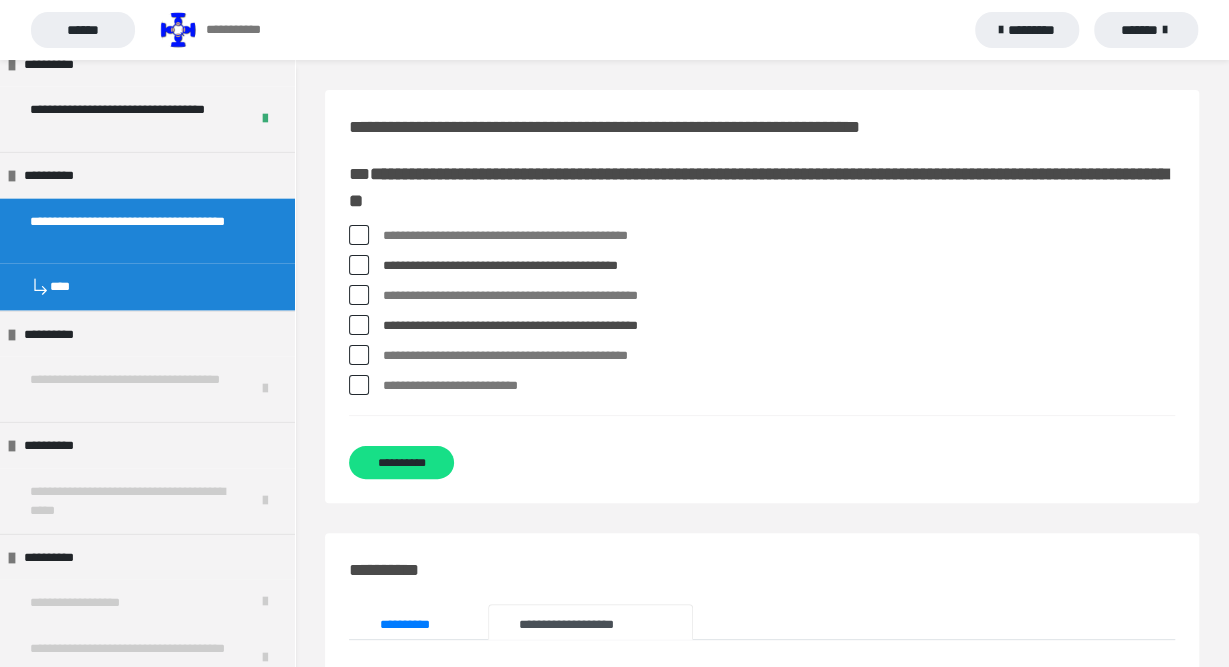 click at bounding box center [359, 355] 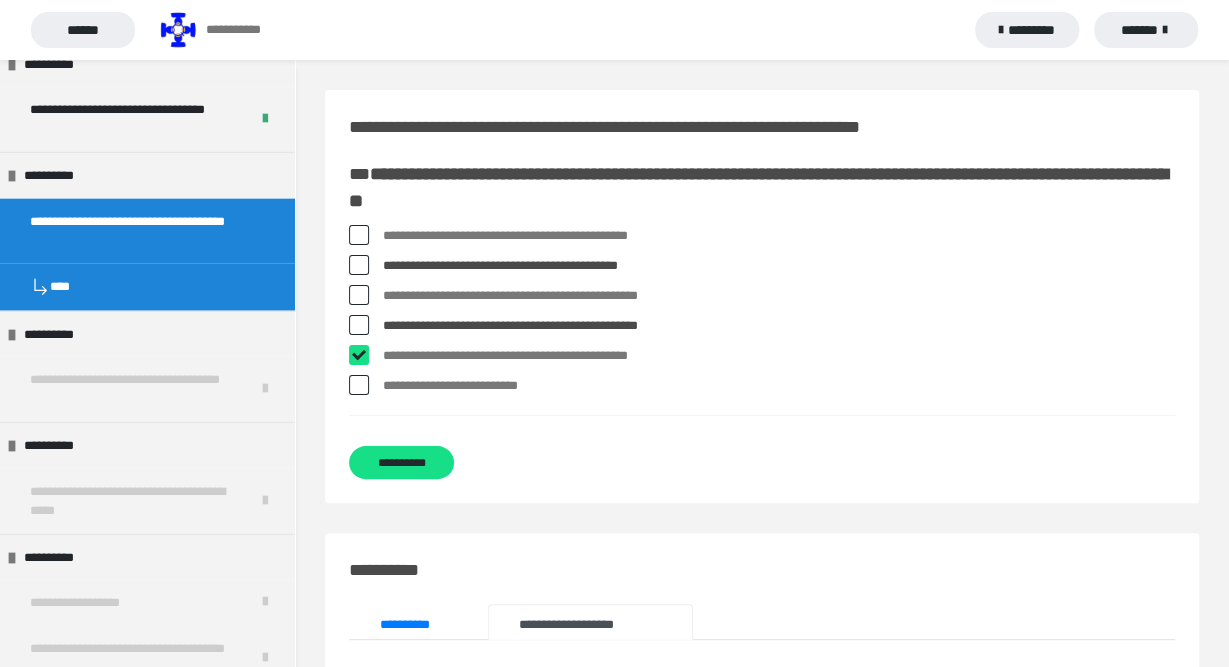 checkbox on "****" 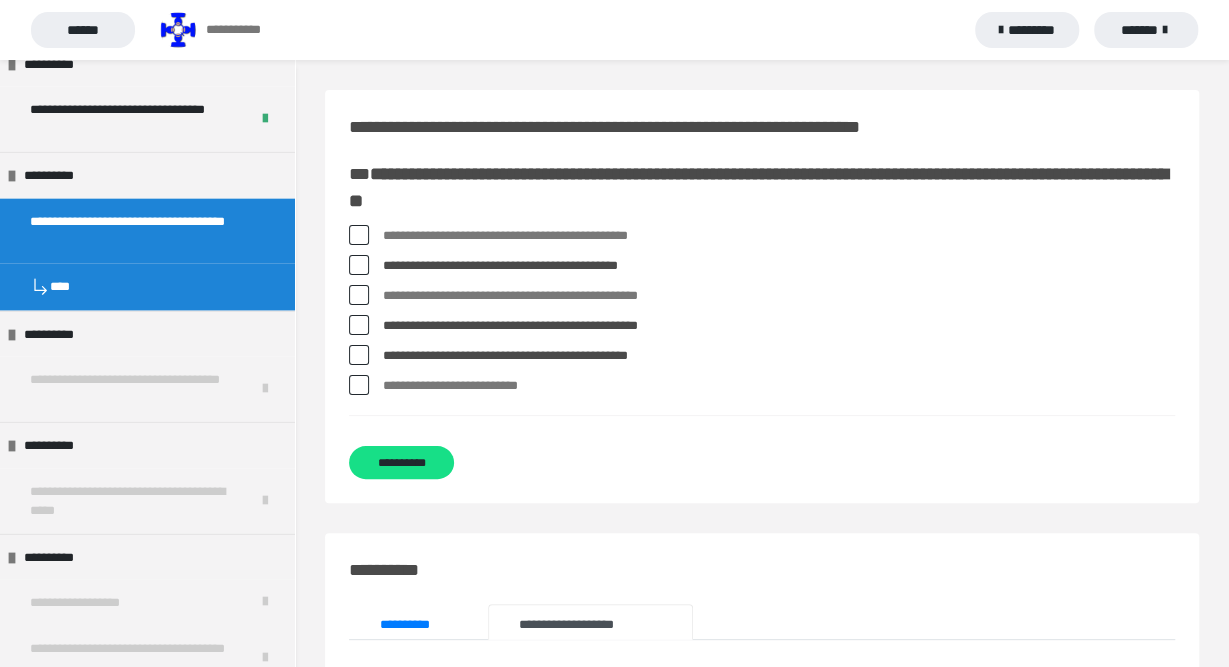 click at bounding box center (359, 385) 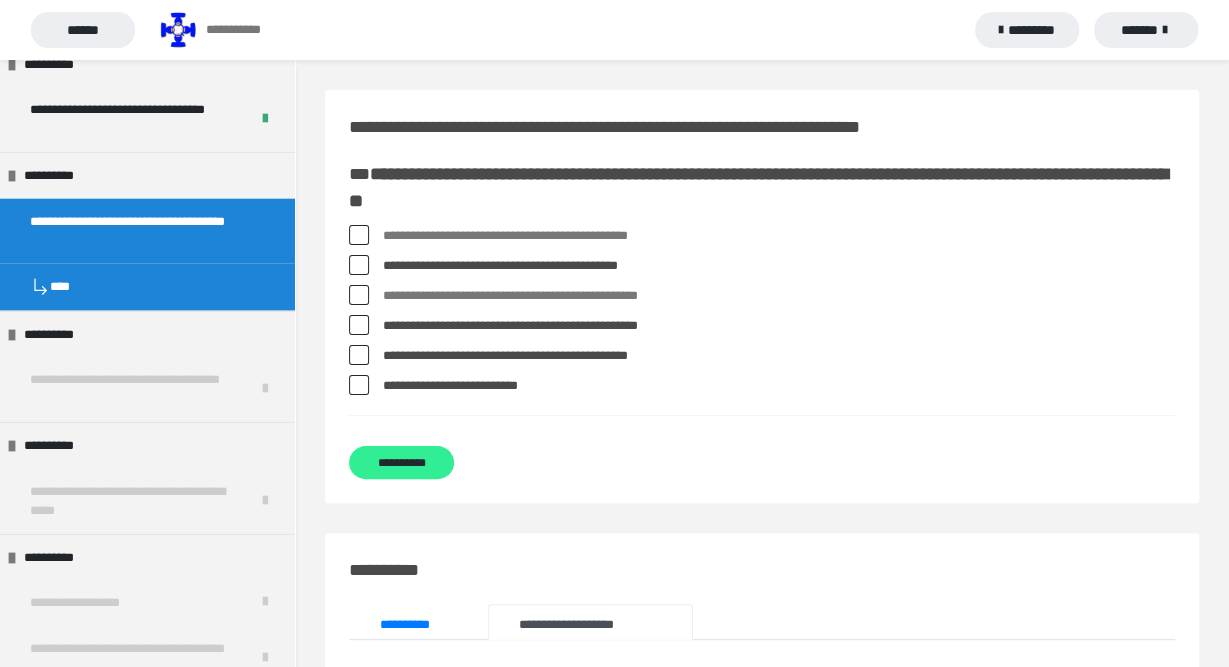 click on "**********" at bounding box center [401, 462] 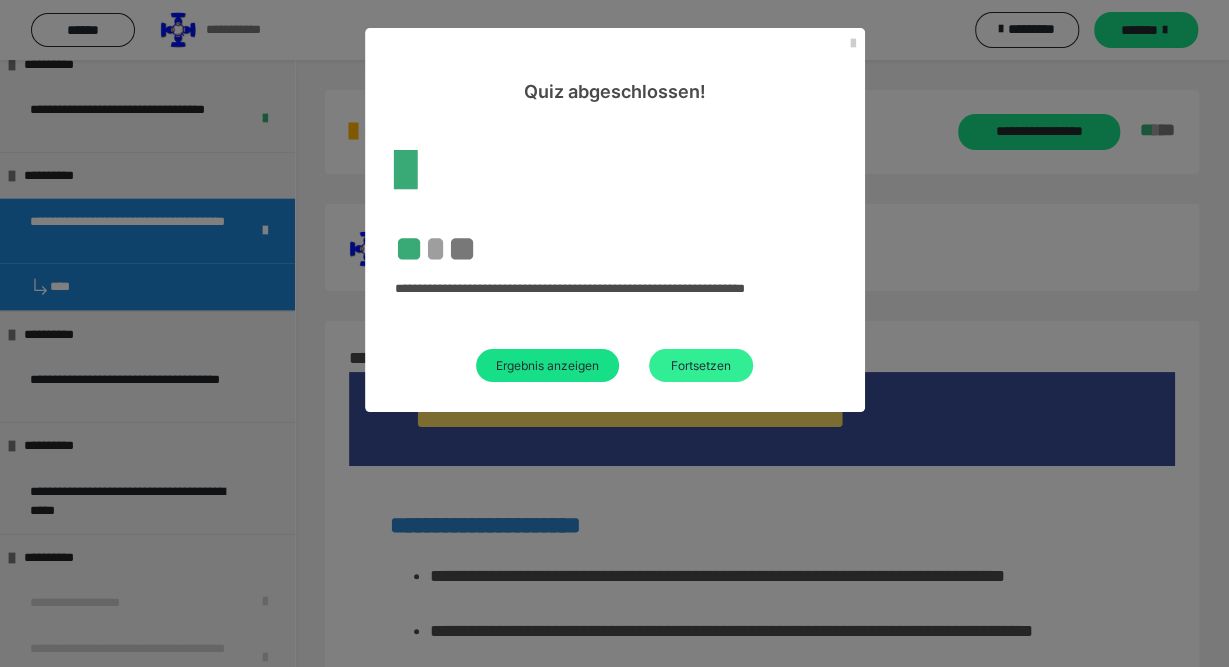 click on "Fortsetzen" at bounding box center [701, 365] 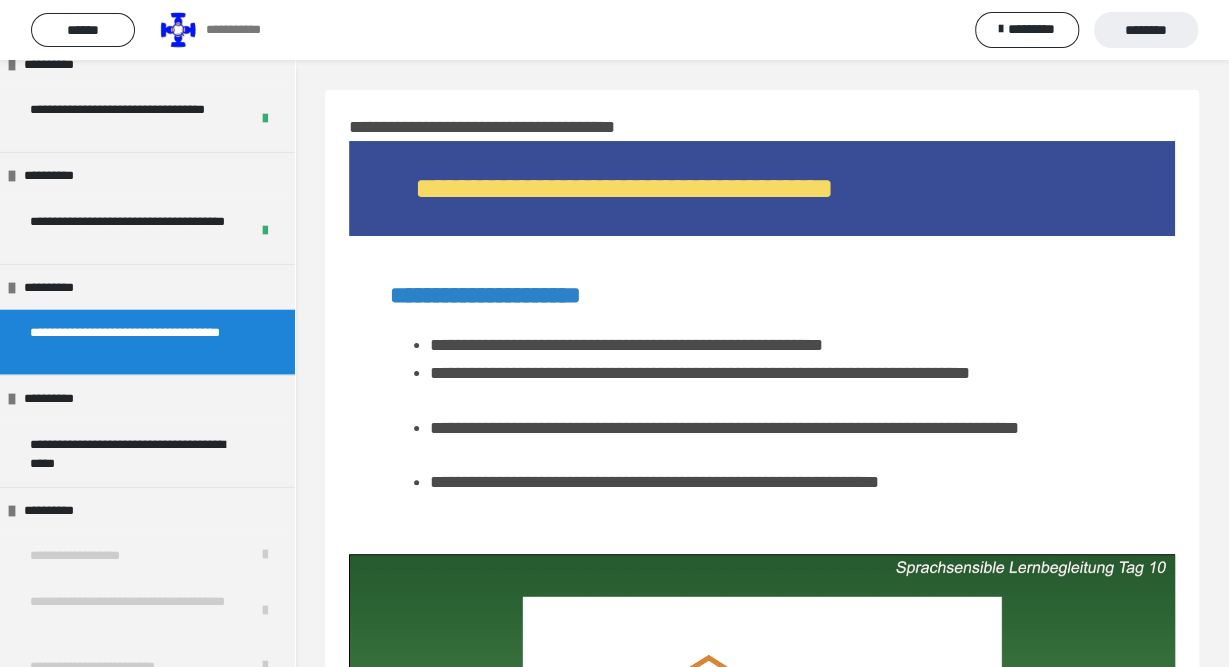 scroll, scrollTop: 138, scrollLeft: 0, axis: vertical 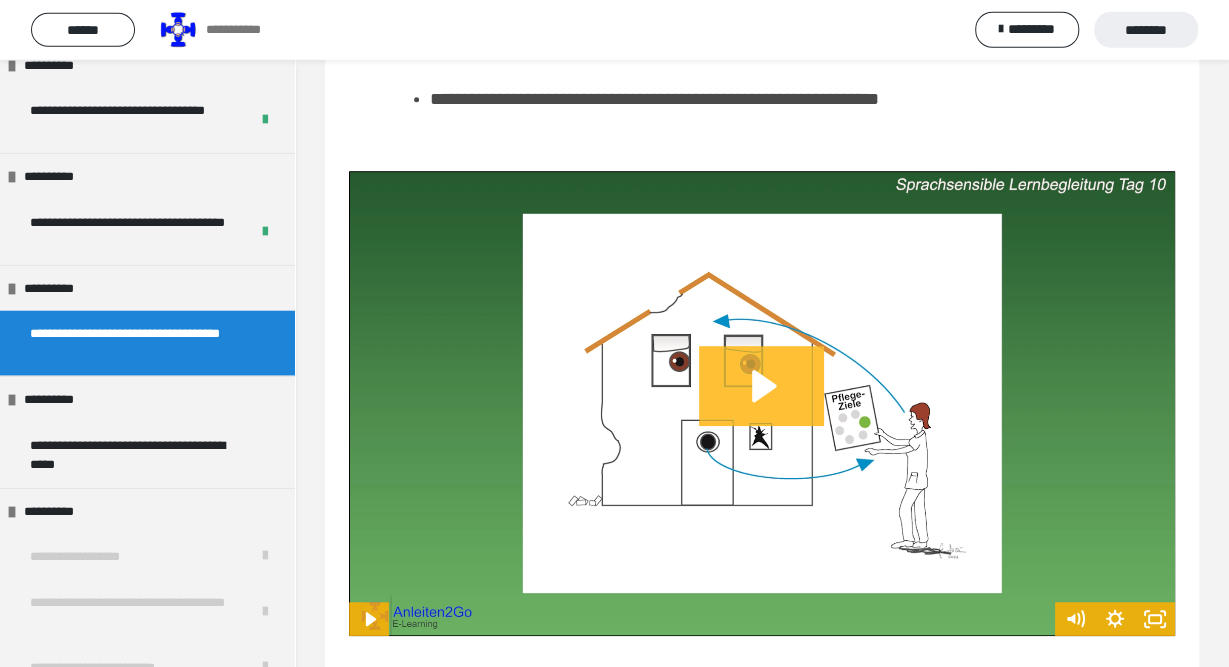 click 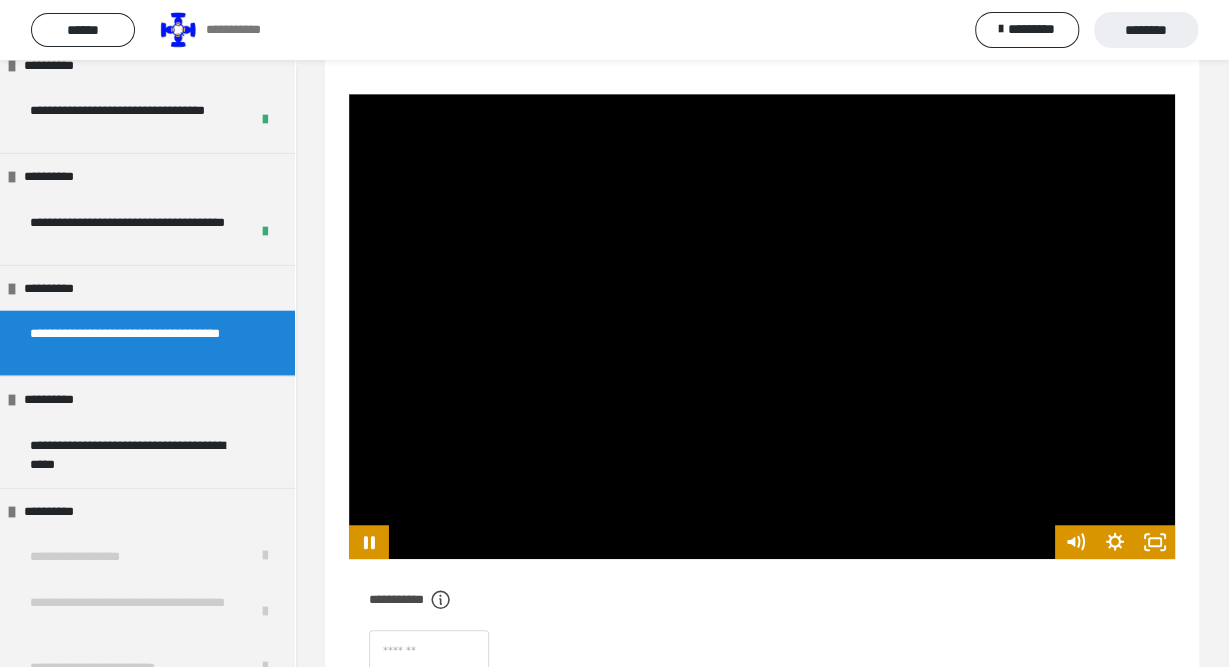 scroll, scrollTop: 460, scrollLeft: 0, axis: vertical 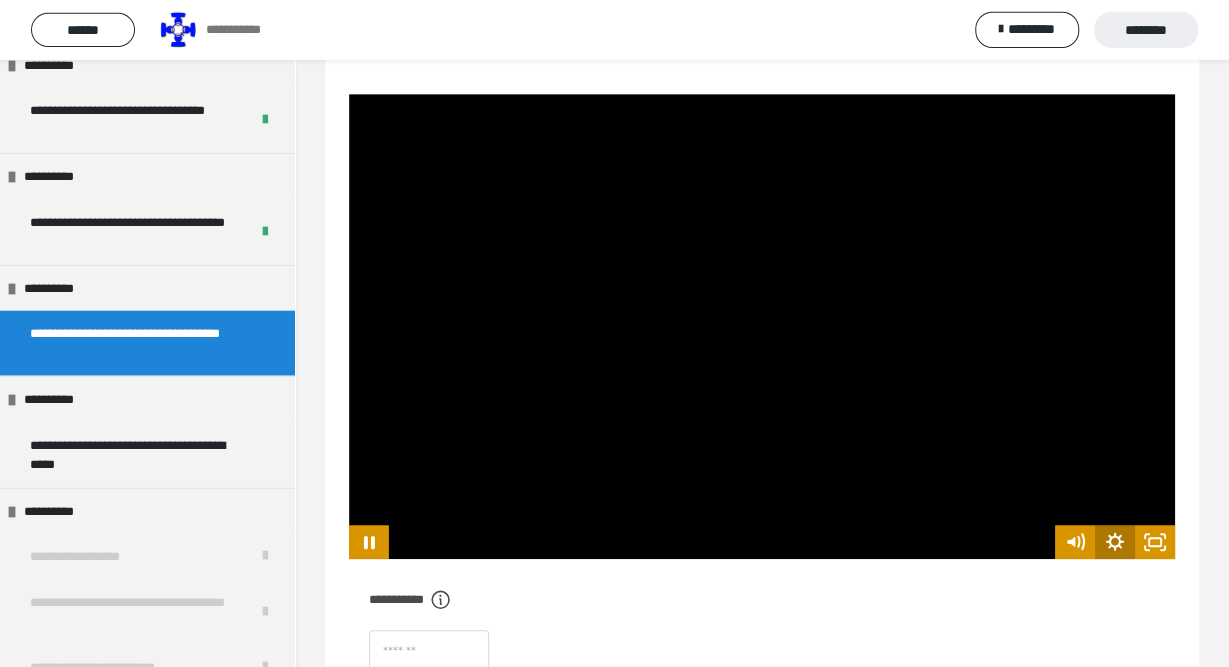 click 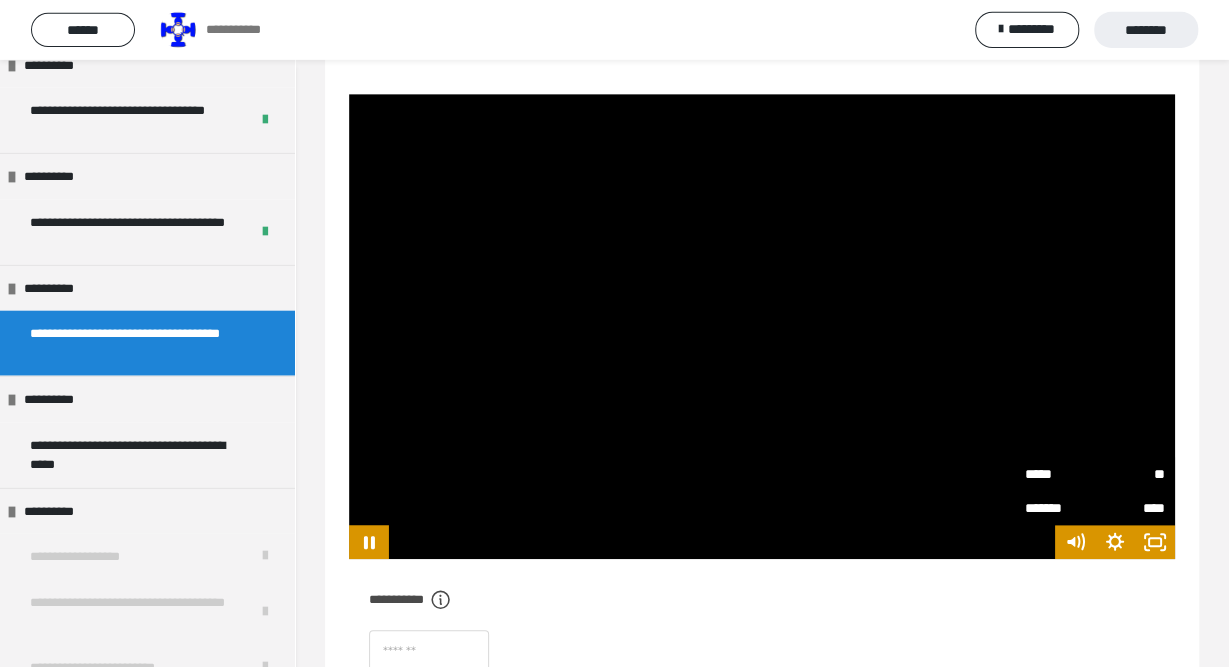 click on "**" at bounding box center (1130, 472) 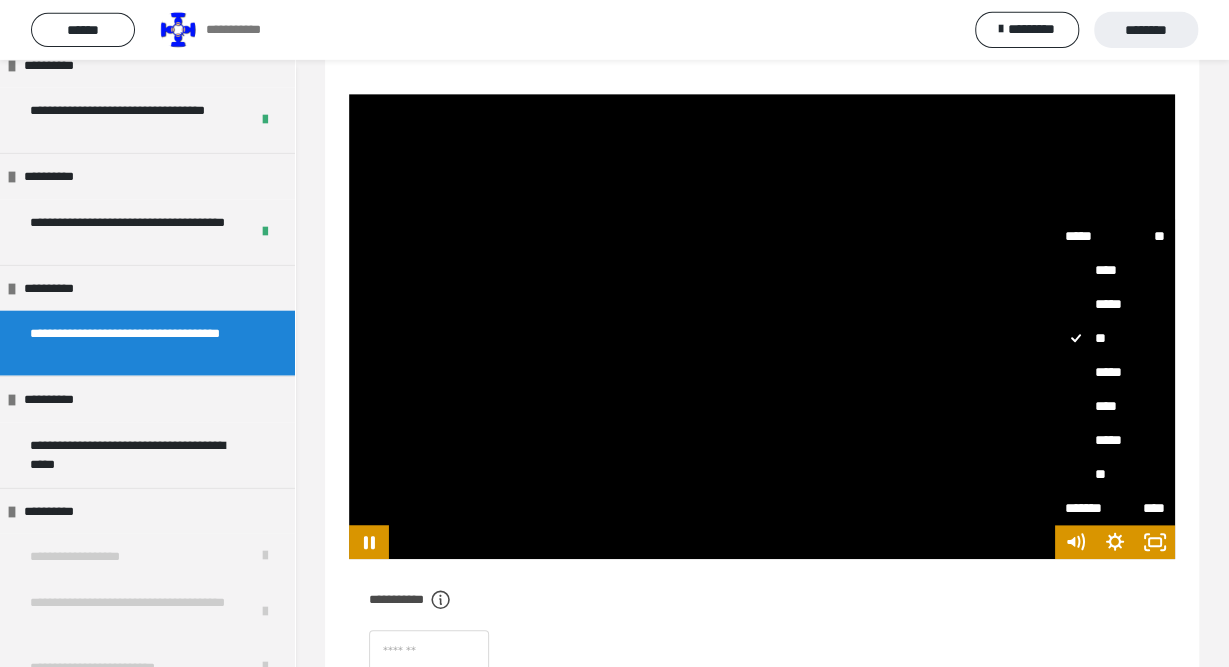 click on "****" at bounding box center [1115, 406] 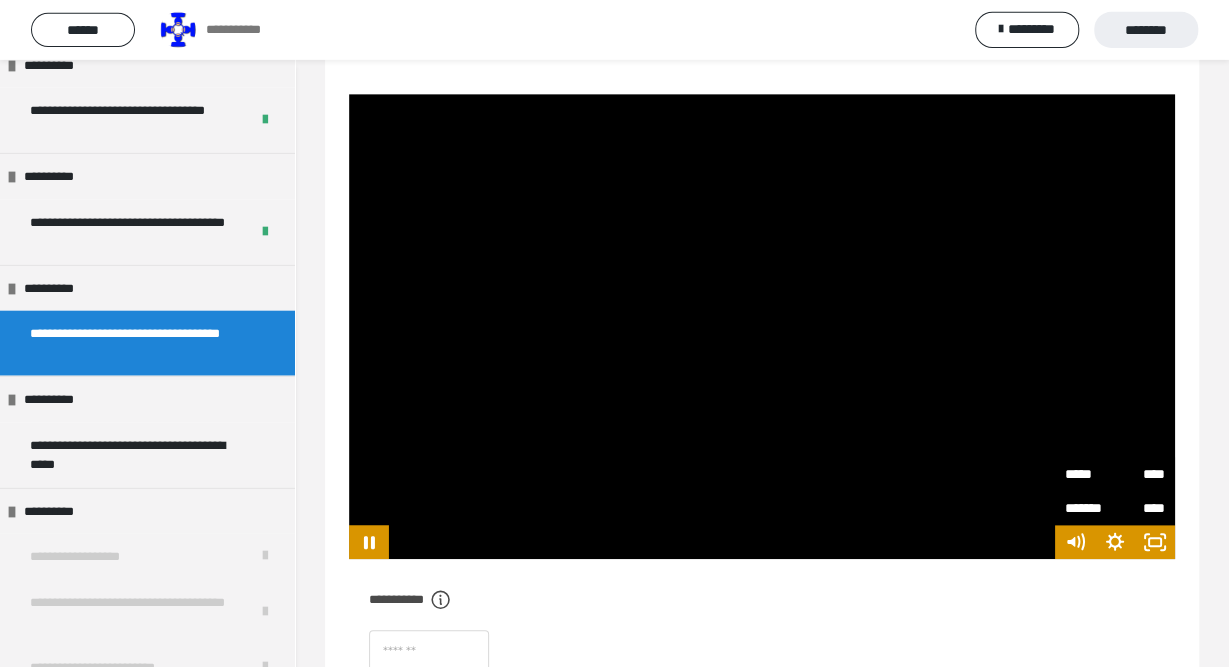 click on "**********" at bounding box center (762, 684) 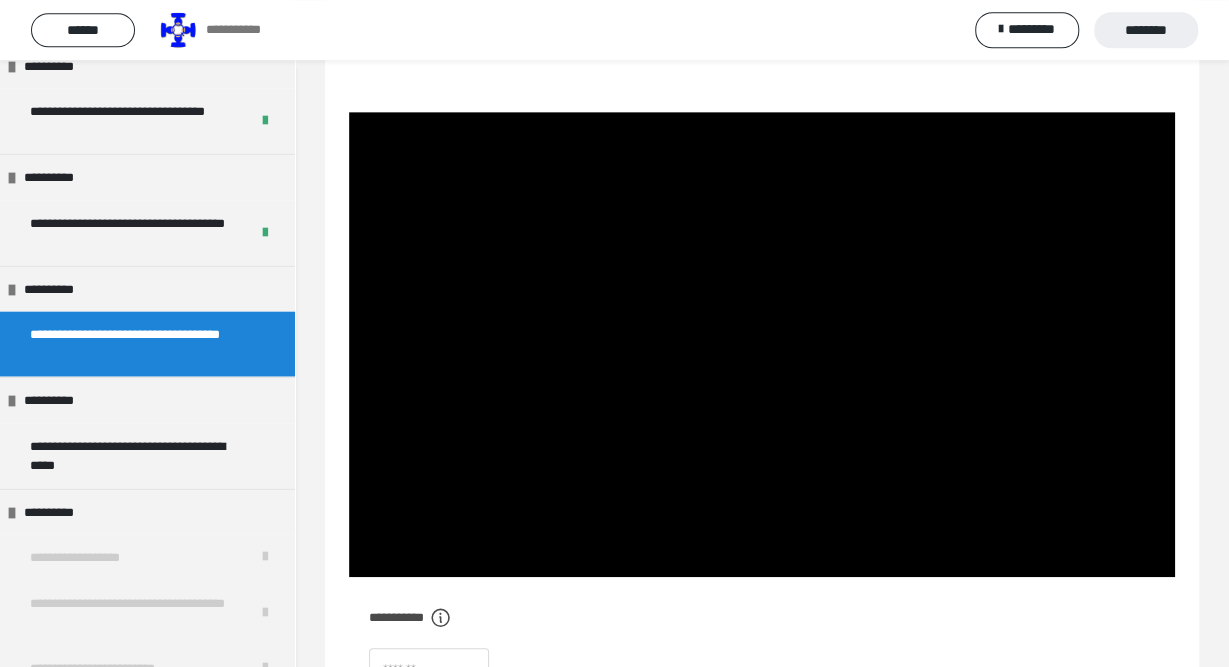 scroll, scrollTop: 443, scrollLeft: 0, axis: vertical 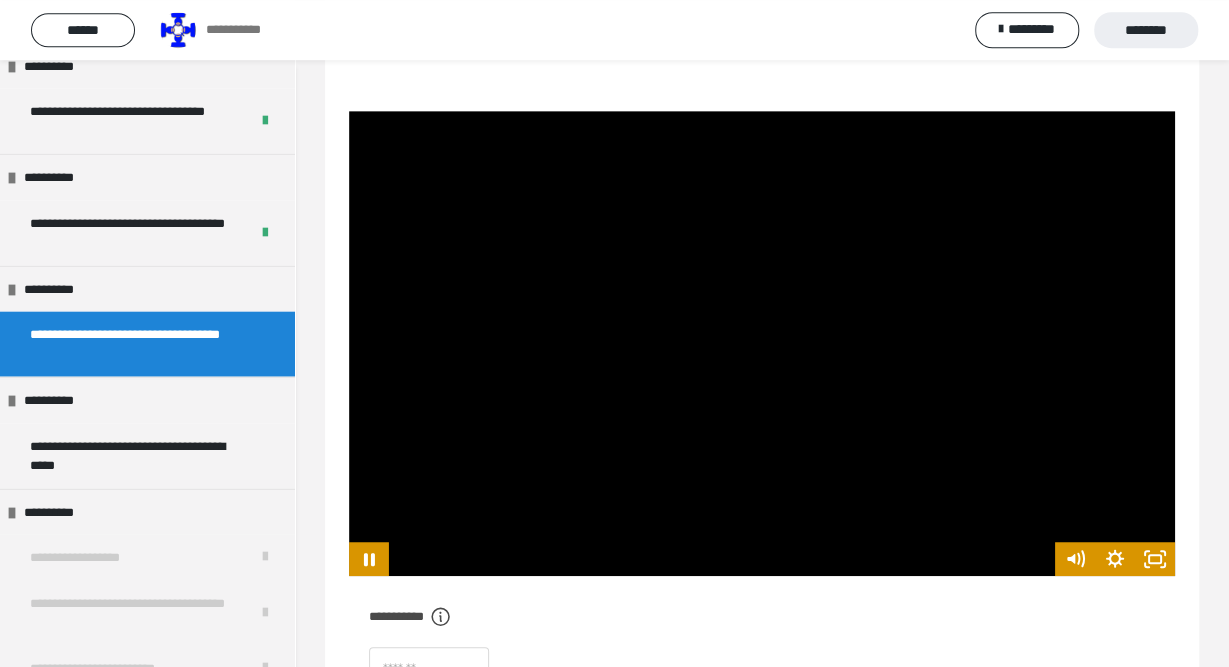click at bounding box center [762, 343] 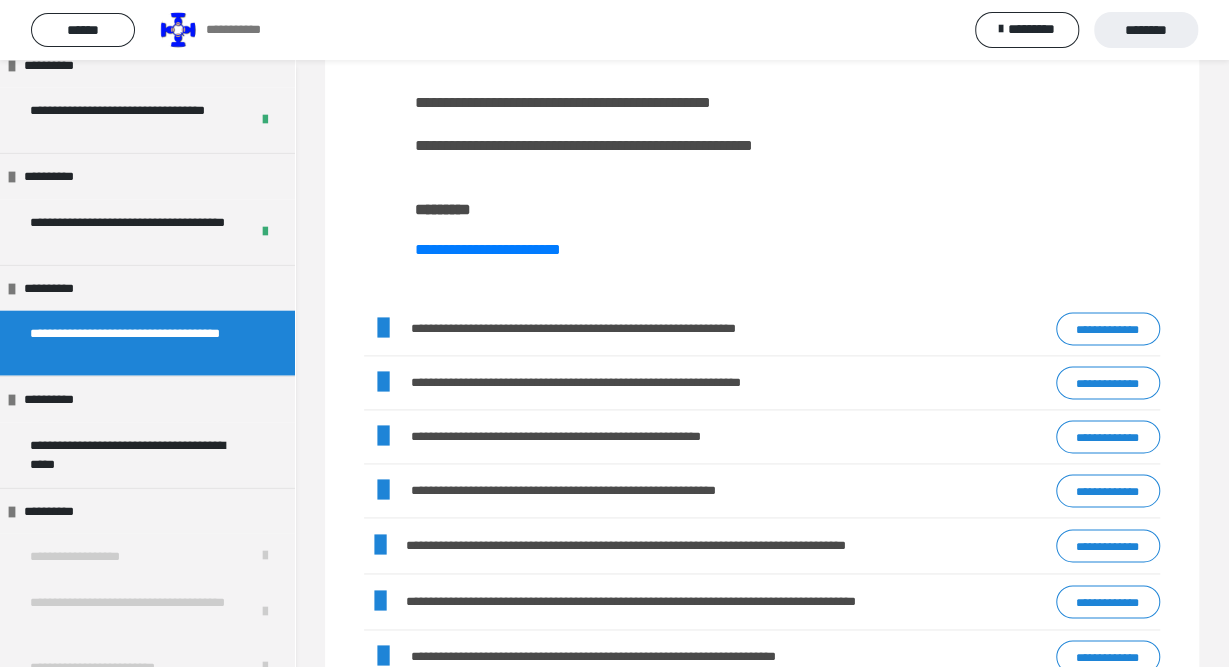 scroll, scrollTop: 1109, scrollLeft: 0, axis: vertical 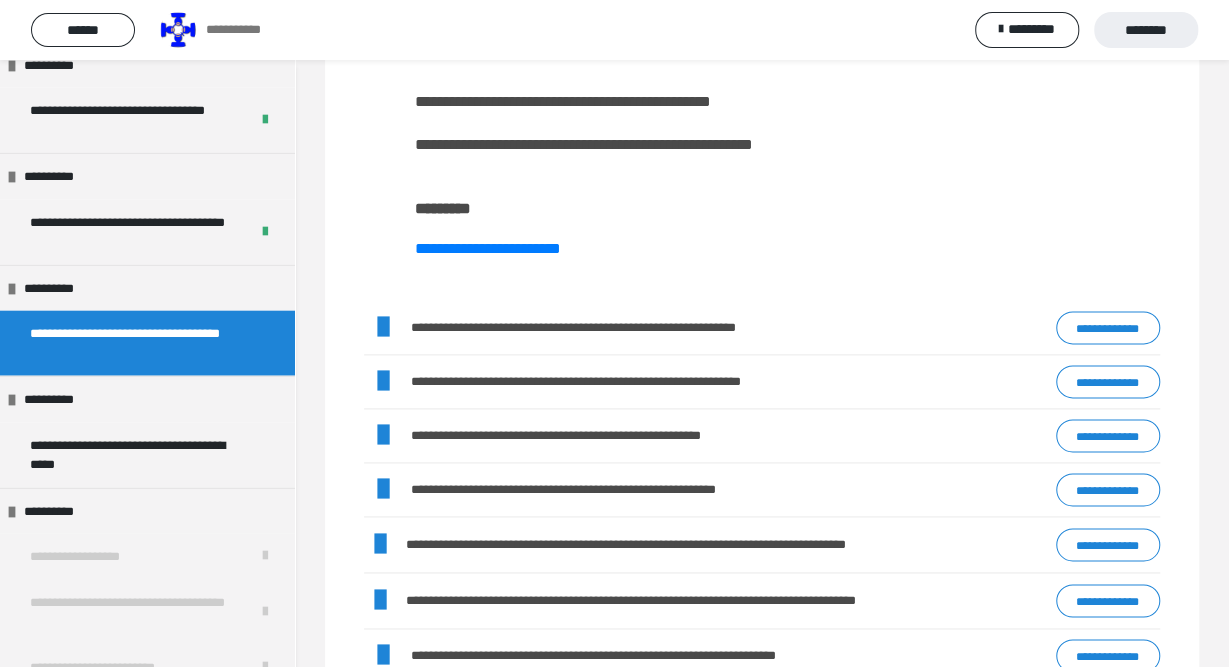 click on "**********" at bounding box center [1108, 327] 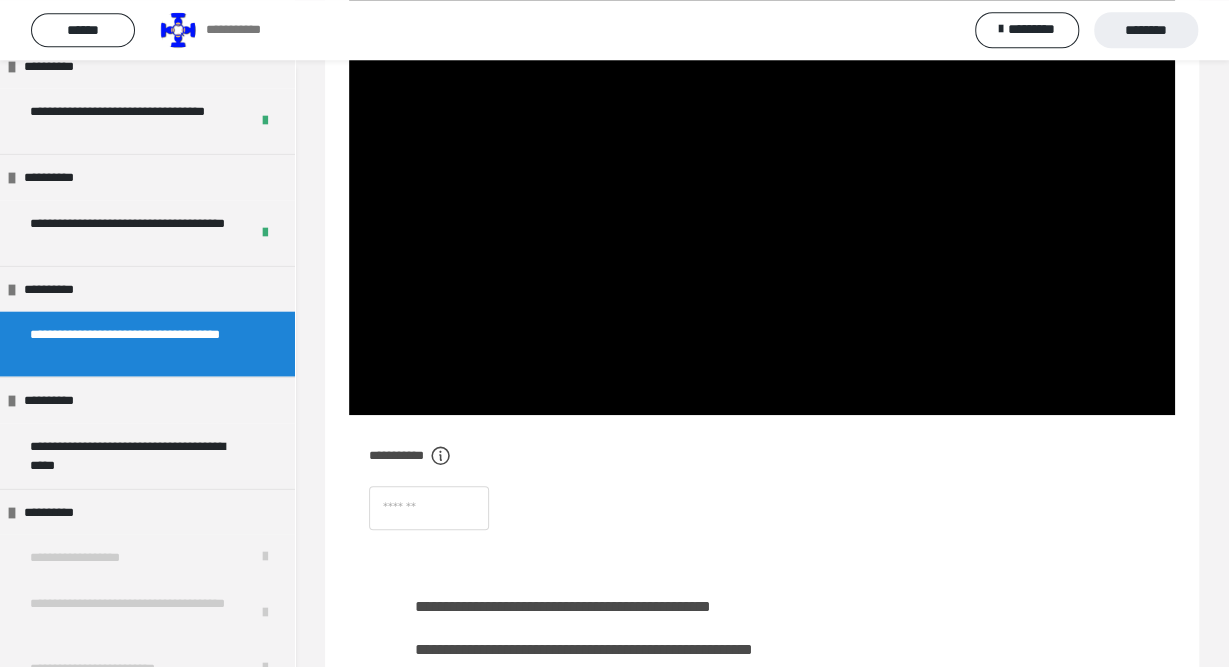 scroll, scrollTop: 511, scrollLeft: 0, axis: vertical 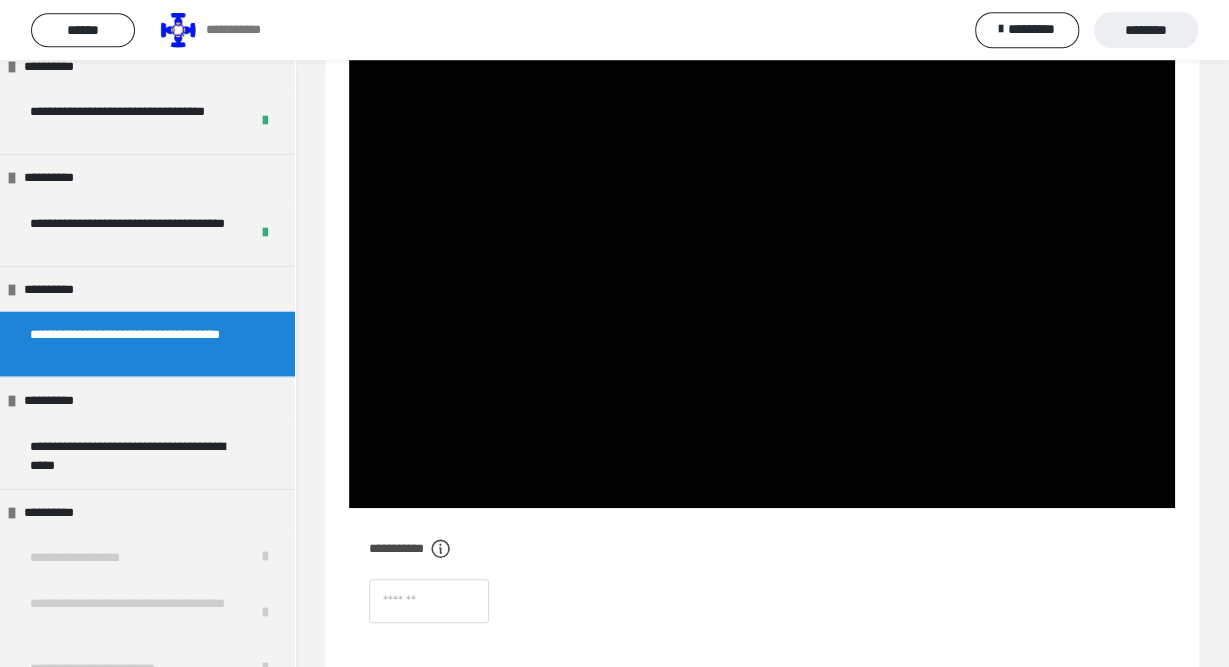 click at bounding box center [762, 275] 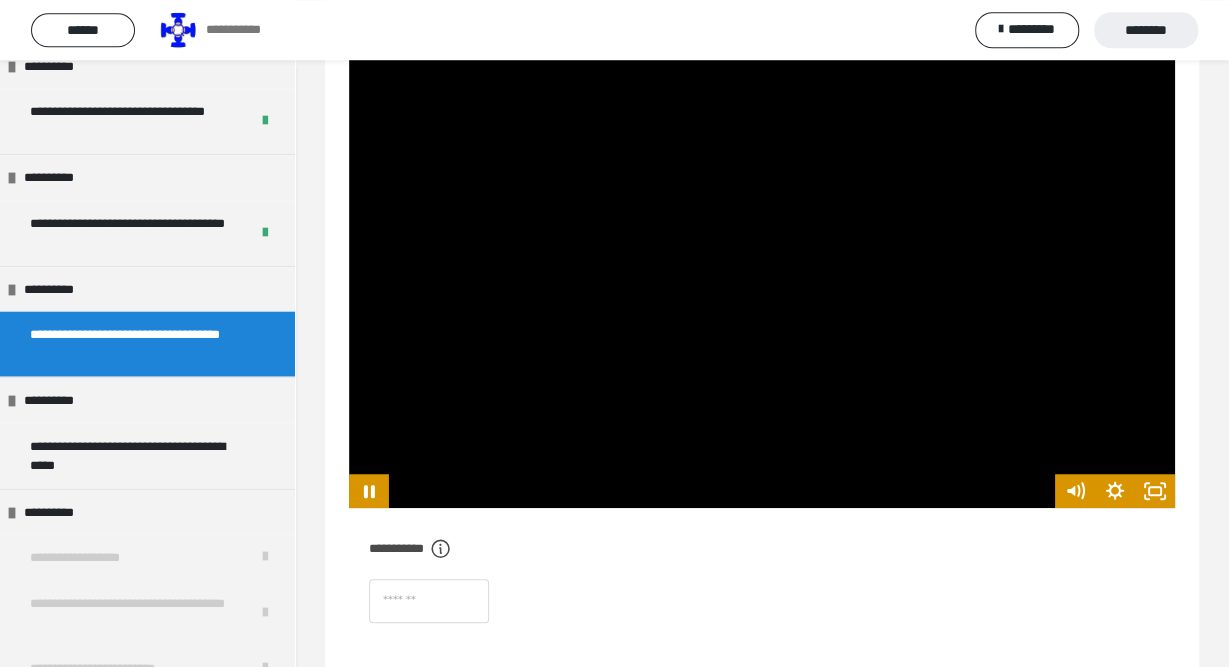 click at bounding box center (762, 275) 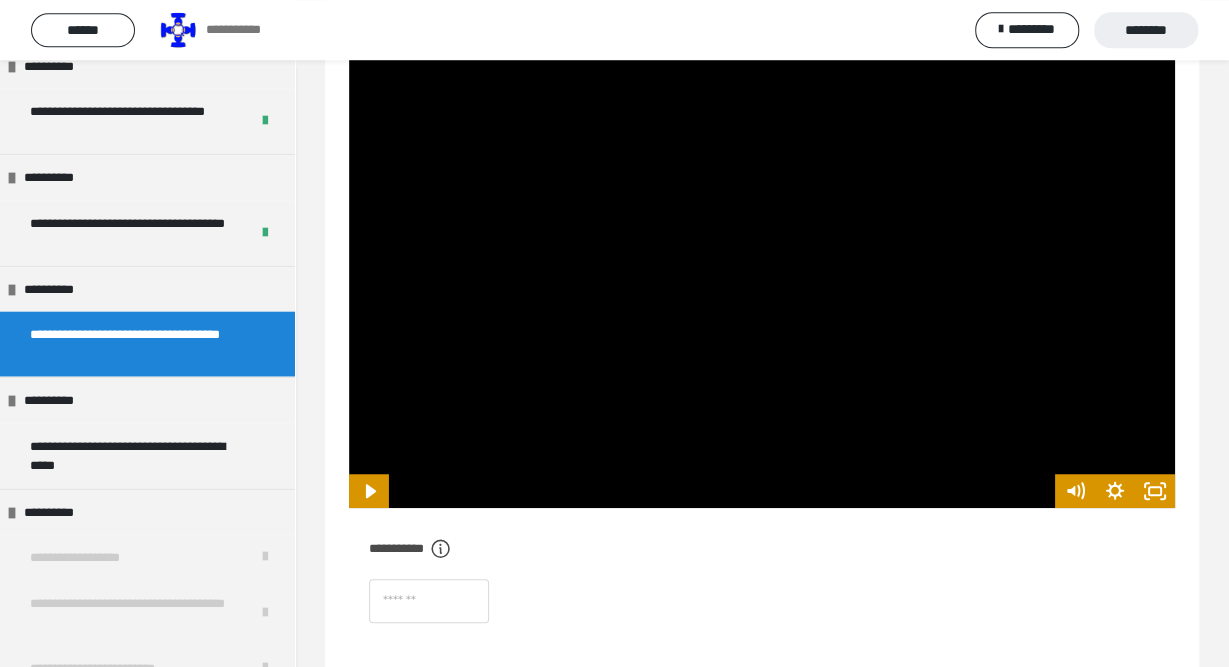 click at bounding box center (762, 275) 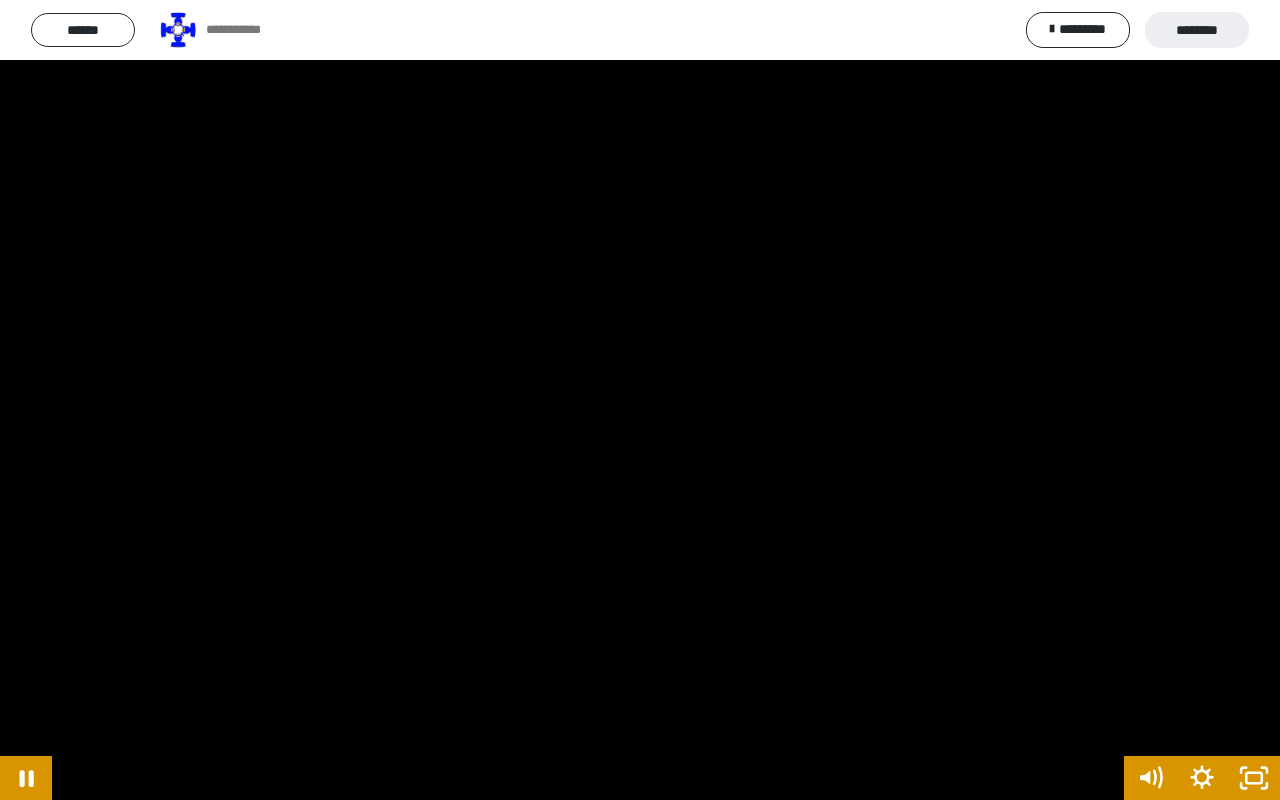click at bounding box center (640, 400) 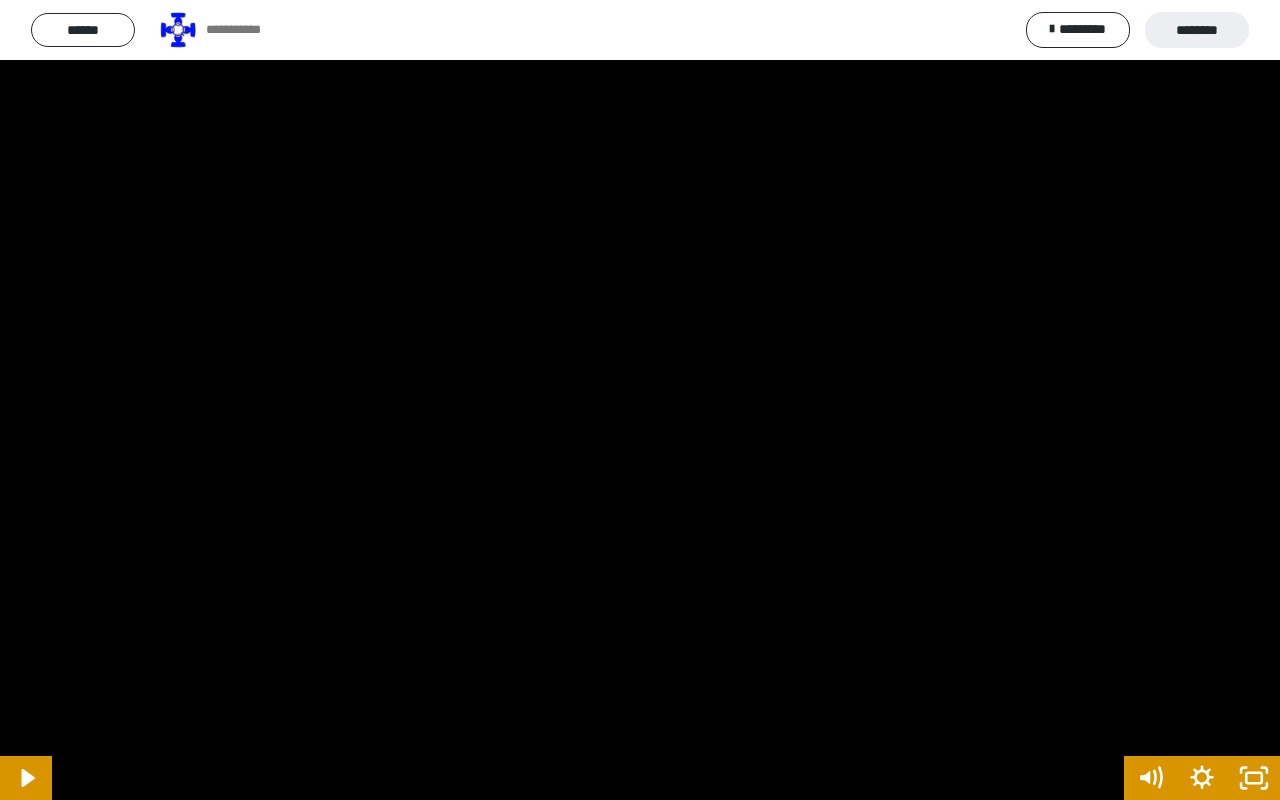 click at bounding box center (640, 400) 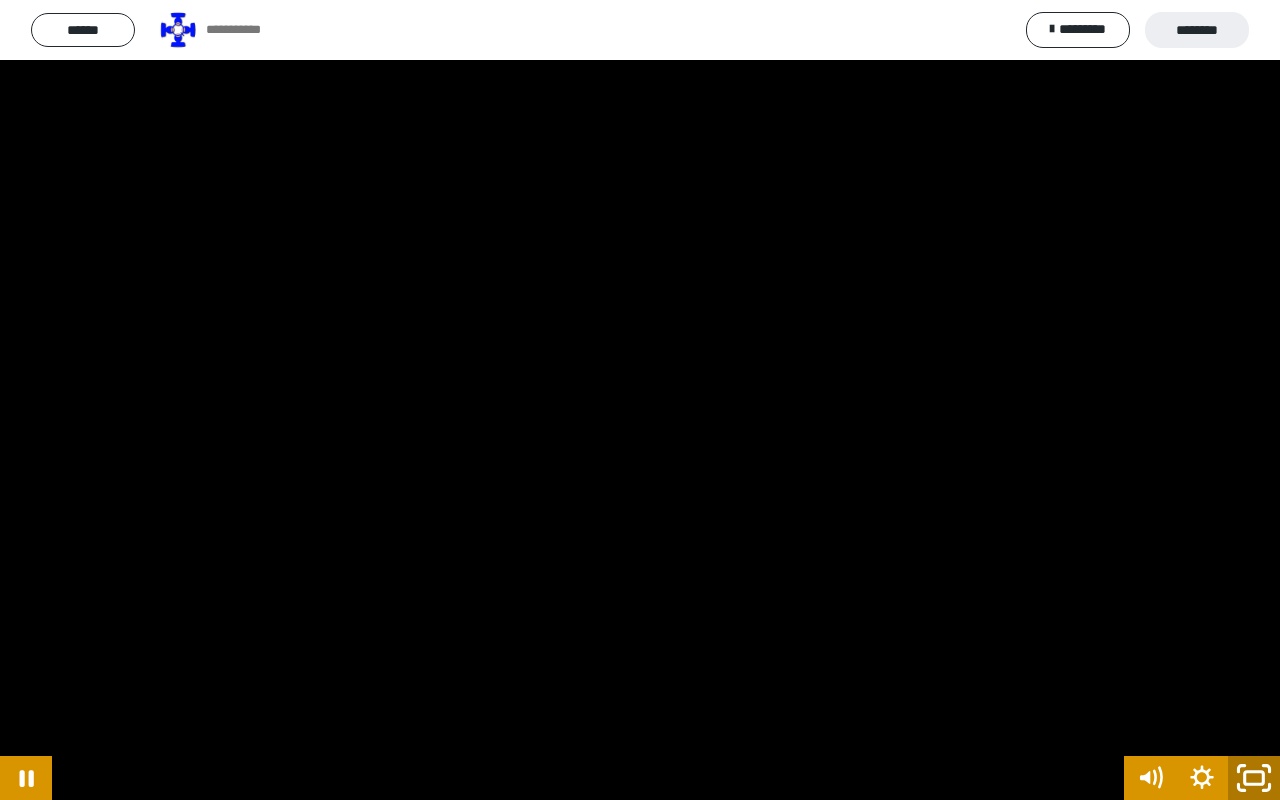 click 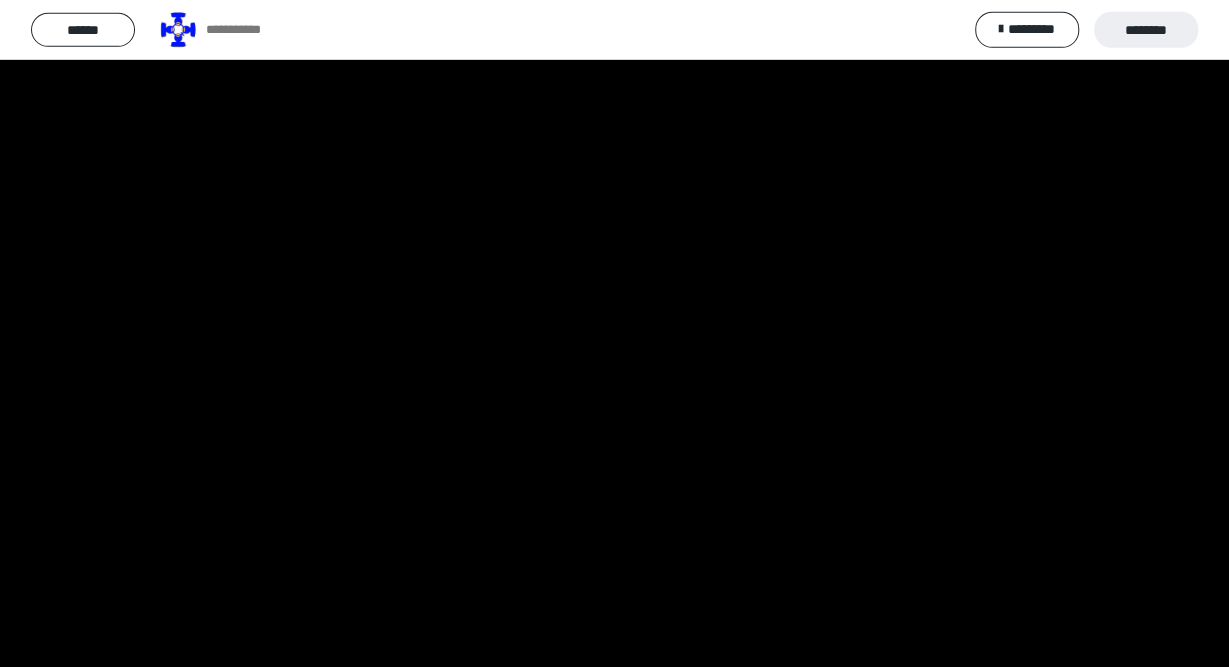 scroll, scrollTop: 469, scrollLeft: 0, axis: vertical 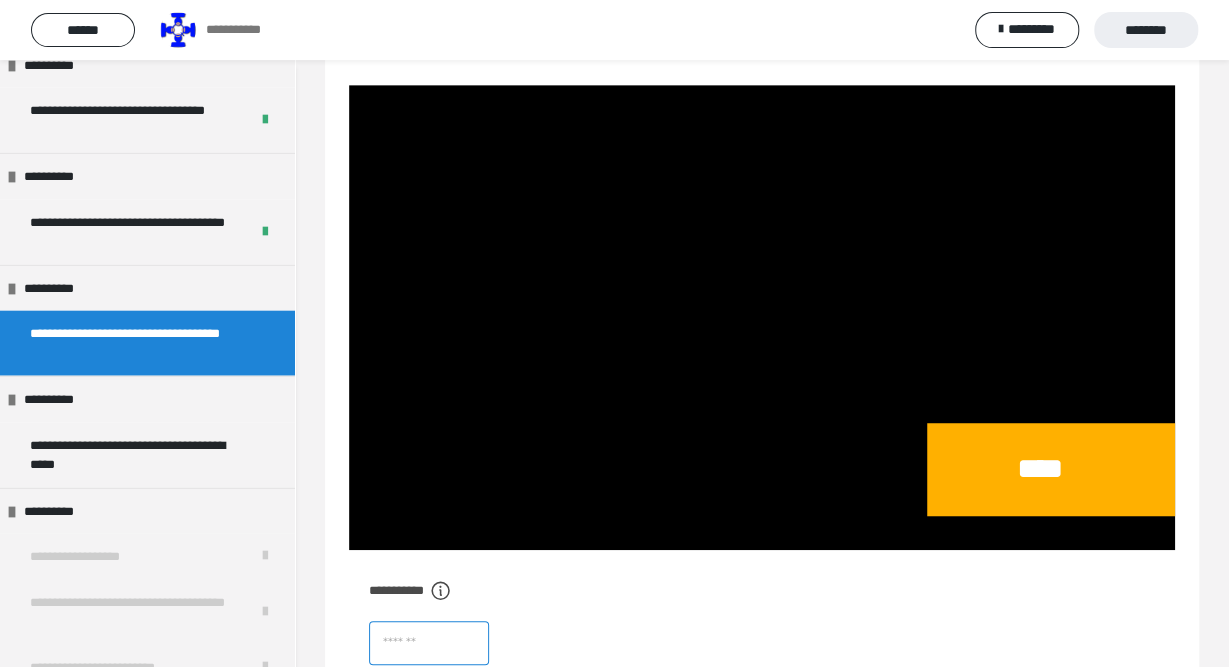 click at bounding box center [429, 643] 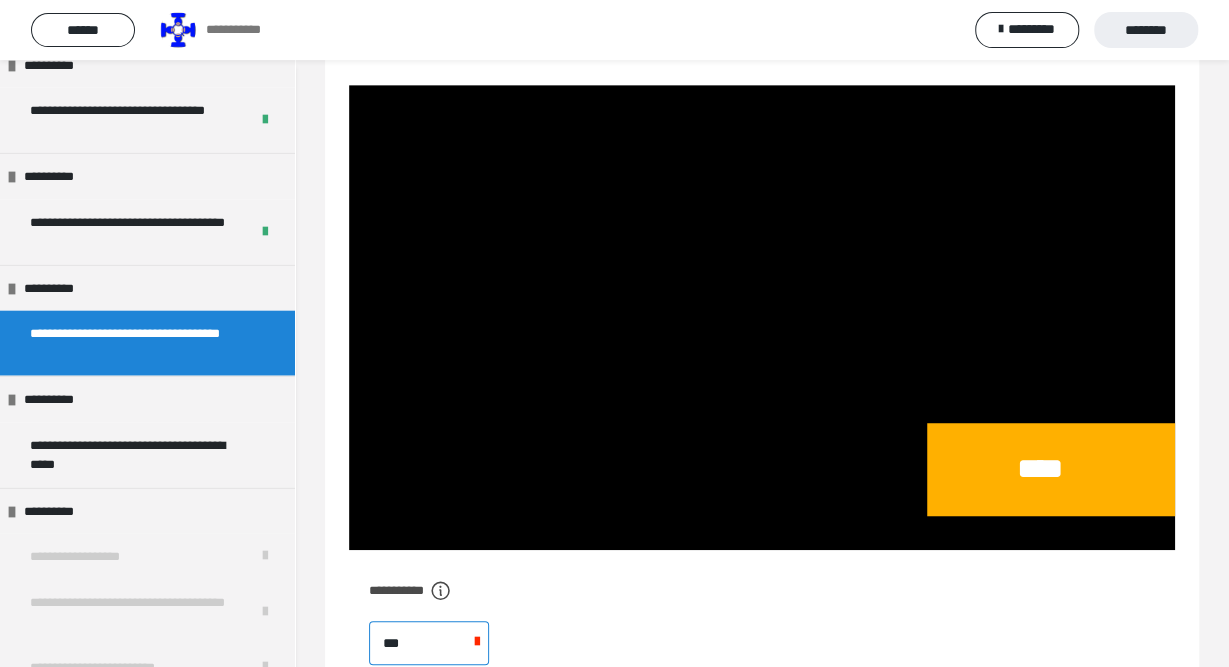 type on "****" 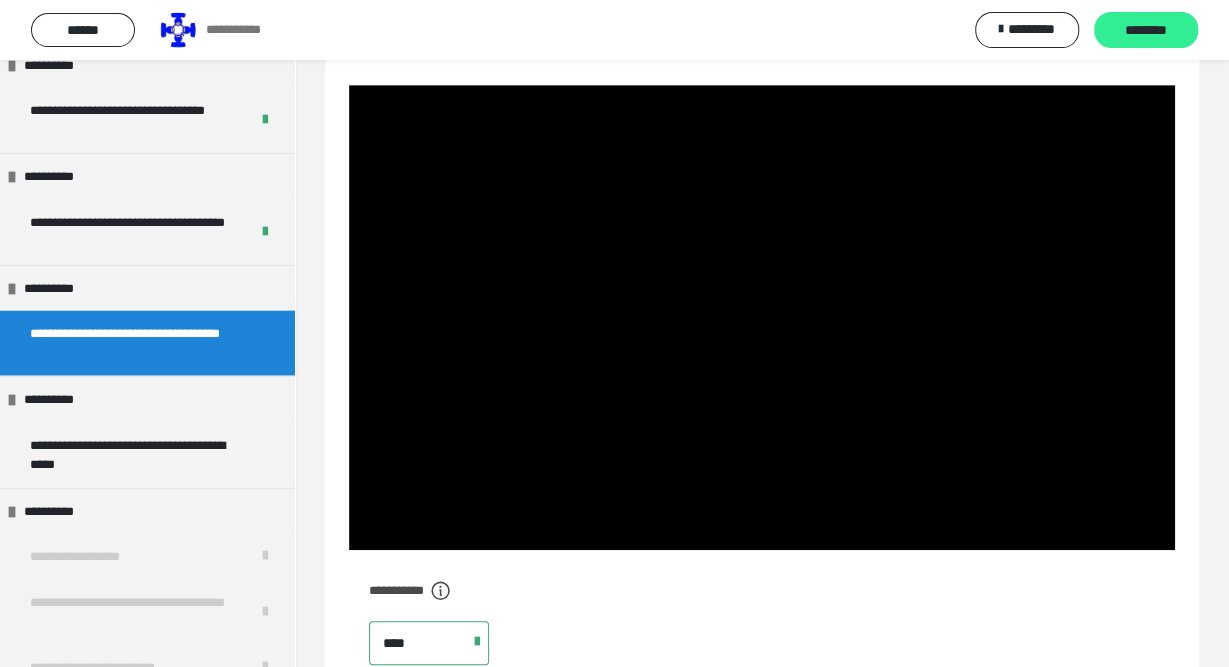 click on "********" at bounding box center [1146, 31] 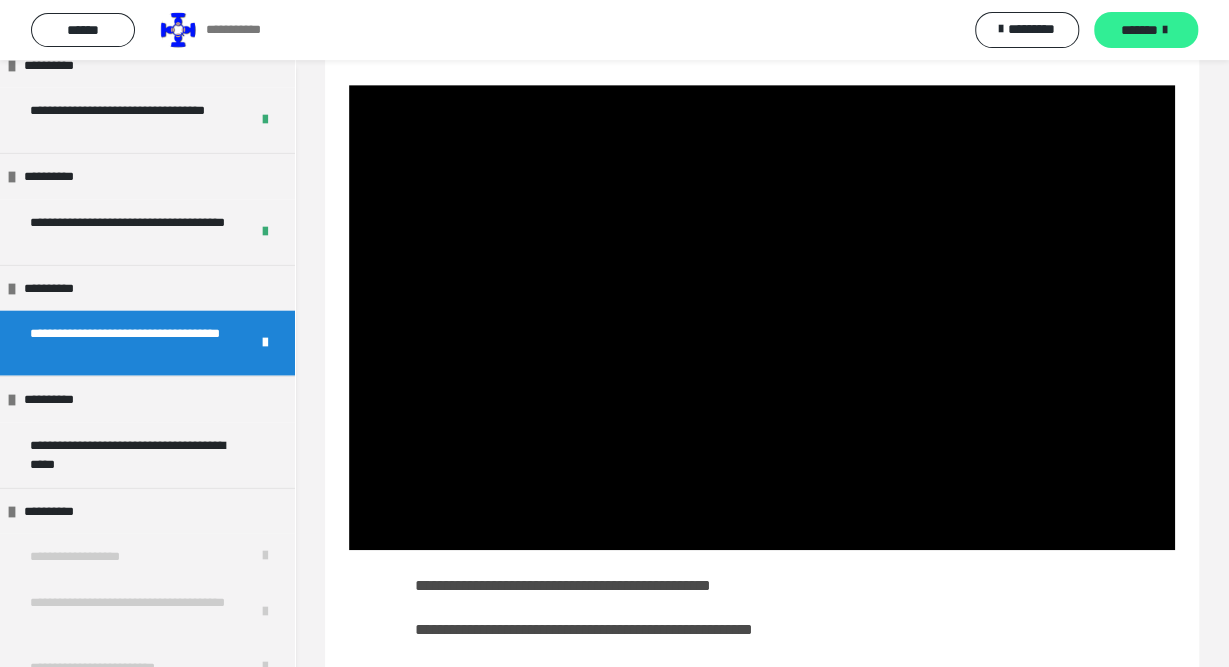 click on "*******" at bounding box center (1139, 30) 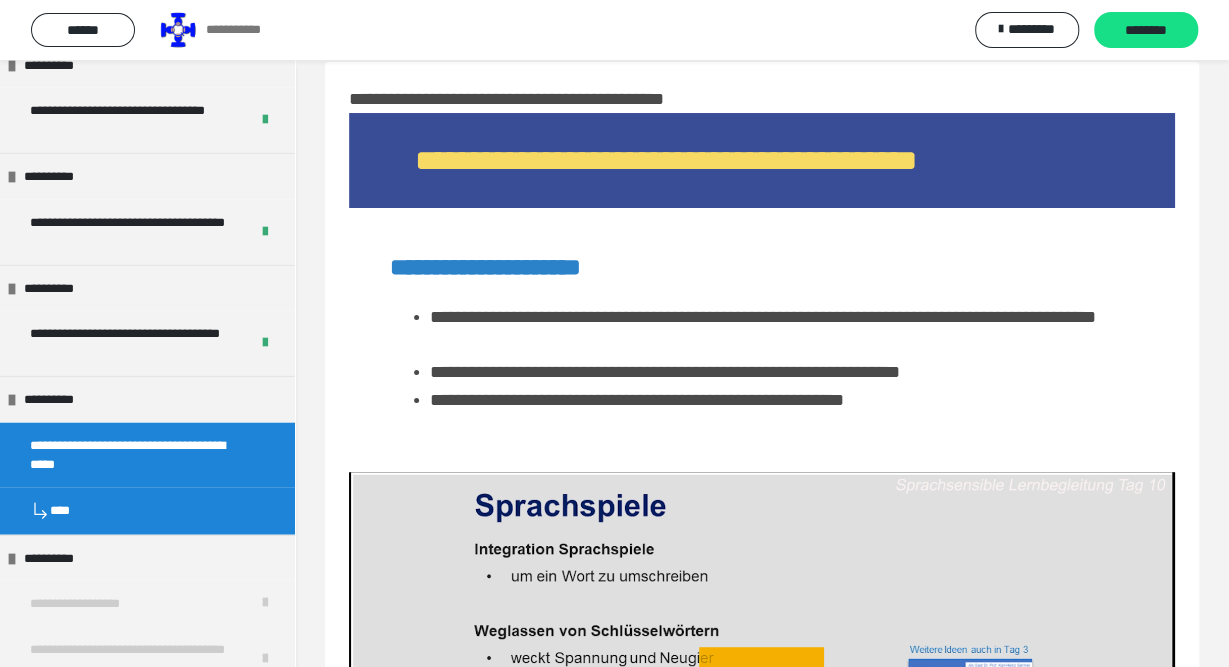 scroll, scrollTop: 0, scrollLeft: 0, axis: both 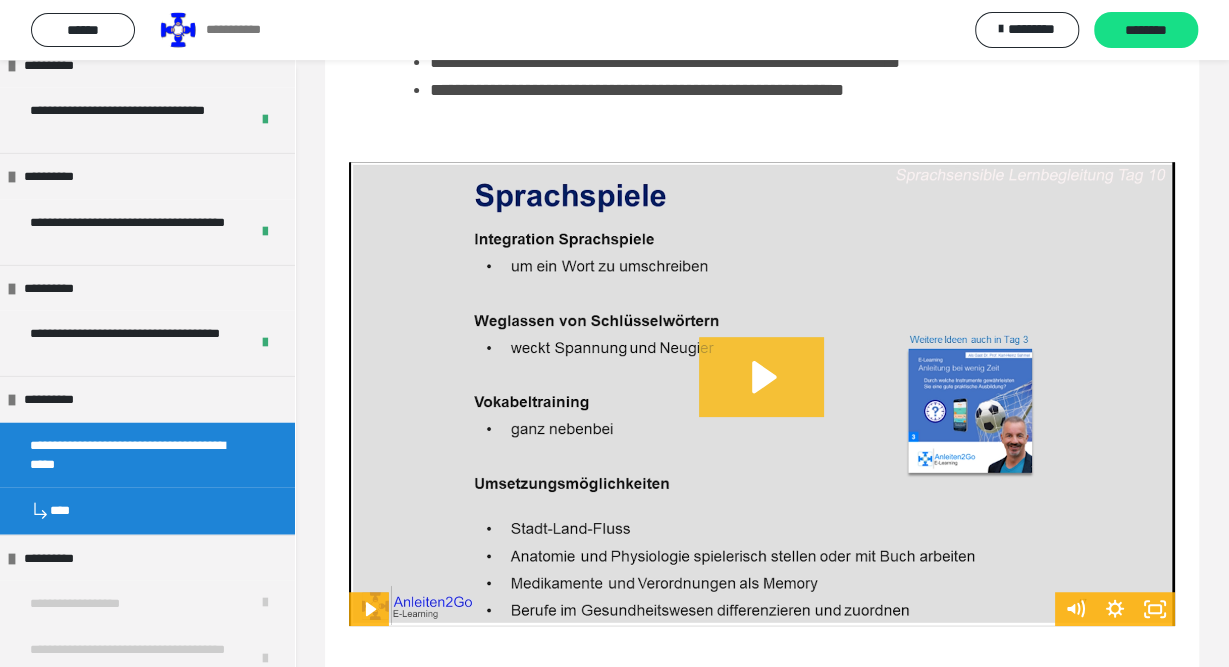 click 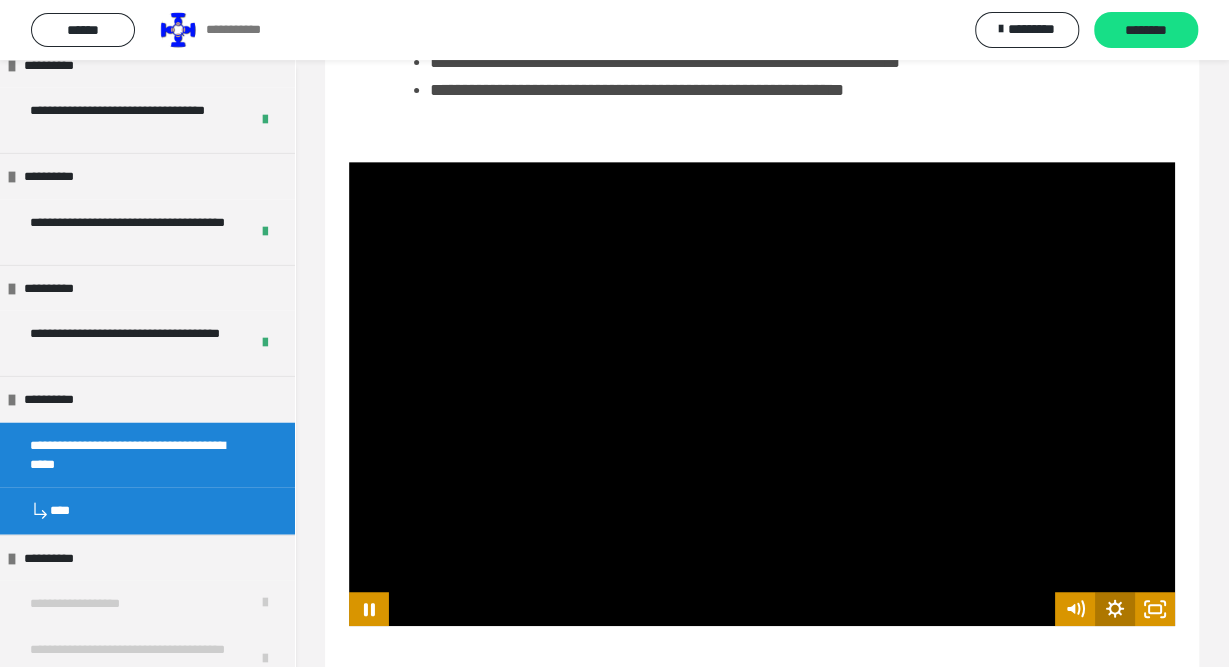 click 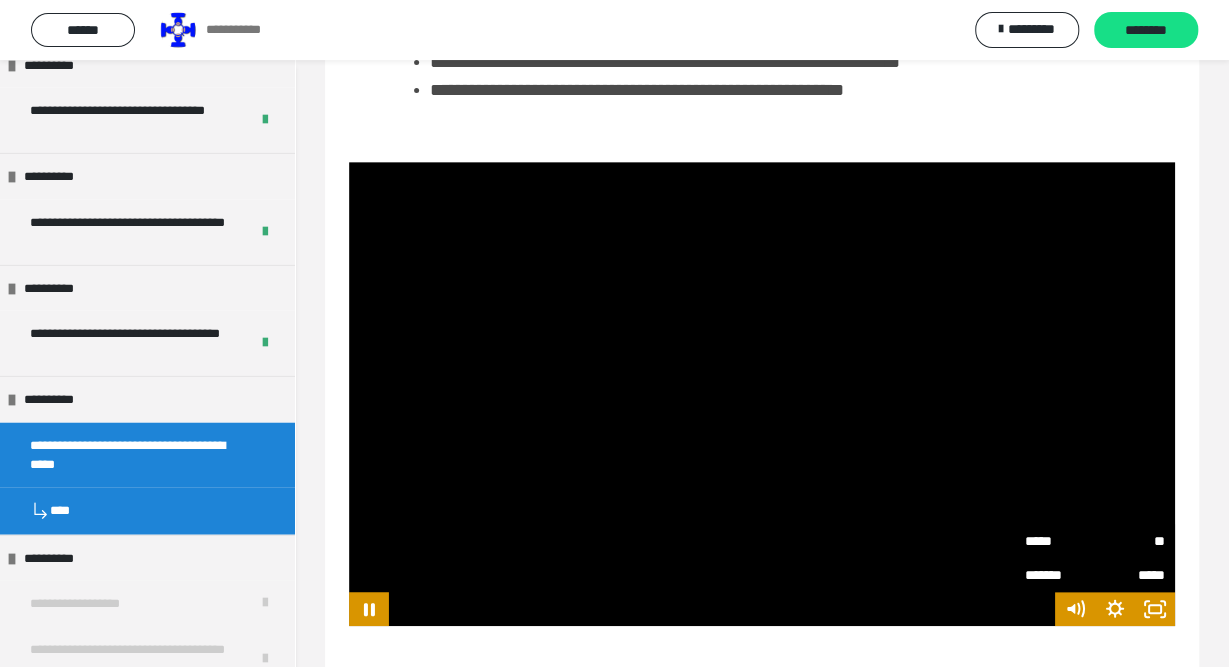 click on "**" at bounding box center (1130, 541) 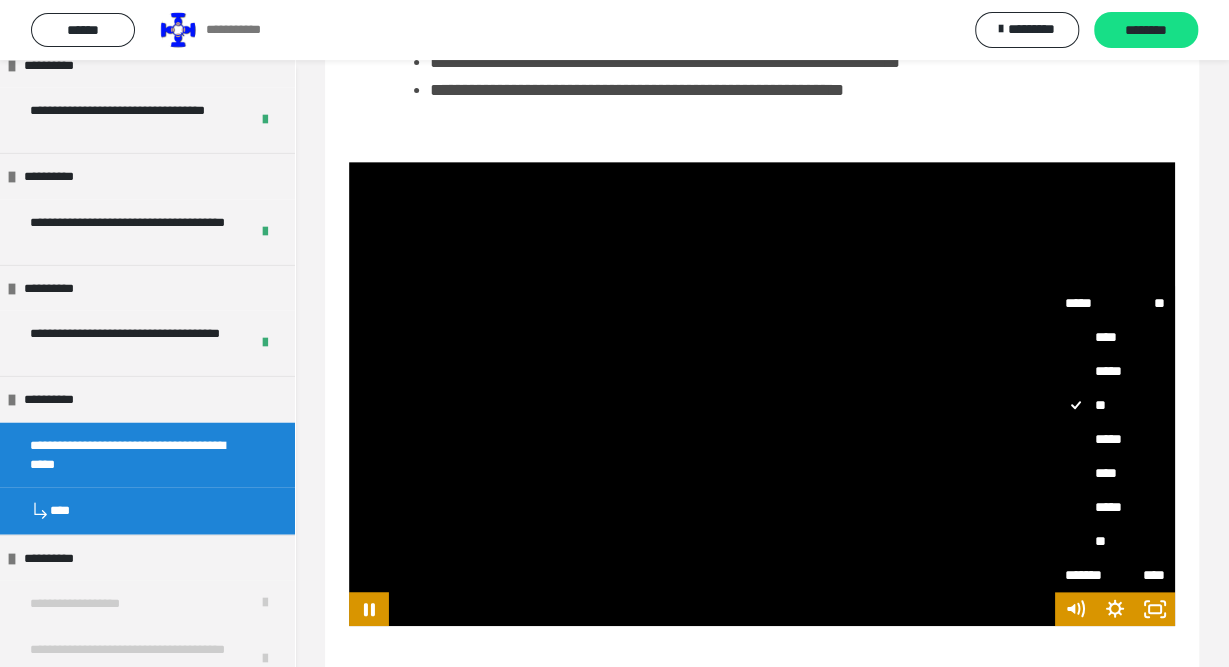 click on "****" at bounding box center (1115, 473) 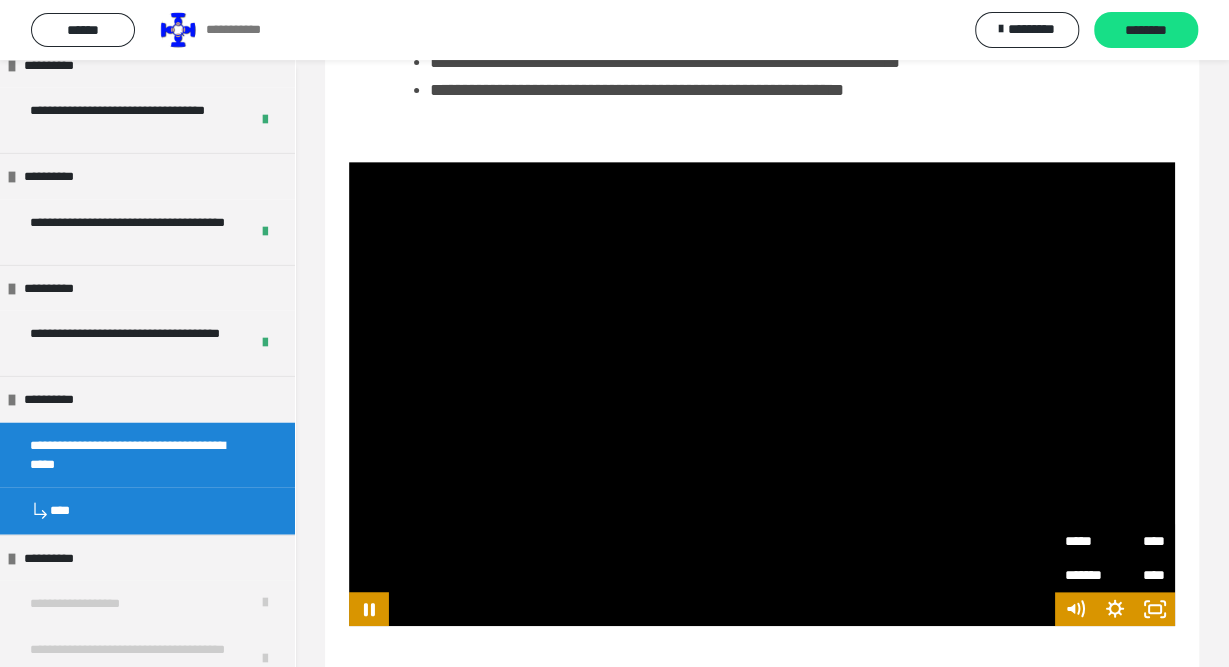 click on "**********" at bounding box center (762, 504) 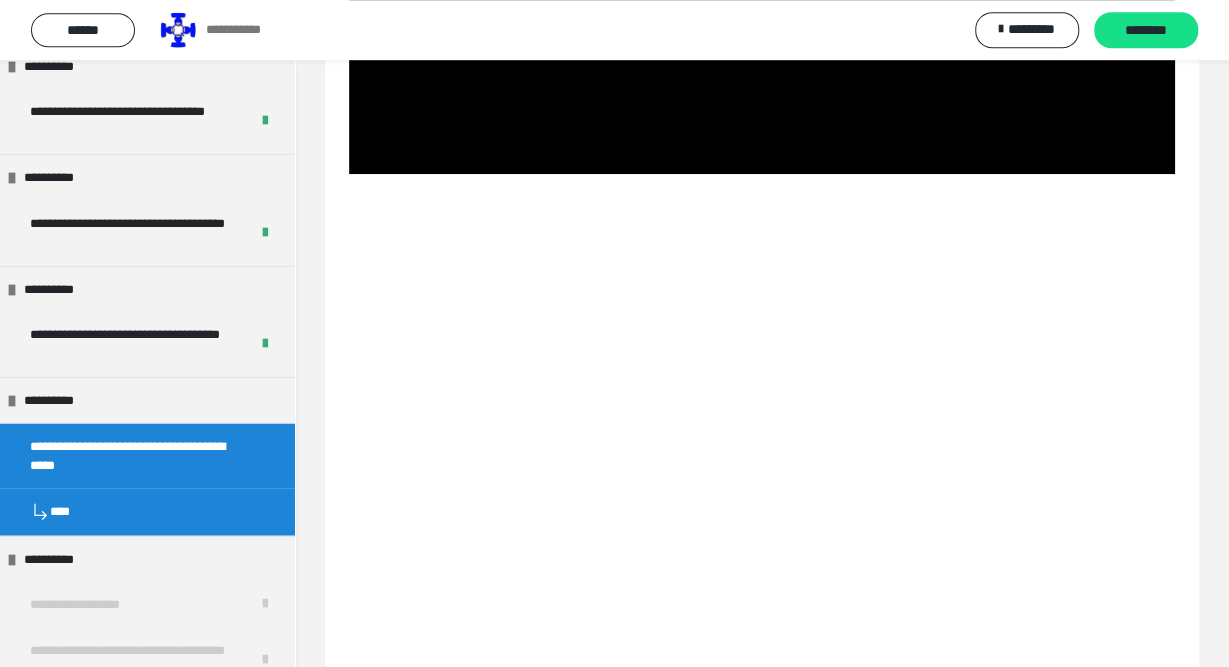 scroll, scrollTop: 799, scrollLeft: 0, axis: vertical 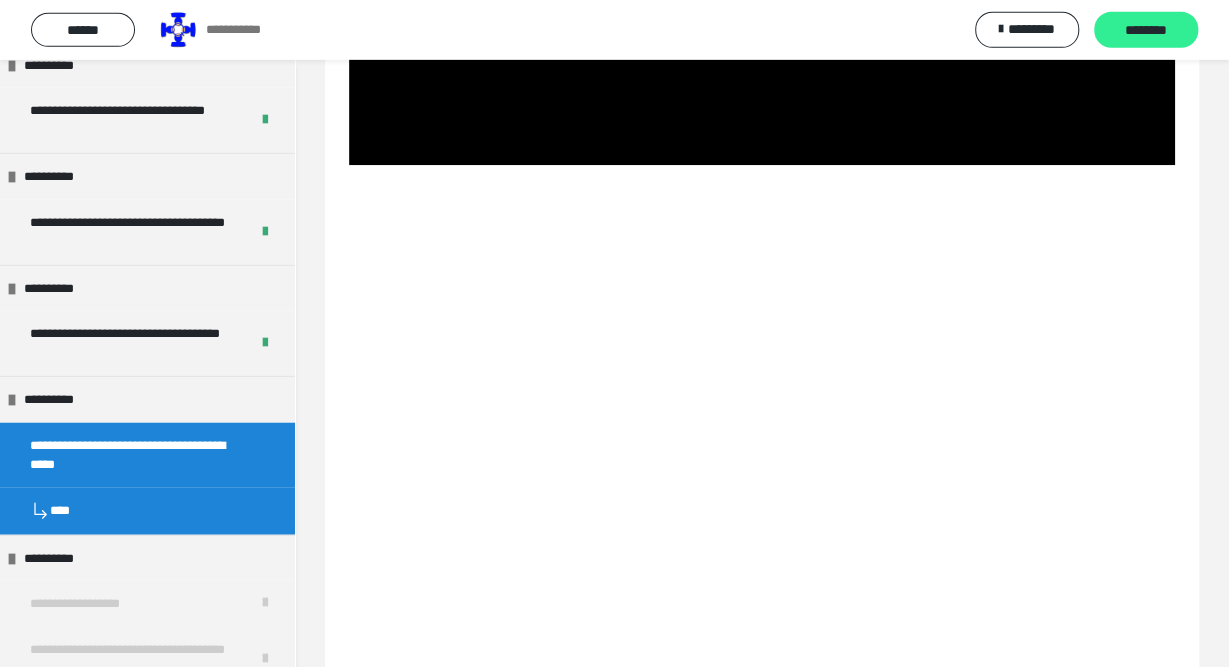 click on "********" at bounding box center [1146, 31] 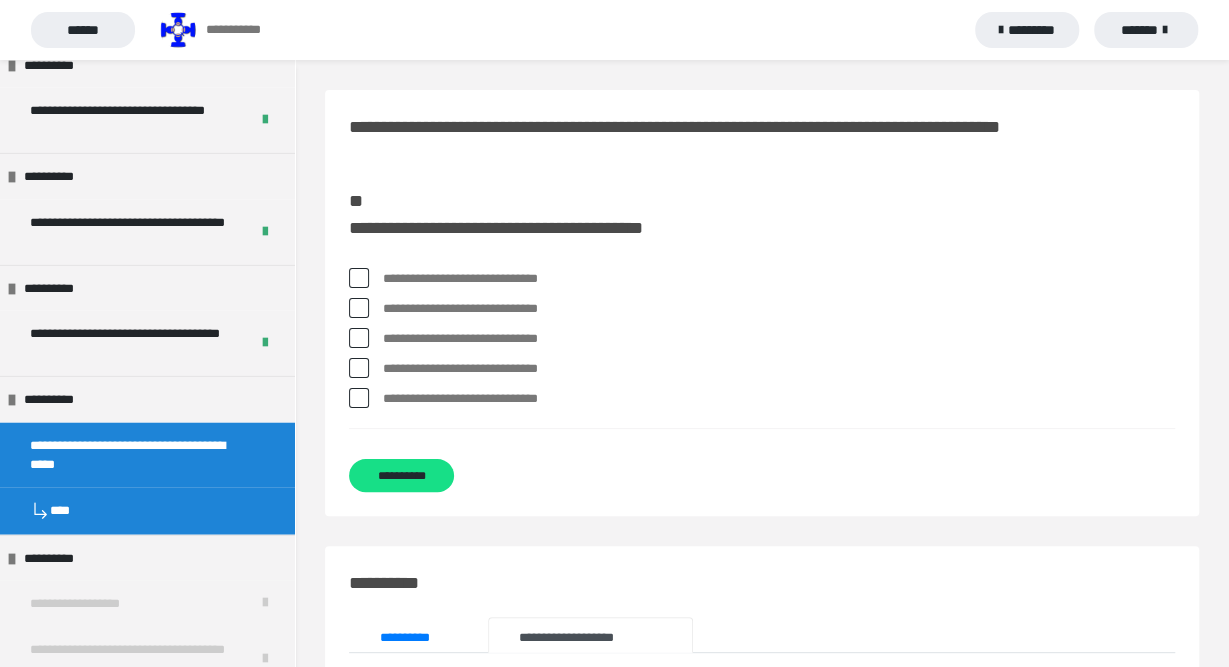 click at bounding box center (359, 308) 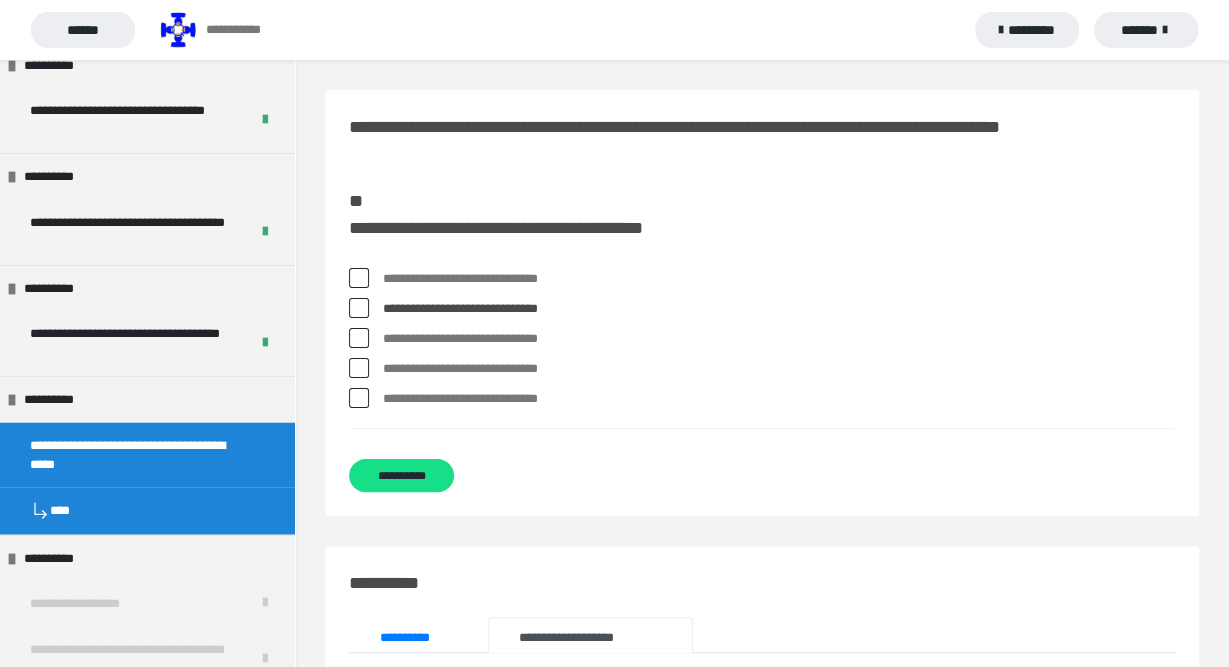 click at bounding box center (359, 338) 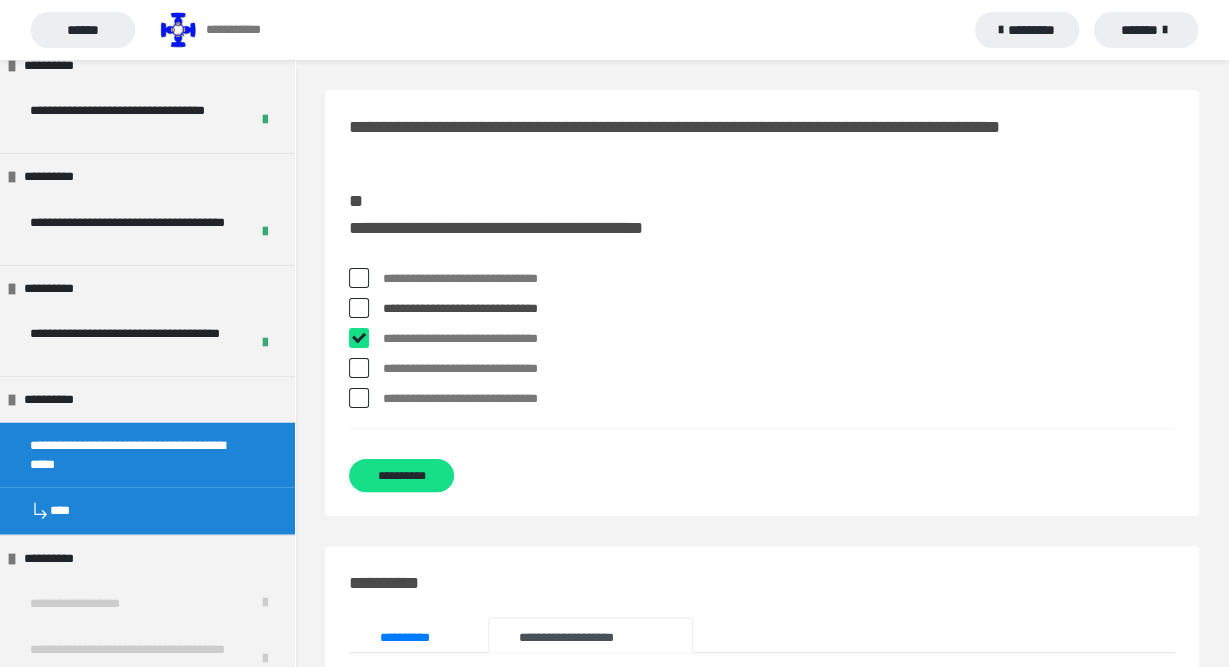 checkbox on "****" 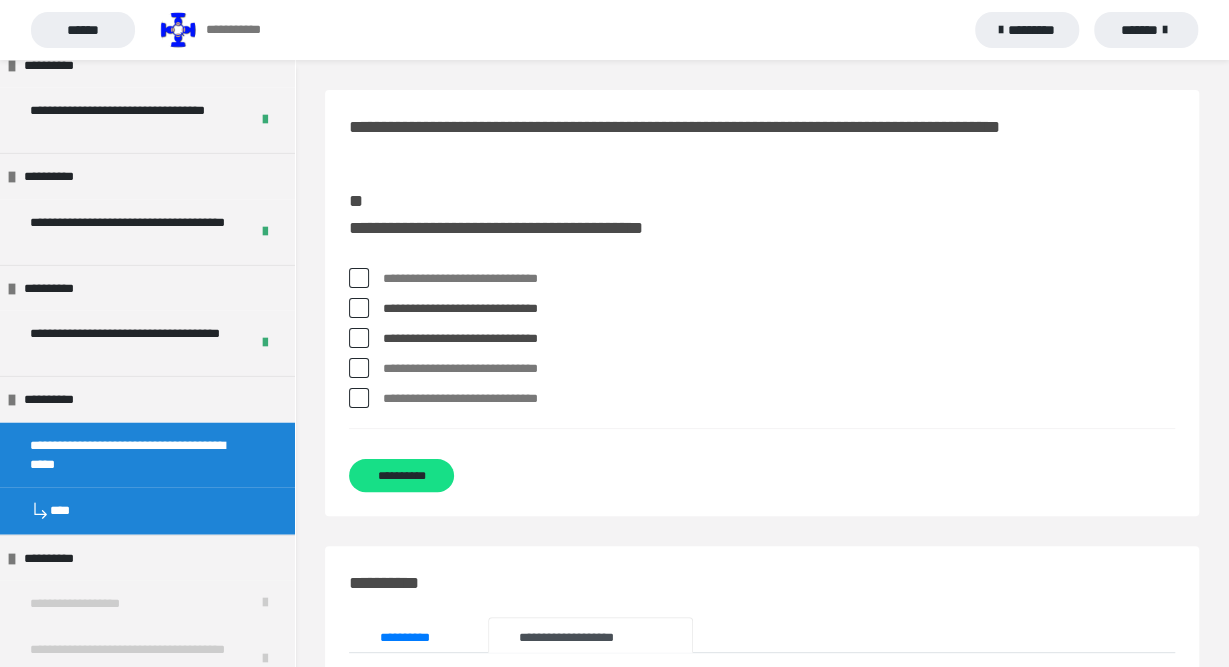 click at bounding box center [359, 398] 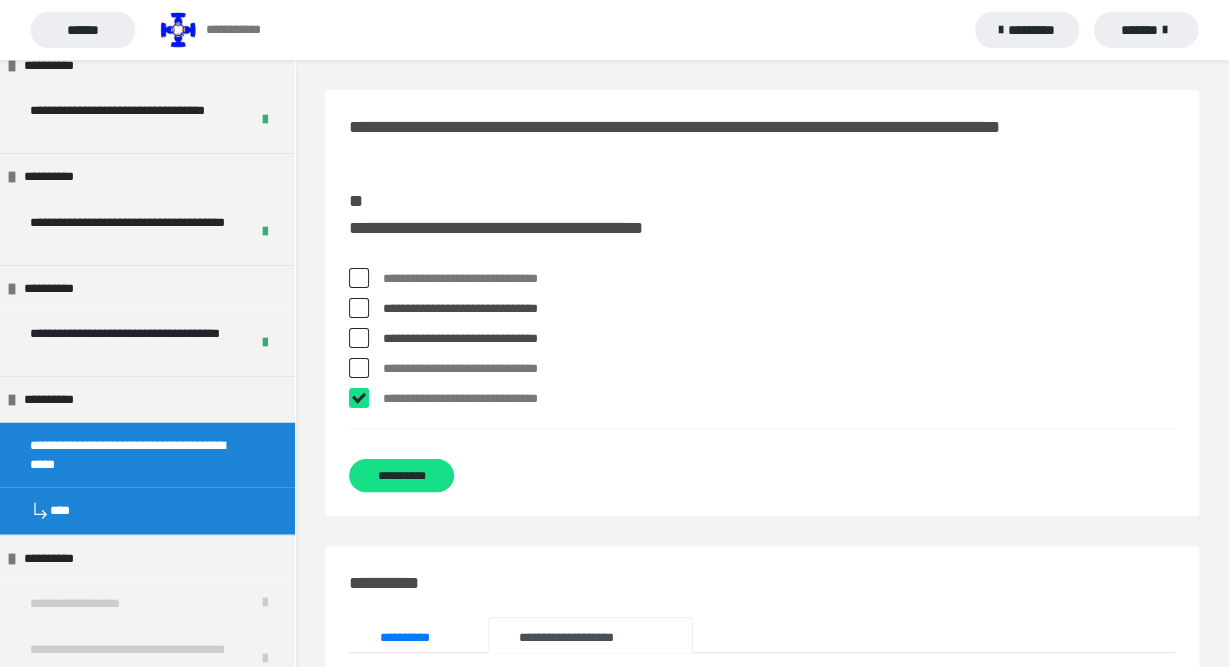 checkbox on "****" 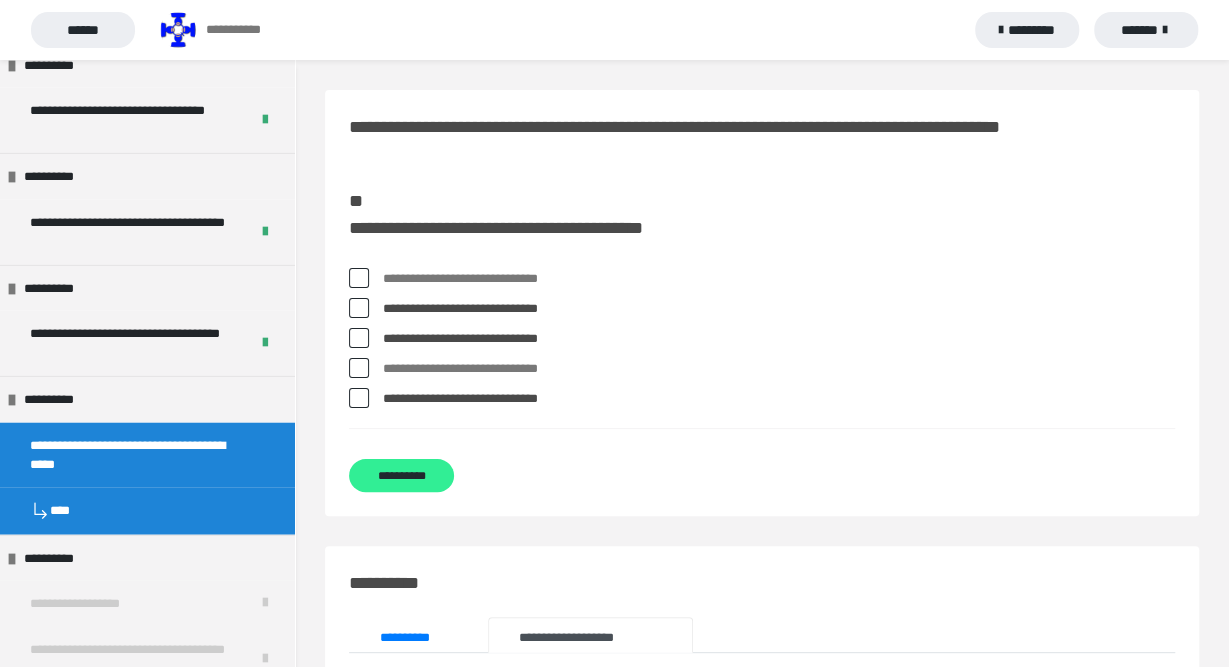 click on "**********" at bounding box center [401, 475] 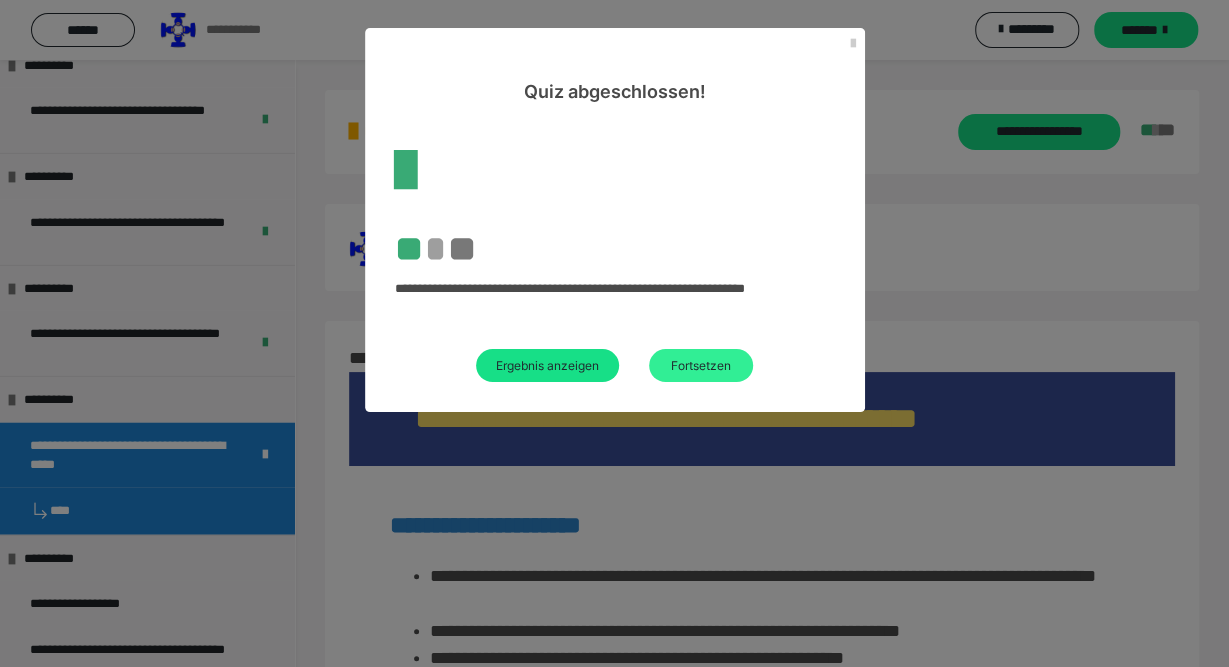 click on "Fortsetzen" at bounding box center (701, 365) 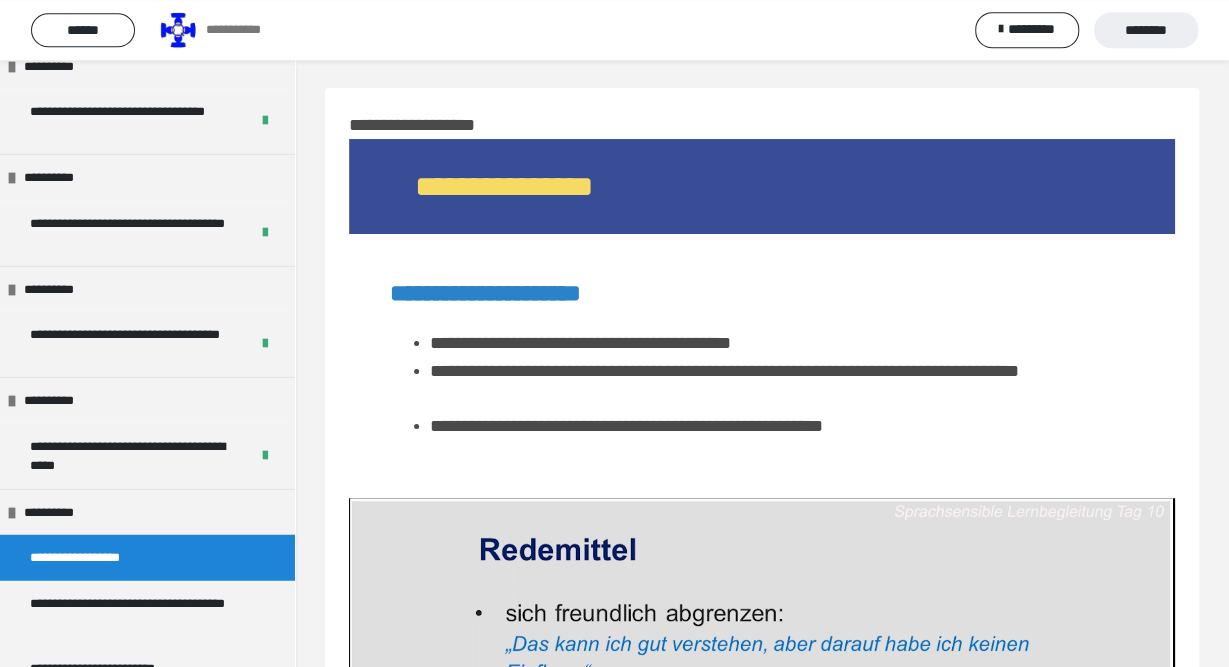 scroll, scrollTop: 0, scrollLeft: 0, axis: both 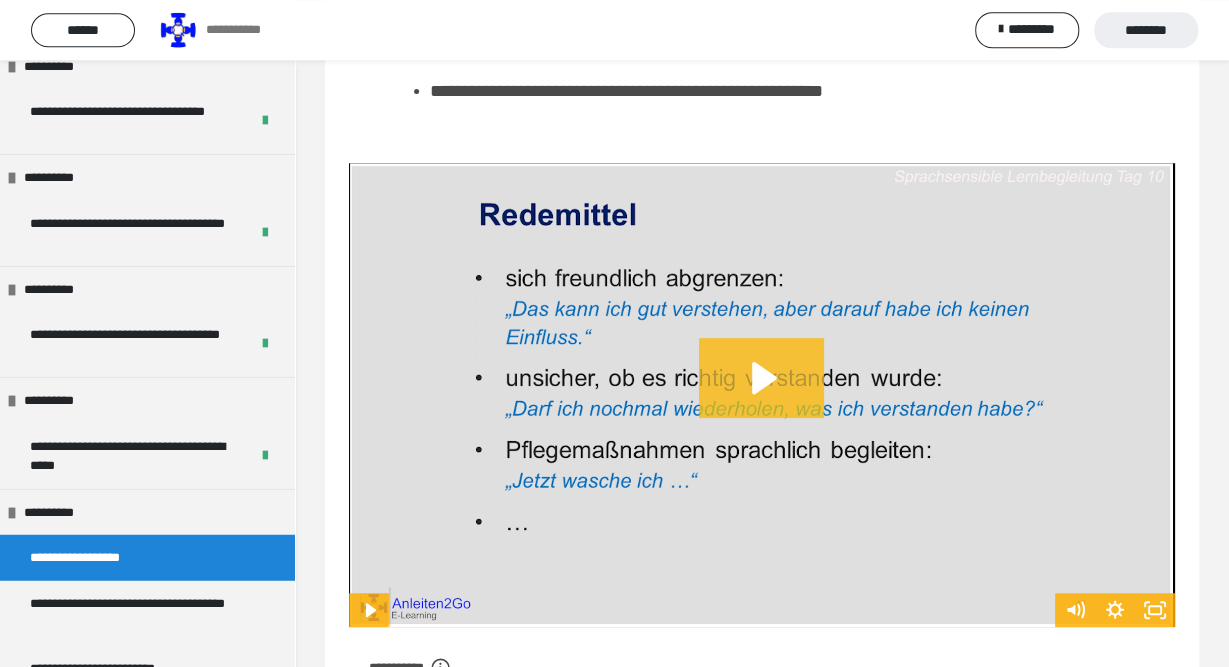 click 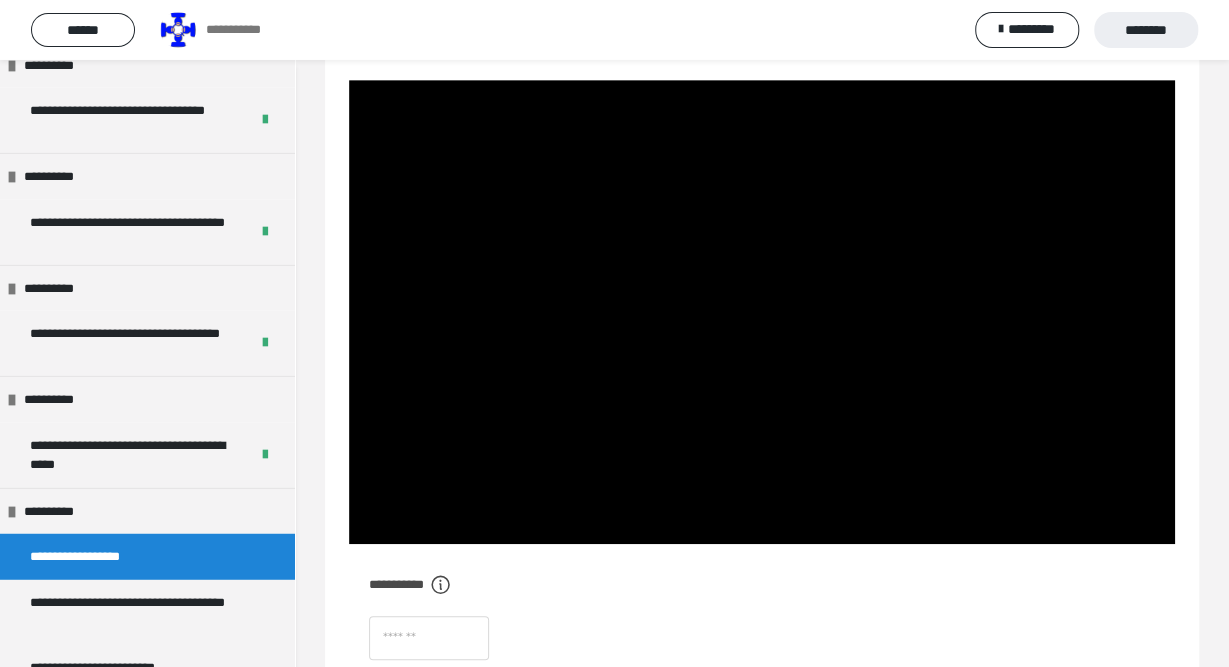 scroll, scrollTop: 420, scrollLeft: 0, axis: vertical 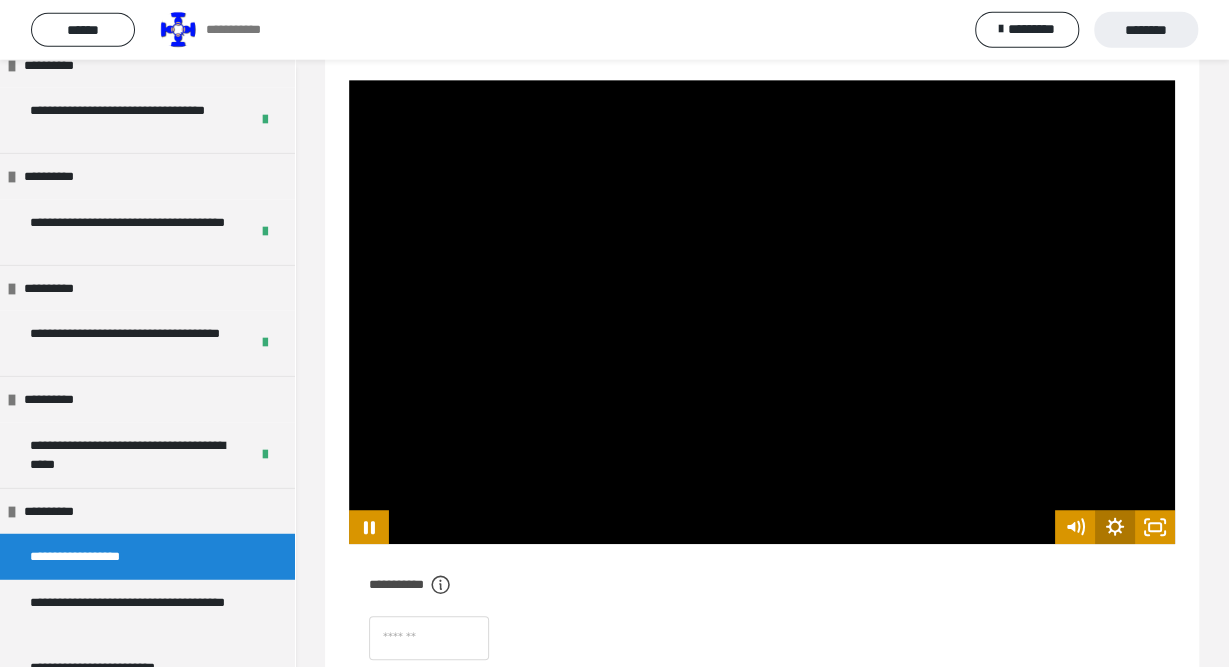 click 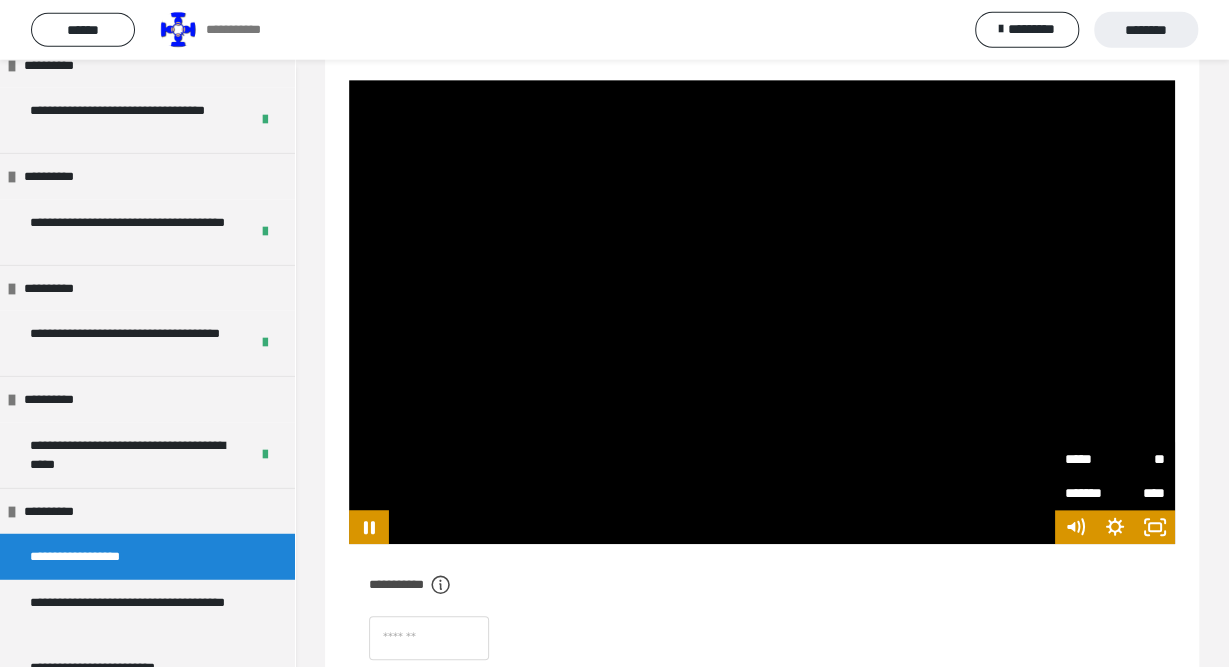 click on "**" at bounding box center (1140, 458) 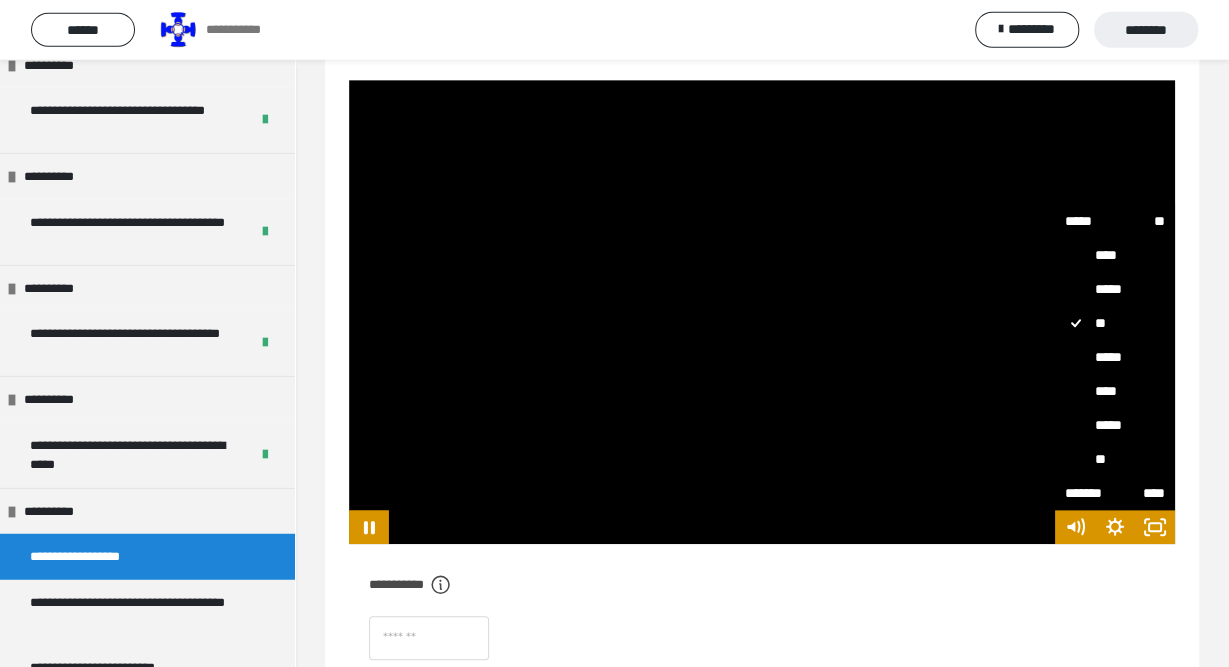 click on "****" at bounding box center [1115, 391] 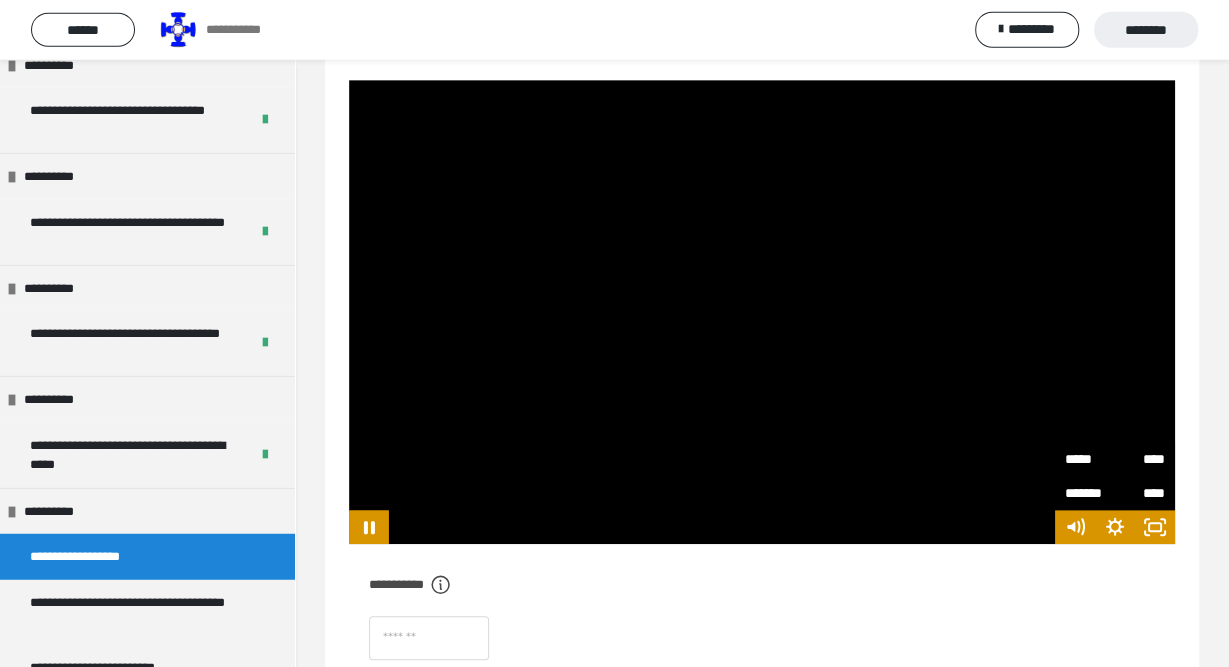 click on "**********" at bounding box center [762, 758] 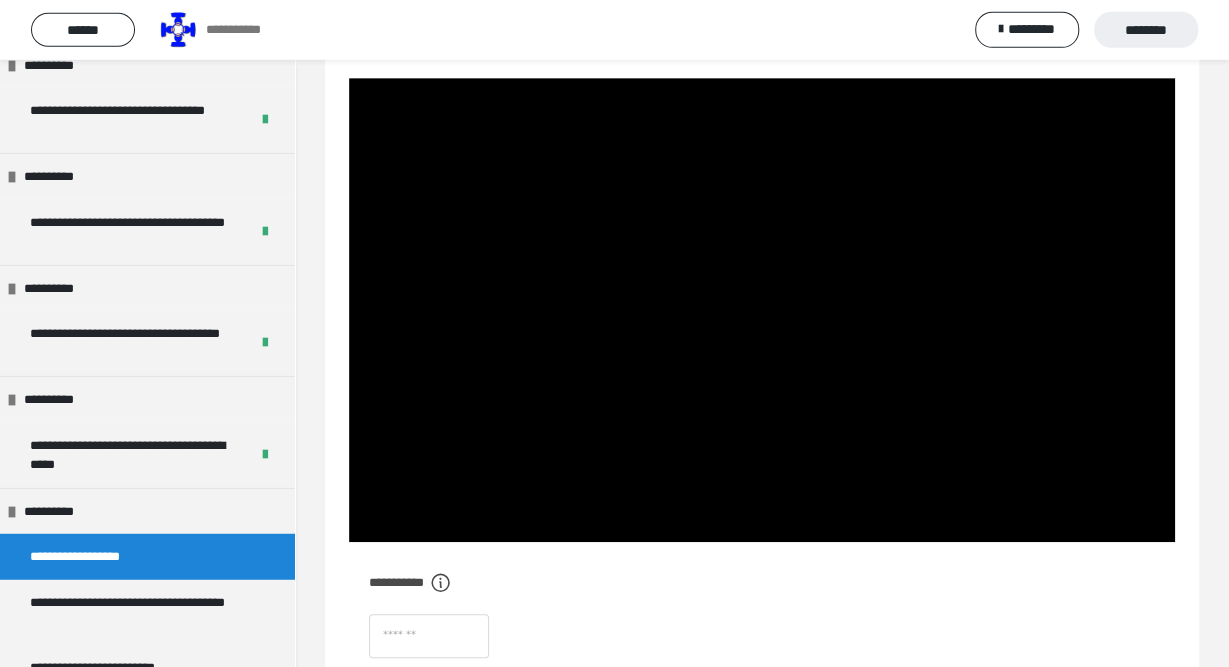 scroll, scrollTop: 422, scrollLeft: 0, axis: vertical 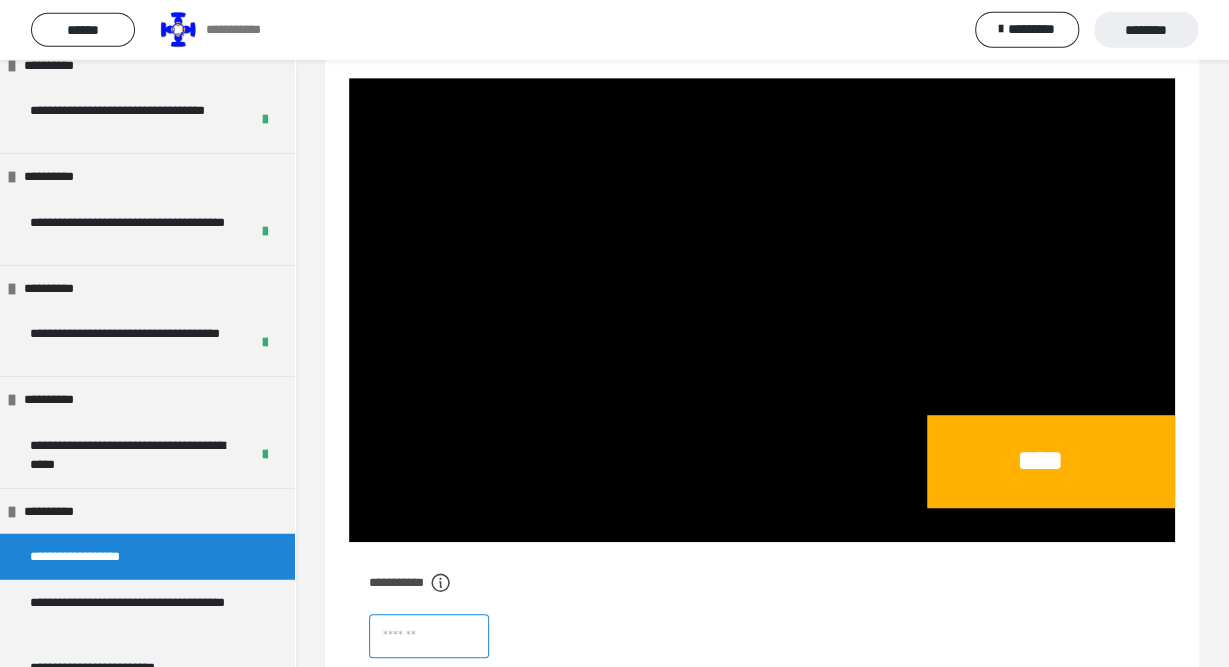 click at bounding box center [429, 636] 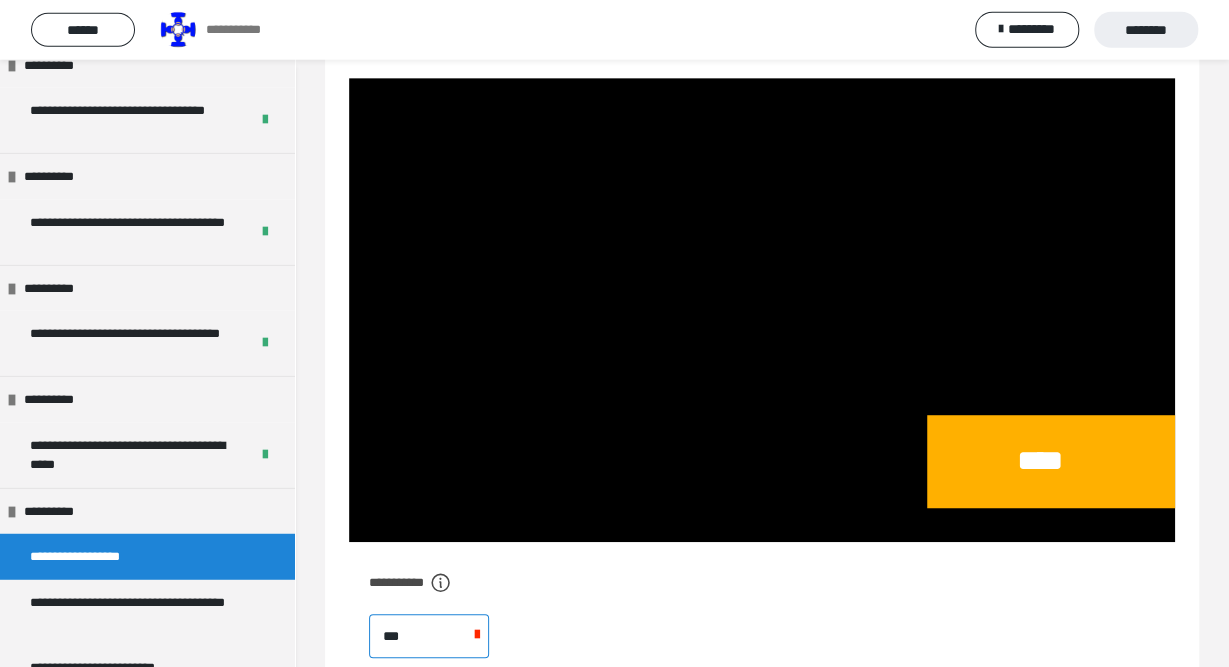 type on "****" 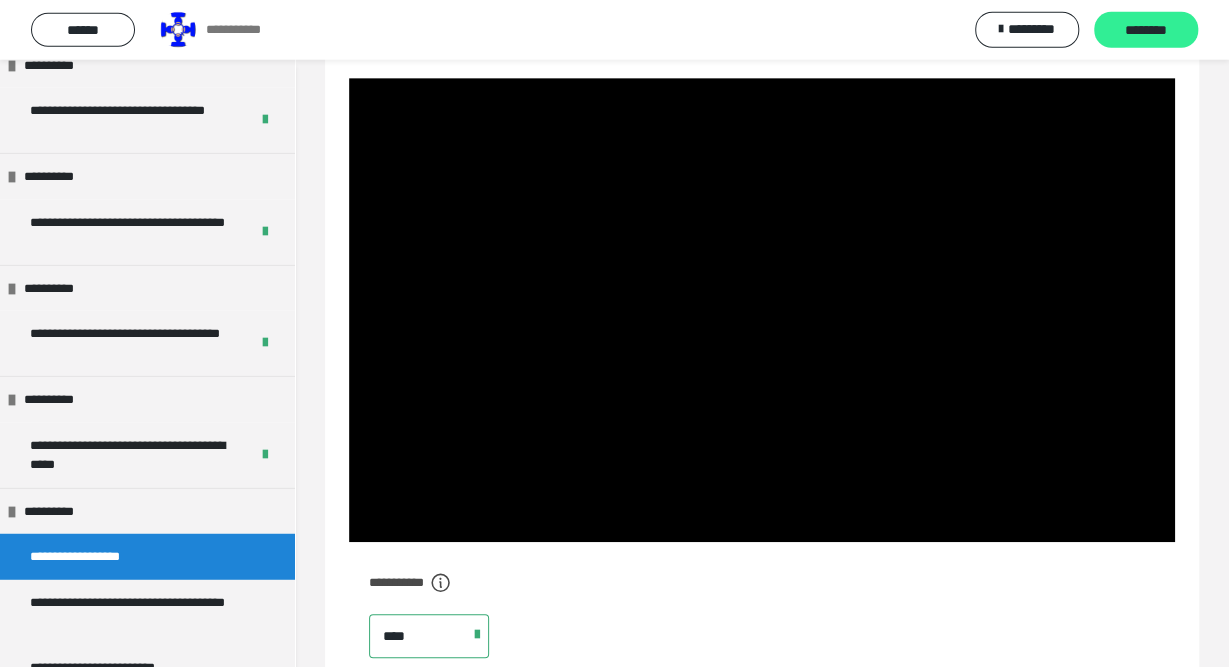 click on "********" at bounding box center (1146, 30) 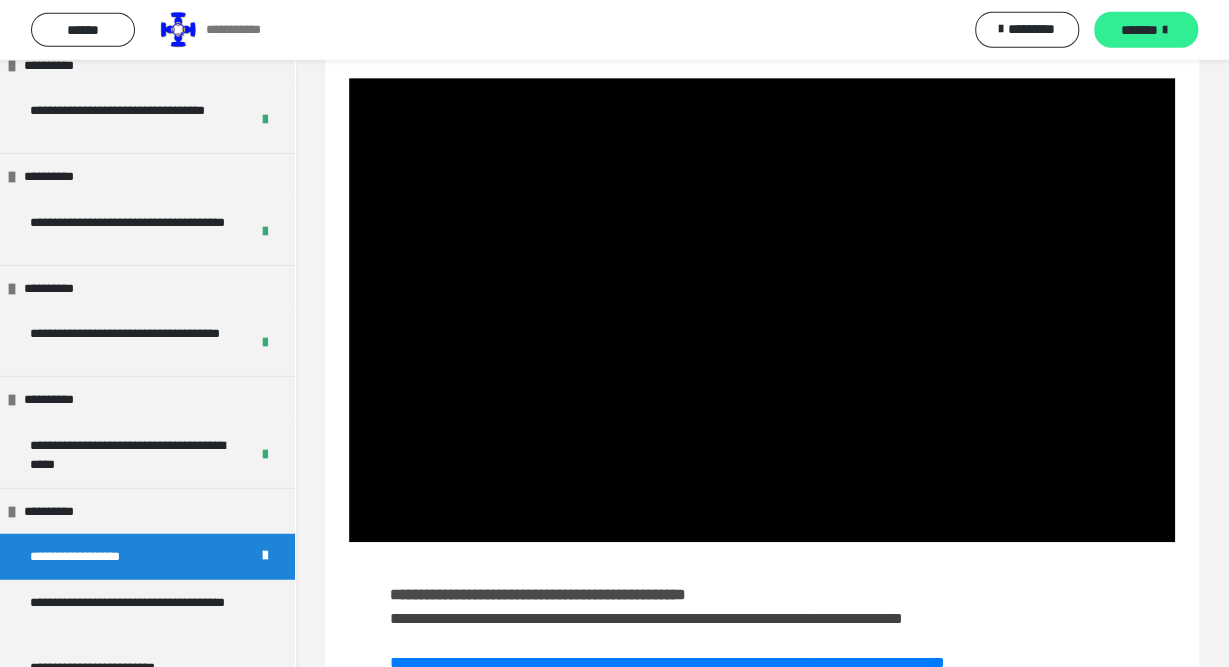 click on "*******" at bounding box center [1139, 30] 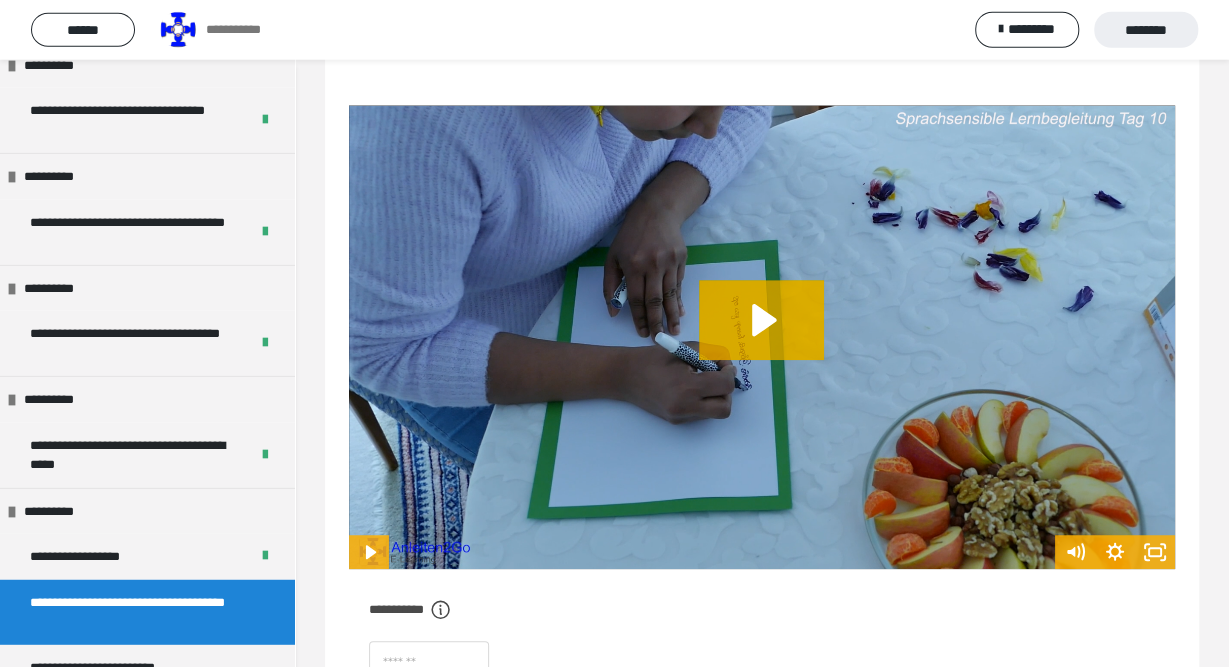 scroll, scrollTop: 0, scrollLeft: 0, axis: both 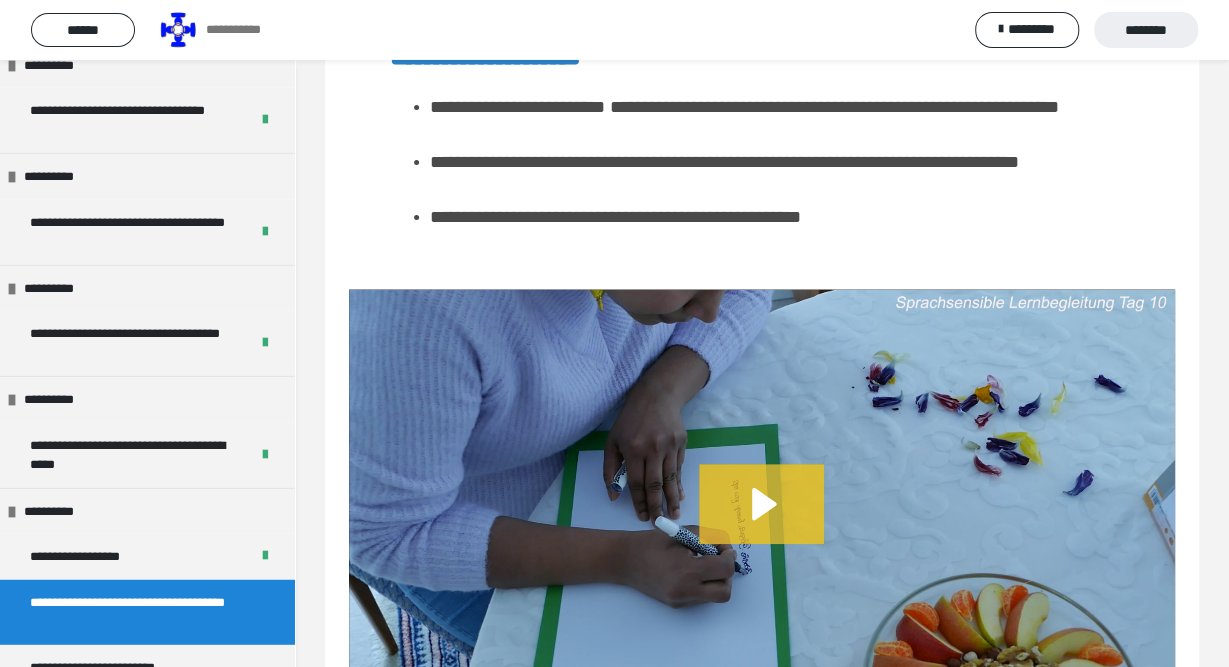 click 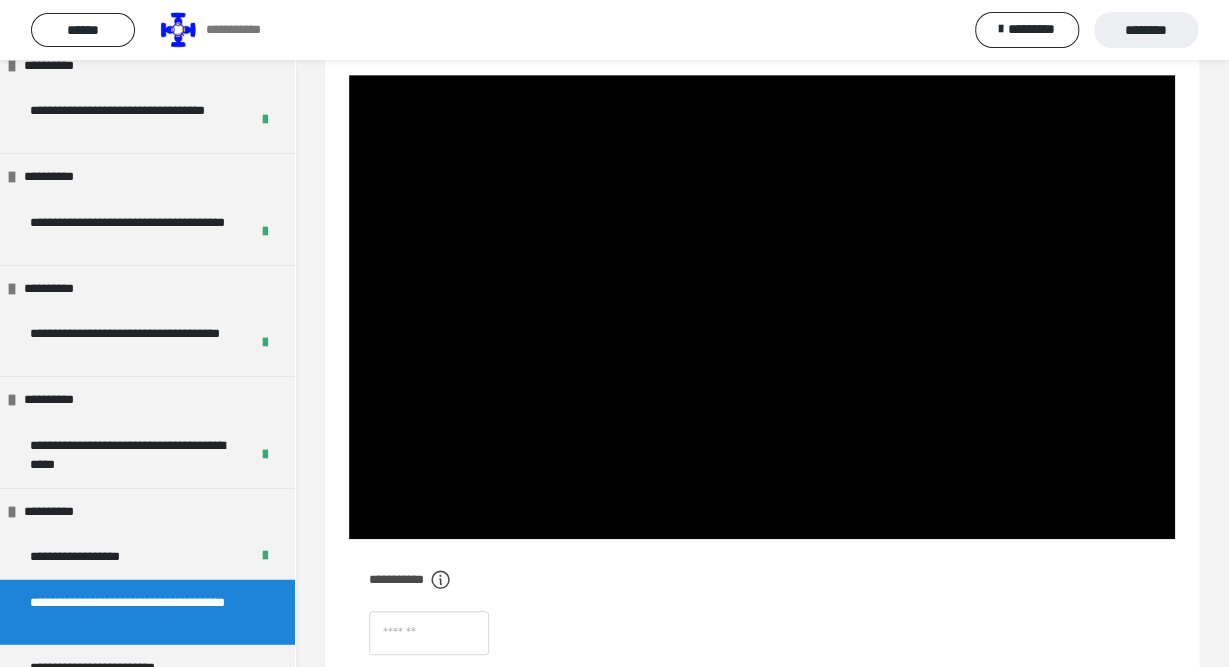 scroll, scrollTop: 452, scrollLeft: 0, axis: vertical 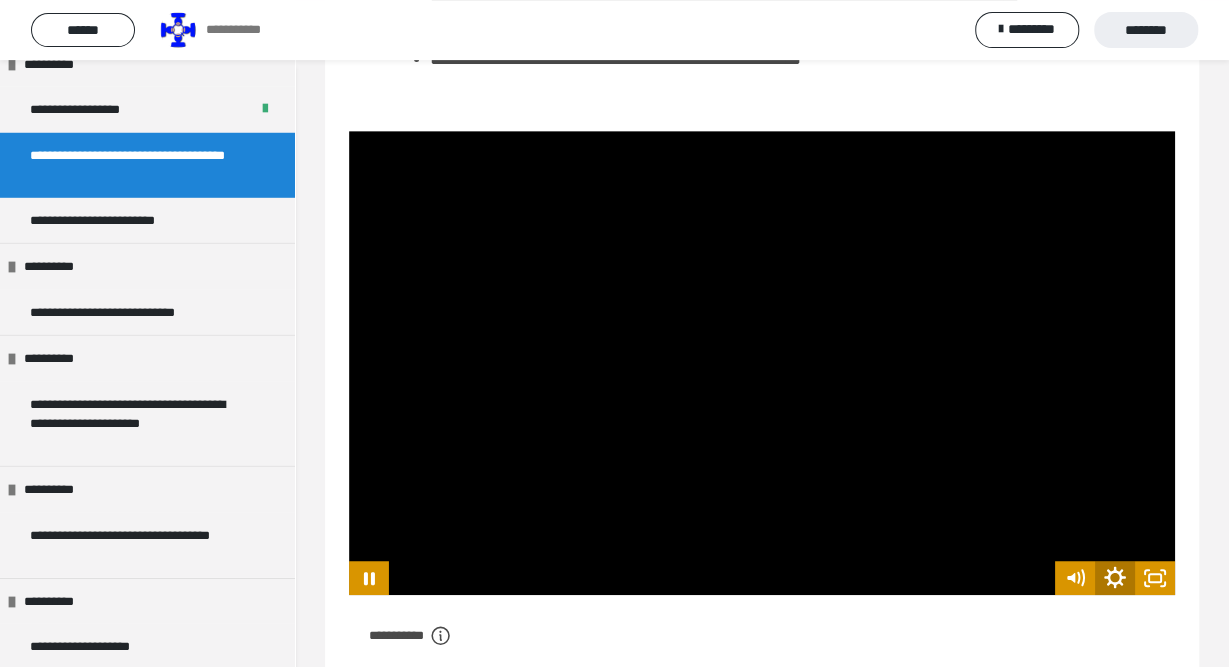 click 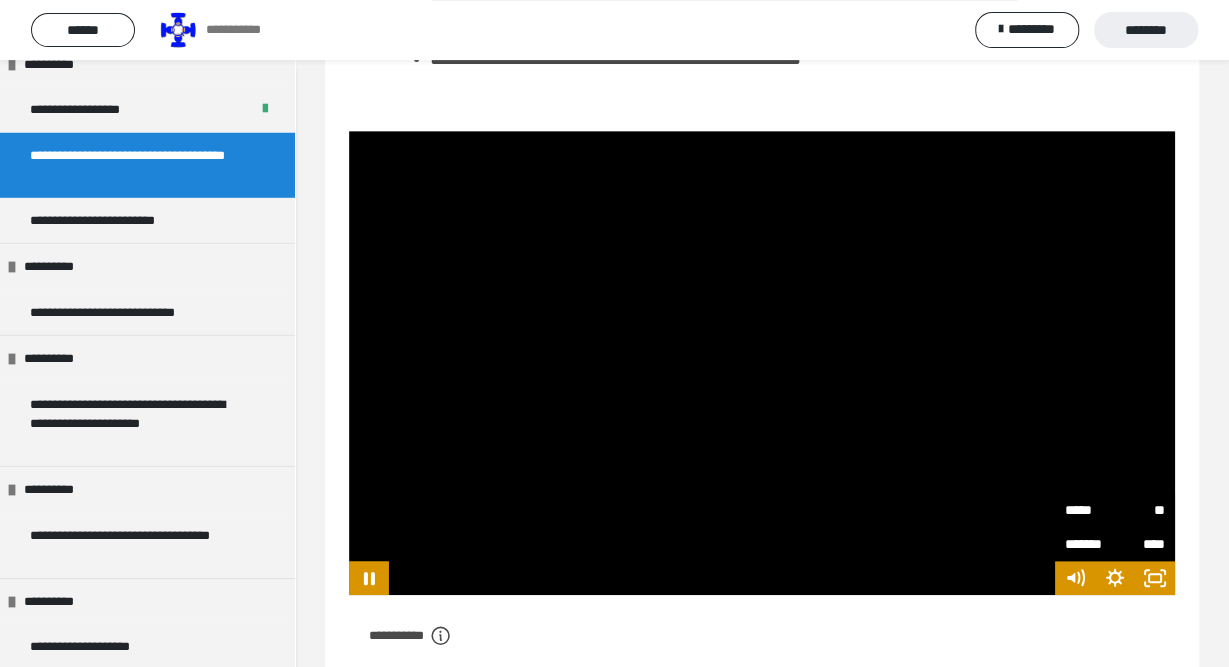 click on "**" at bounding box center (1140, 510) 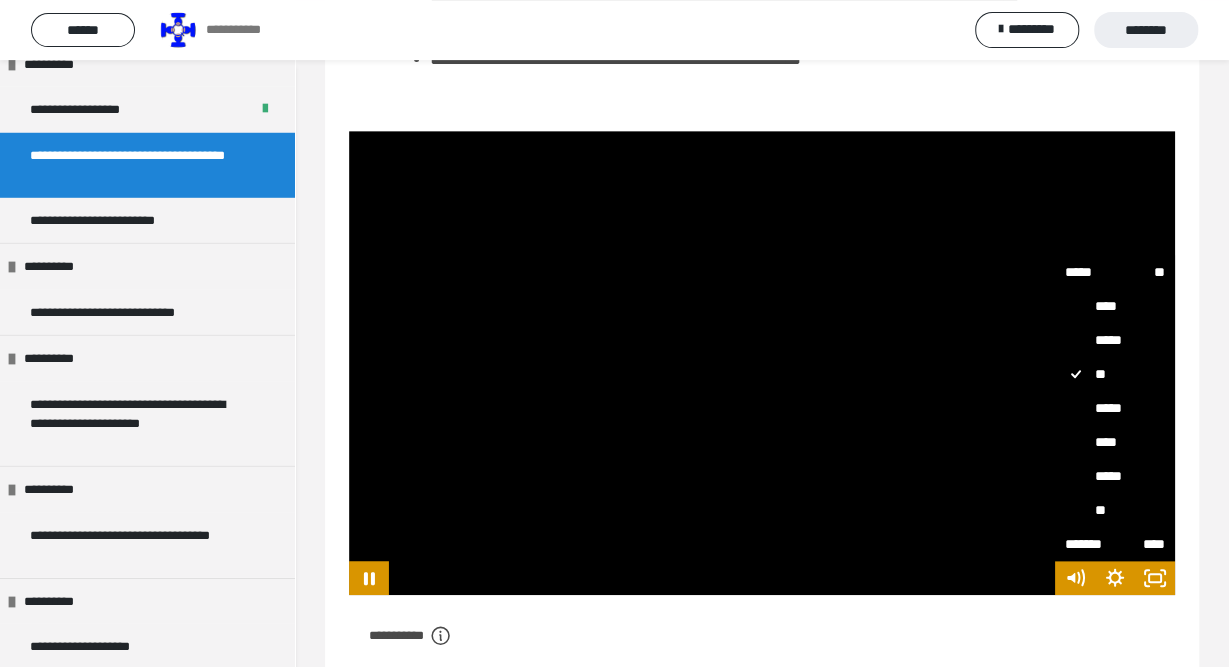 click on "****" at bounding box center (1115, 442) 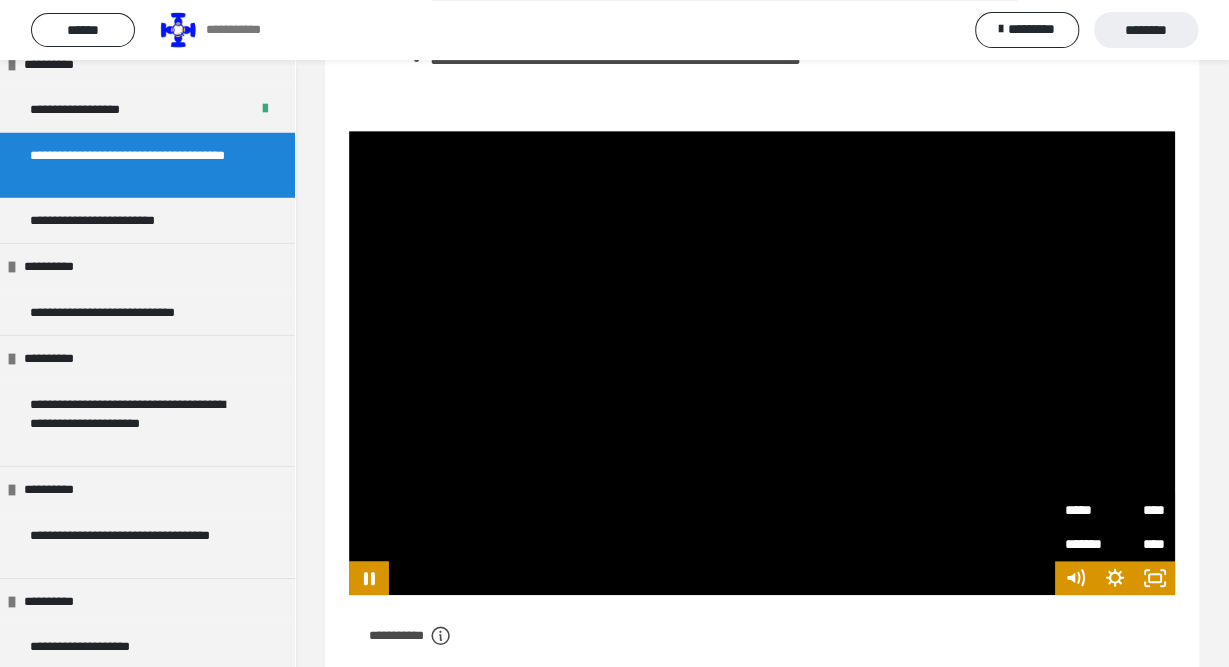 click on "**********" at bounding box center [762, 948] 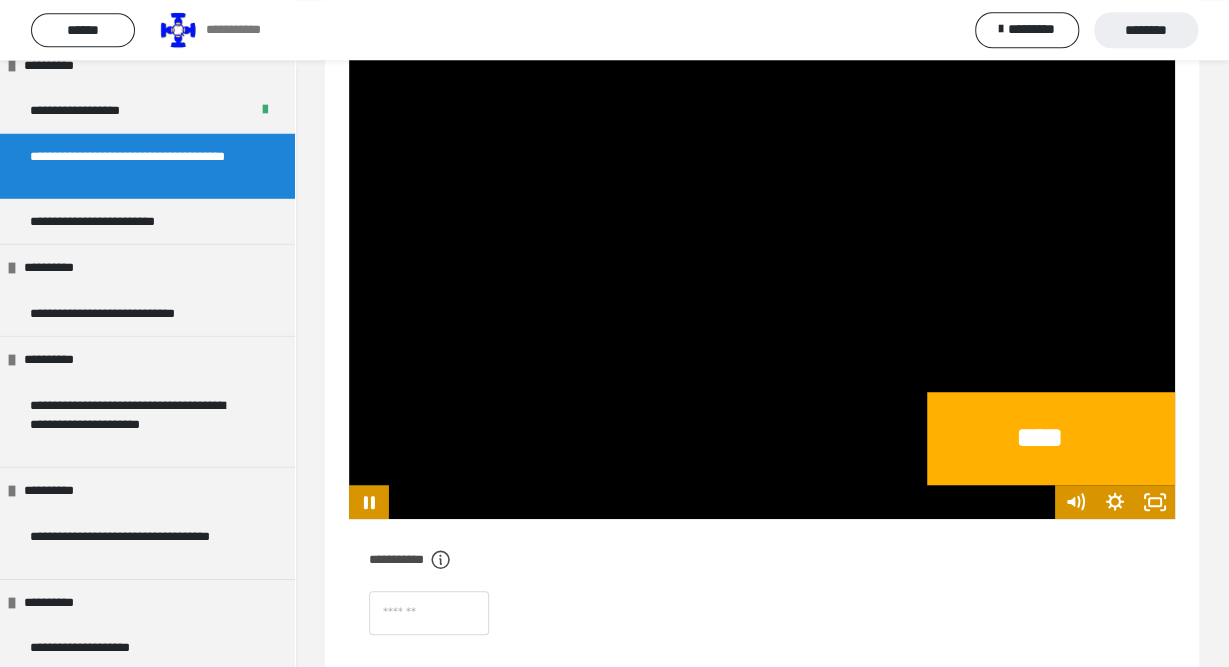 scroll, scrollTop: 474, scrollLeft: 0, axis: vertical 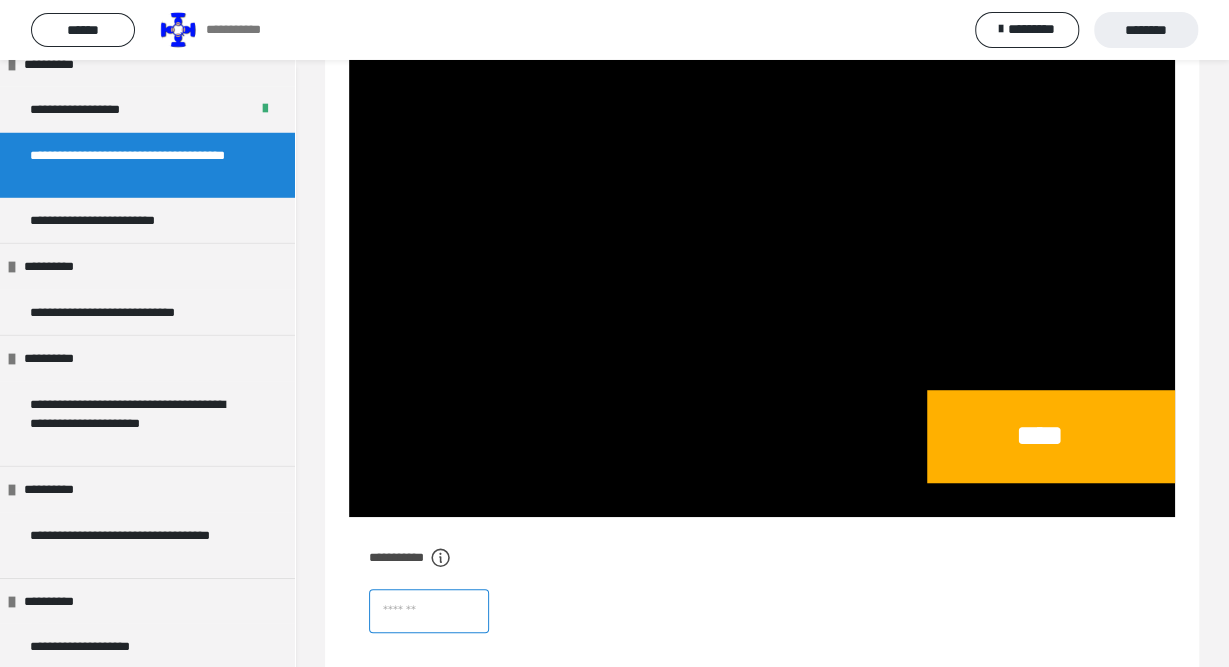 click at bounding box center (429, 611) 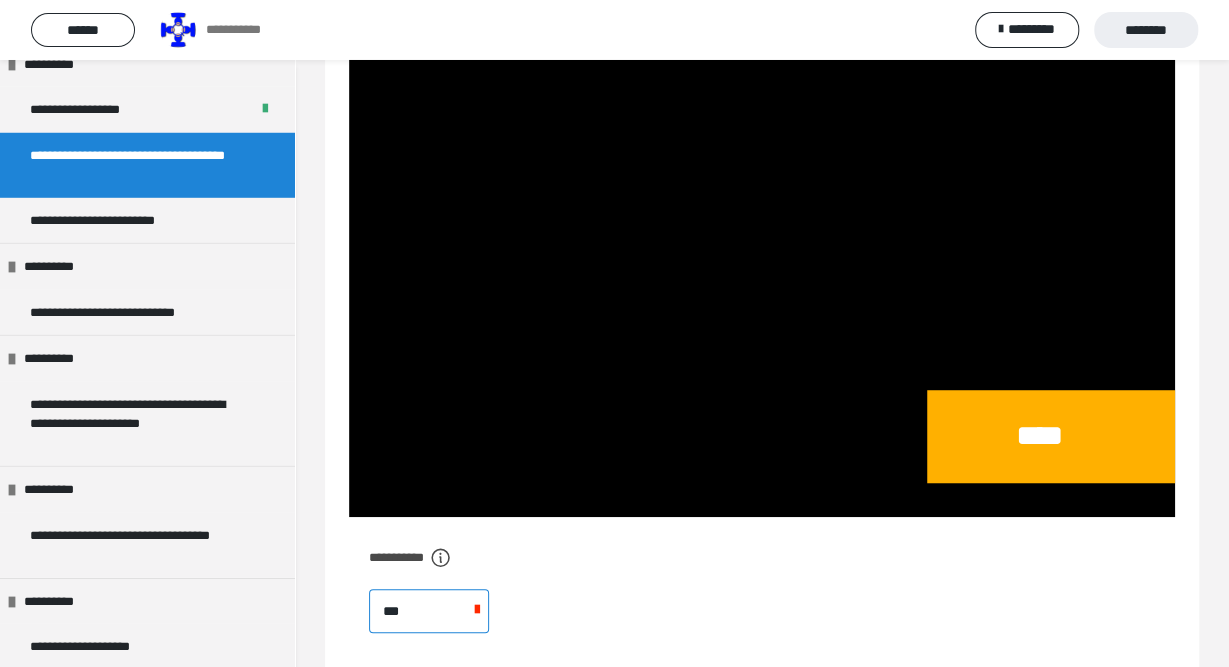 type on "****" 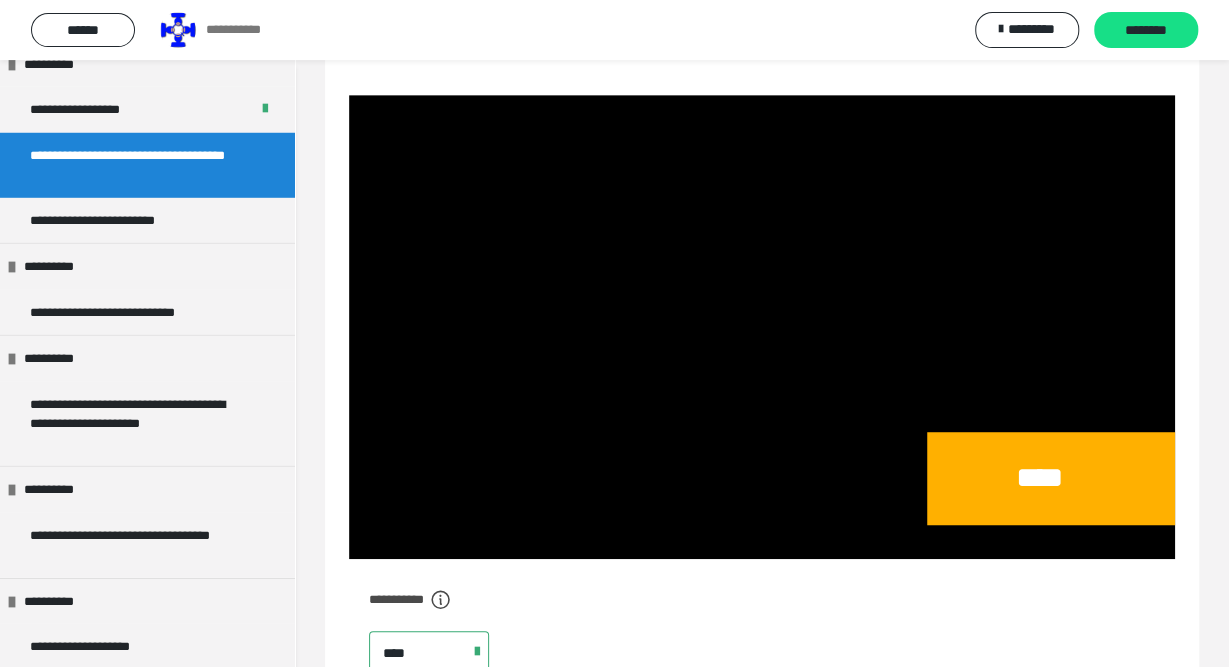 scroll, scrollTop: 430, scrollLeft: 0, axis: vertical 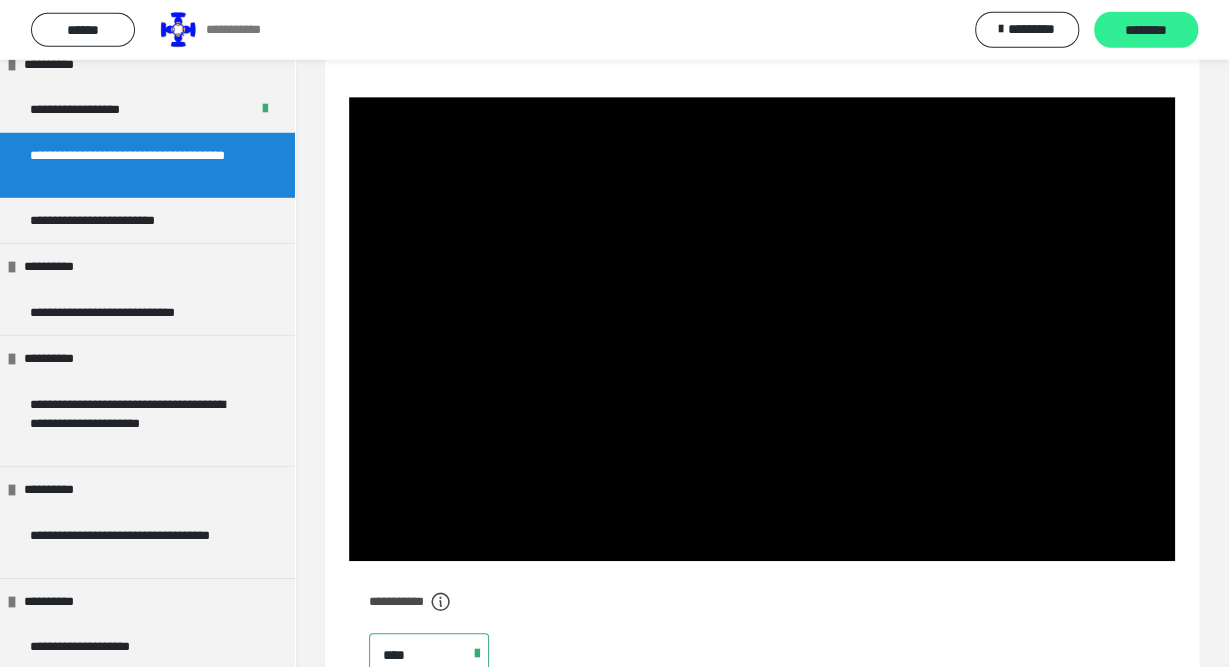 click on "********" at bounding box center [1146, 31] 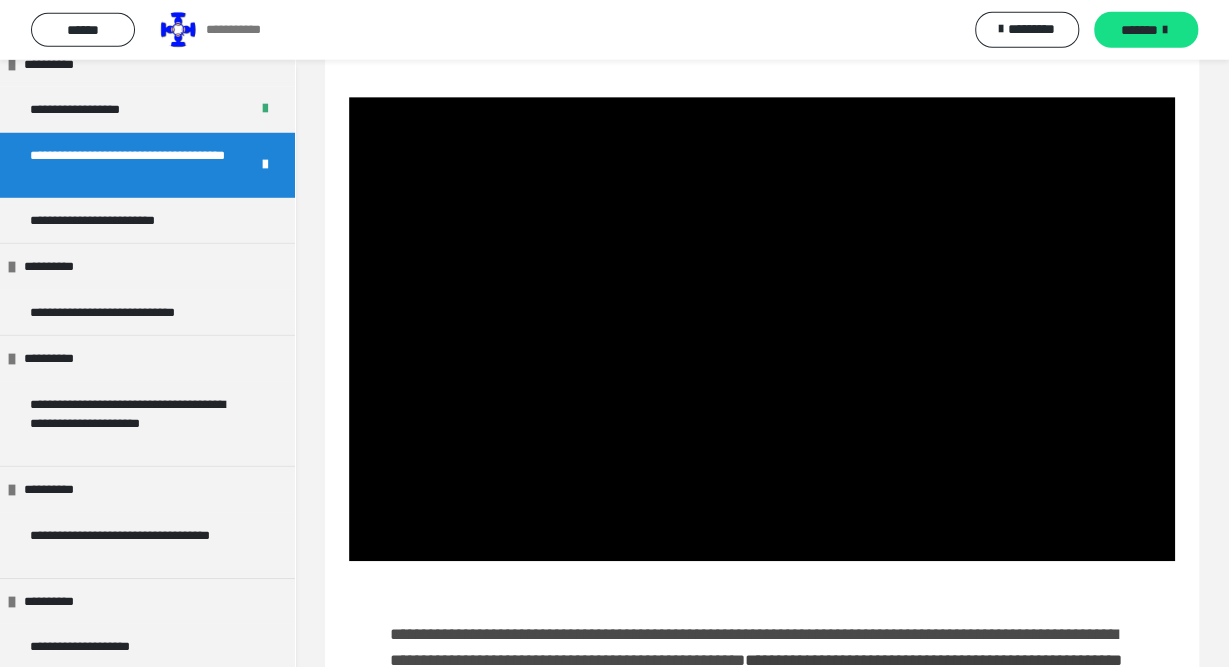 click on "*******" at bounding box center [1139, 30] 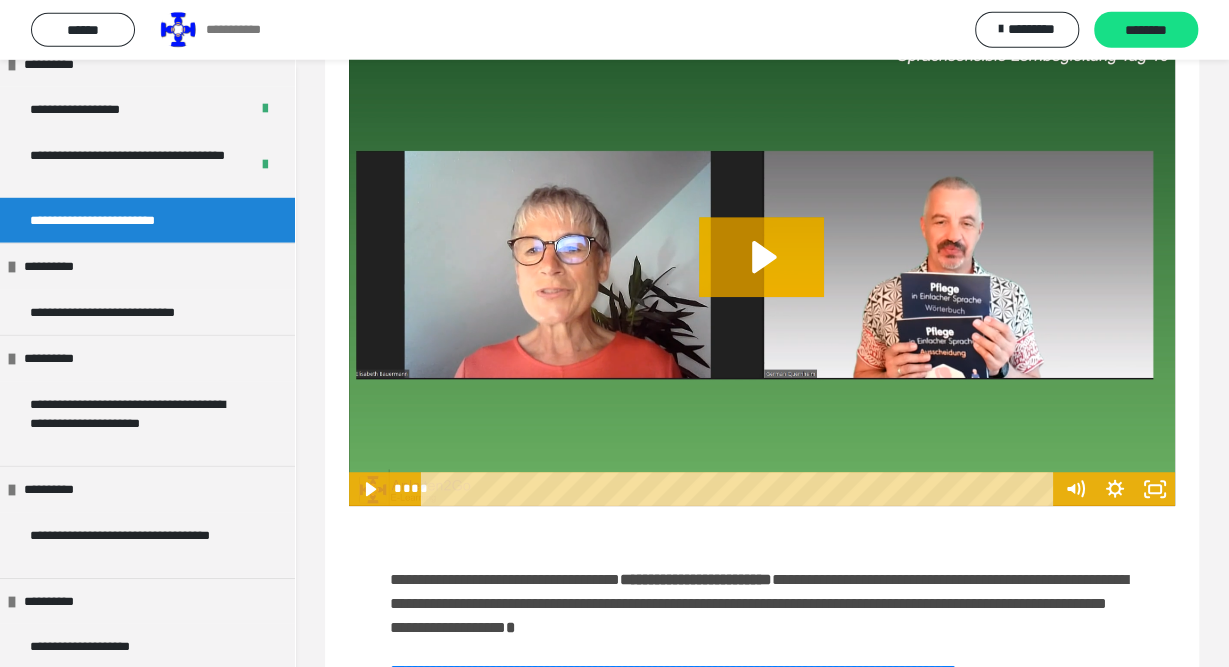 click on "**********" at bounding box center [762, 1460] 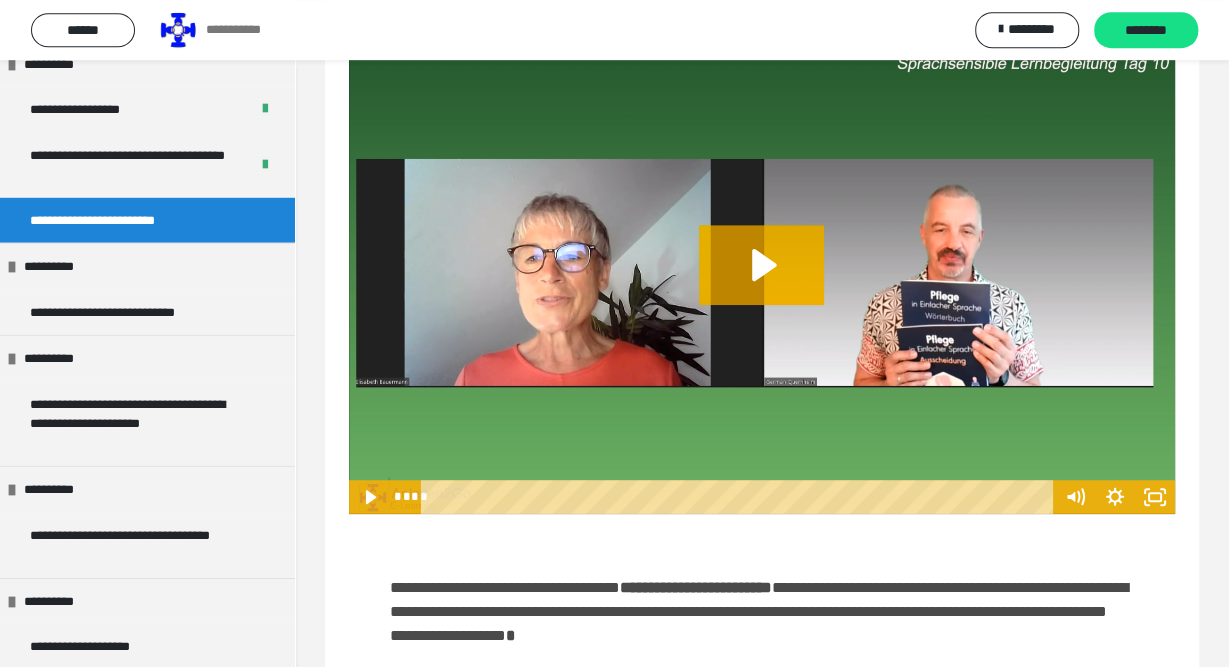 scroll, scrollTop: 422, scrollLeft: 0, axis: vertical 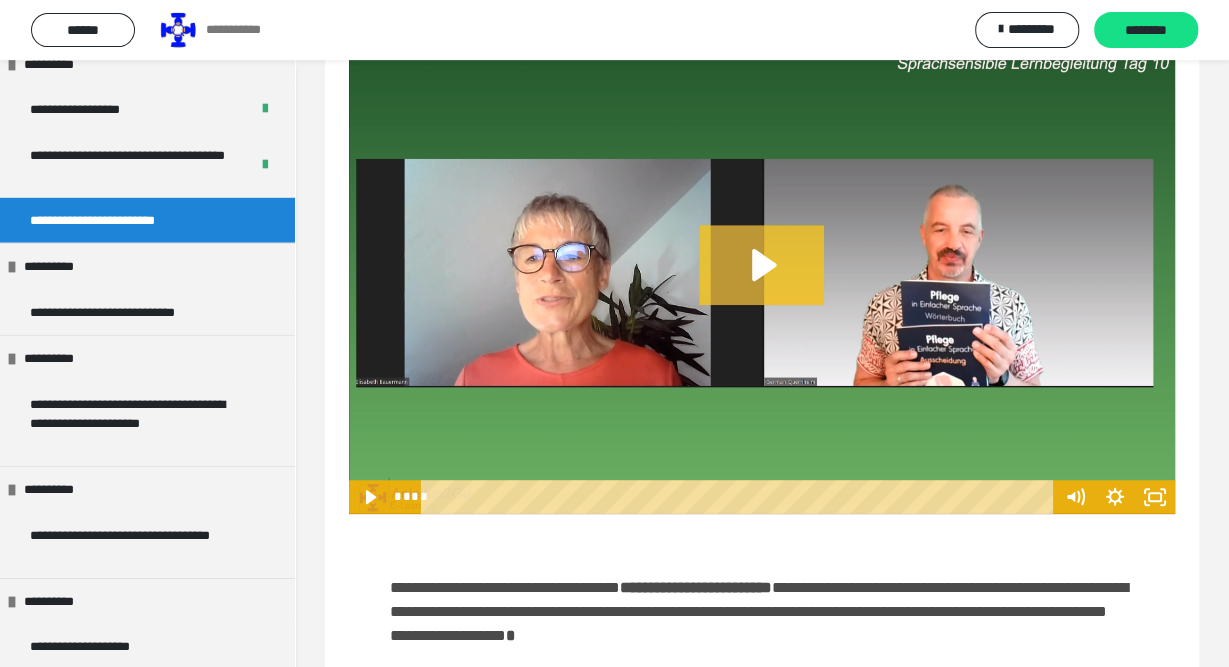 click 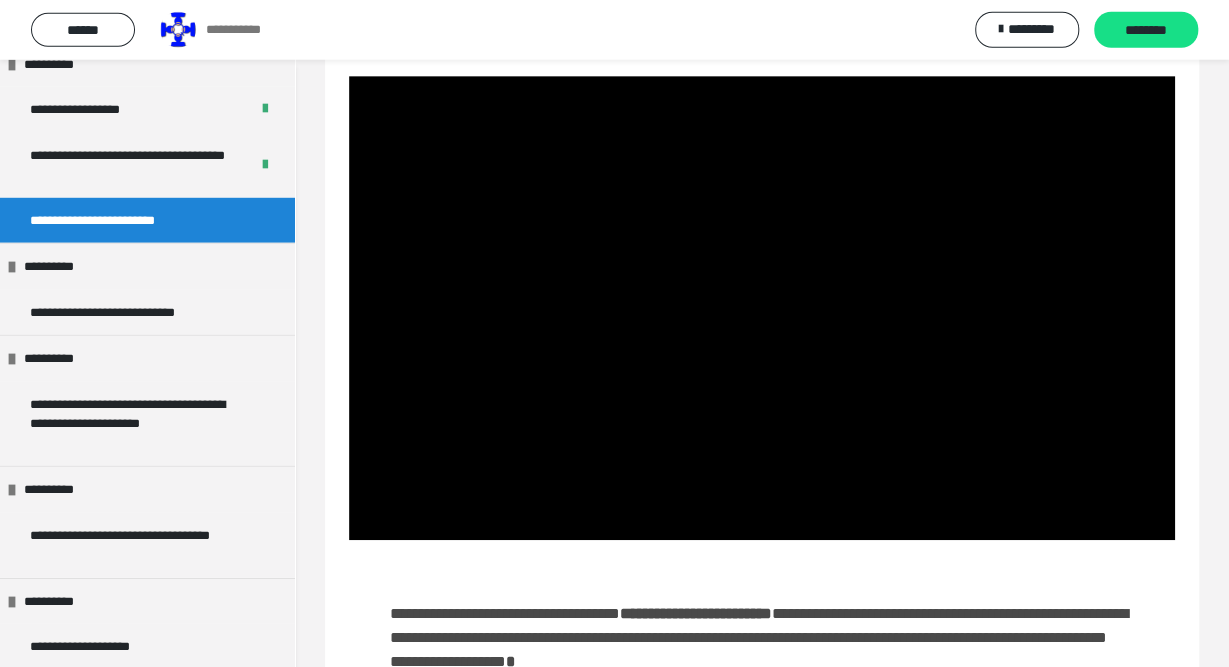 scroll, scrollTop: 394, scrollLeft: 0, axis: vertical 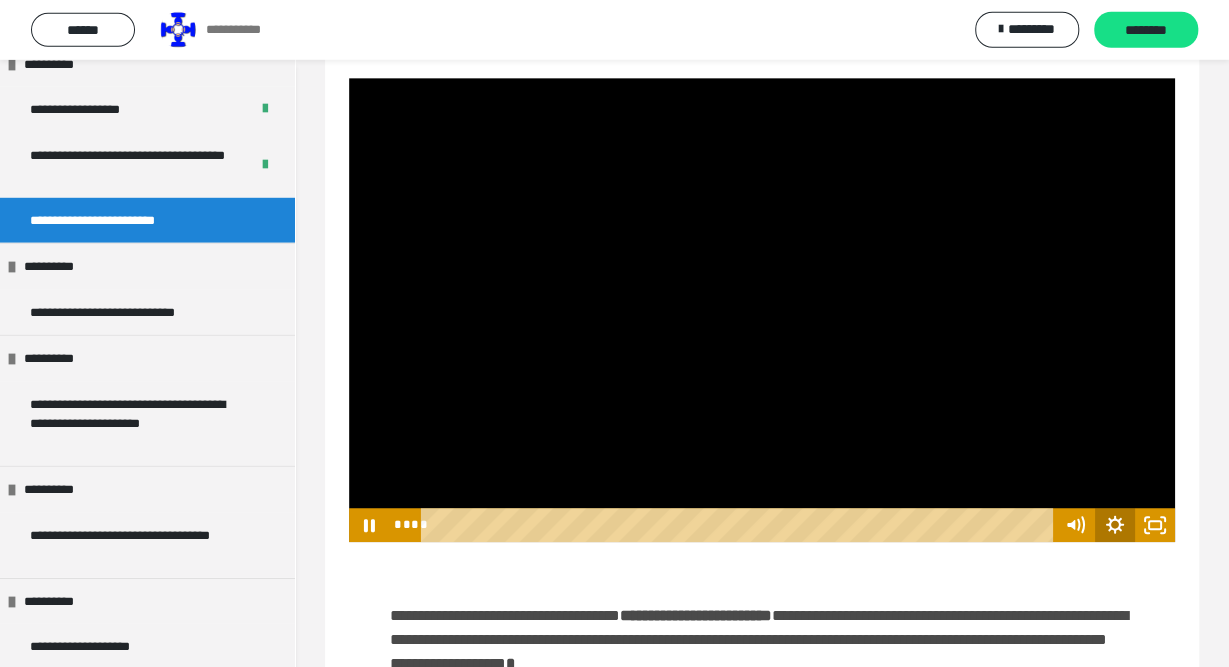 click 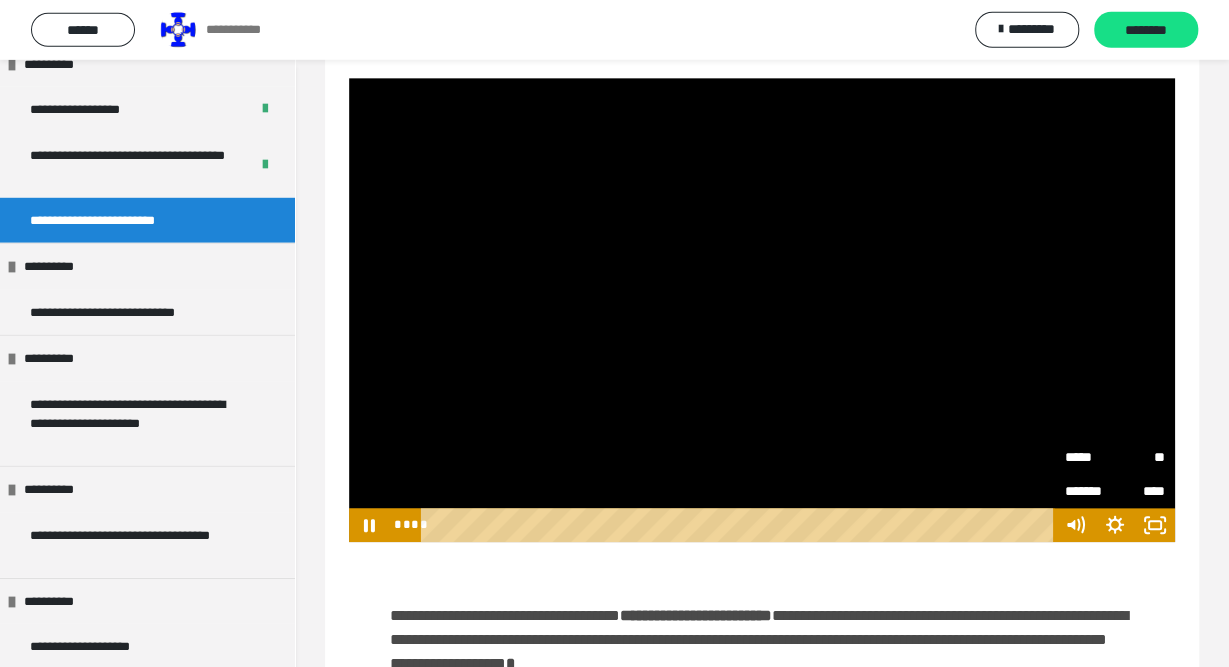 click on "**" at bounding box center (1140, 455) 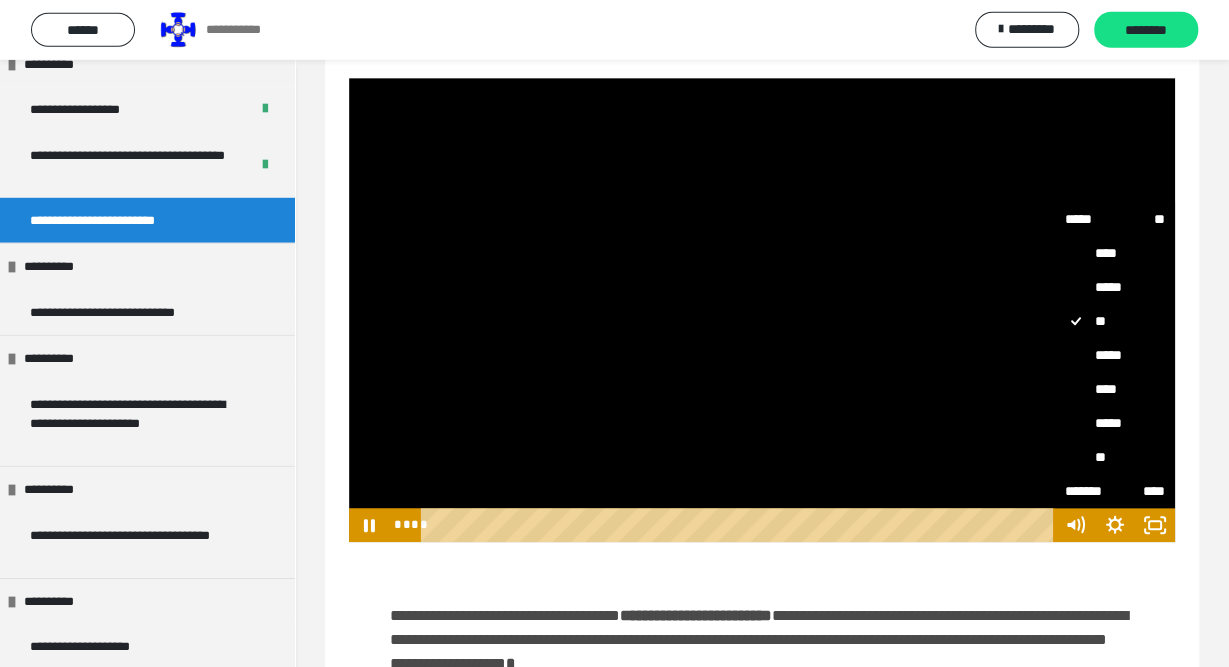 click on "****" at bounding box center [1115, 389] 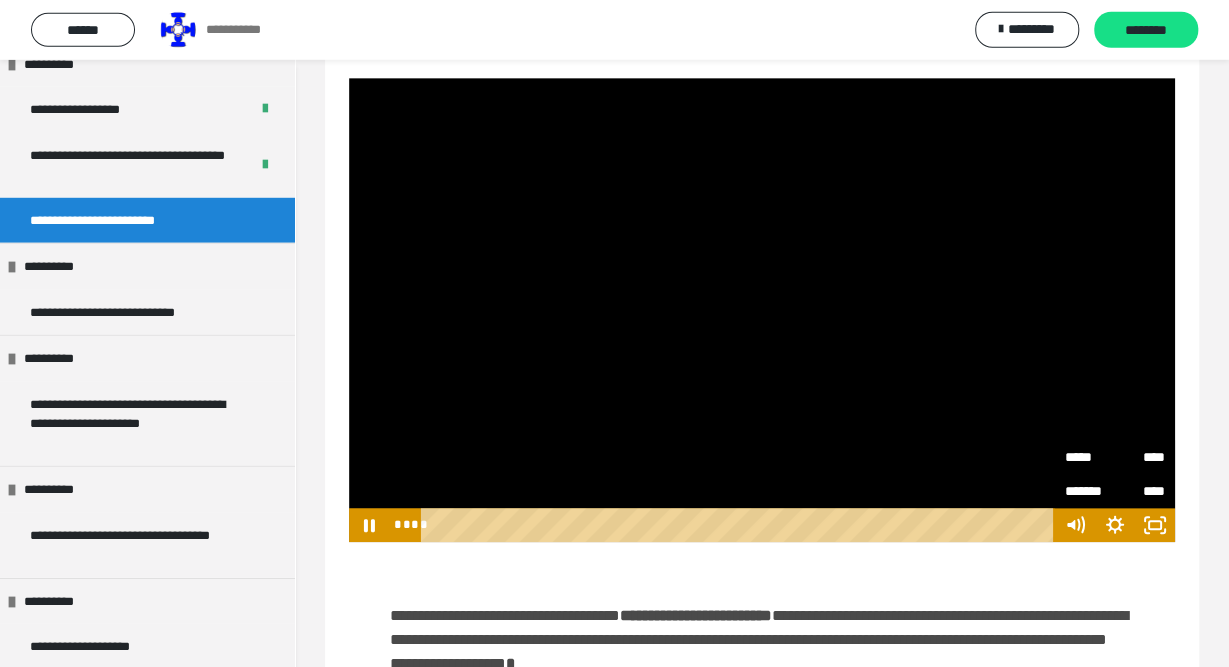 click on "**********" at bounding box center (762, 1496) 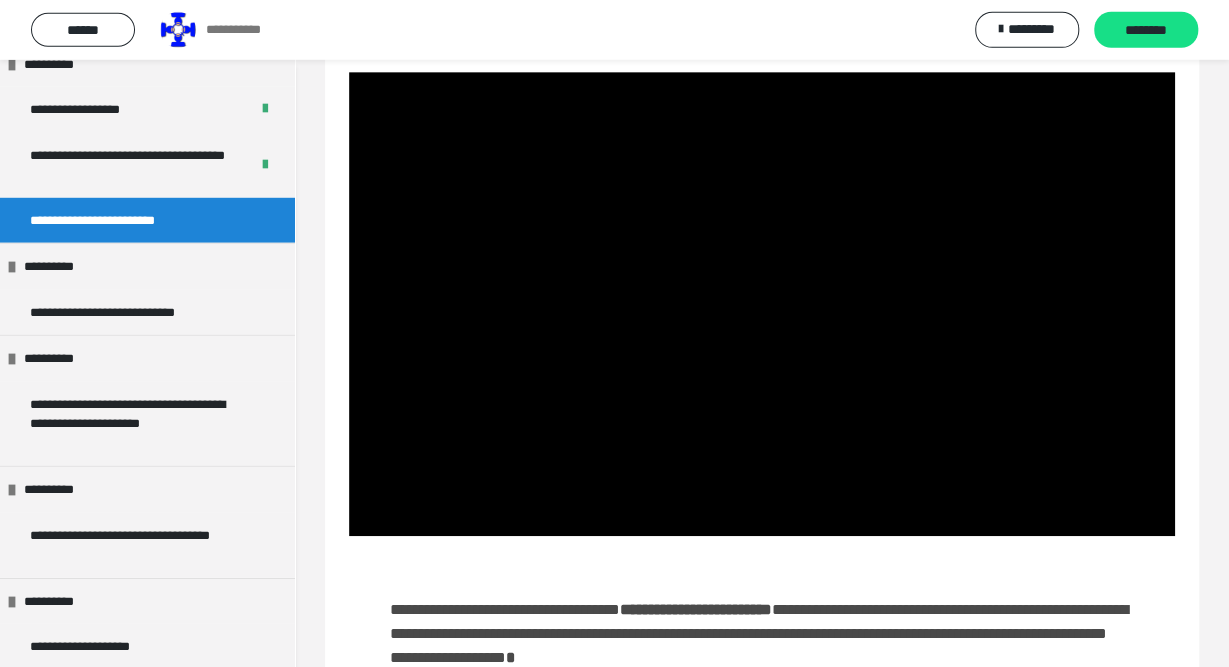 scroll, scrollTop: 399, scrollLeft: 0, axis: vertical 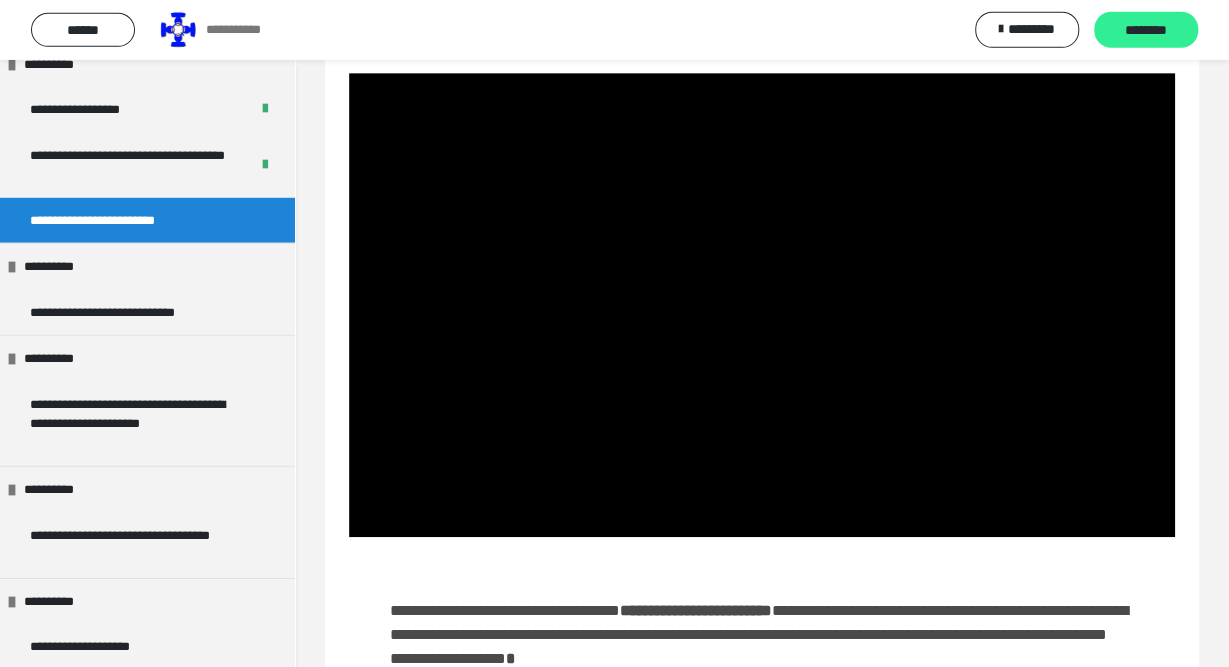 click on "********" at bounding box center (1146, 31) 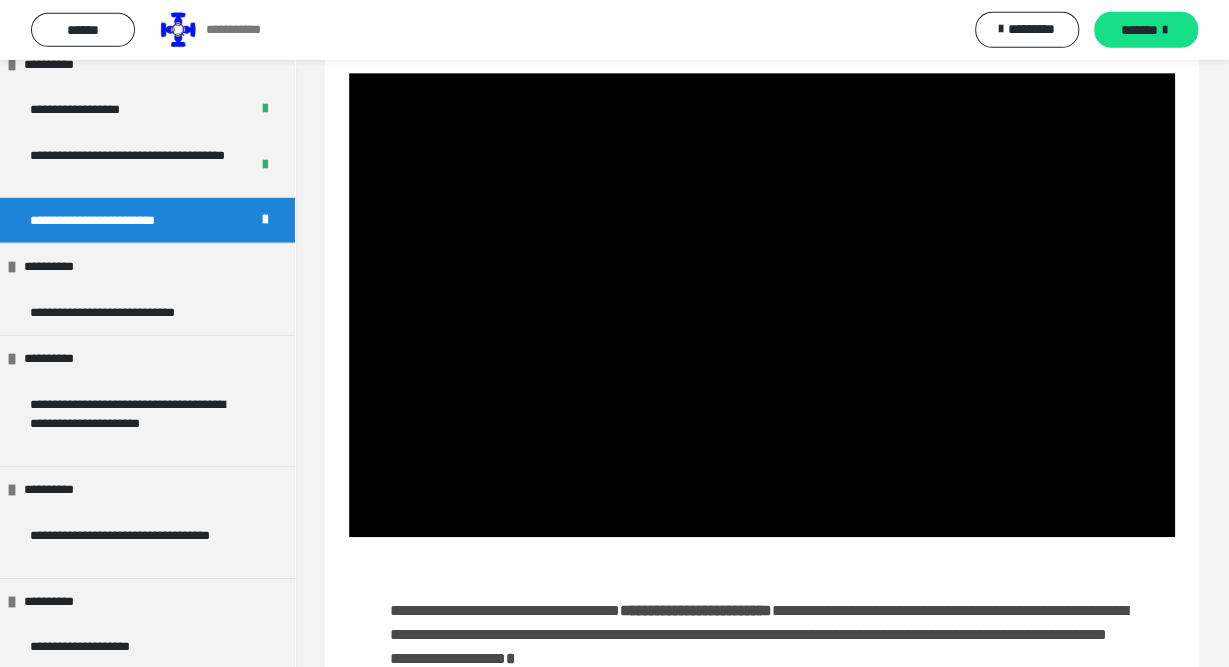click on "*******" at bounding box center [1139, 30] 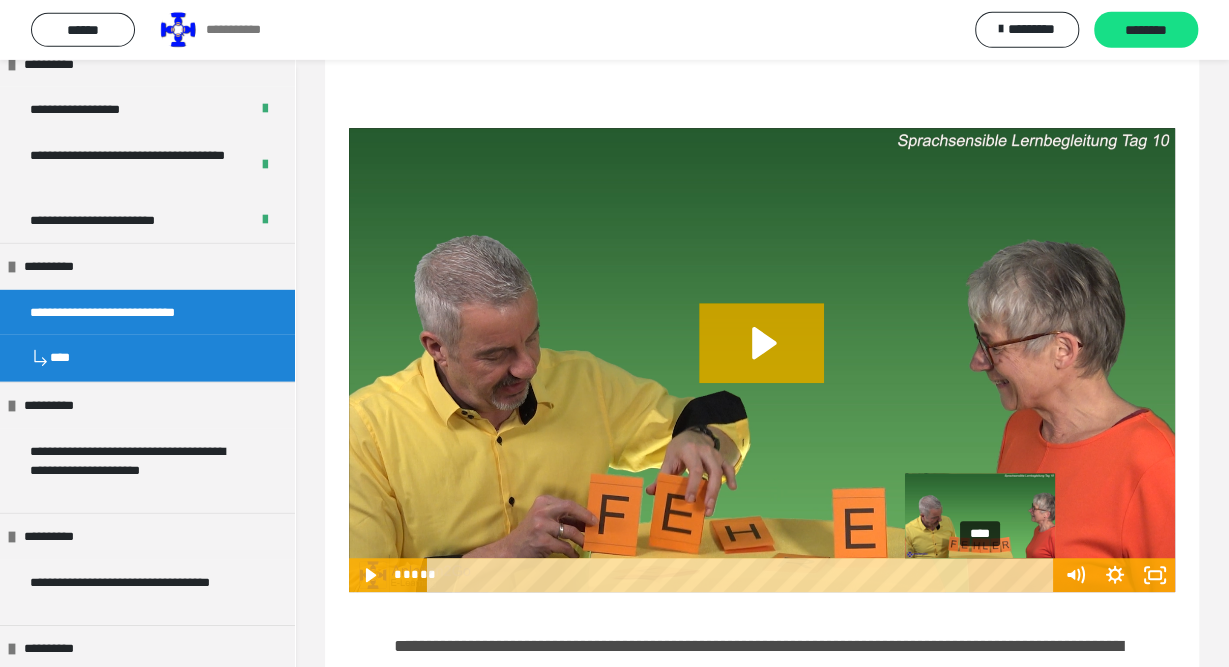 scroll, scrollTop: 0, scrollLeft: 0, axis: both 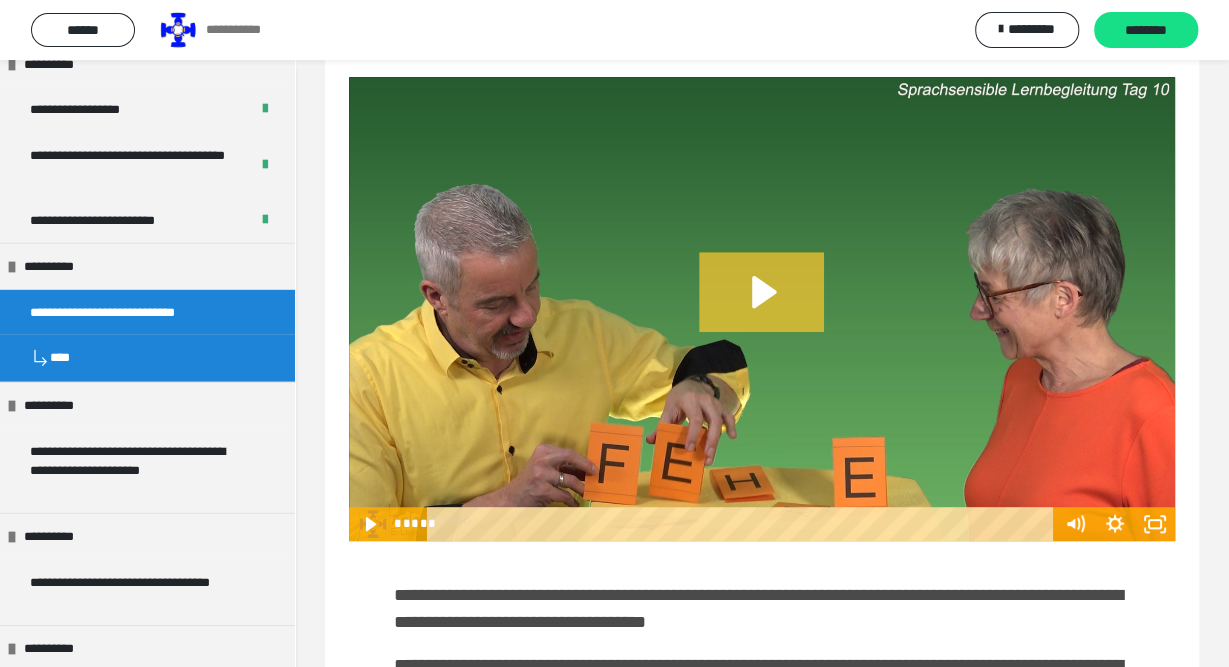 click 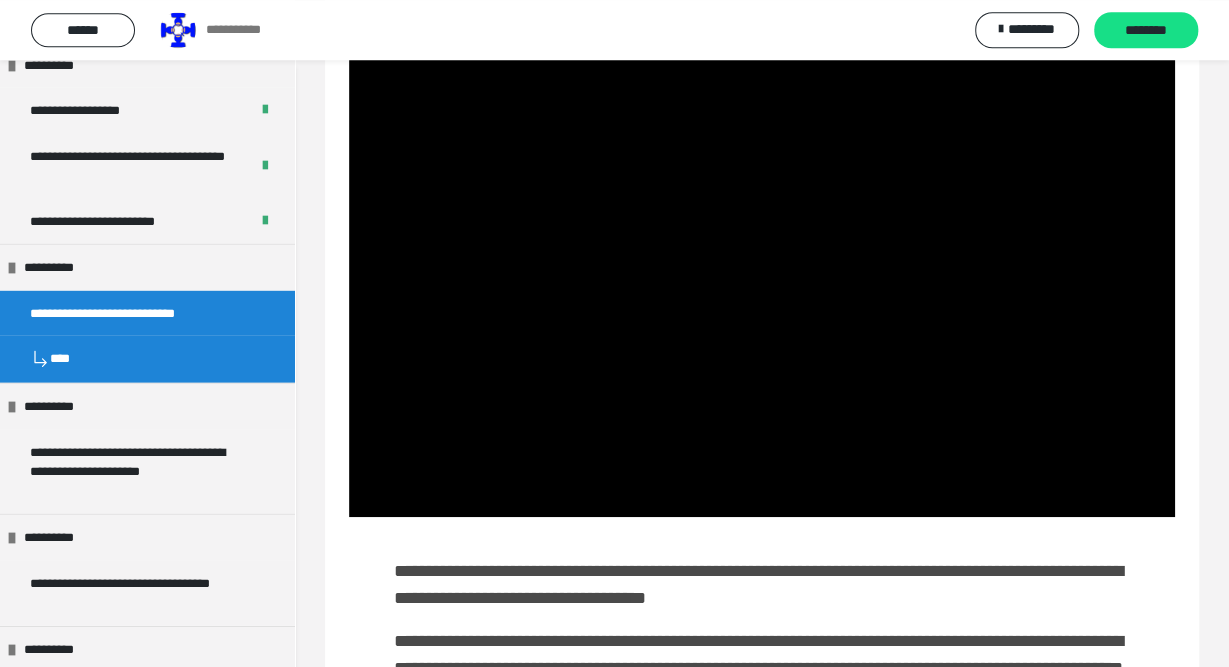 scroll, scrollTop: 476, scrollLeft: 0, axis: vertical 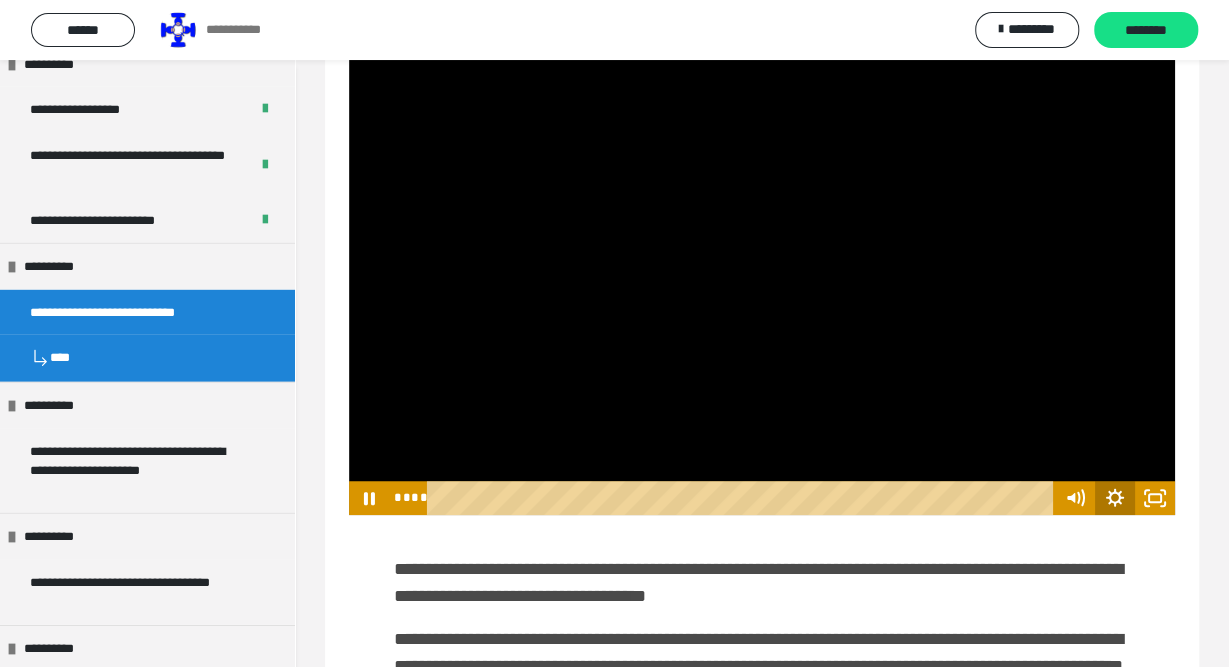 click 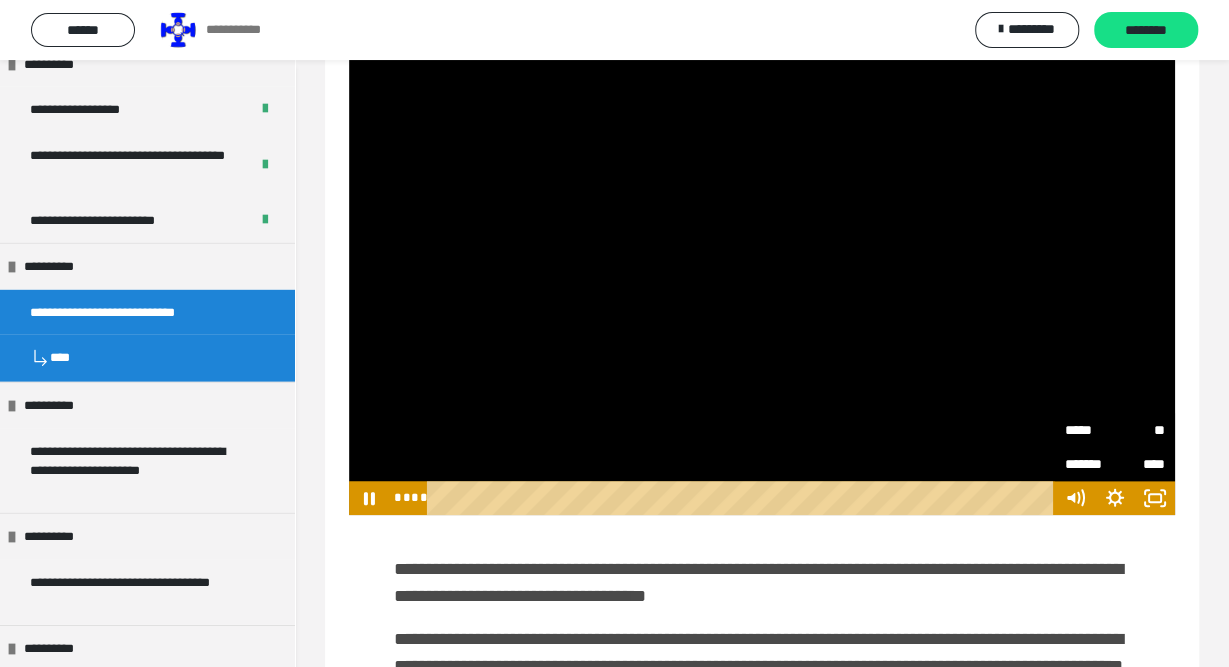 click on "*****" at bounding box center (1090, 430) 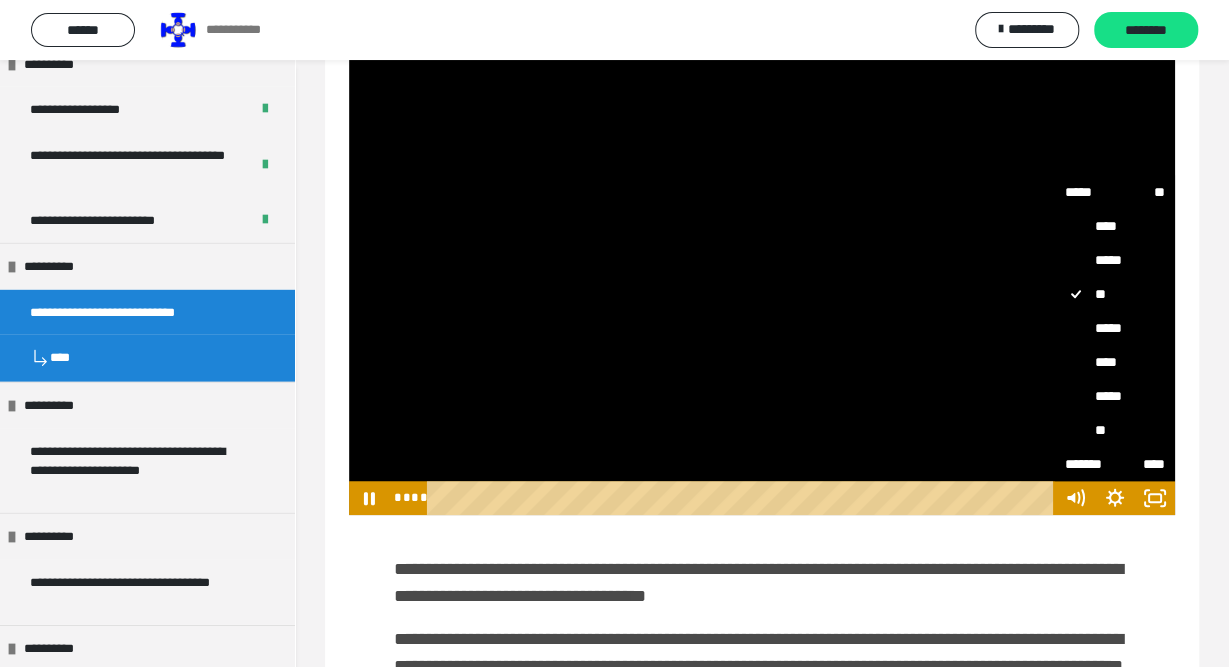 click on "****" at bounding box center [1115, 362] 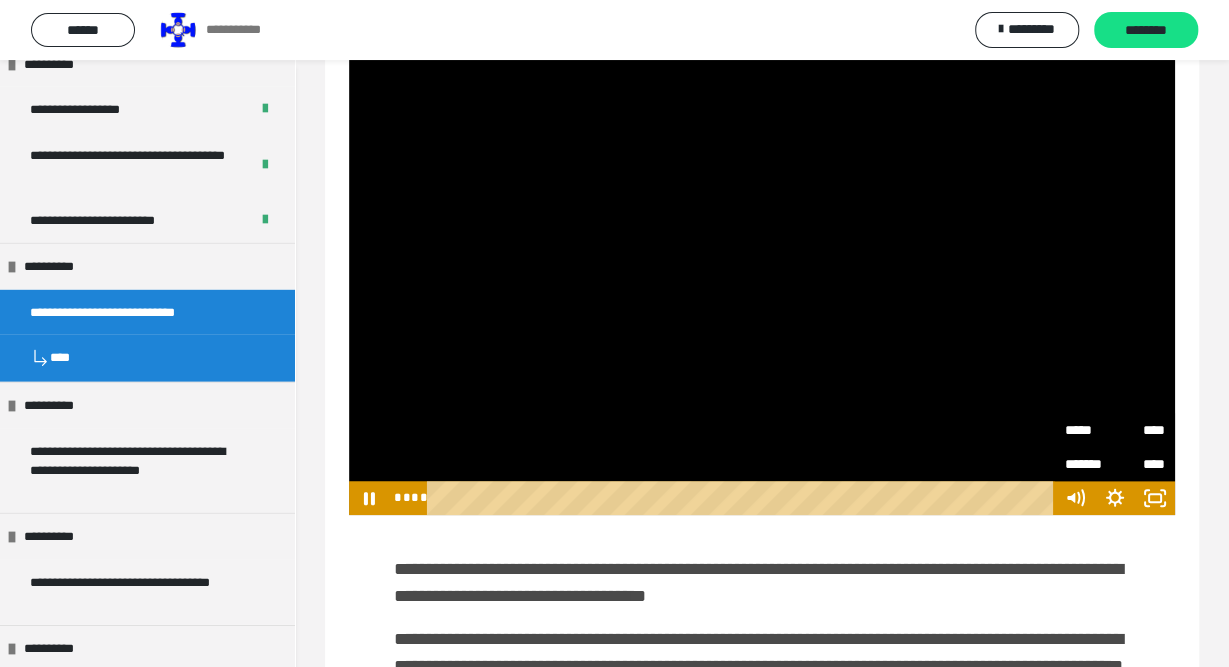 click on "**********" at bounding box center [762, 1059] 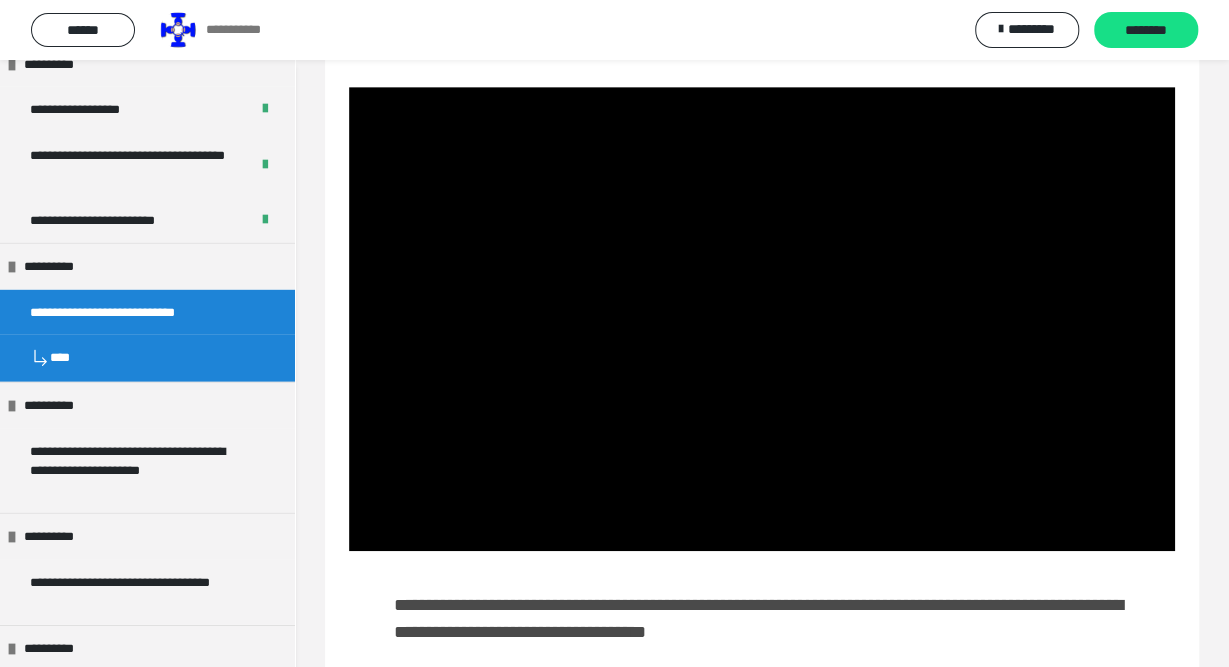 scroll, scrollTop: 441, scrollLeft: 0, axis: vertical 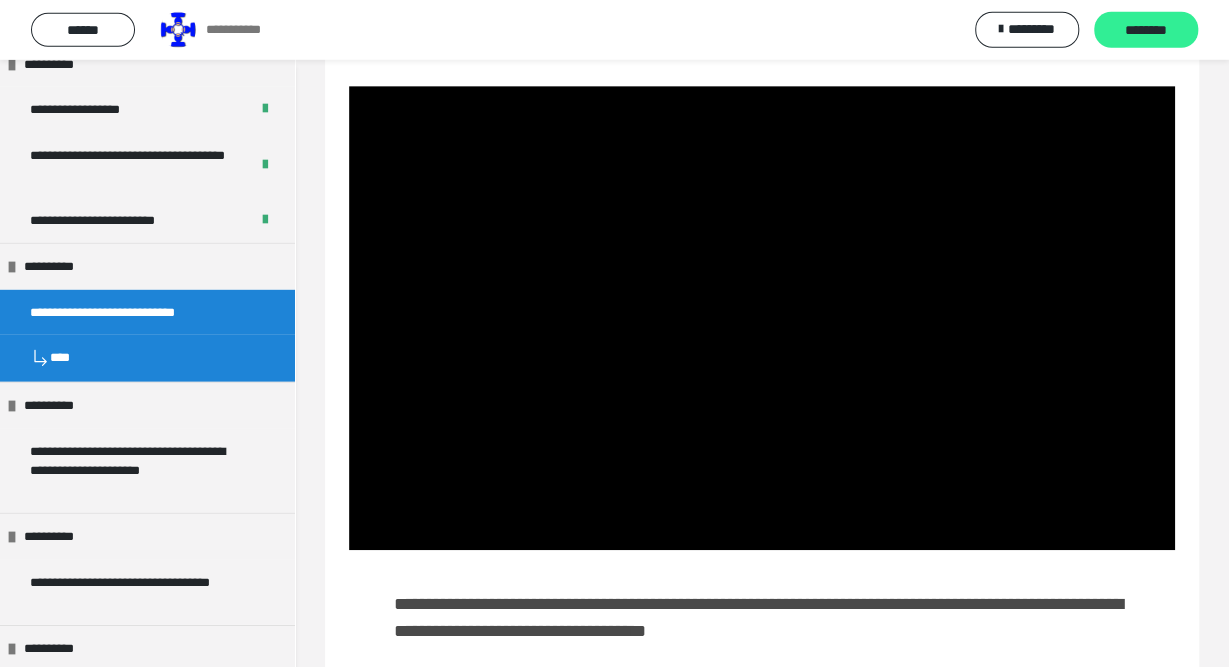 click on "********" at bounding box center (1146, 31) 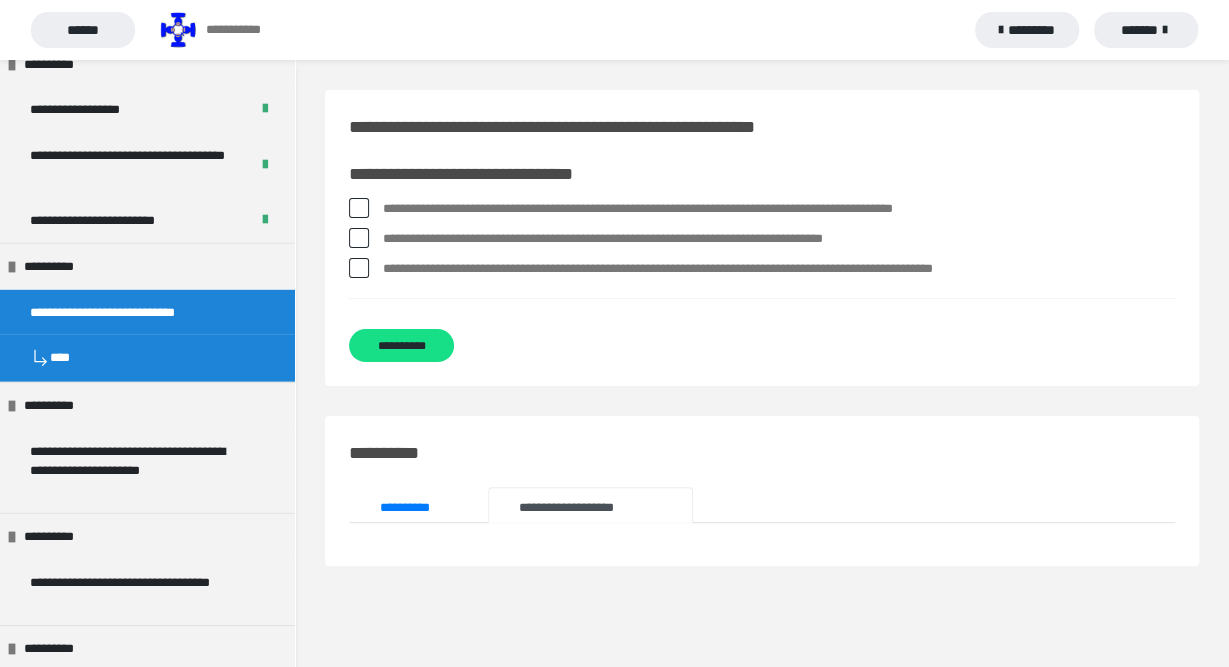 click at bounding box center [359, 208] 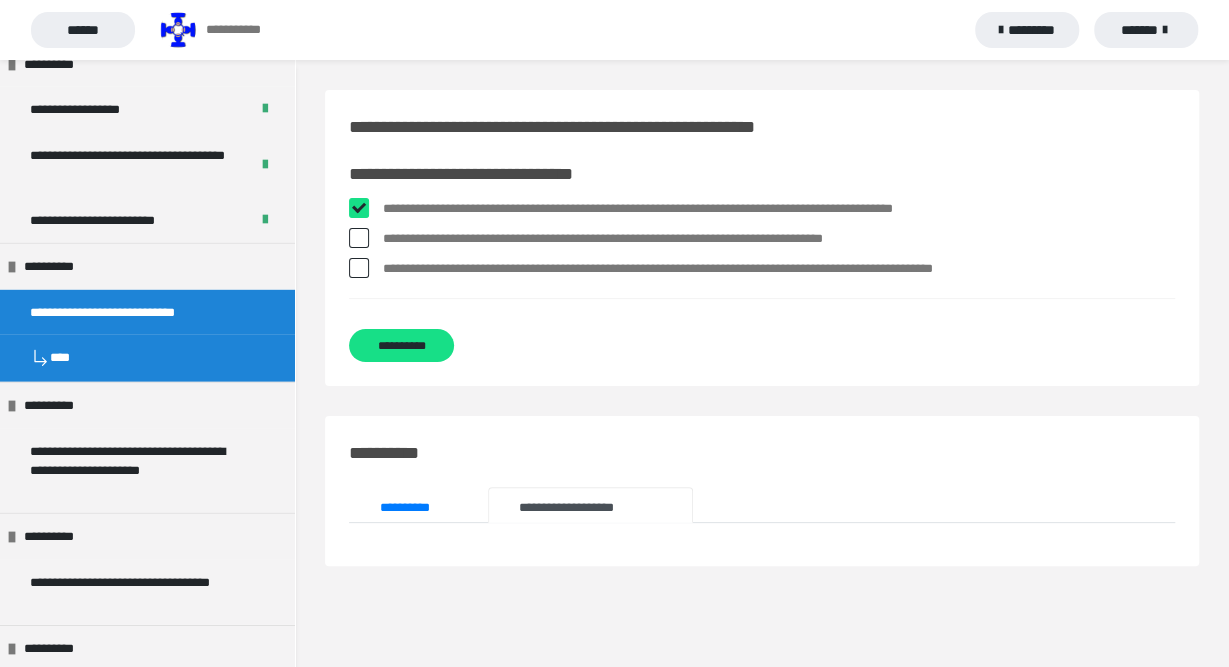 checkbox on "****" 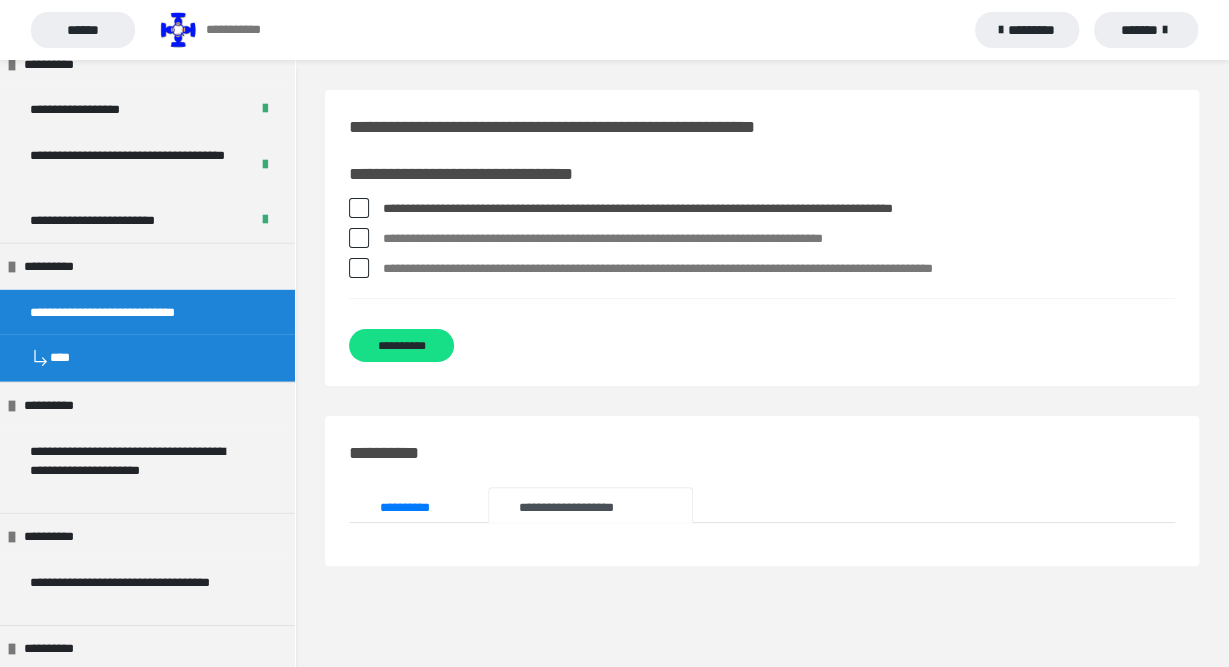 click at bounding box center (359, 238) 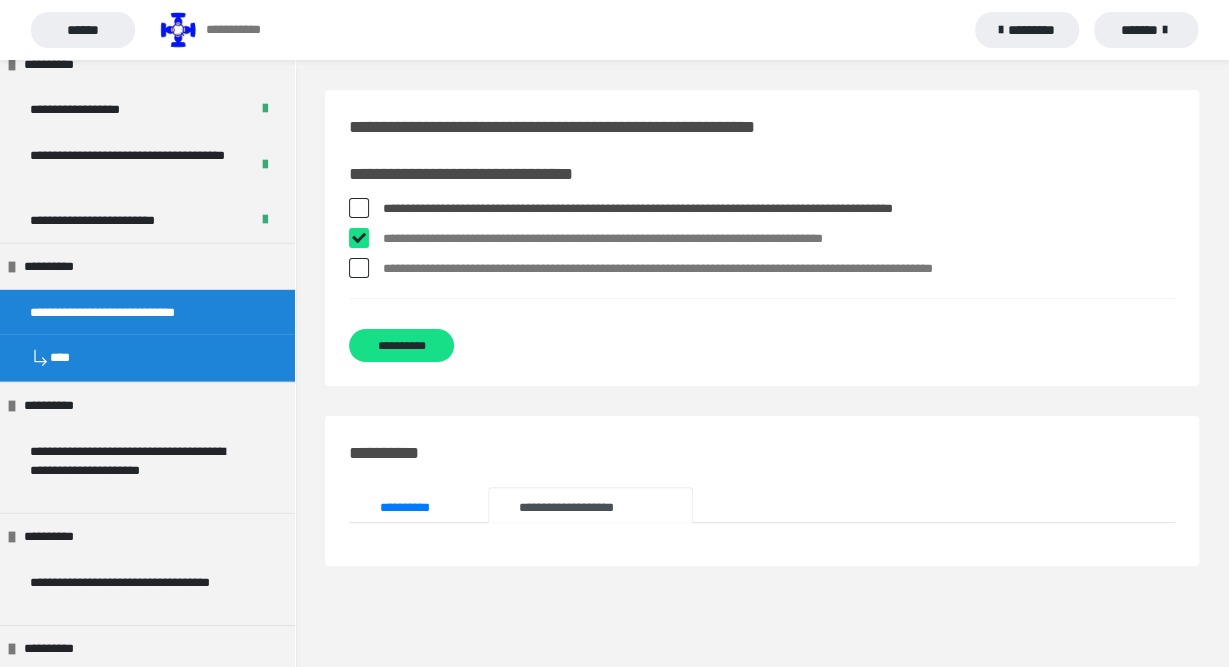 checkbox on "****" 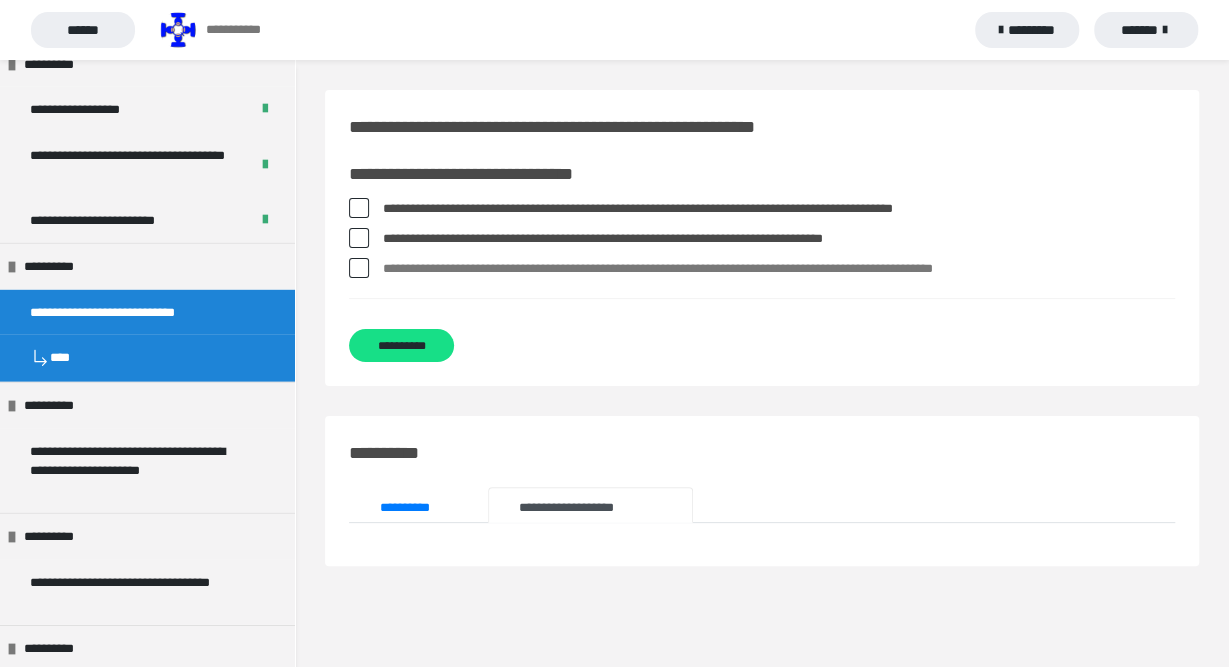 click at bounding box center [359, 268] 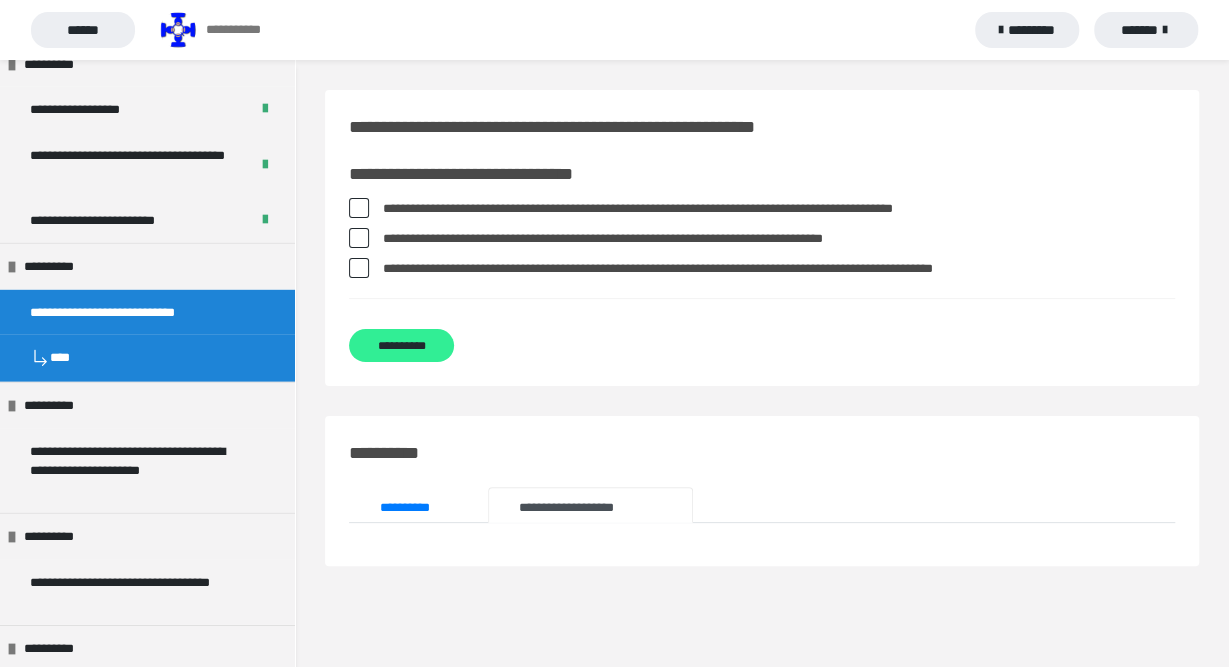 click on "**********" at bounding box center [401, 345] 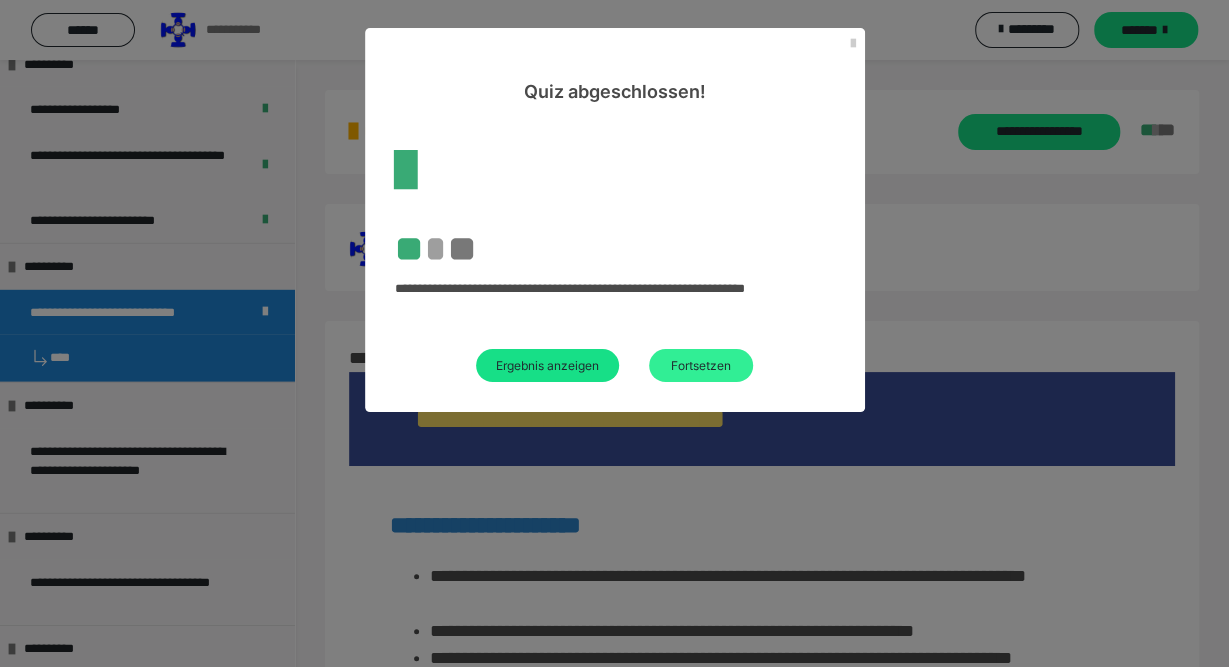 click on "Fortsetzen" at bounding box center [701, 365] 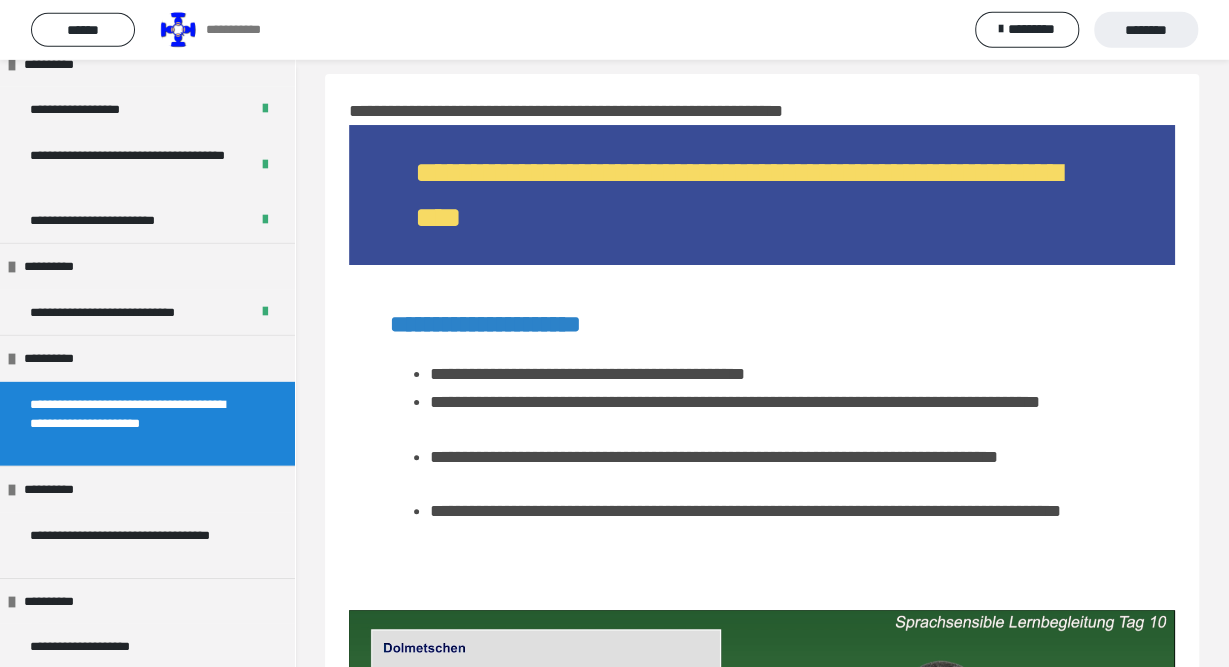 scroll, scrollTop: 0, scrollLeft: 0, axis: both 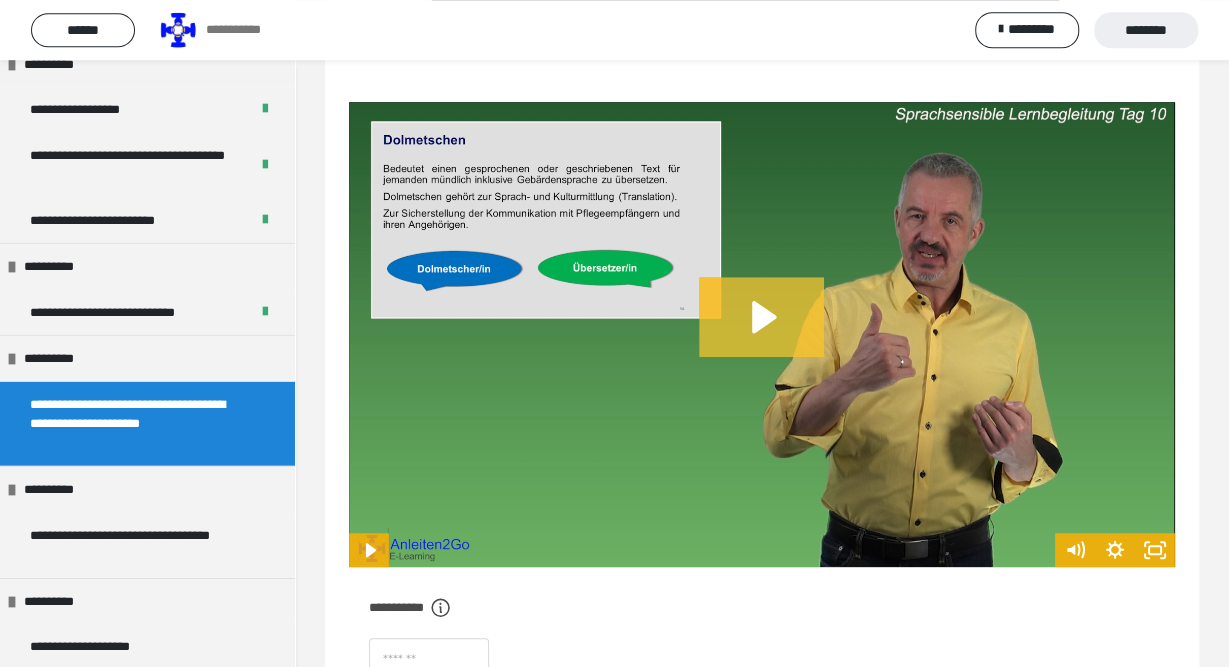 click 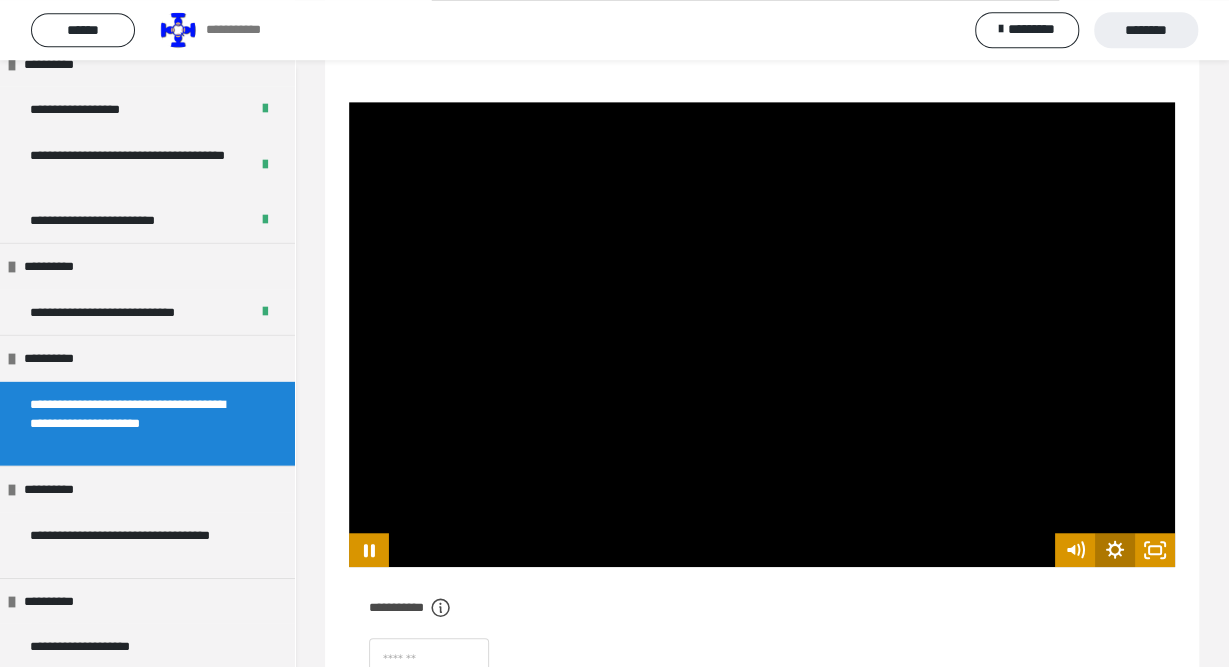 click 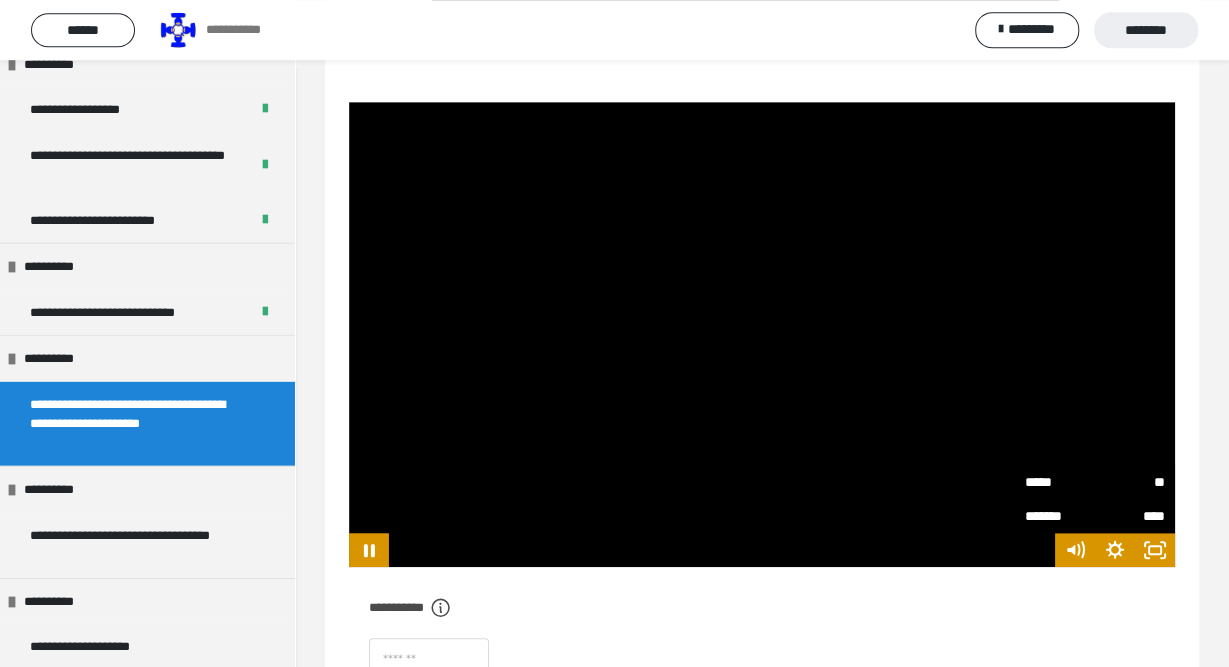 click on "**" at bounding box center [1130, 480] 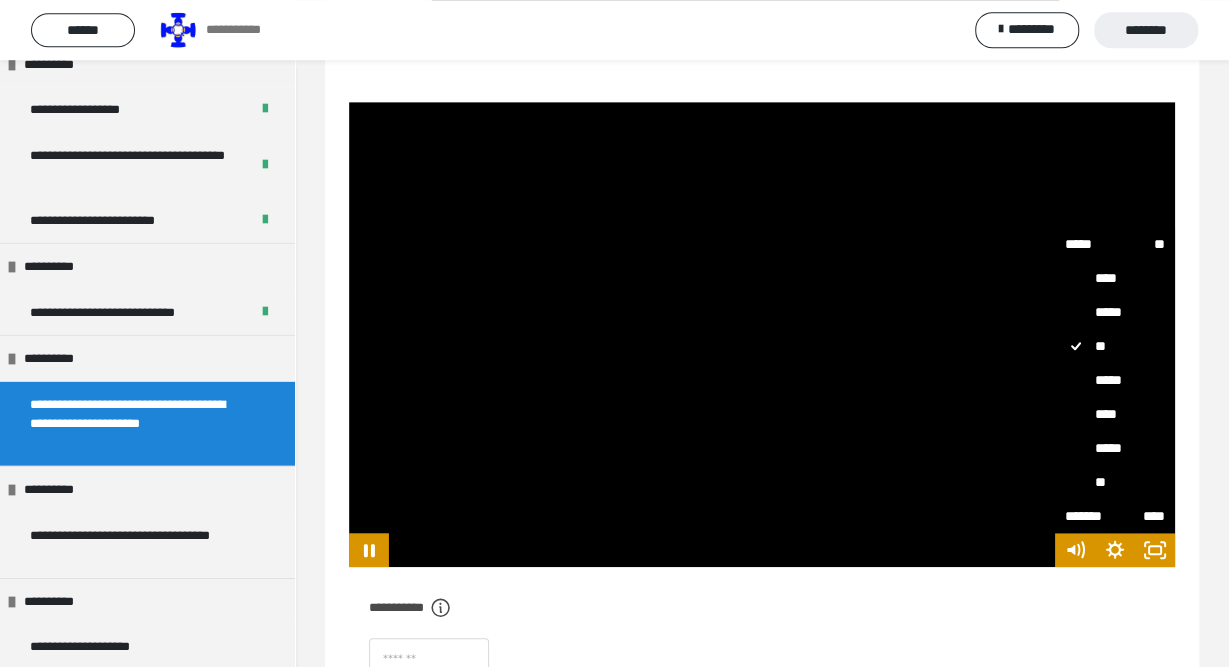 click on "****" at bounding box center (1115, 414) 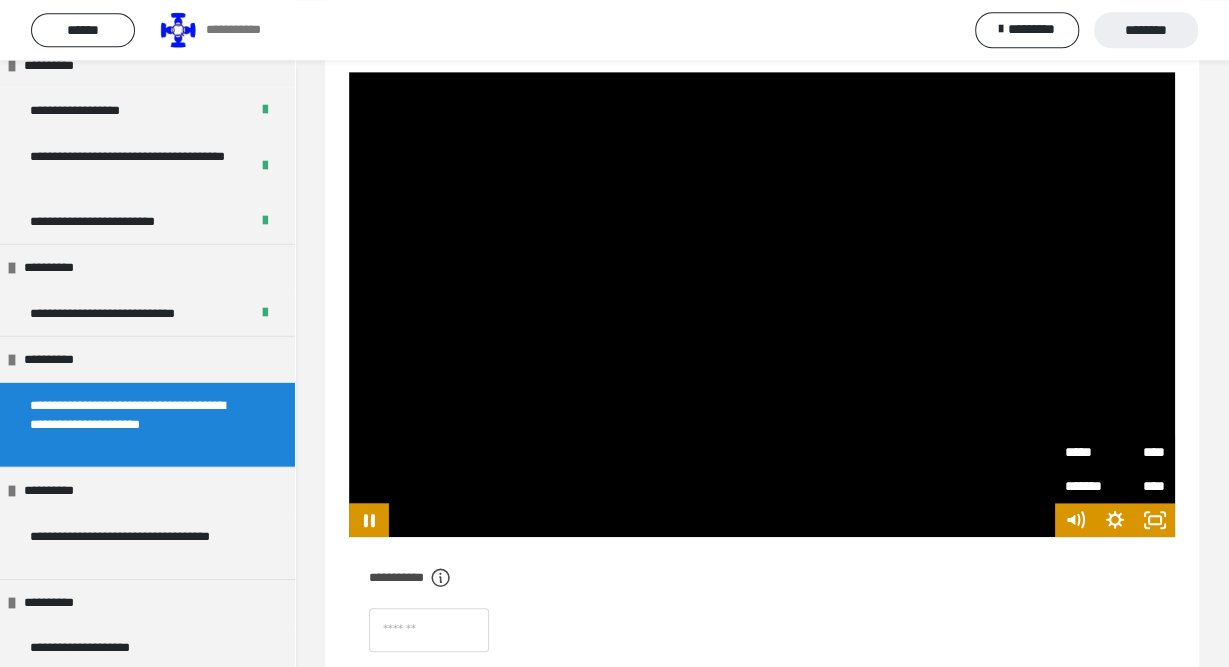 scroll, scrollTop: 555, scrollLeft: 0, axis: vertical 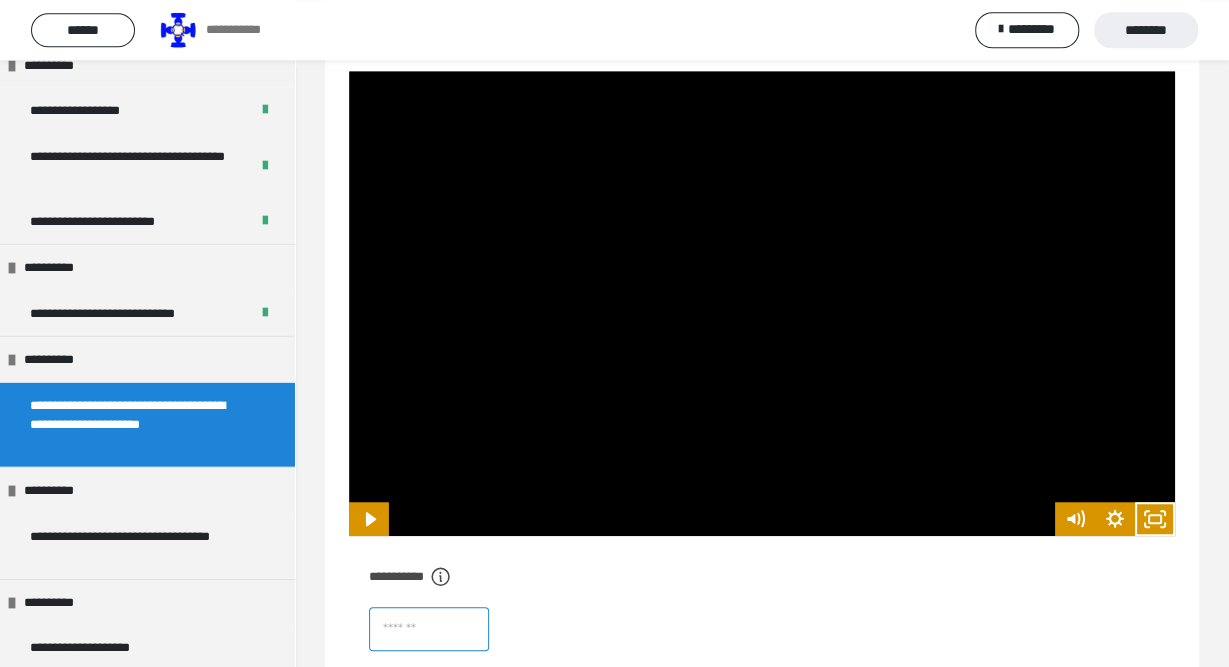 click at bounding box center [429, 629] 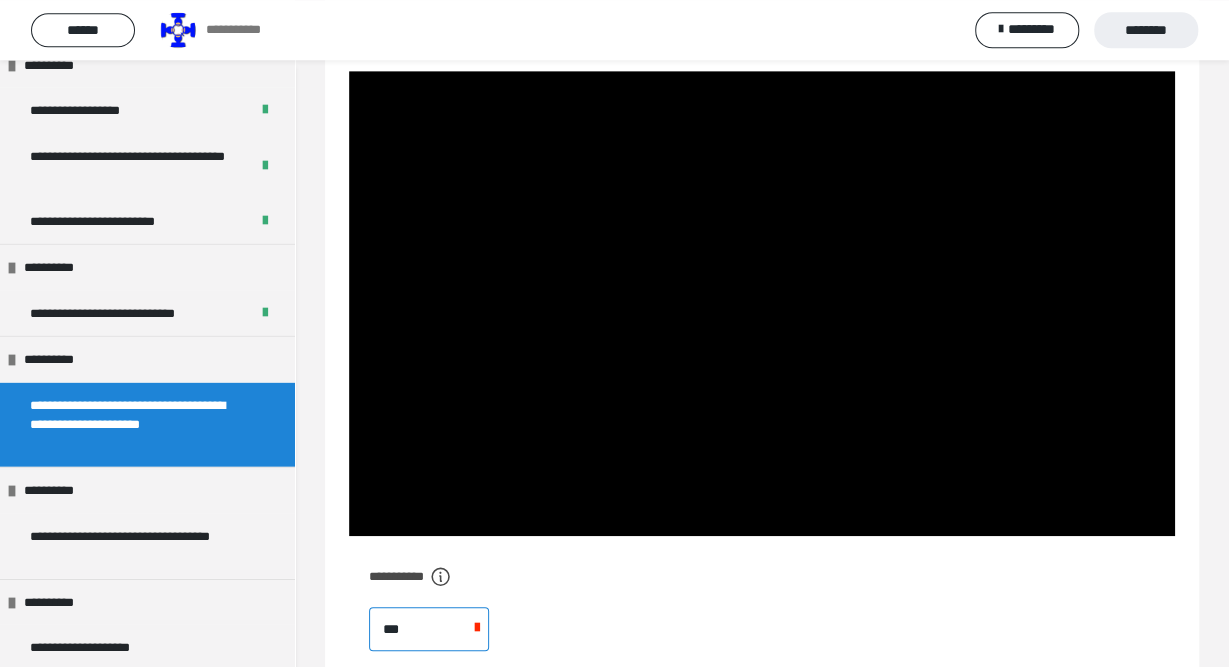 type on "****" 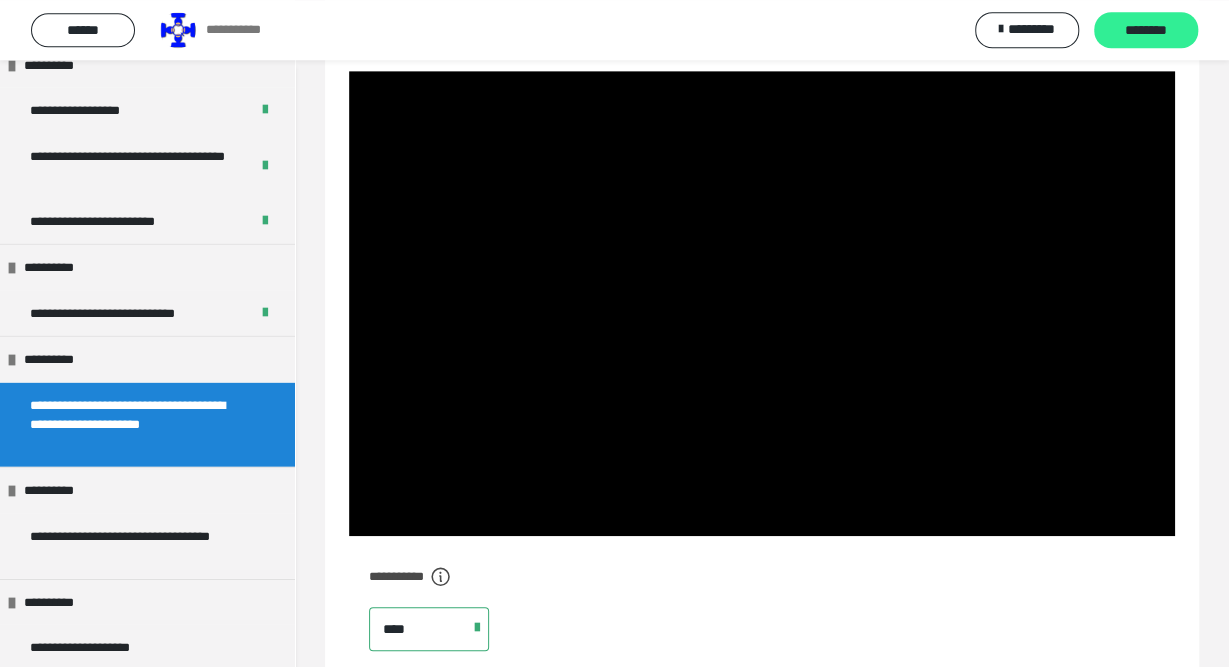 click on "********" at bounding box center [1146, 31] 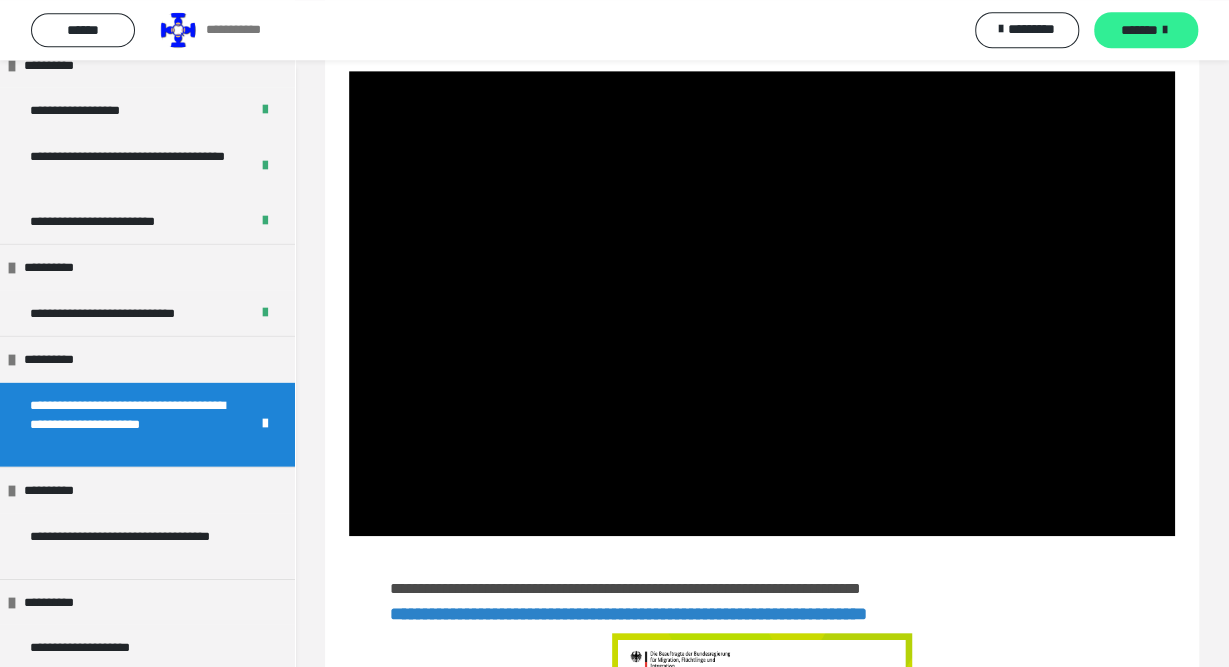 click on "*******" at bounding box center (1139, 30) 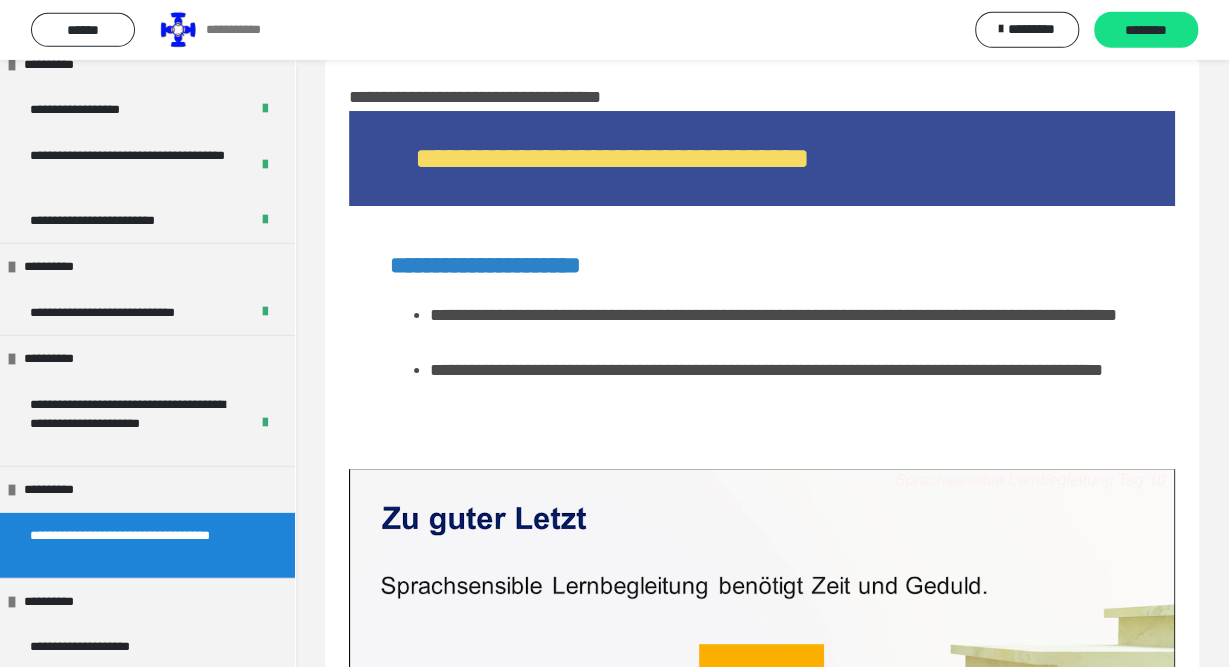 scroll, scrollTop: 0, scrollLeft: 0, axis: both 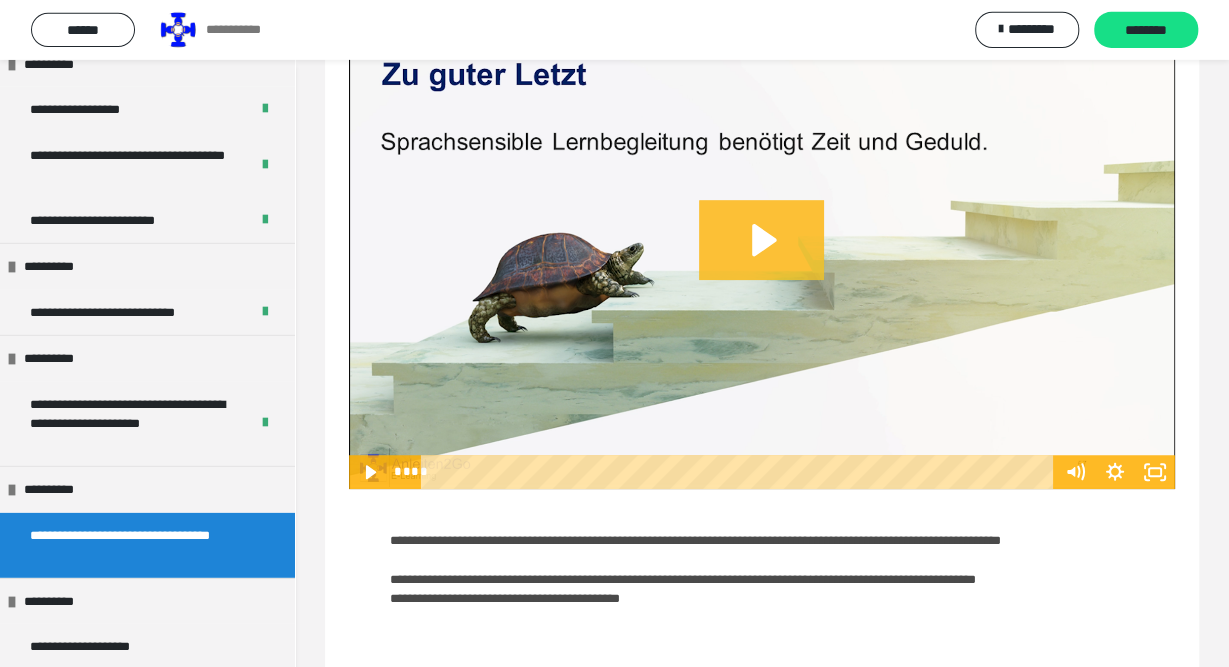 click 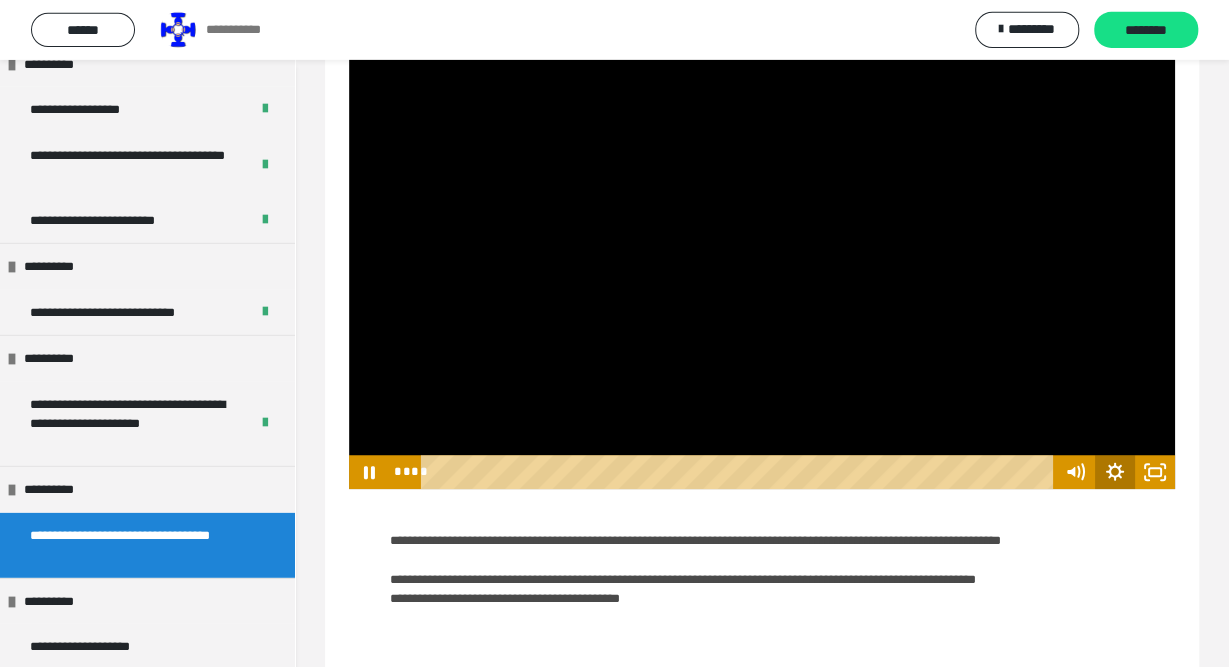 click 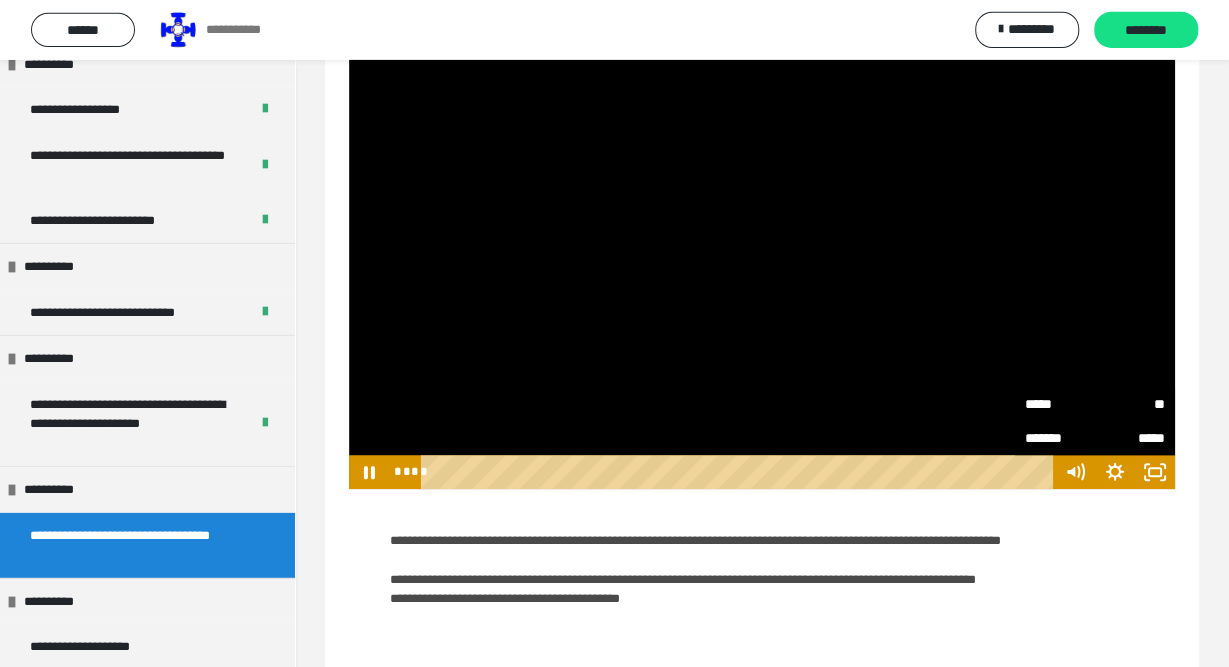 click on "**" at bounding box center [1130, 404] 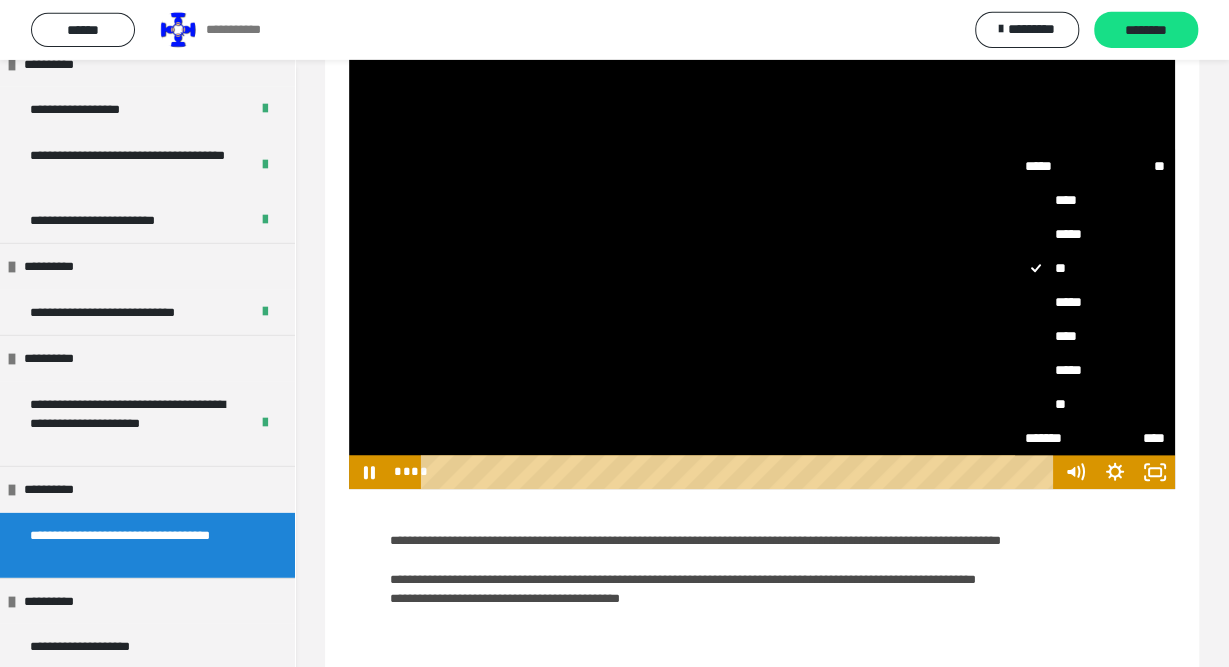 click on "****" at bounding box center (1095, 336) 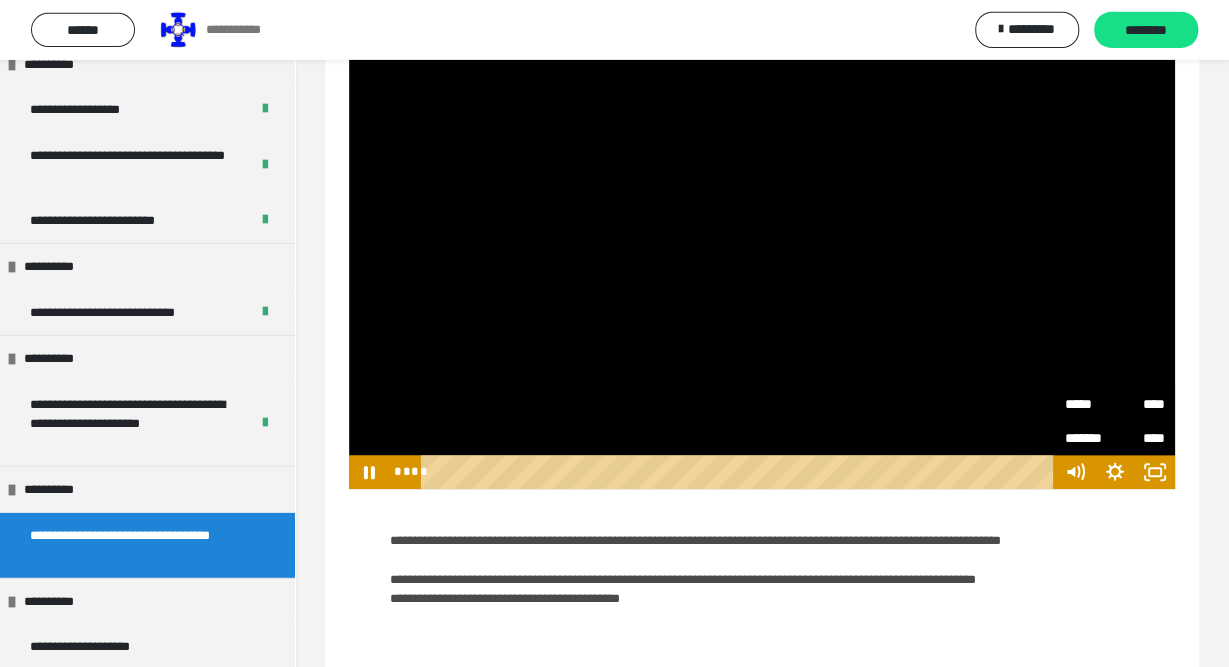 click on "**********" at bounding box center (762, 589) 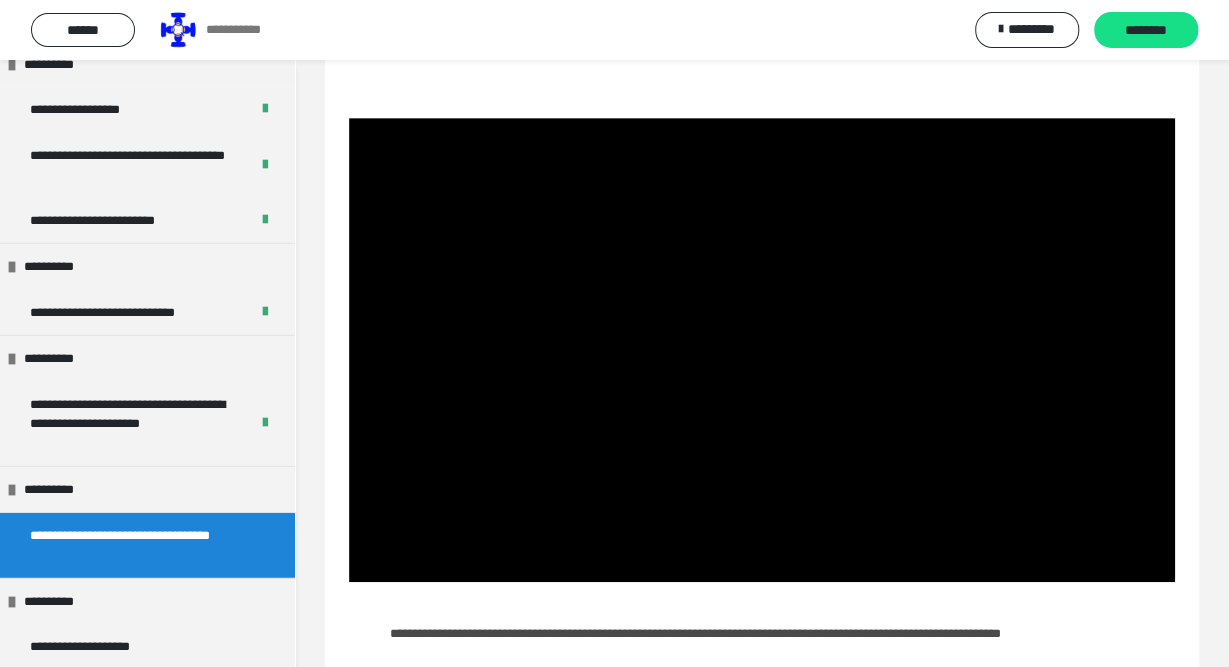 scroll, scrollTop: 387, scrollLeft: 0, axis: vertical 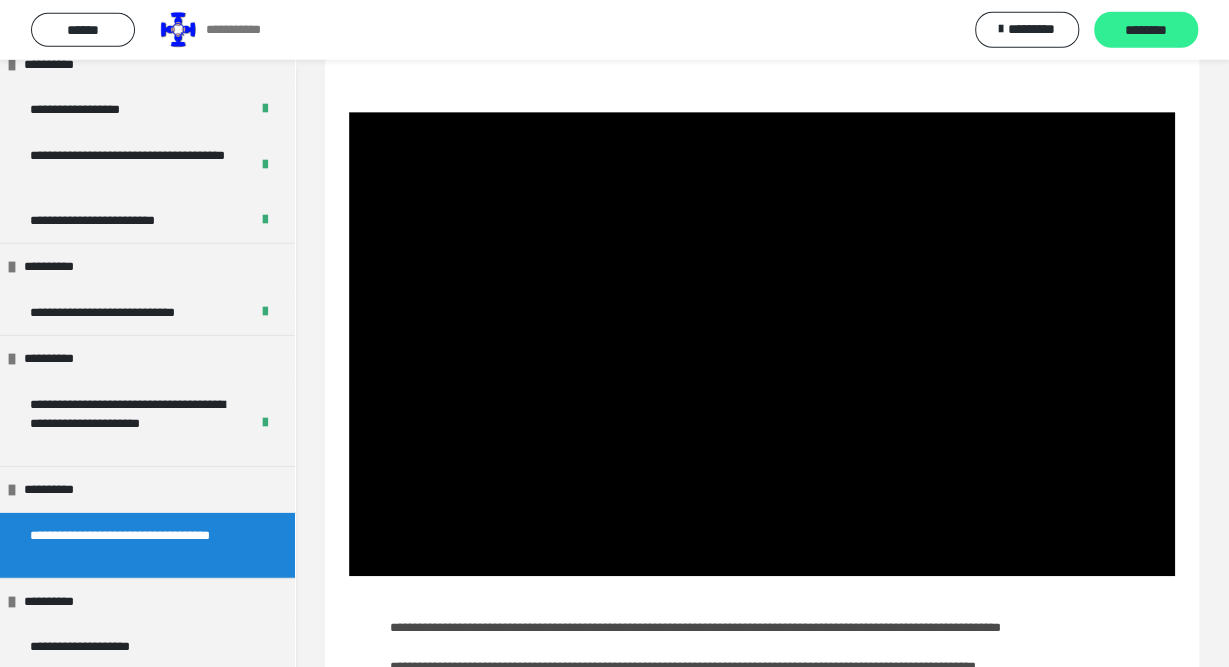 click on "********" at bounding box center (1146, 31) 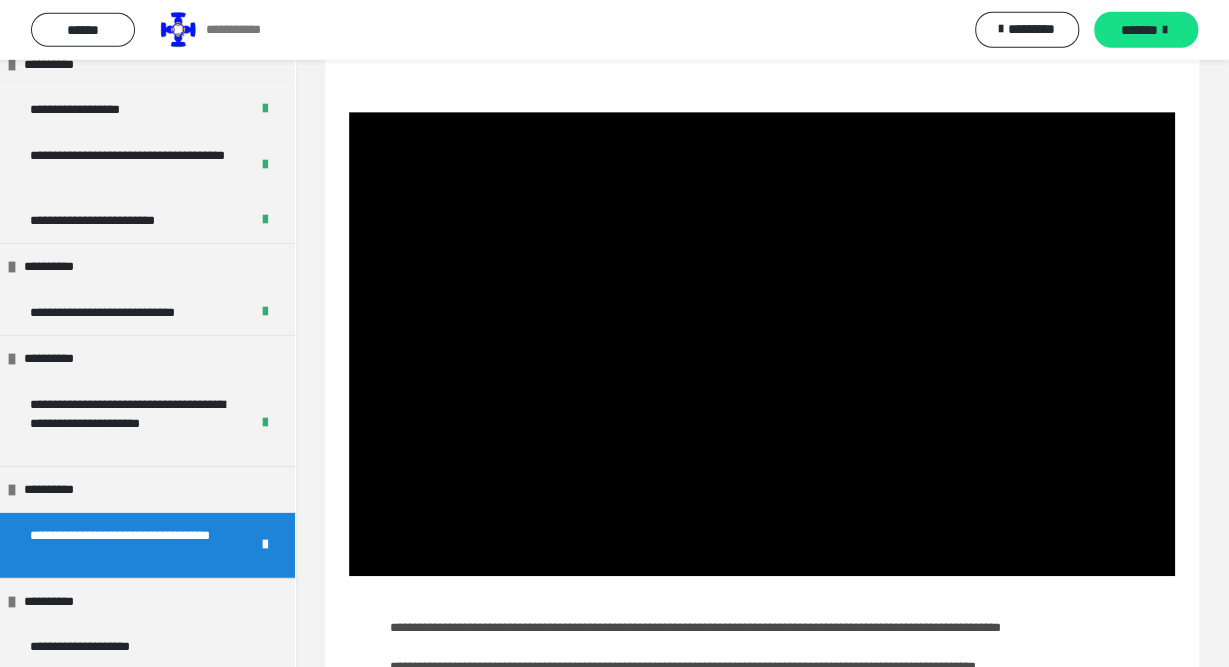click on "*******" at bounding box center [1139, 30] 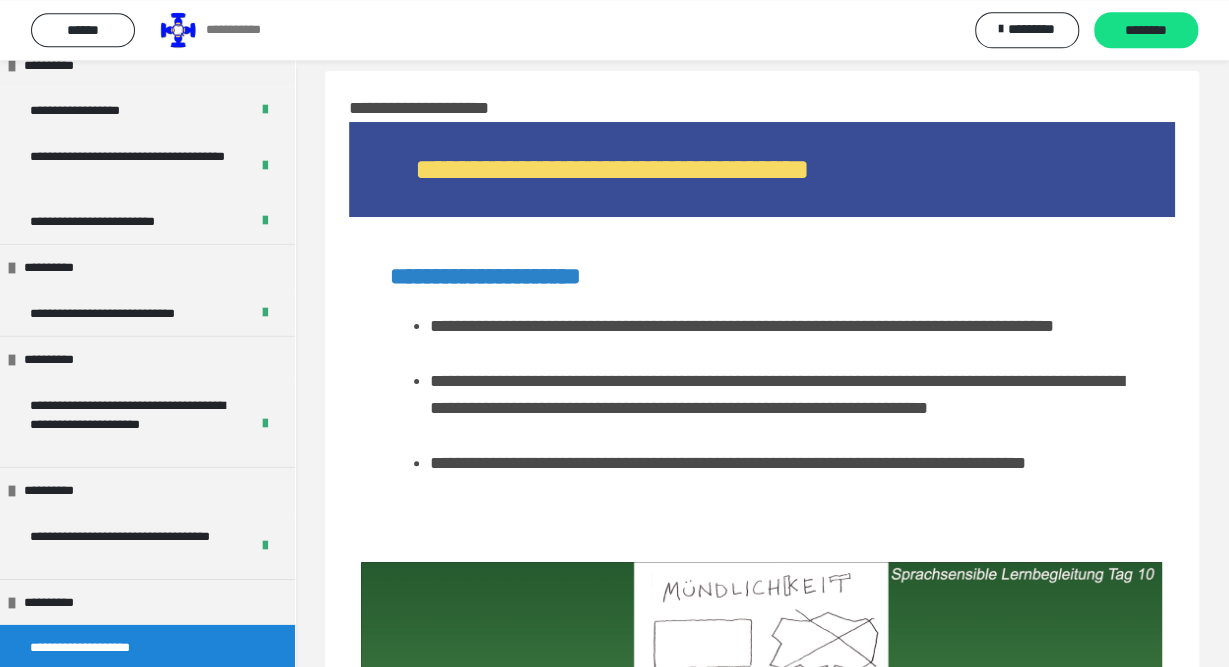scroll, scrollTop: 0, scrollLeft: 0, axis: both 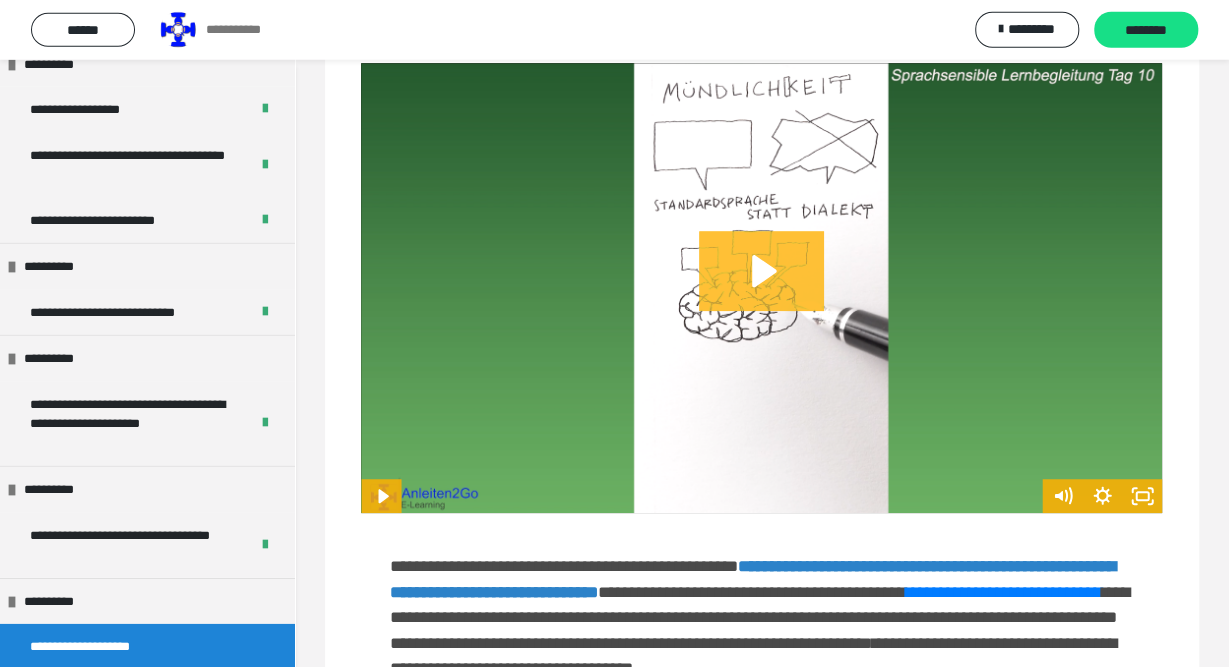 click 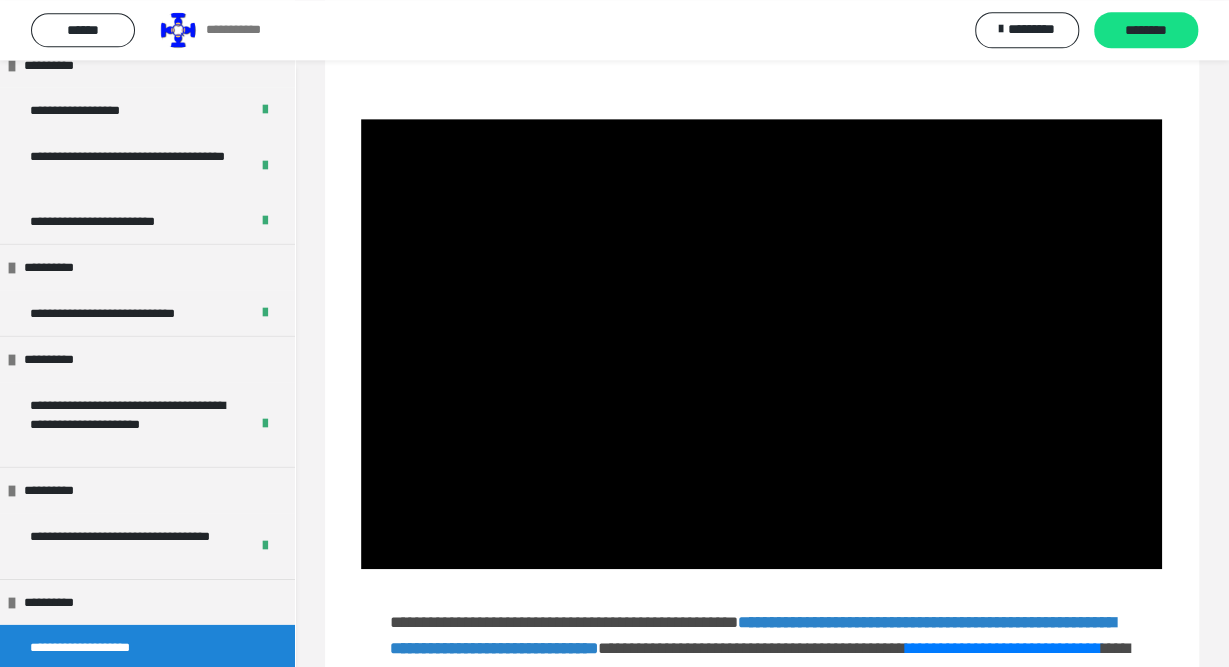 scroll, scrollTop: 462, scrollLeft: 0, axis: vertical 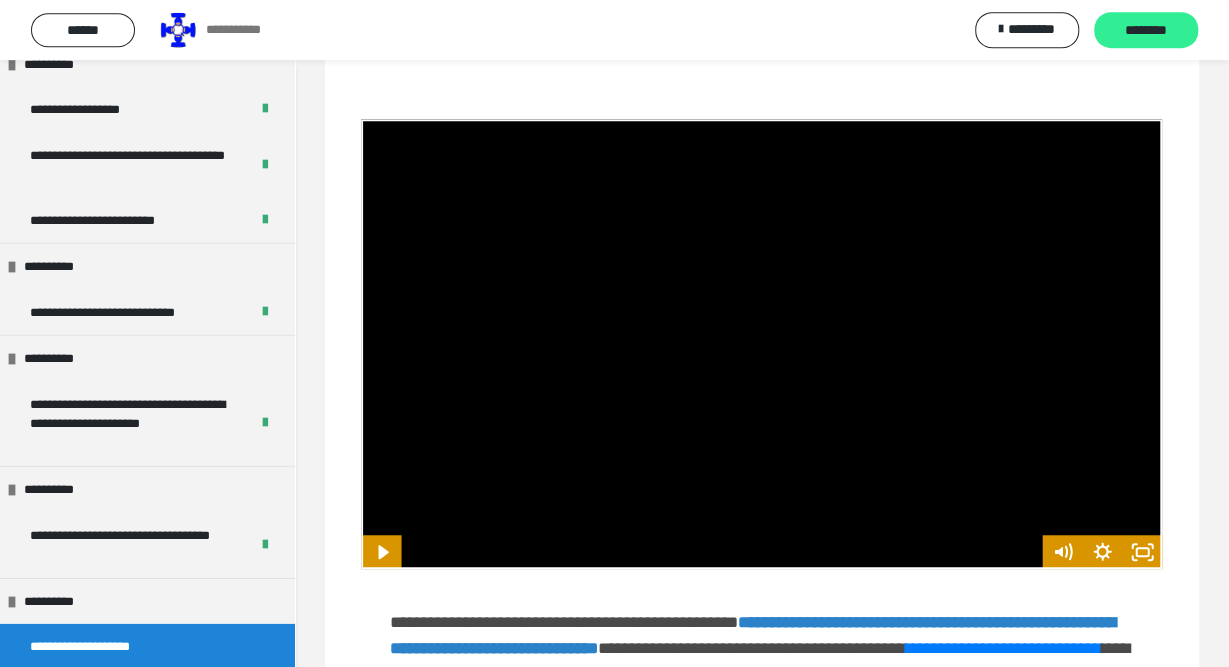 click on "********" at bounding box center [1146, 31] 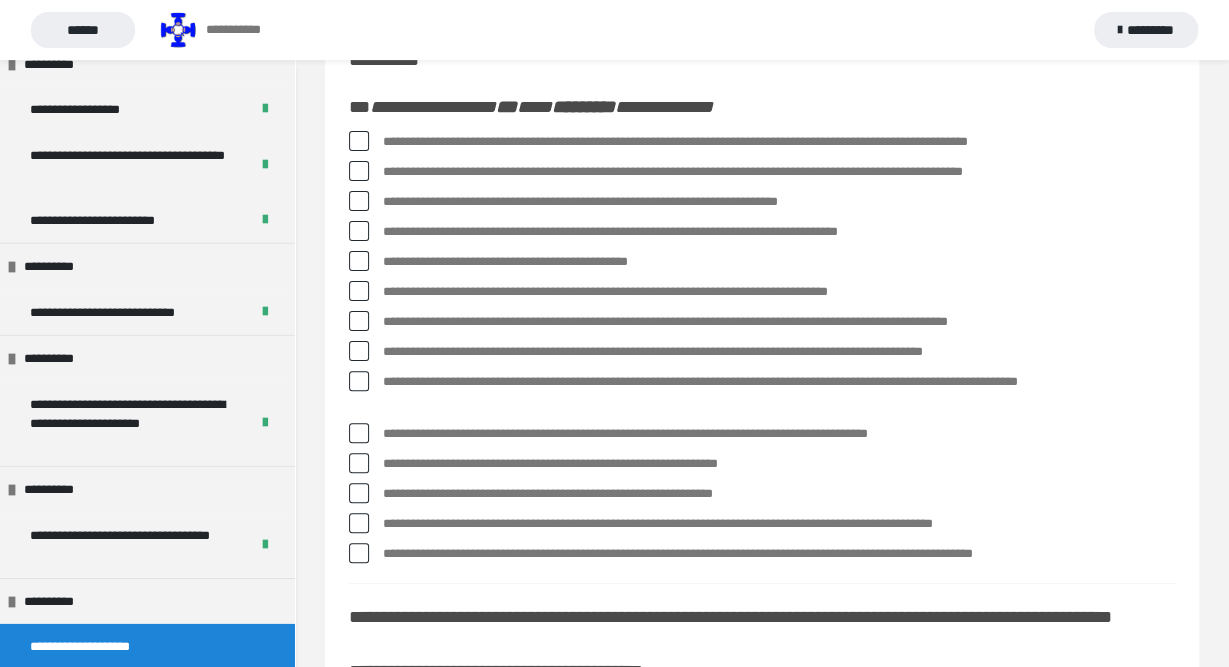 scroll, scrollTop: 94, scrollLeft: 0, axis: vertical 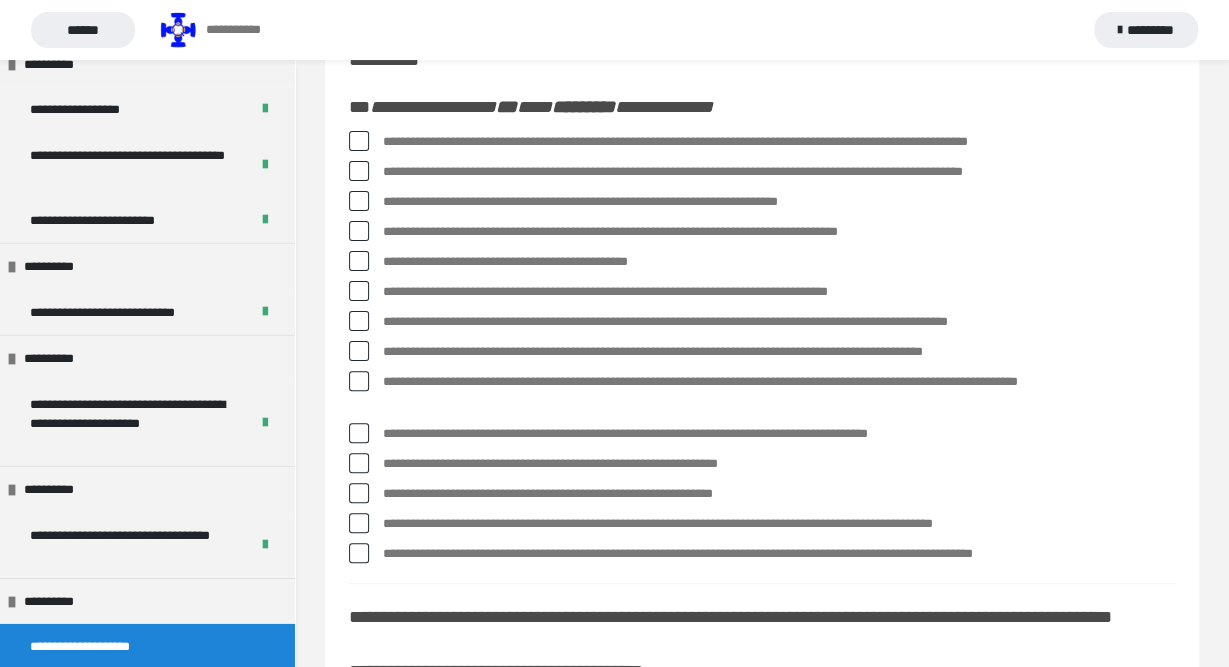 click at bounding box center (359, 141) 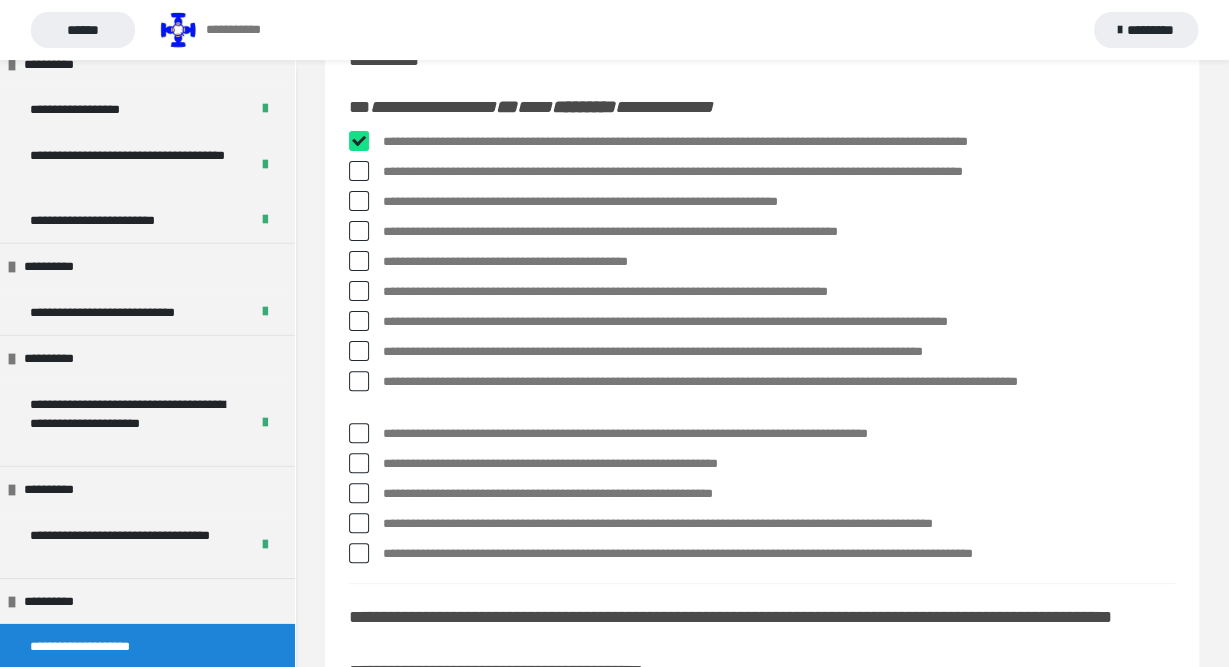 checkbox on "****" 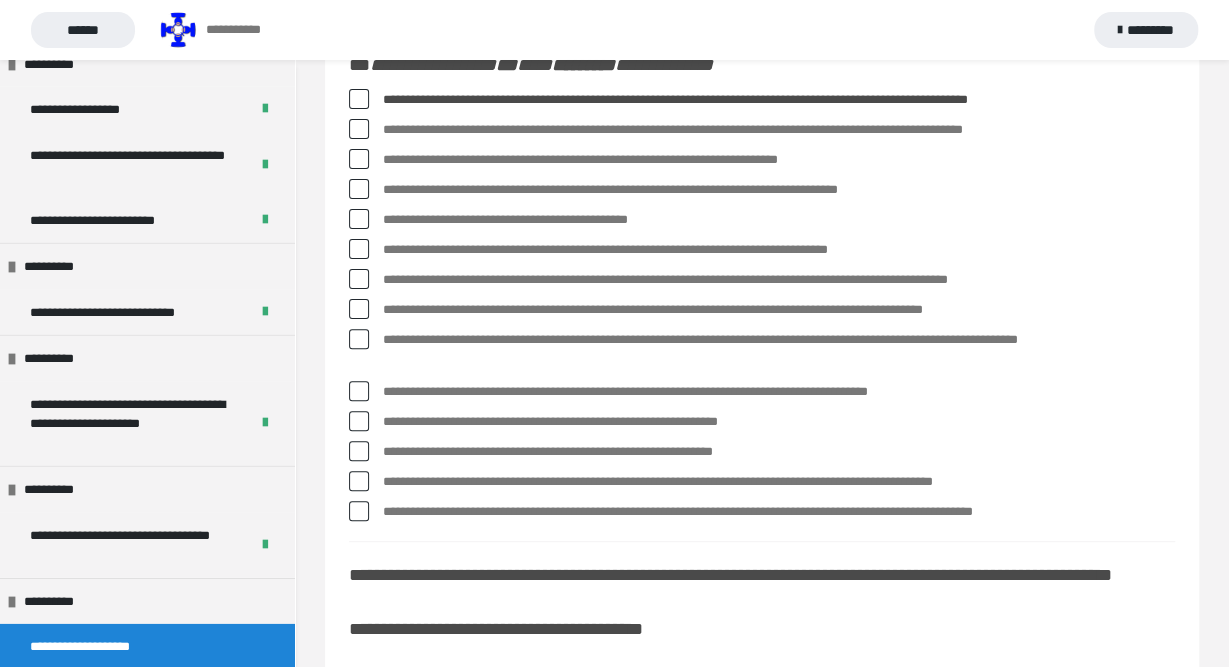scroll, scrollTop: 137, scrollLeft: 0, axis: vertical 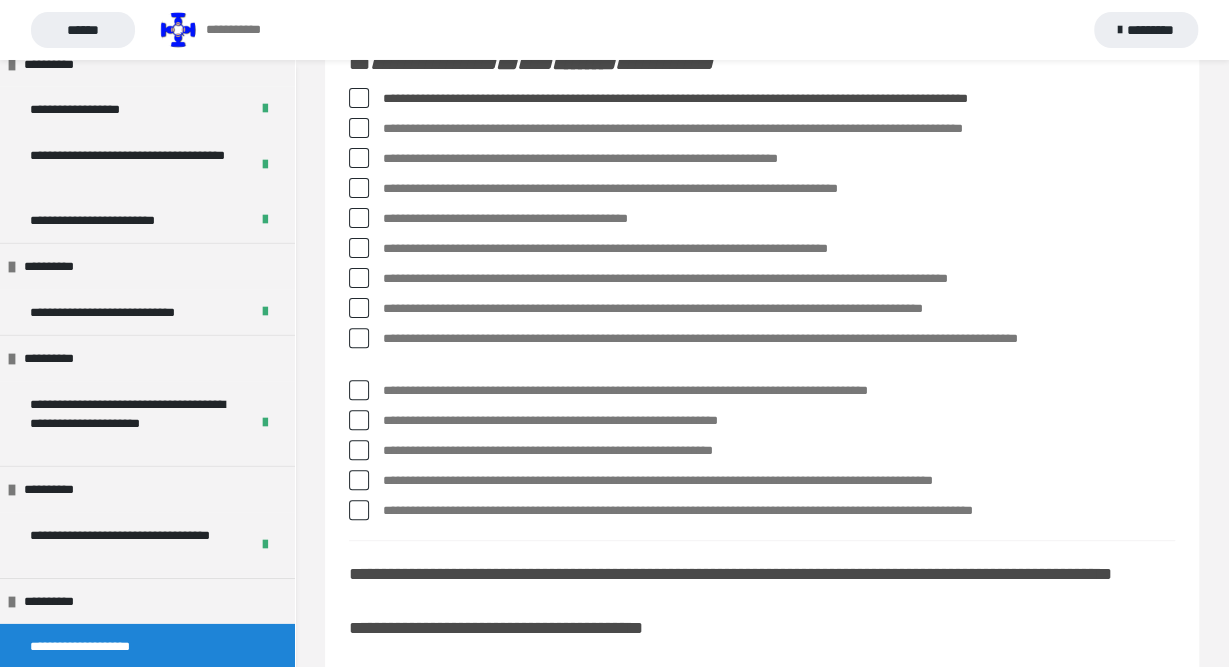 click at bounding box center (359, 188) 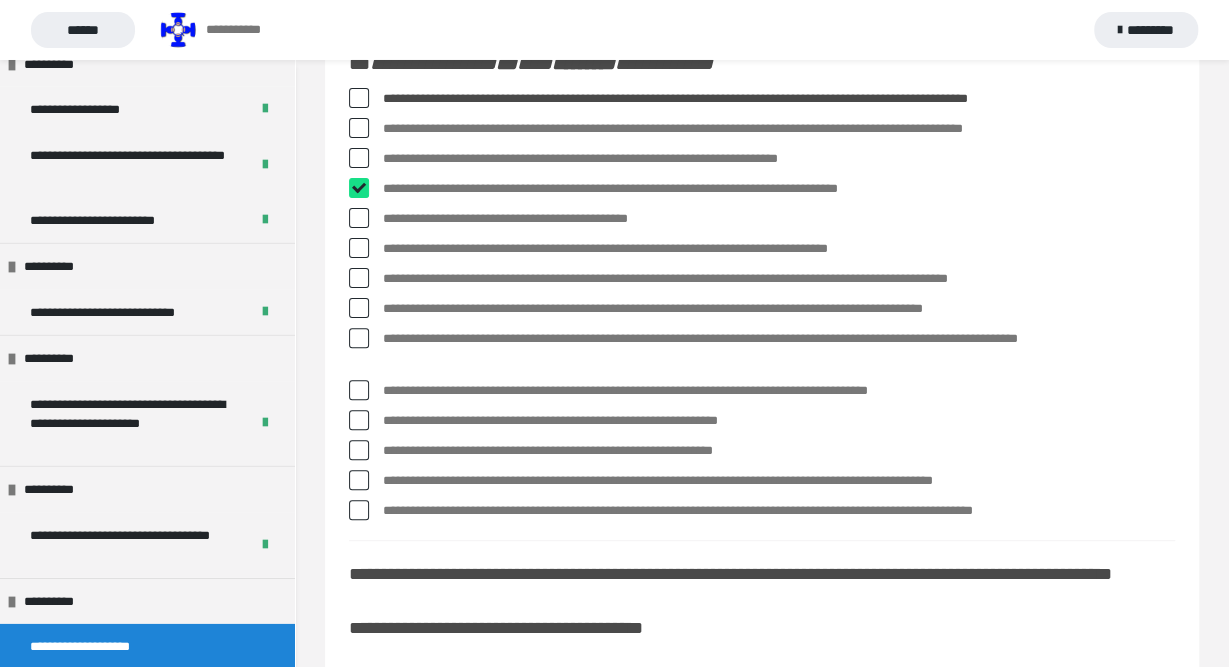checkbox on "****" 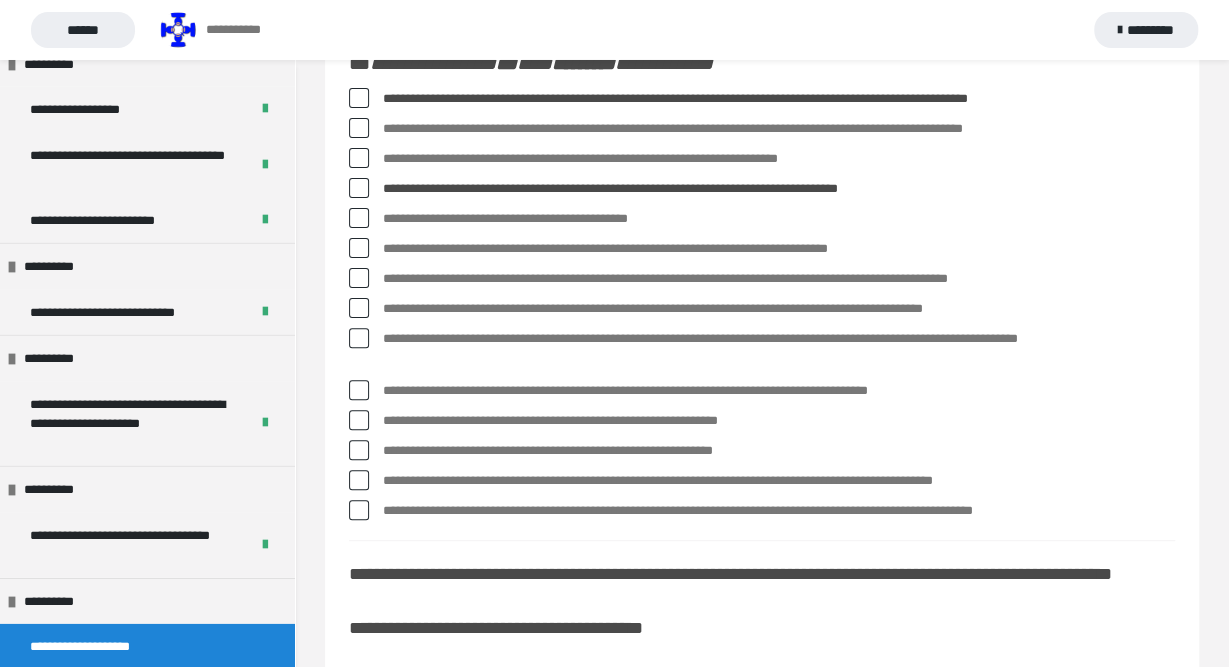 click at bounding box center [359, 248] 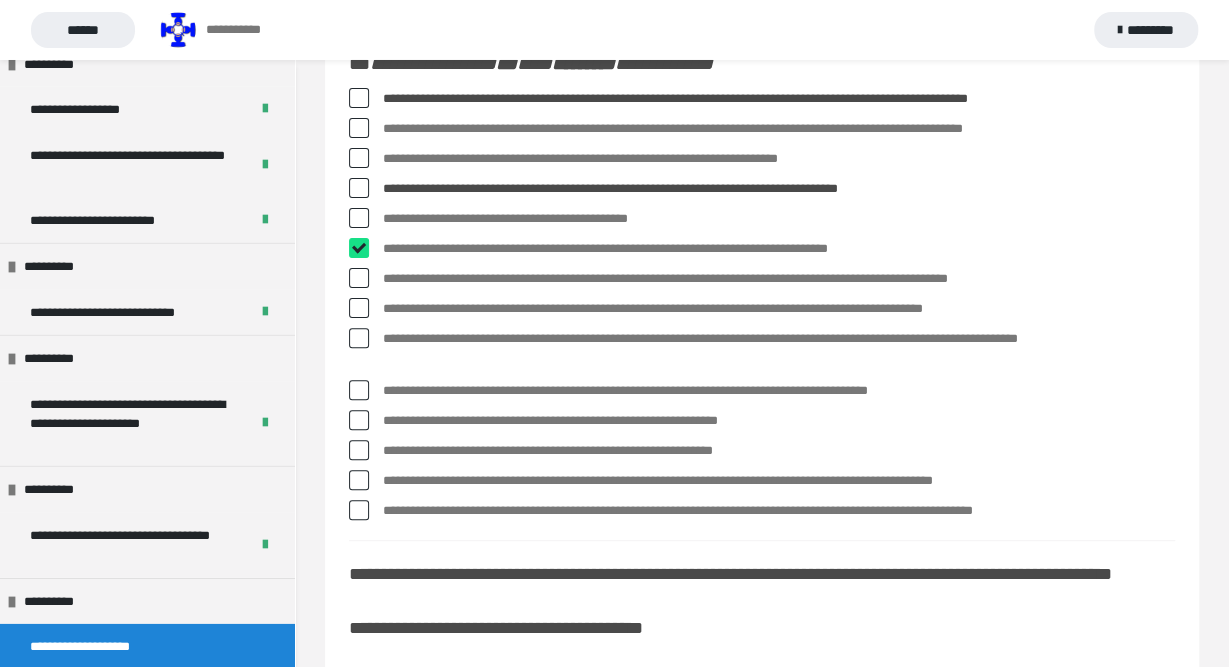checkbox on "****" 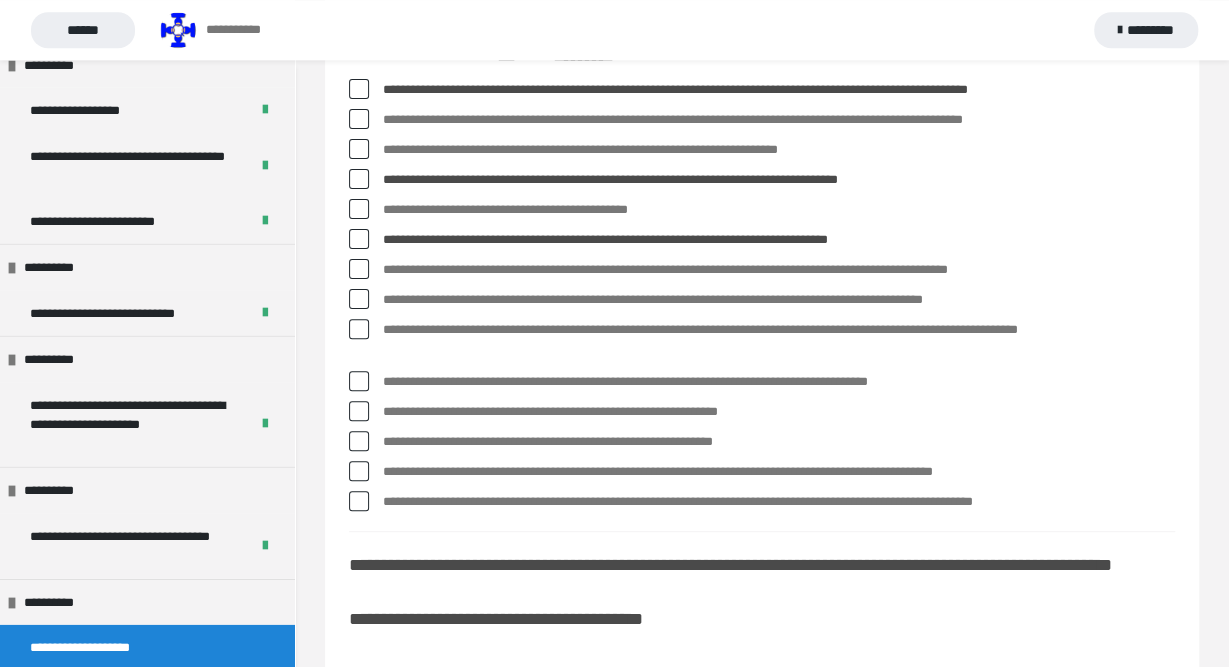 scroll, scrollTop: 144, scrollLeft: 0, axis: vertical 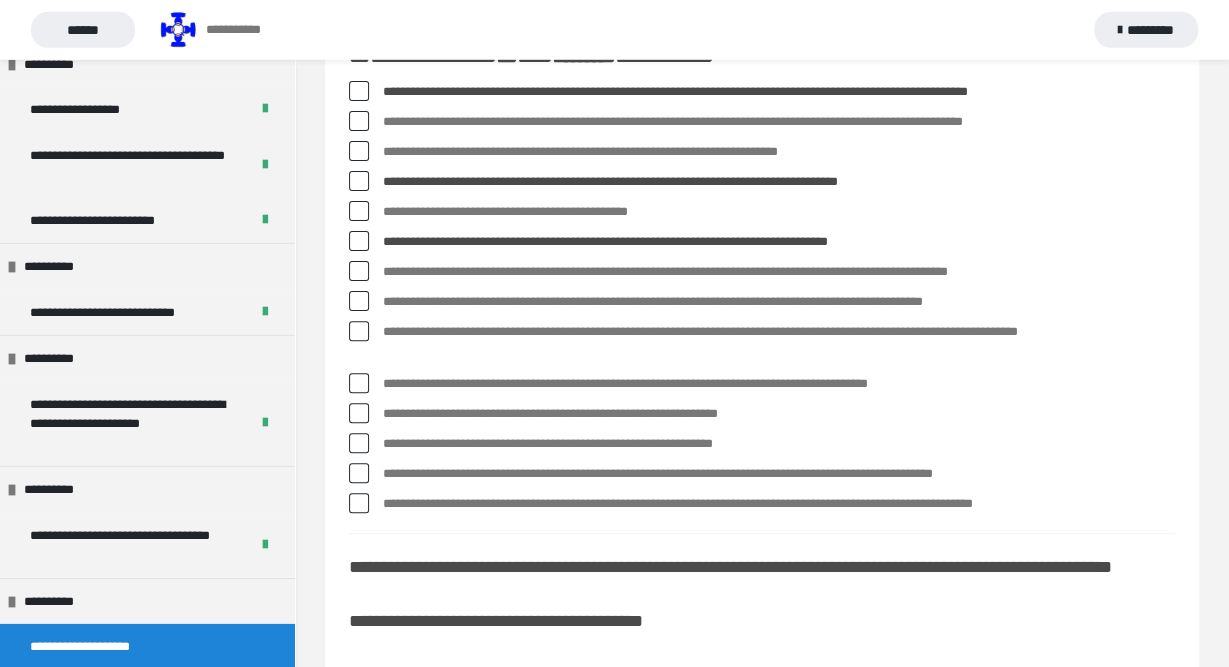 click at bounding box center (359, 301) 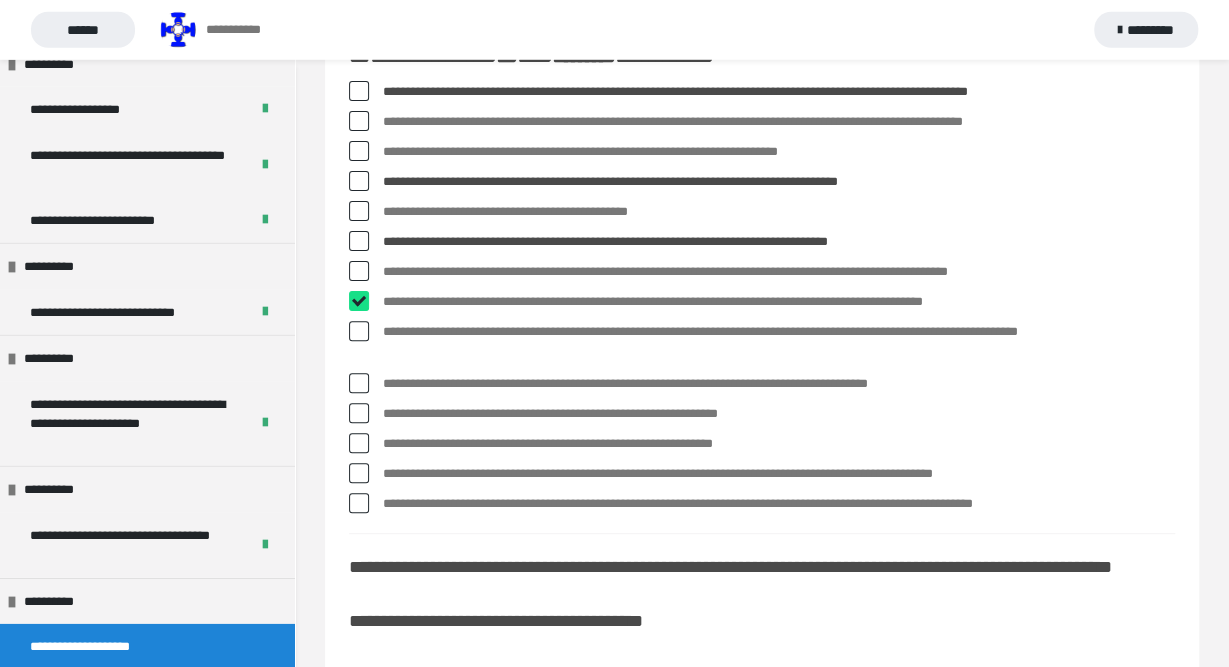 checkbox on "****" 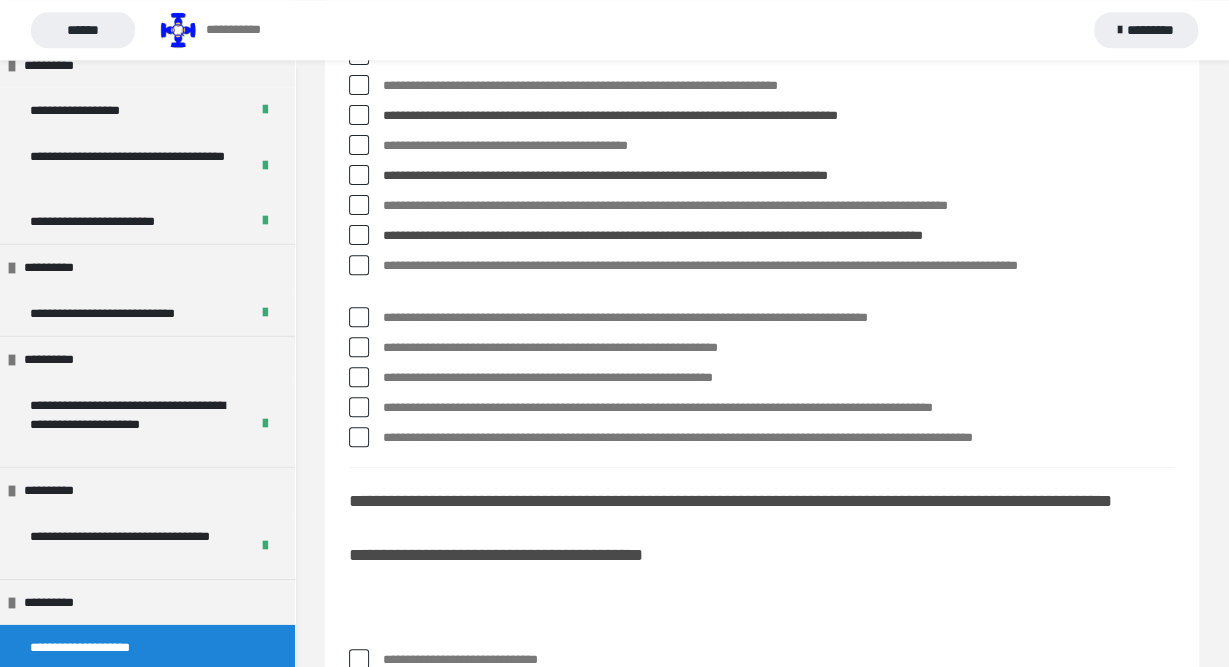 scroll, scrollTop: 210, scrollLeft: 0, axis: vertical 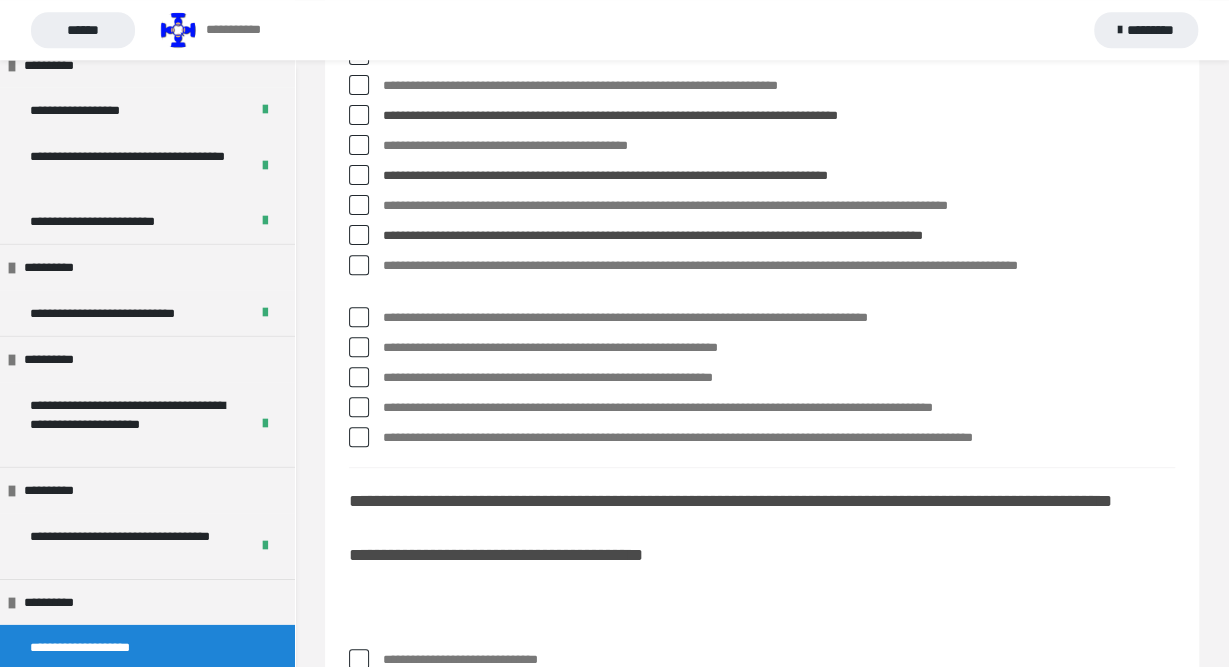 click at bounding box center (359, 317) 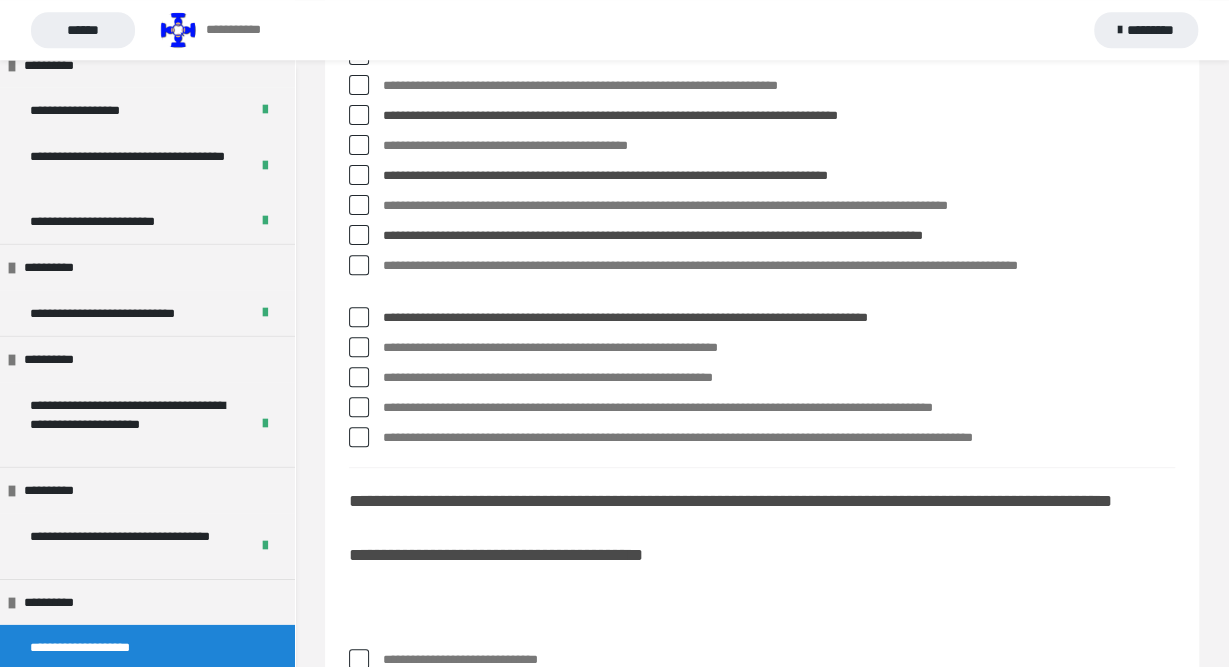 click at bounding box center (359, 347) 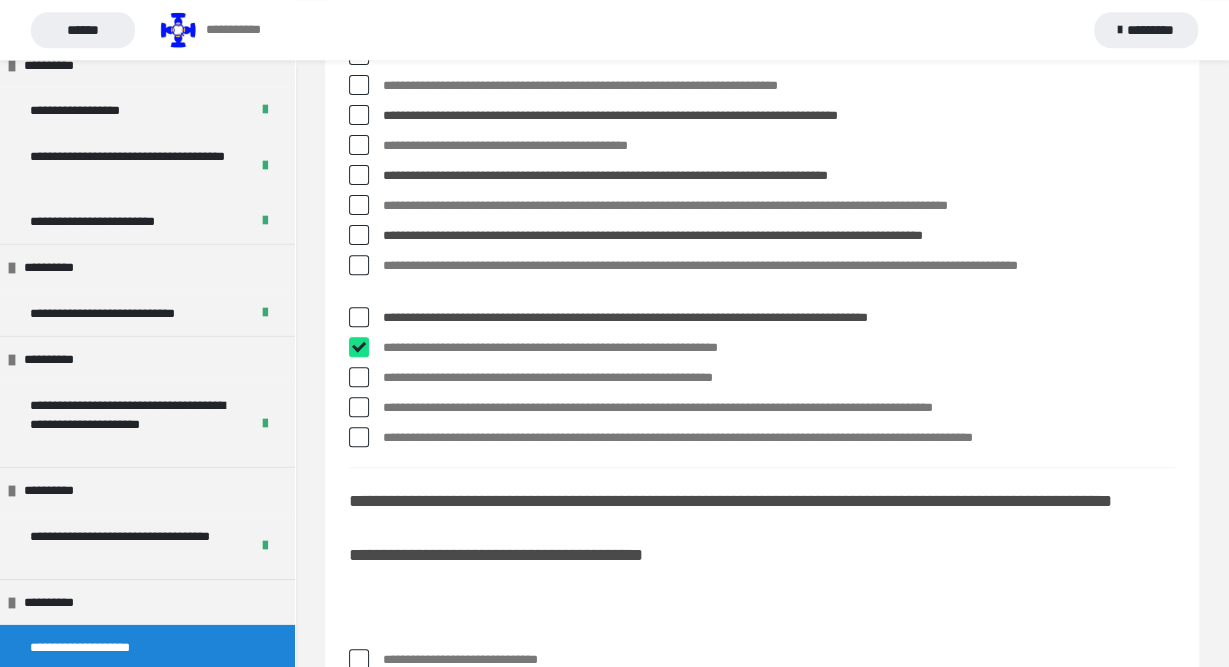 checkbox on "****" 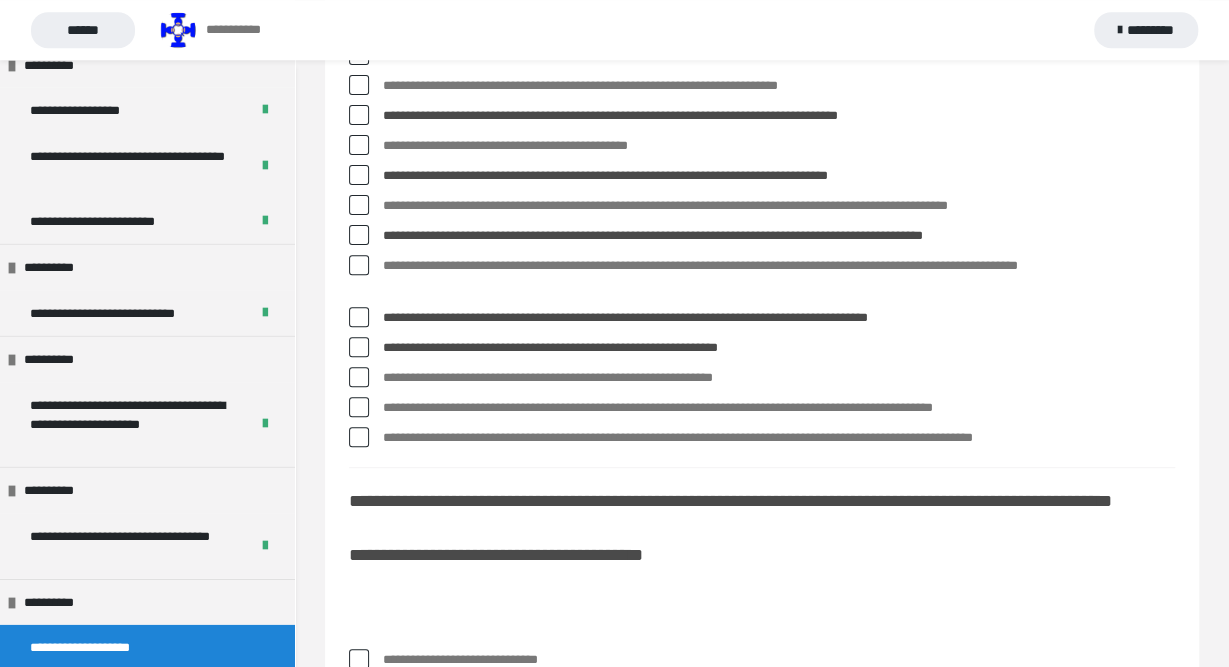 click at bounding box center (359, 437) 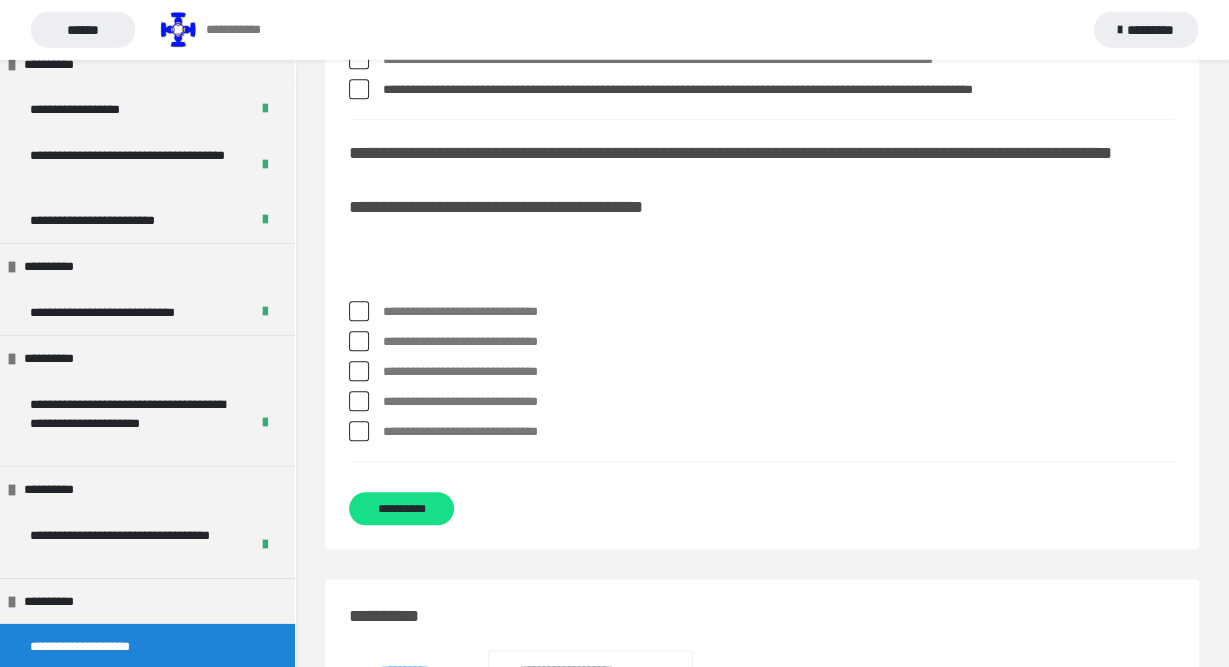 scroll, scrollTop: 648, scrollLeft: 0, axis: vertical 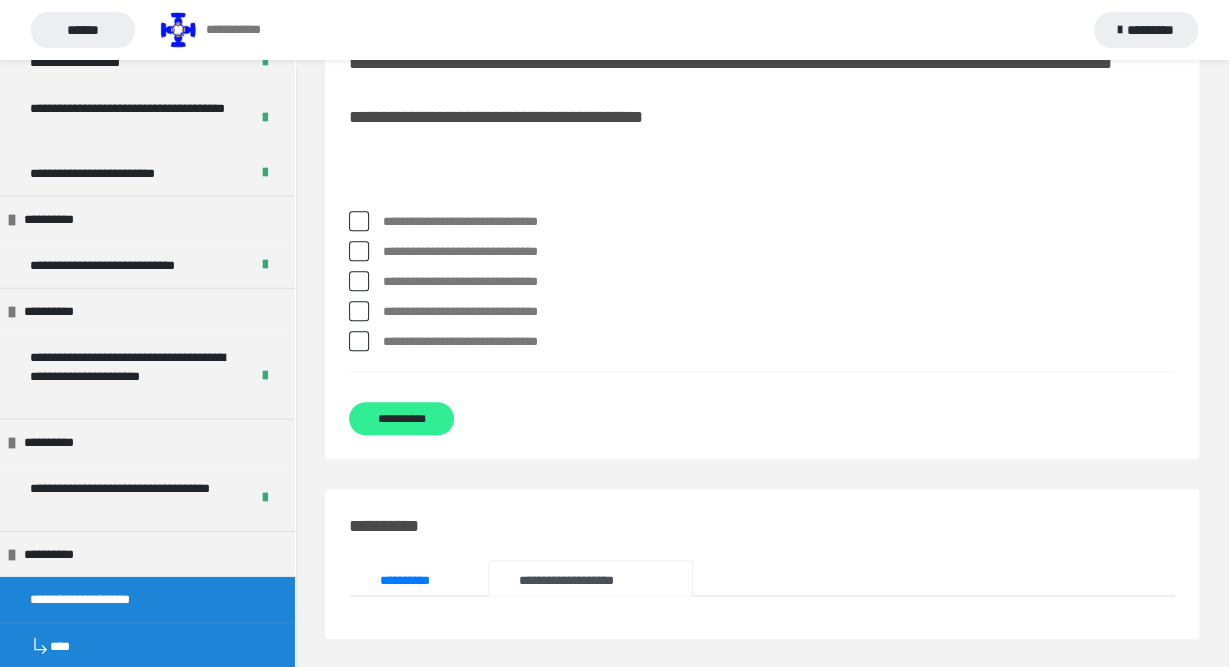 click on "**********" at bounding box center [401, 418] 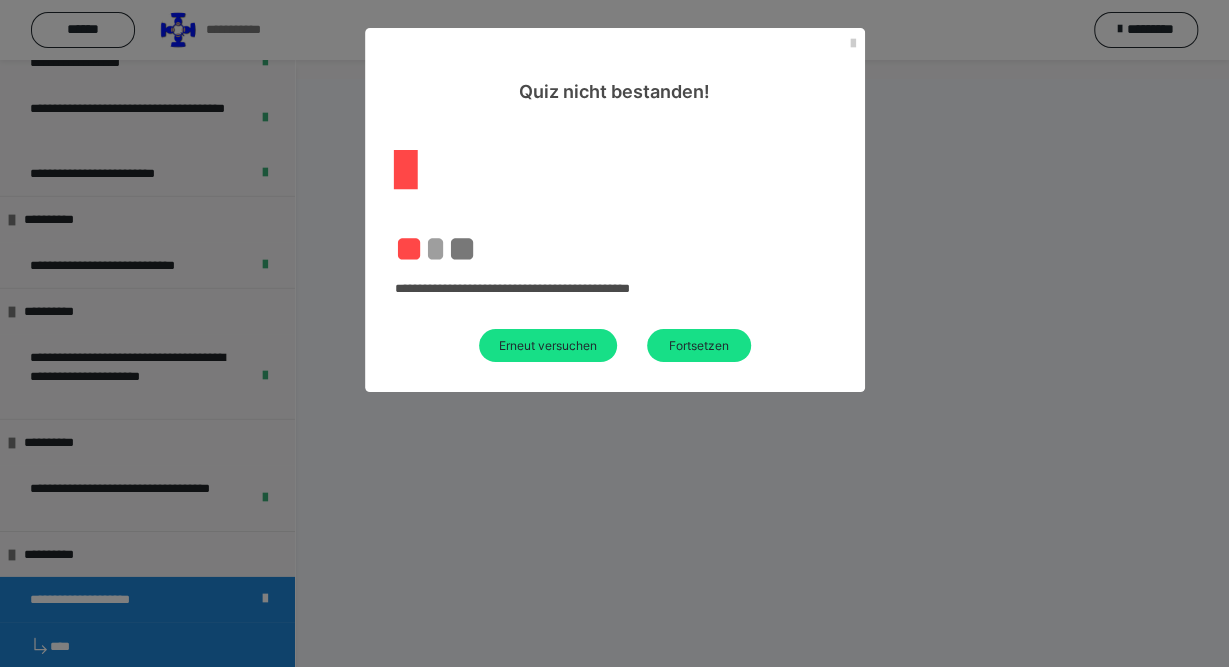 scroll, scrollTop: 0, scrollLeft: 0, axis: both 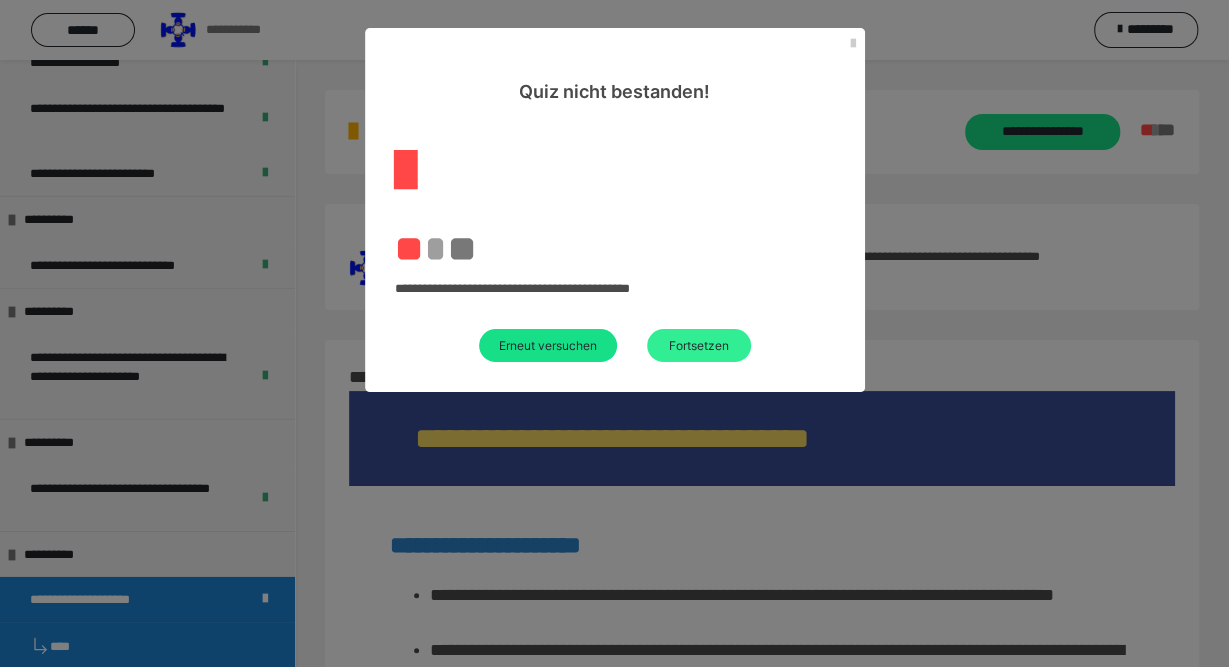 click on "Fortsetzen" at bounding box center [699, 345] 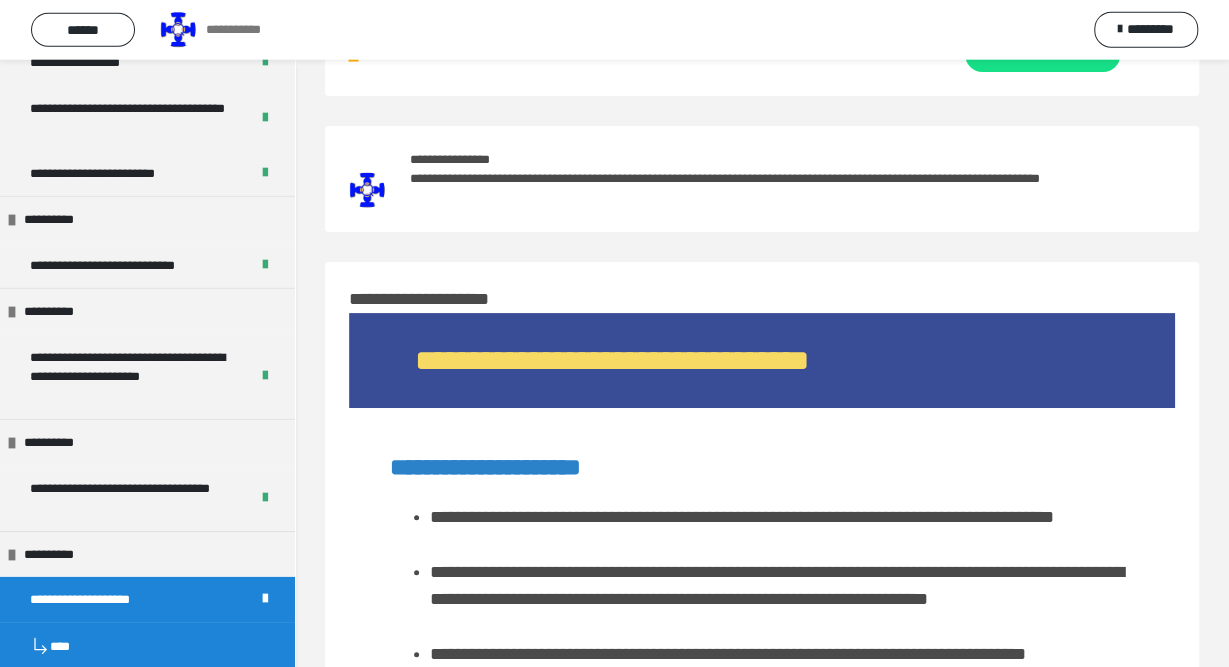 scroll, scrollTop: 0, scrollLeft: 0, axis: both 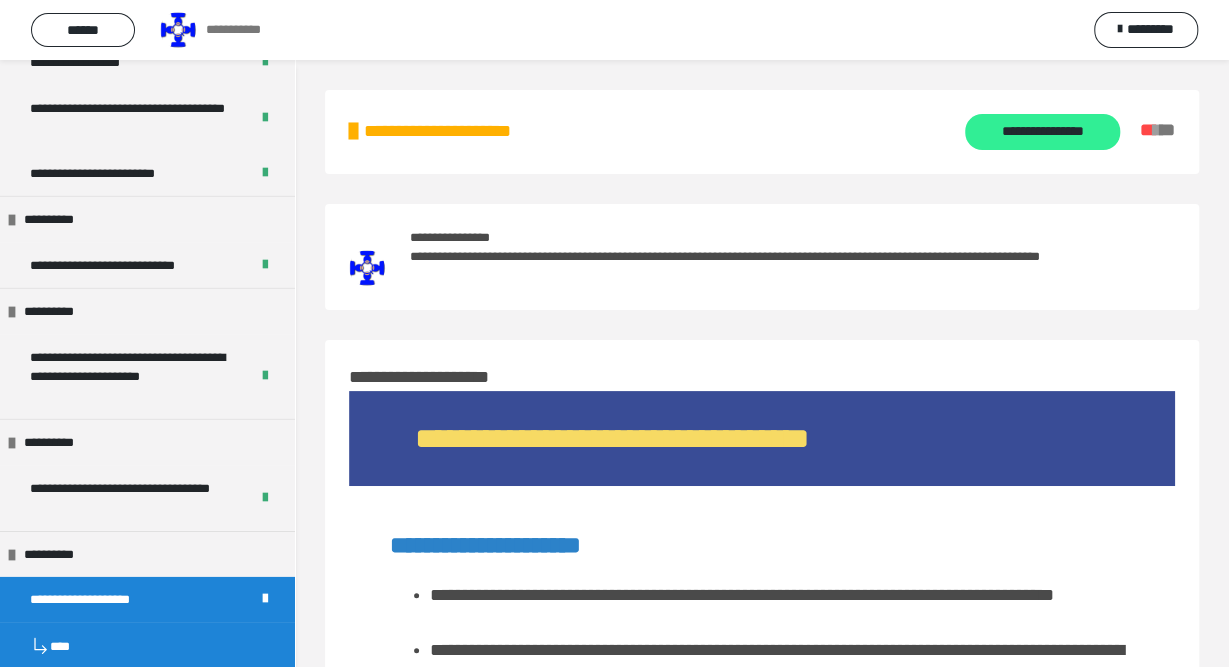 click on "**********" at bounding box center (1042, 132) 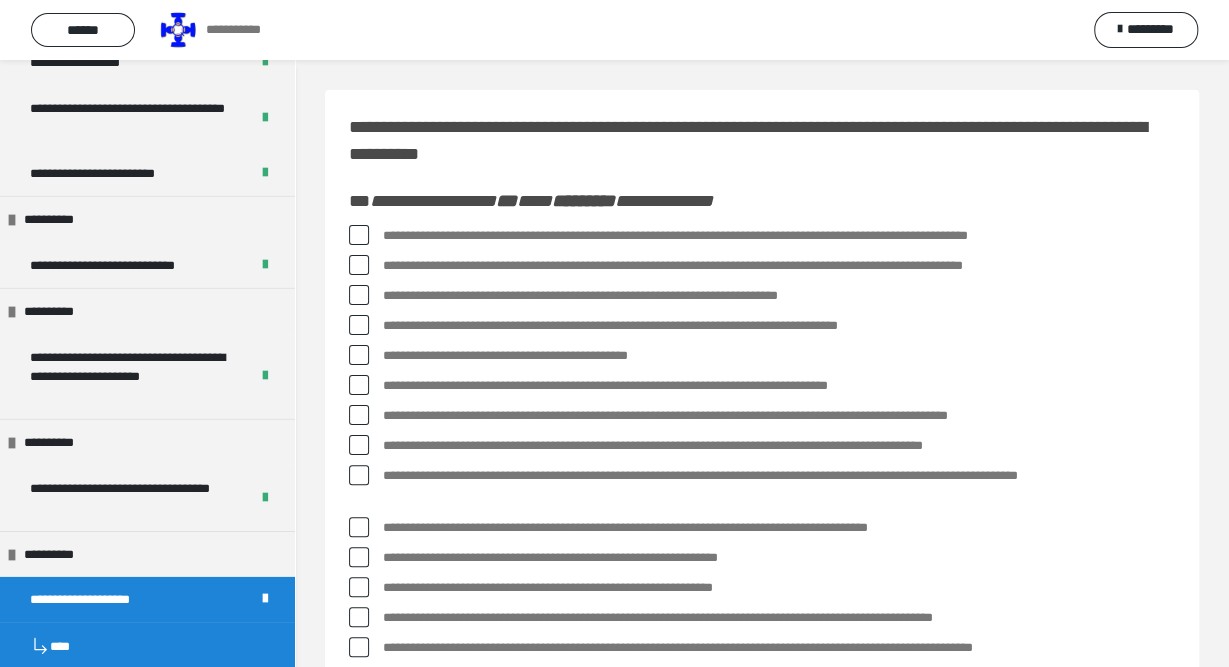click at bounding box center [359, 235] 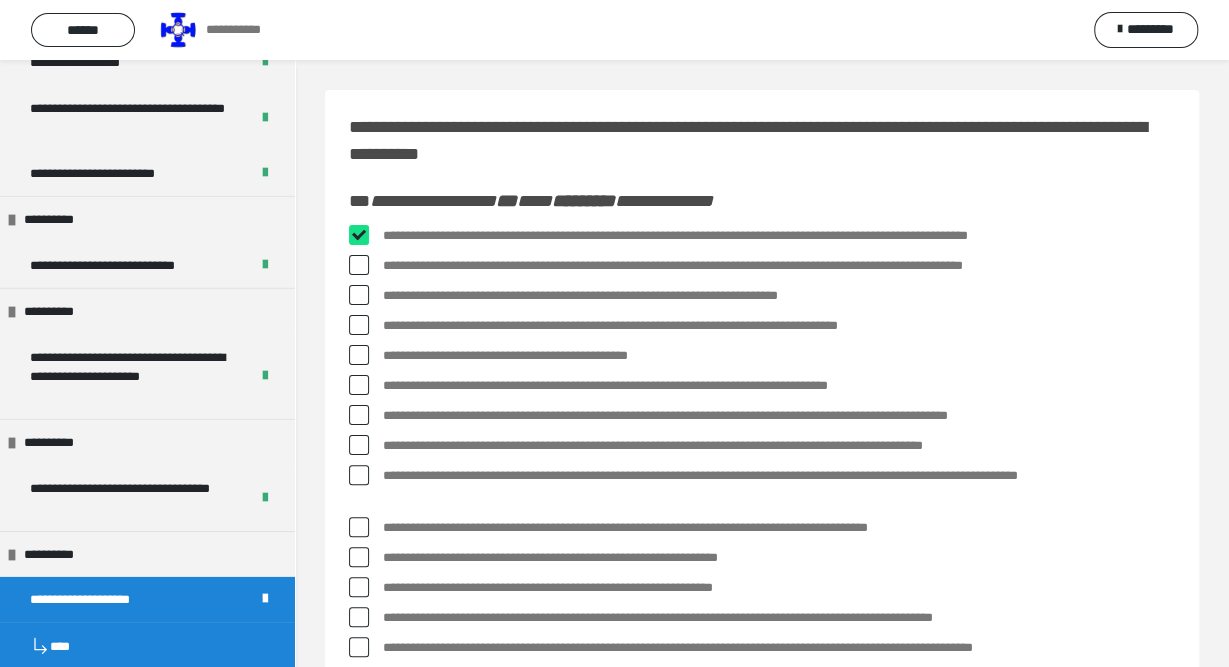 checkbox on "****" 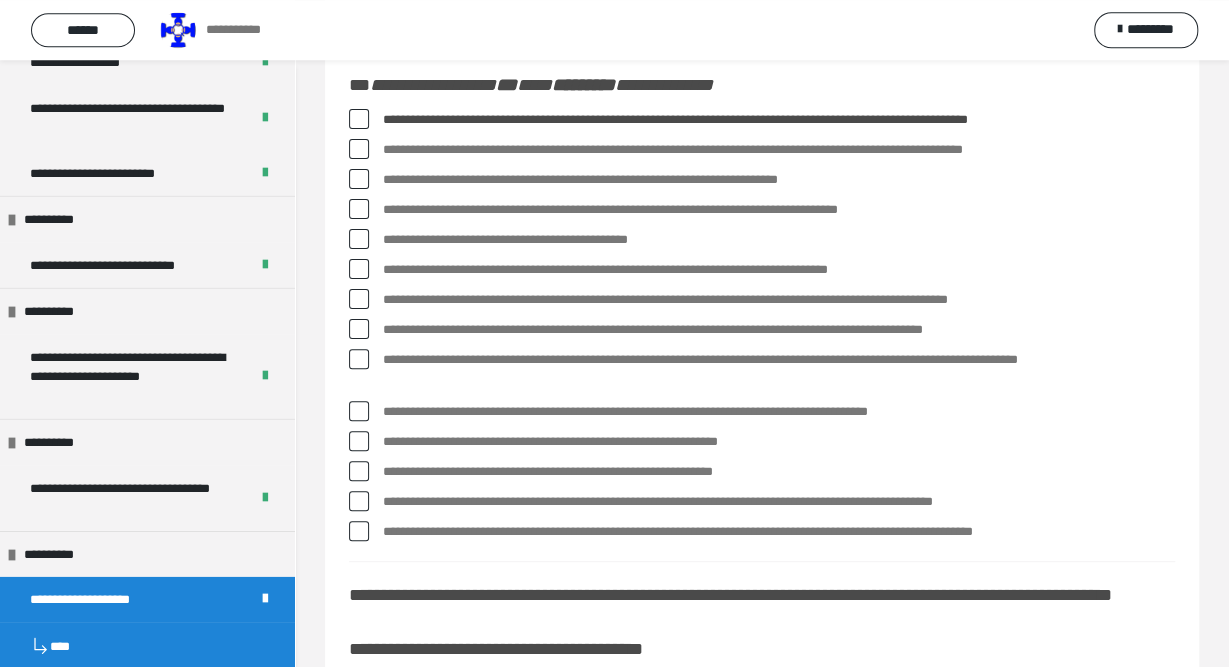 scroll, scrollTop: 120, scrollLeft: 0, axis: vertical 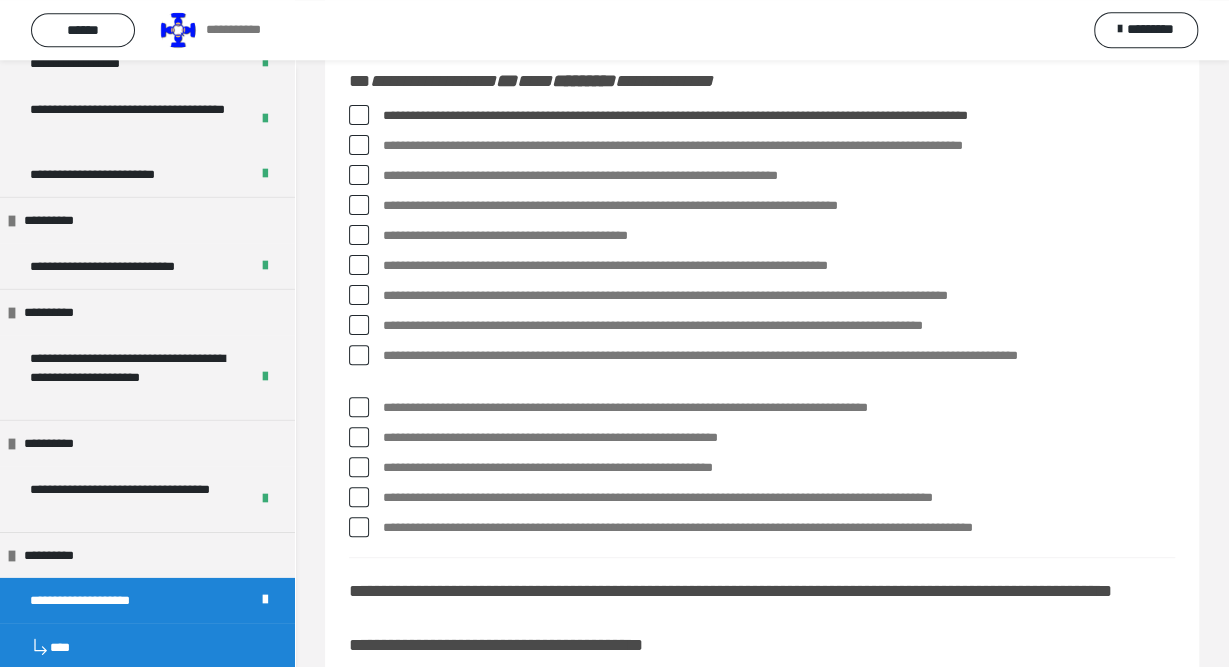 click at bounding box center (359, 205) 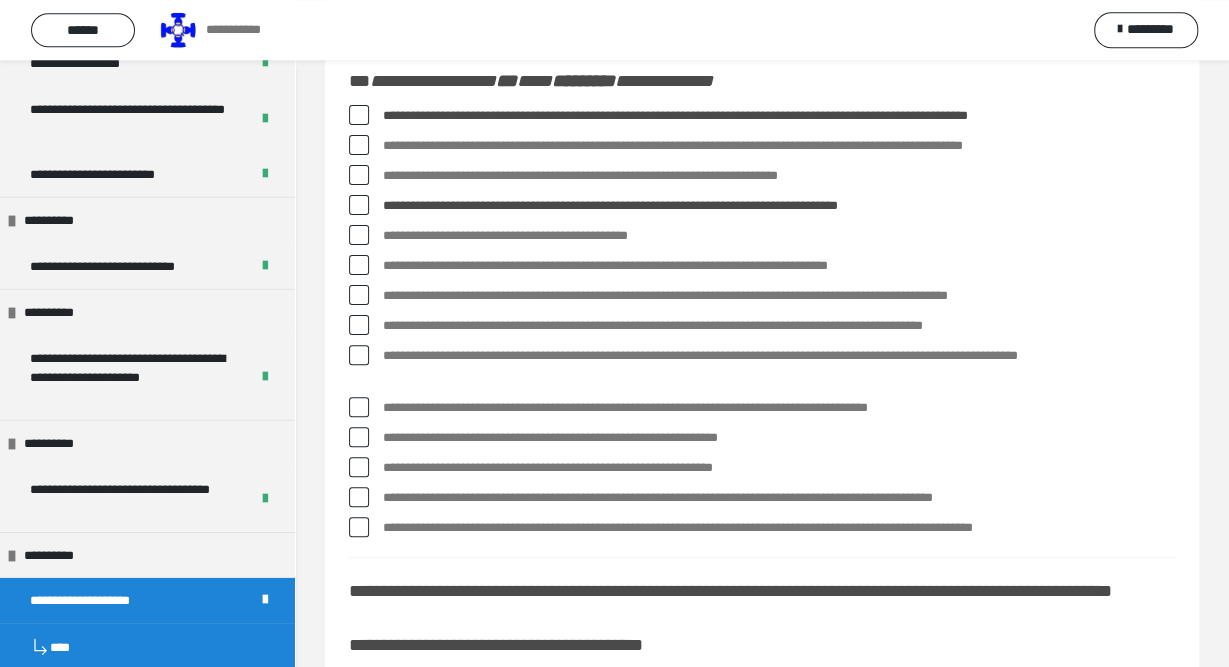 click at bounding box center (359, 265) 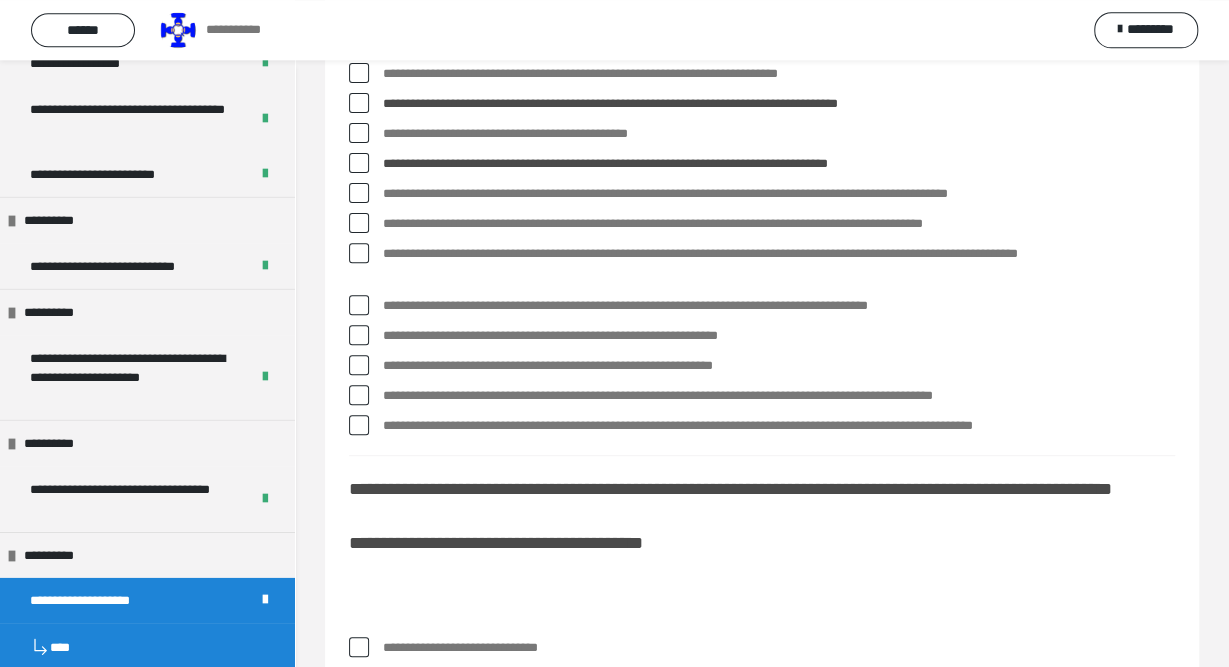 scroll, scrollTop: 224, scrollLeft: 0, axis: vertical 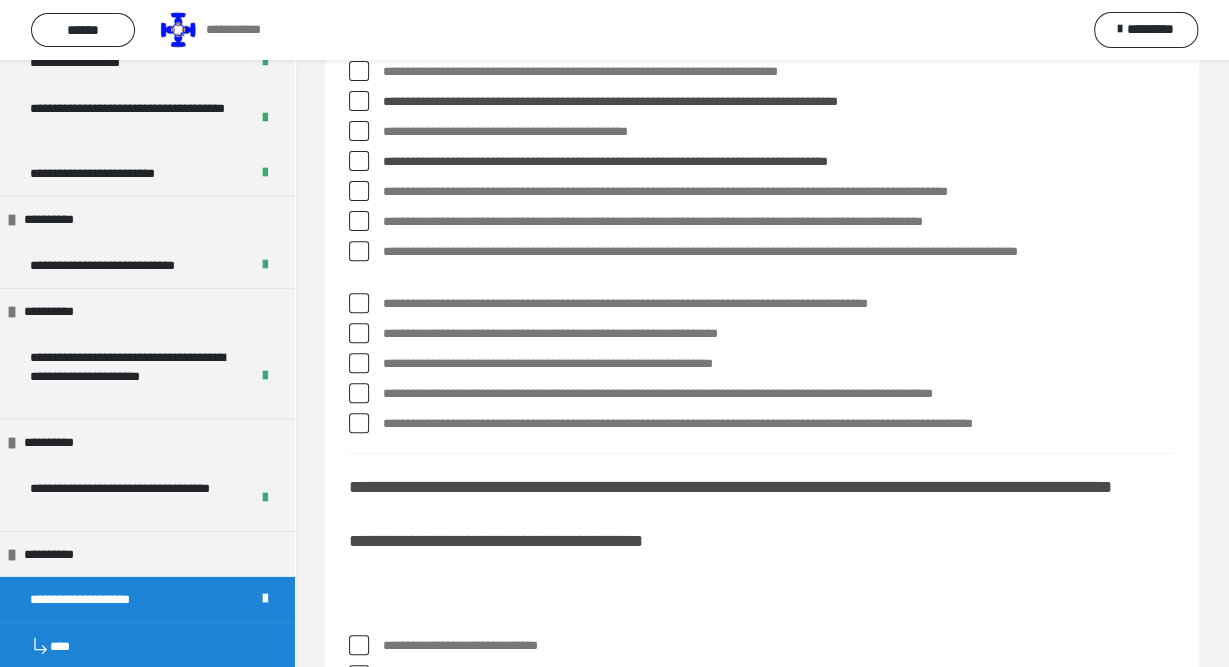 click at bounding box center [359, 221] 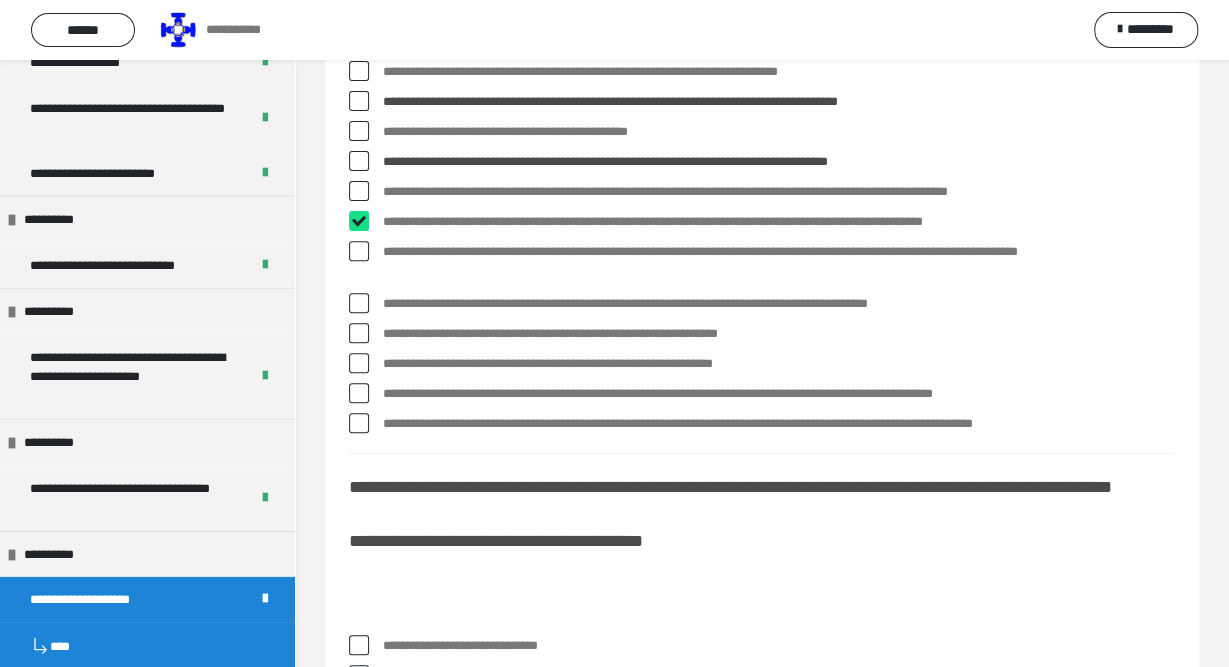 checkbox on "****" 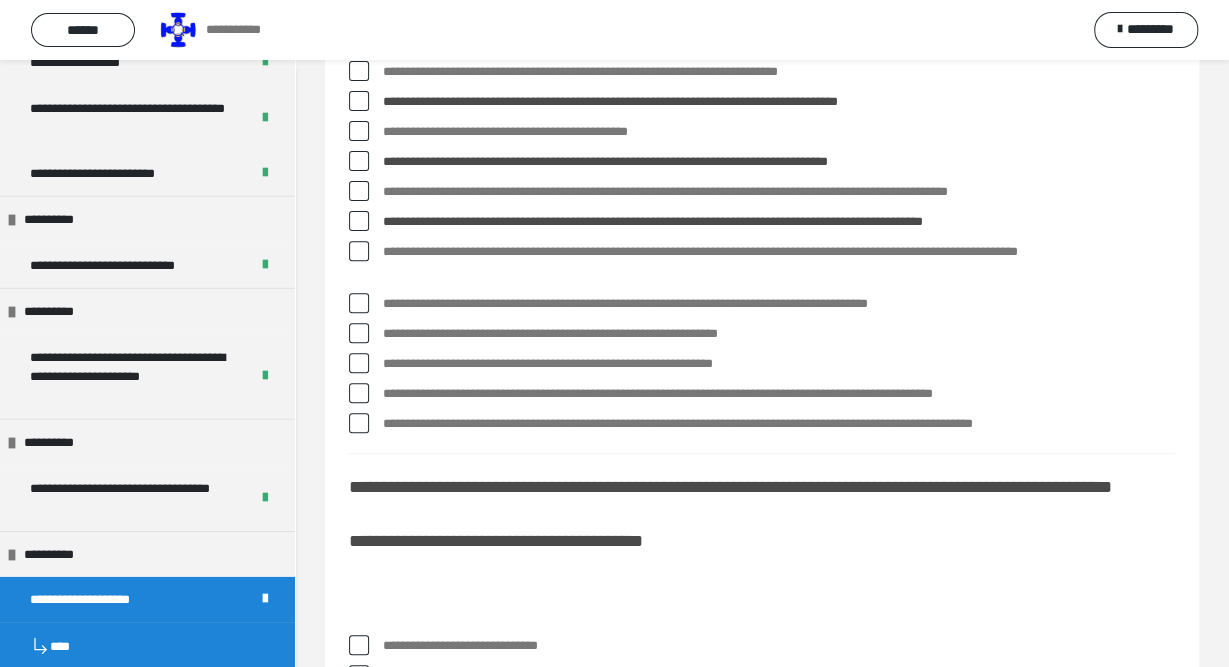 click at bounding box center [359, 303] 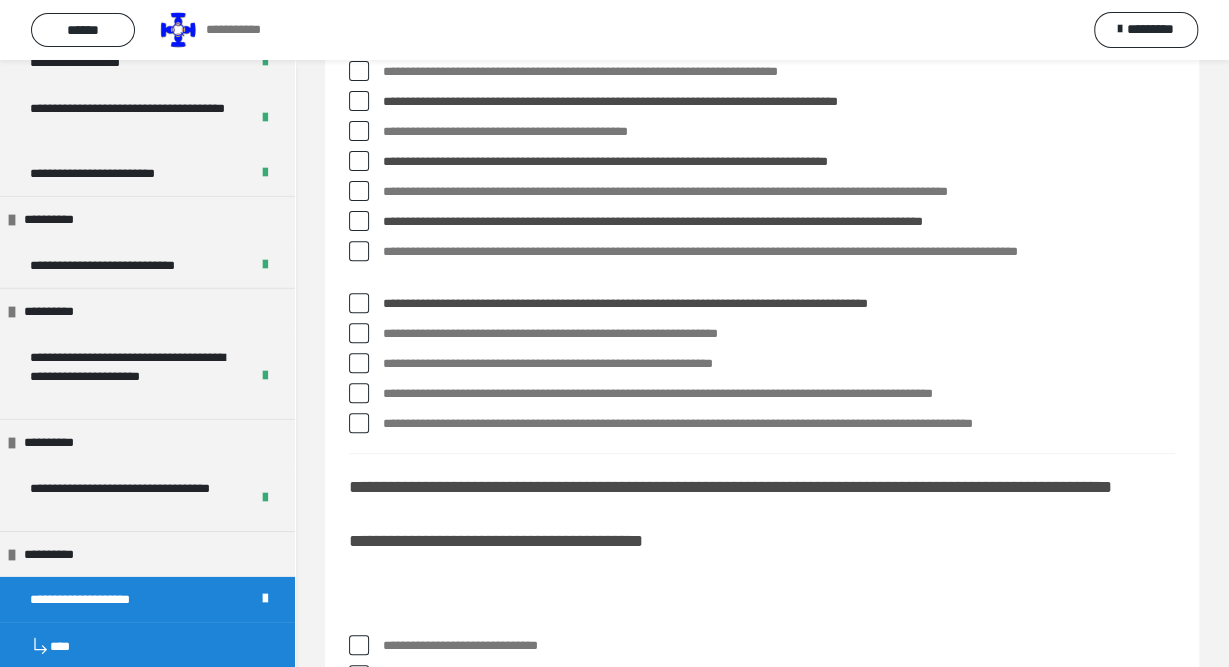 click at bounding box center [359, 333] 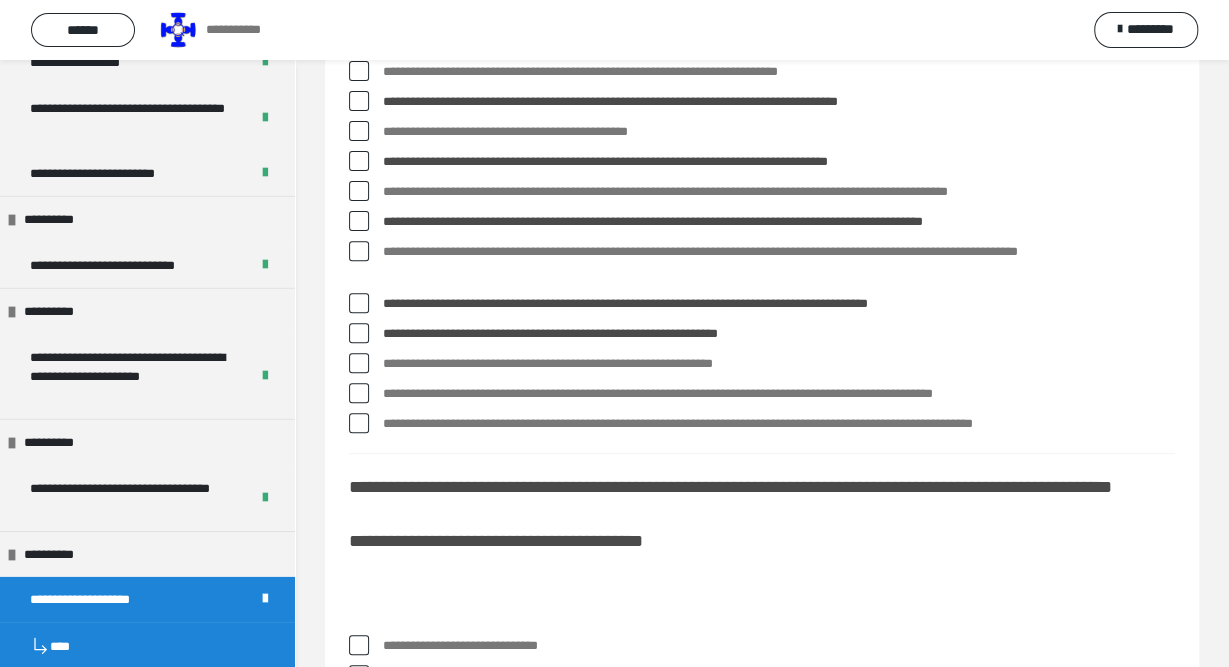 click at bounding box center (359, 423) 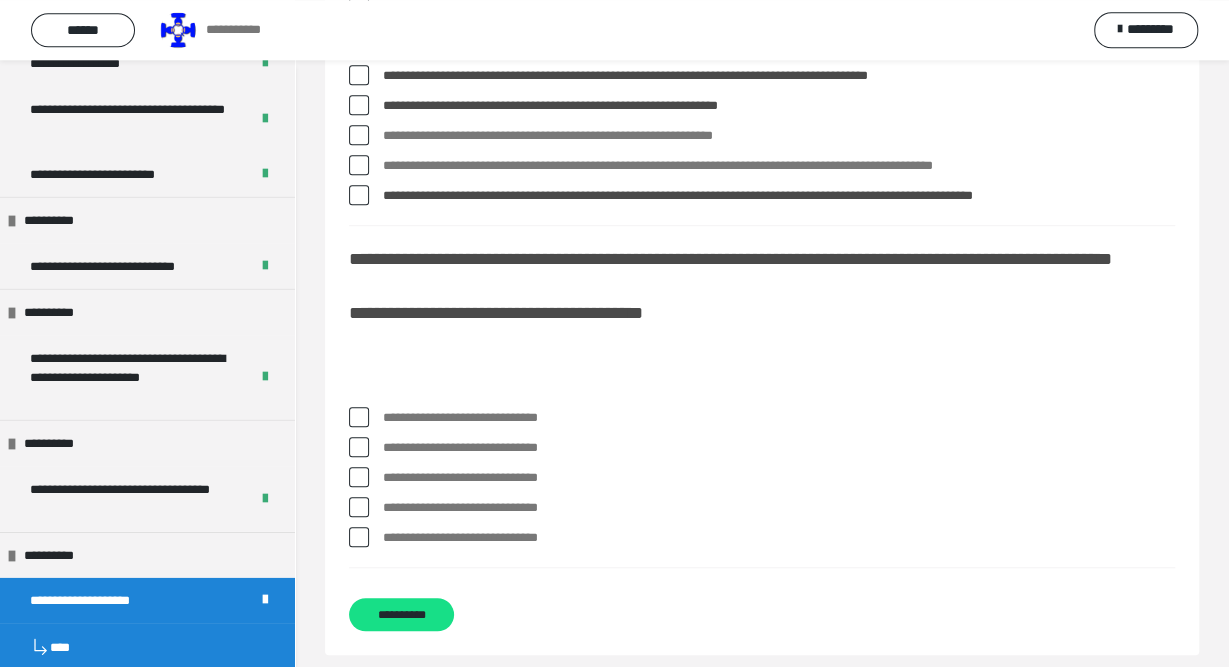 scroll, scrollTop: 454, scrollLeft: 0, axis: vertical 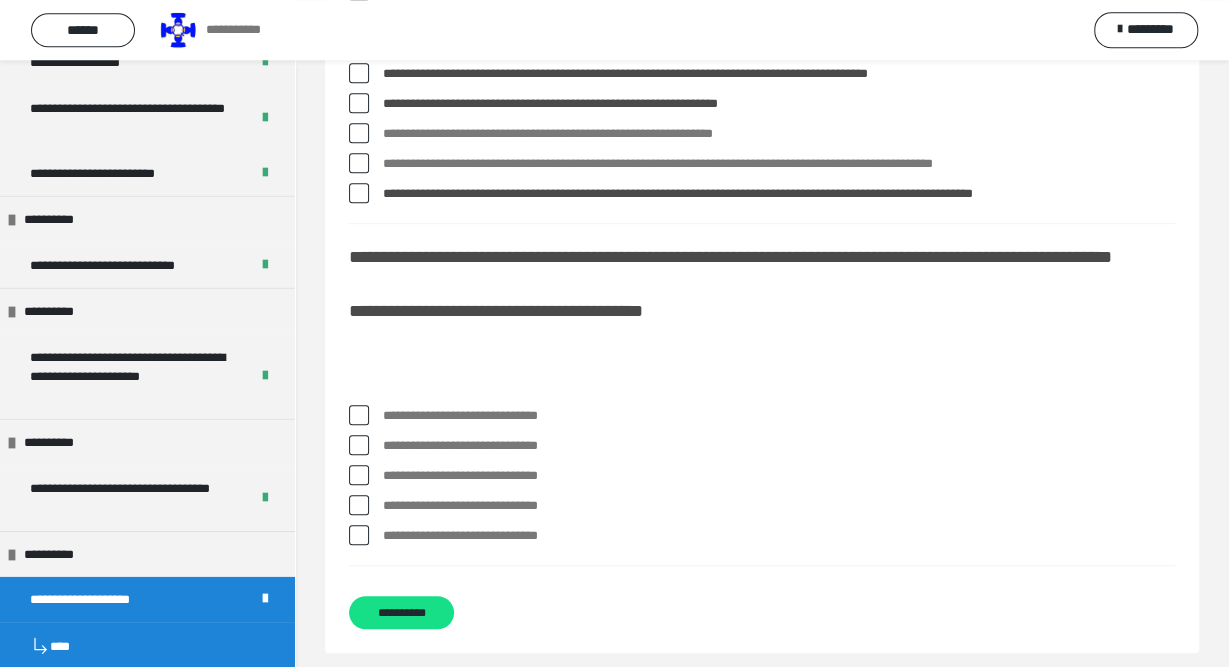 click at bounding box center [359, 415] 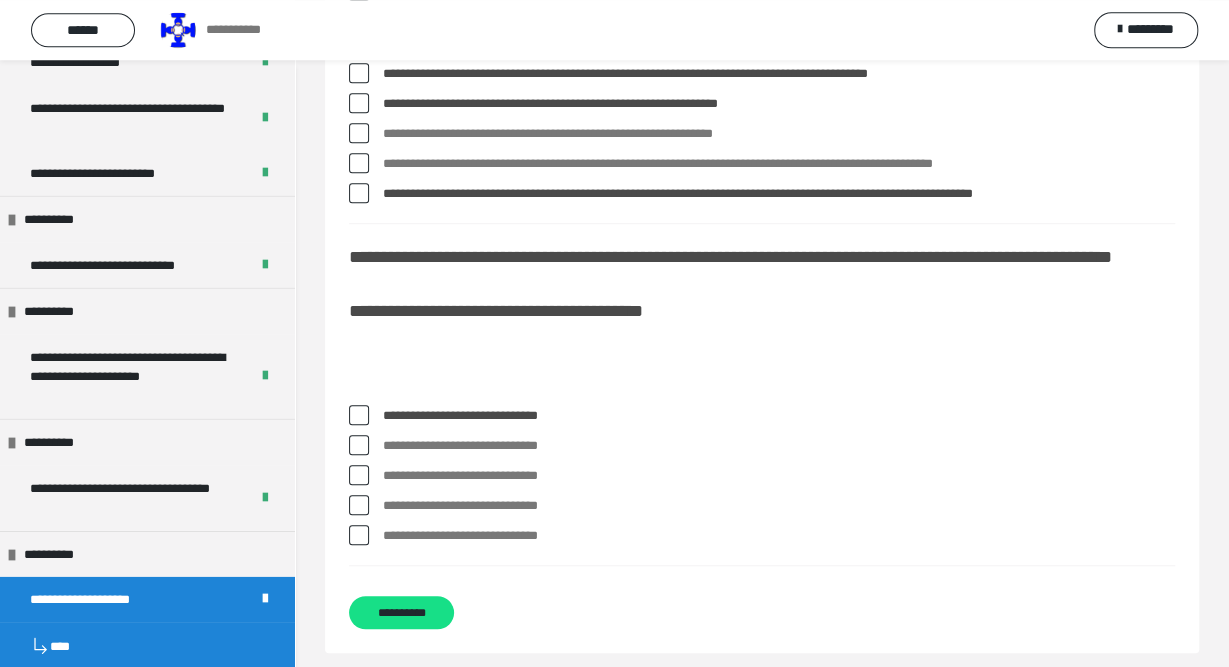 click at bounding box center (359, 535) 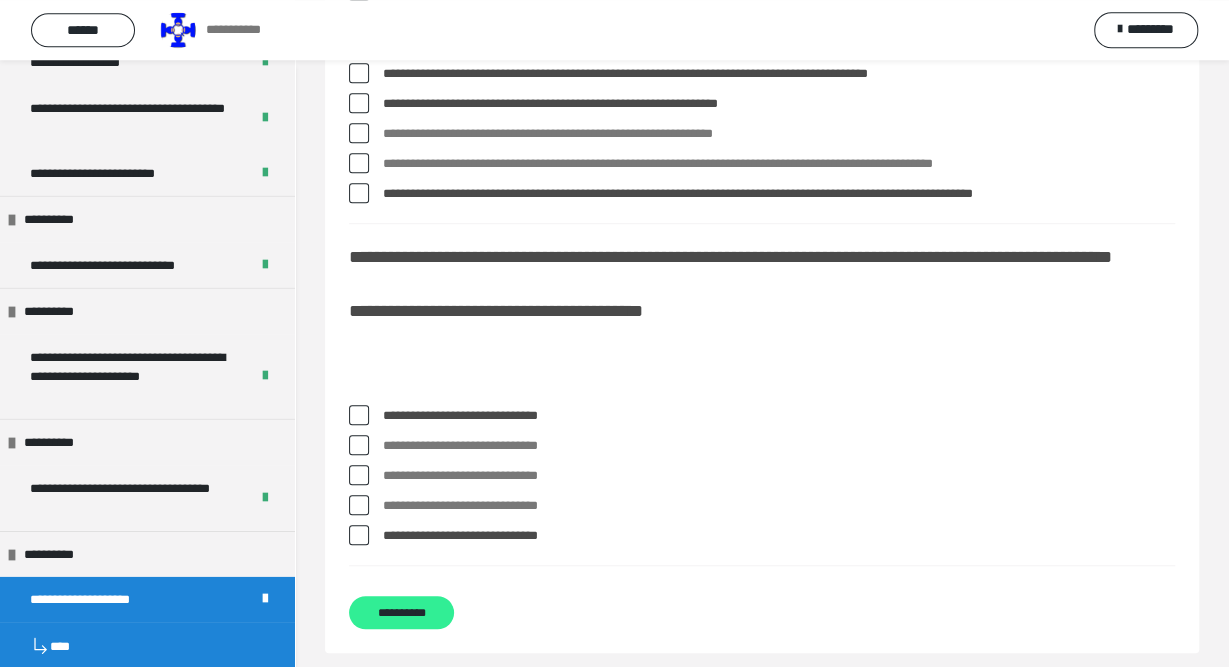 click on "**********" at bounding box center [401, 612] 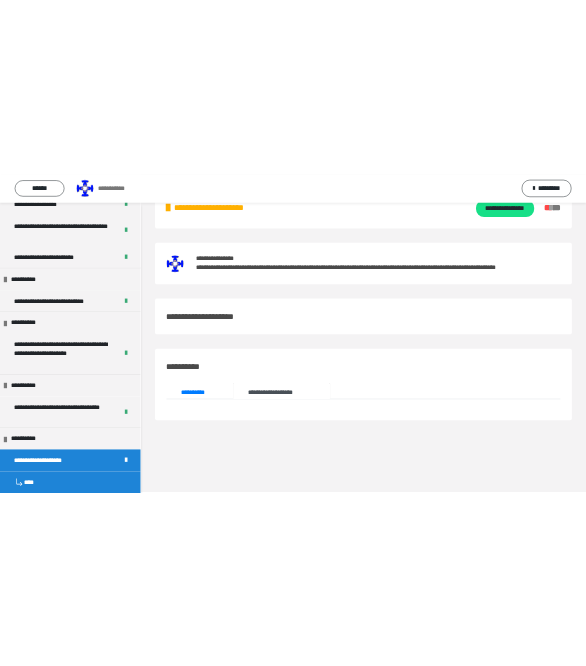 scroll, scrollTop: 60, scrollLeft: 0, axis: vertical 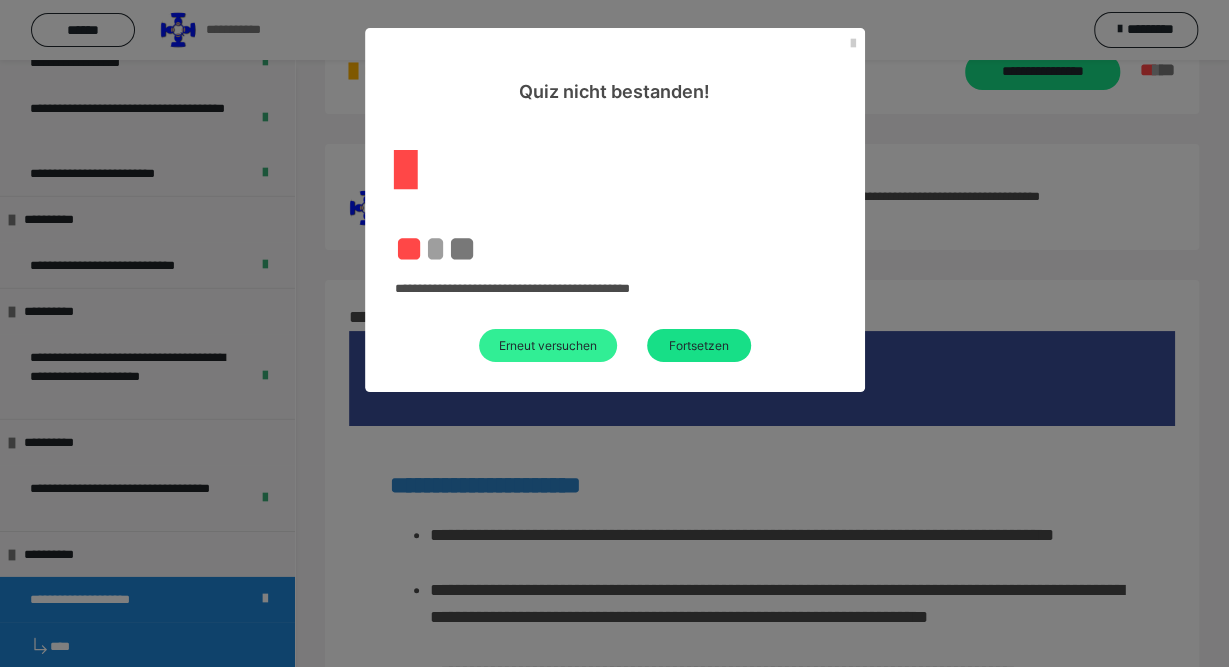 click on "Erneut versuchen" at bounding box center (548, 345) 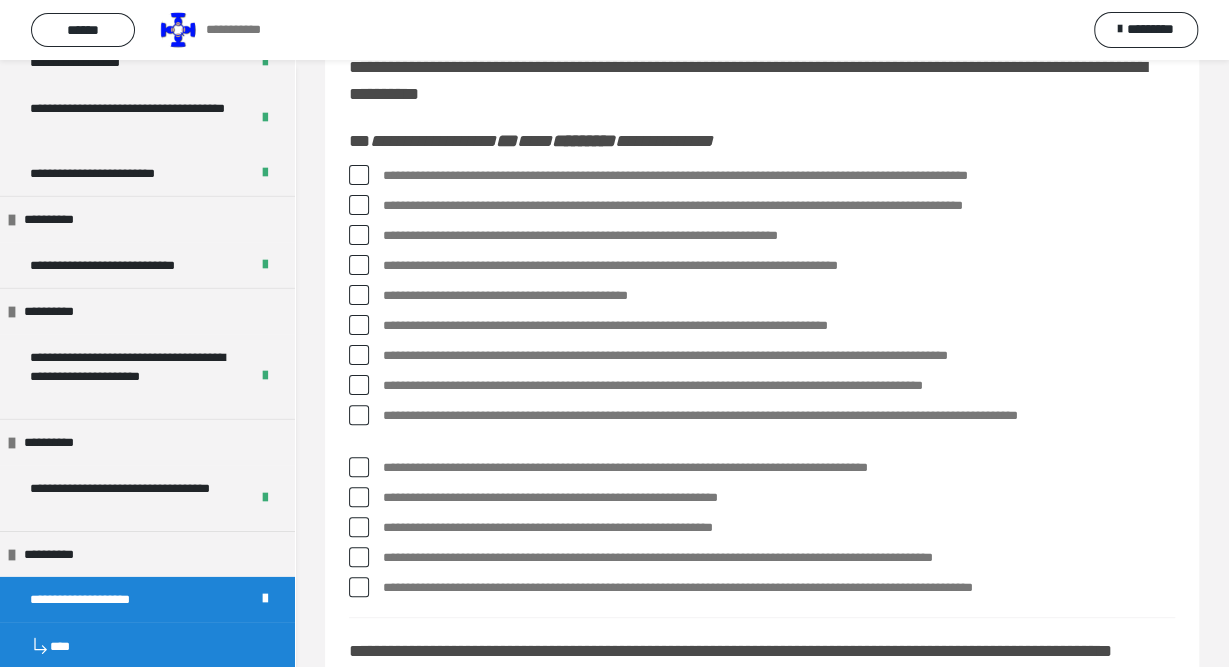 click on "**********" at bounding box center (541, 141) 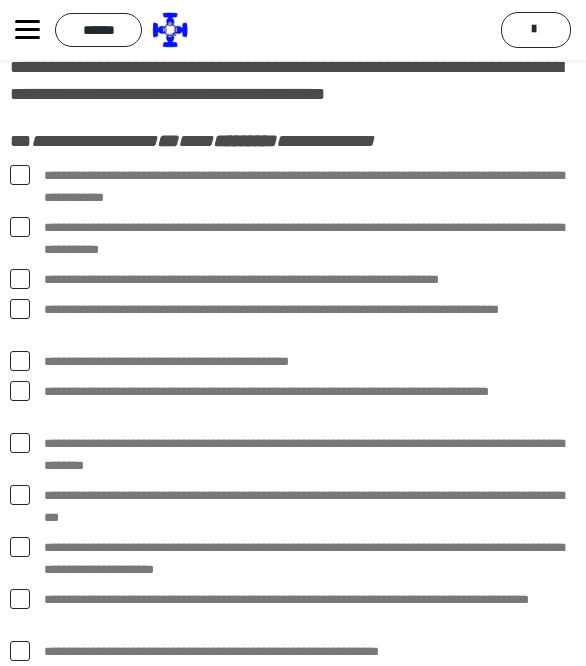 click at bounding box center (20, 175) 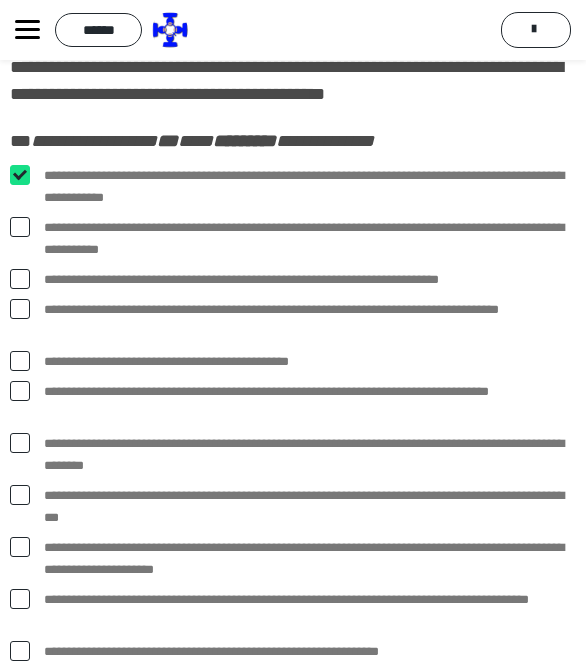 checkbox on "****" 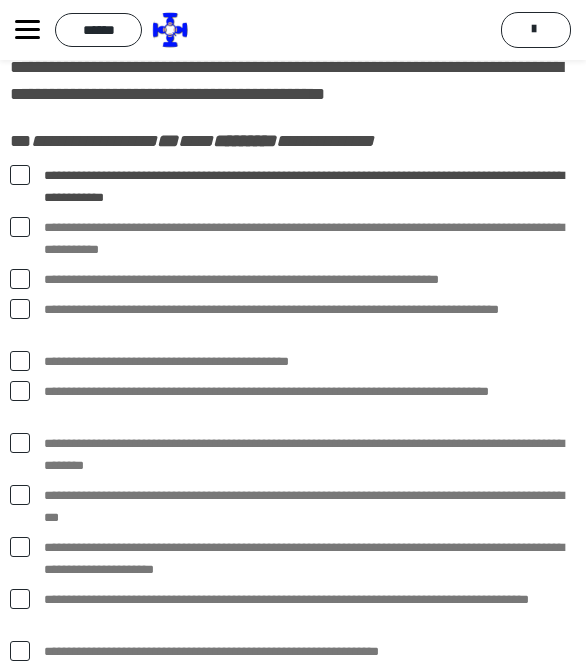 click at bounding box center [20, 309] 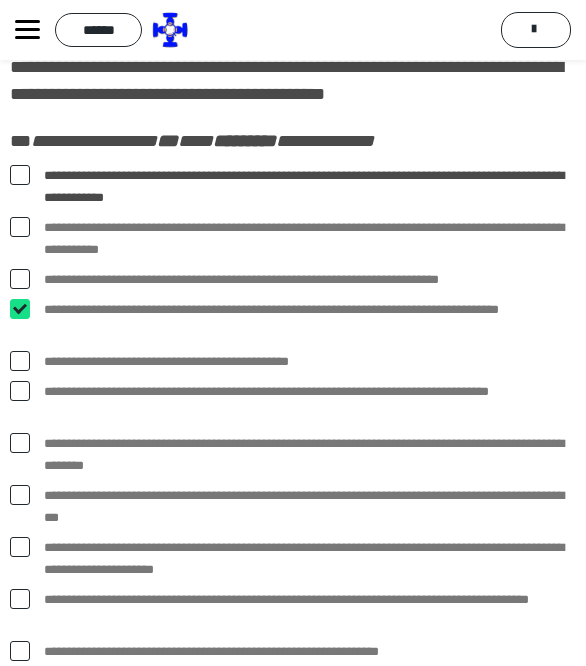 checkbox on "****" 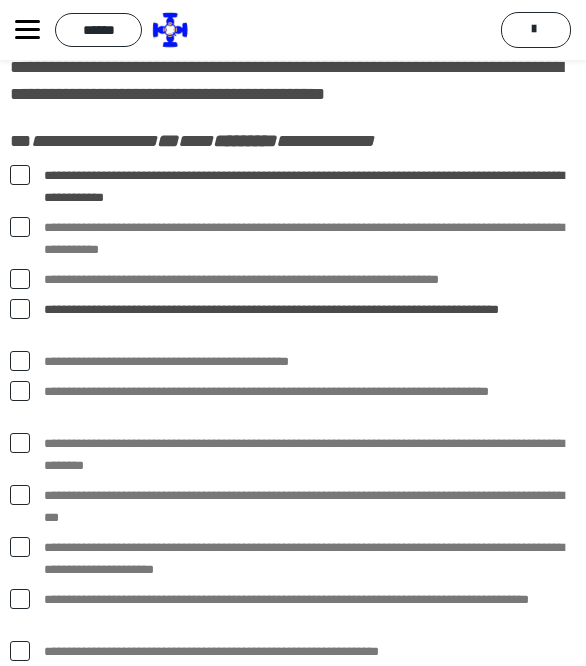 click at bounding box center [20, 391] 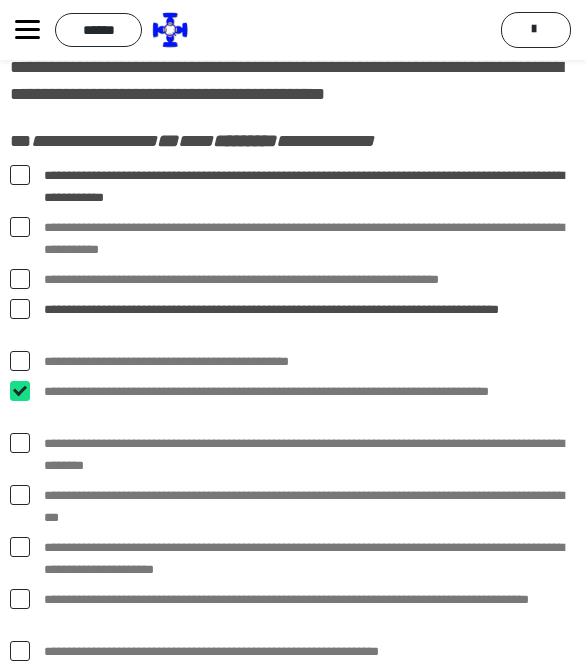 checkbox on "****" 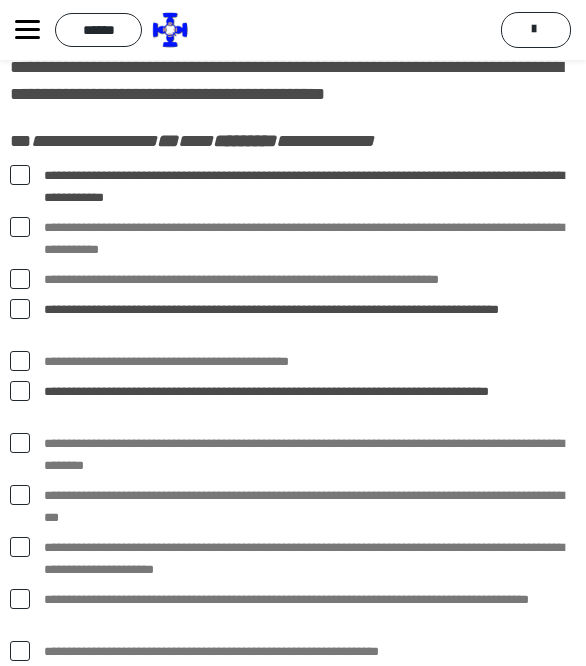 click at bounding box center (20, 495) 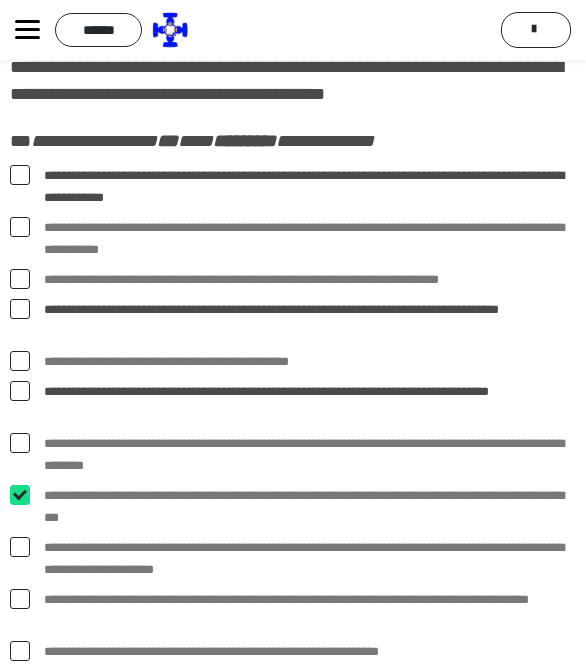 checkbox on "****" 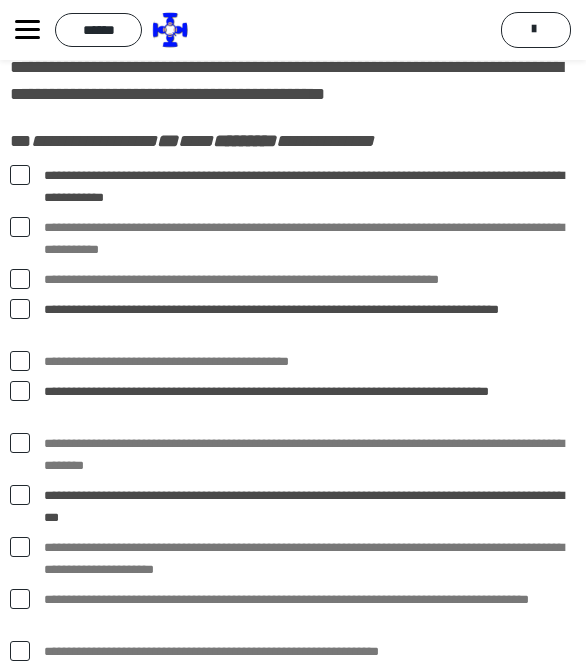 click at bounding box center [20, 547] 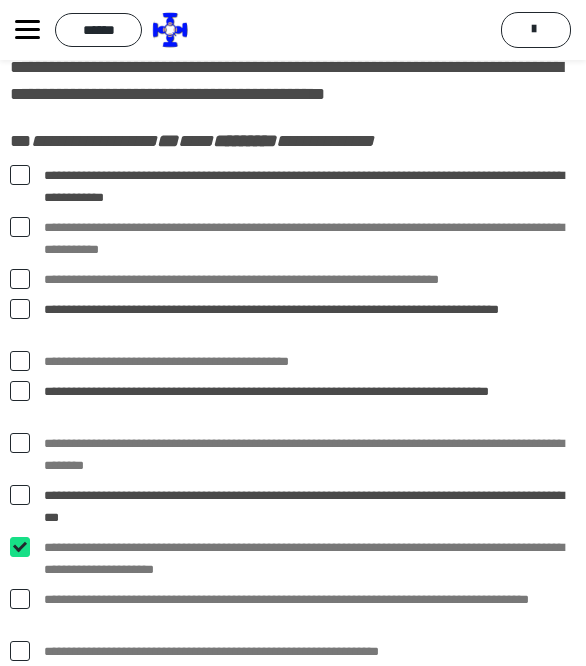 checkbox on "****" 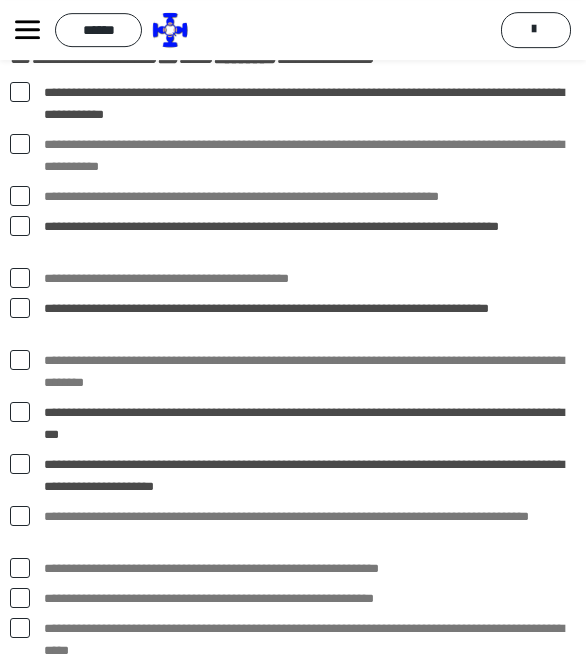 scroll, scrollTop: 144, scrollLeft: 0, axis: vertical 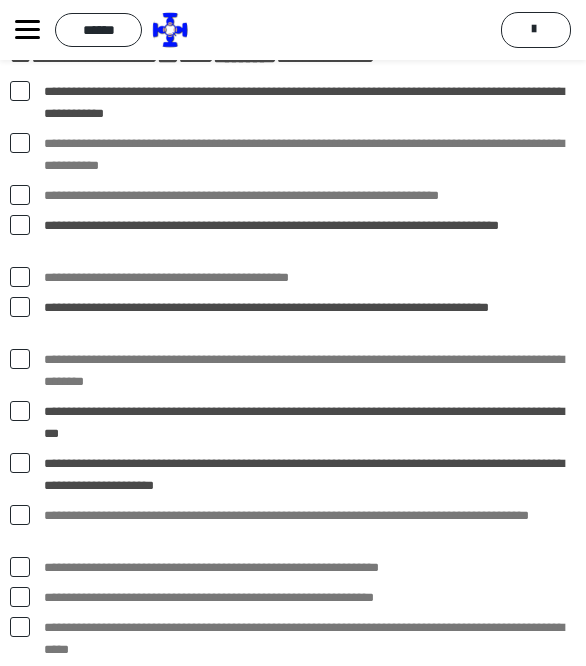 click at bounding box center (20, 567) 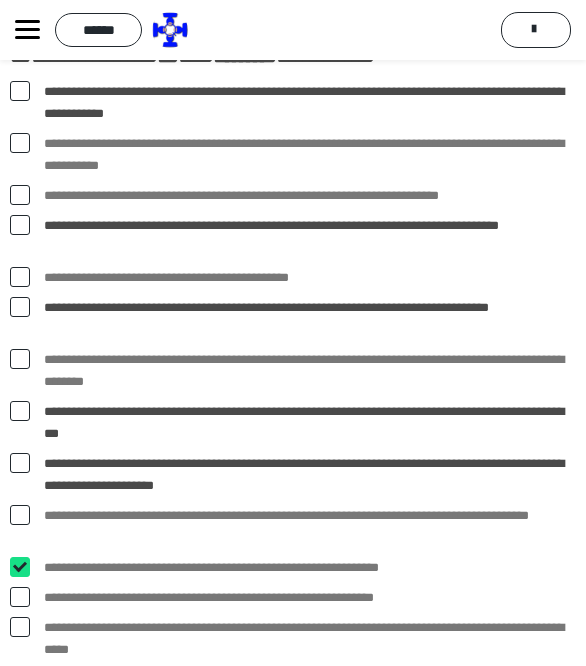 checkbox on "****" 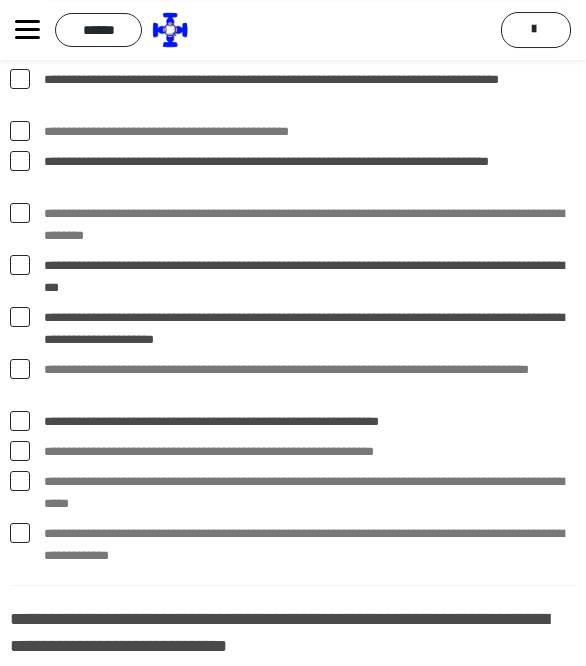 scroll, scrollTop: 290, scrollLeft: 0, axis: vertical 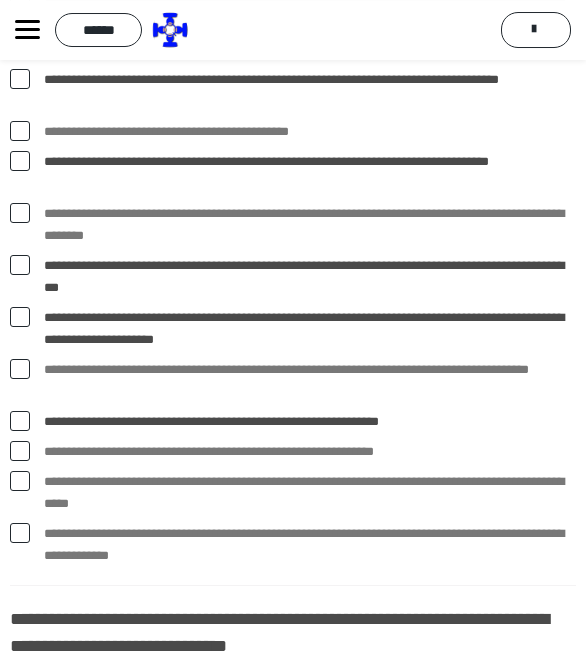 click at bounding box center [20, 533] 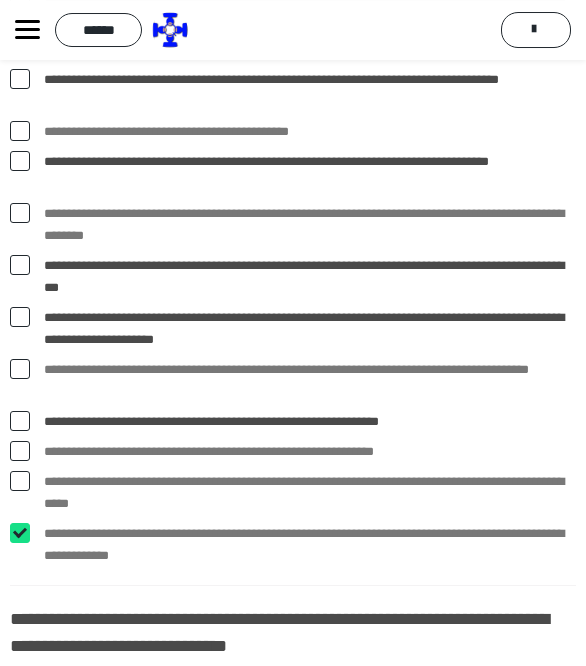 checkbox on "****" 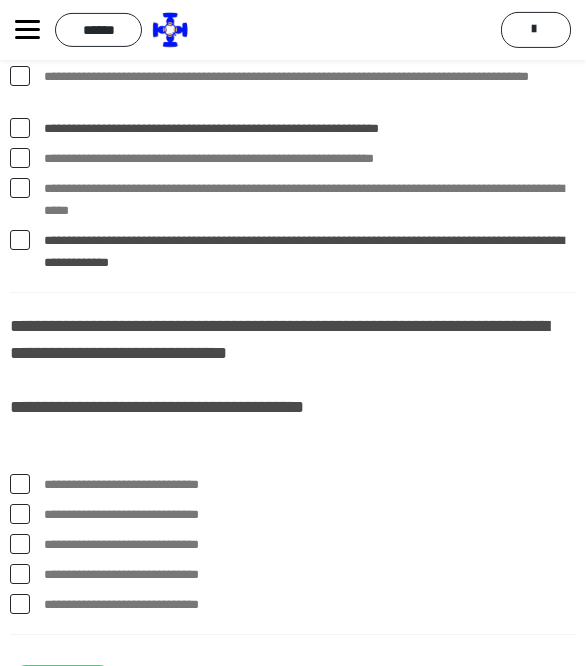 scroll, scrollTop: 598, scrollLeft: 0, axis: vertical 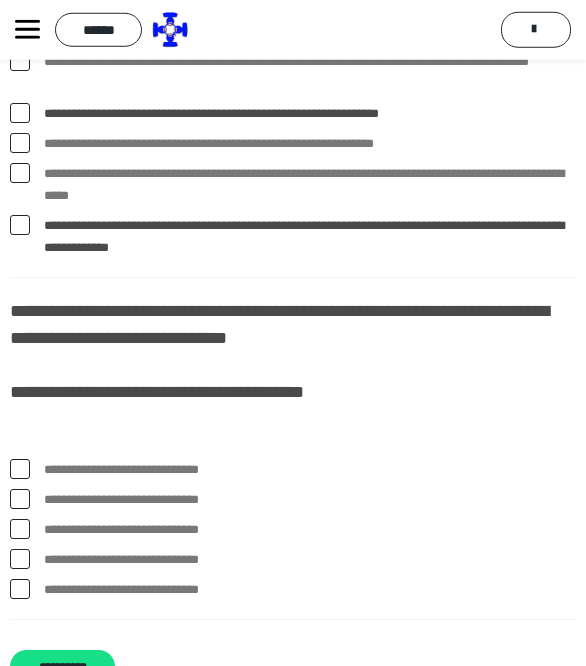 click at bounding box center (20, 469) 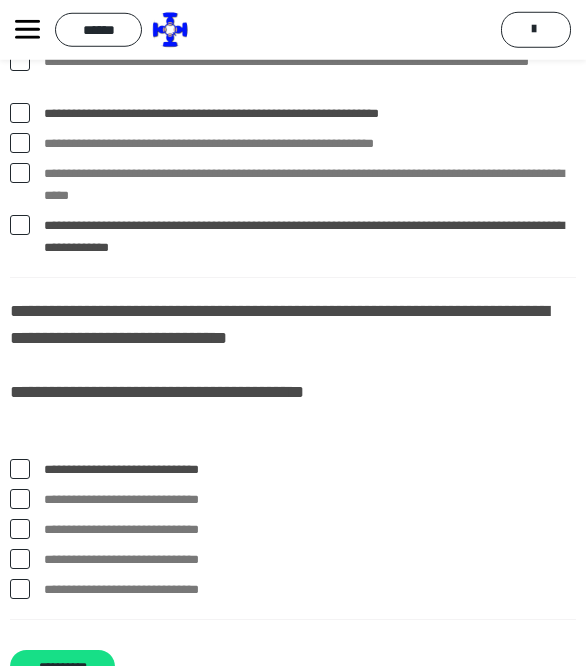 click at bounding box center (20, 589) 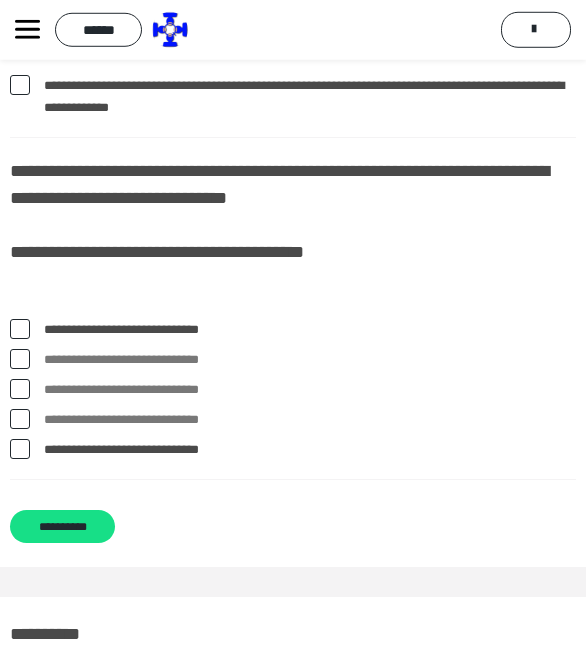 scroll, scrollTop: 738, scrollLeft: 0, axis: vertical 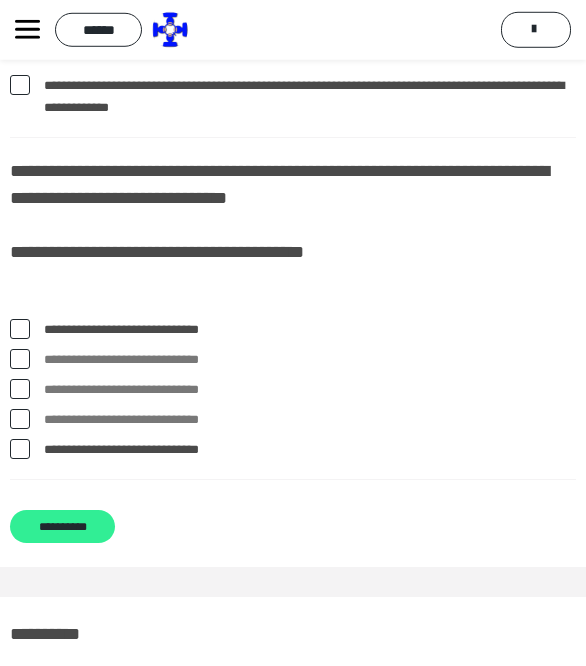 click on "**********" at bounding box center (62, 526) 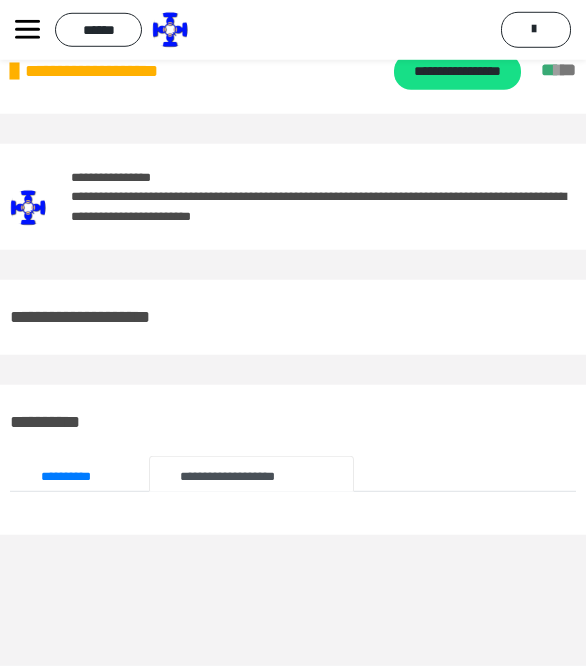scroll, scrollTop: 0, scrollLeft: 0, axis: both 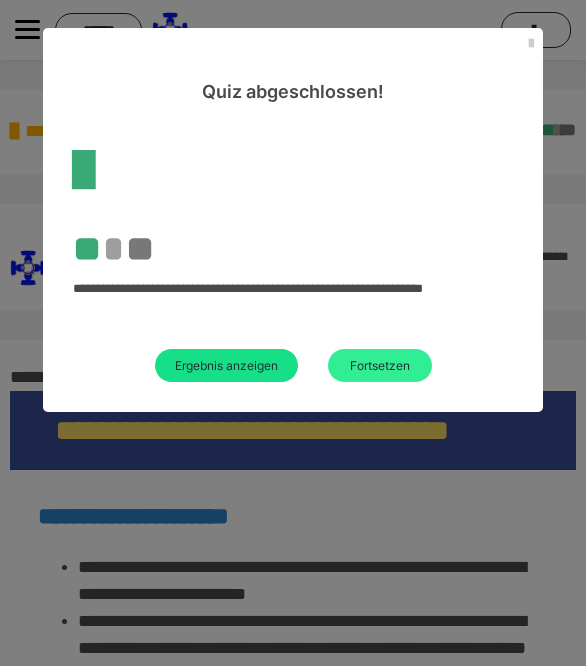 click on "Fortsetzen" at bounding box center [380, 365] 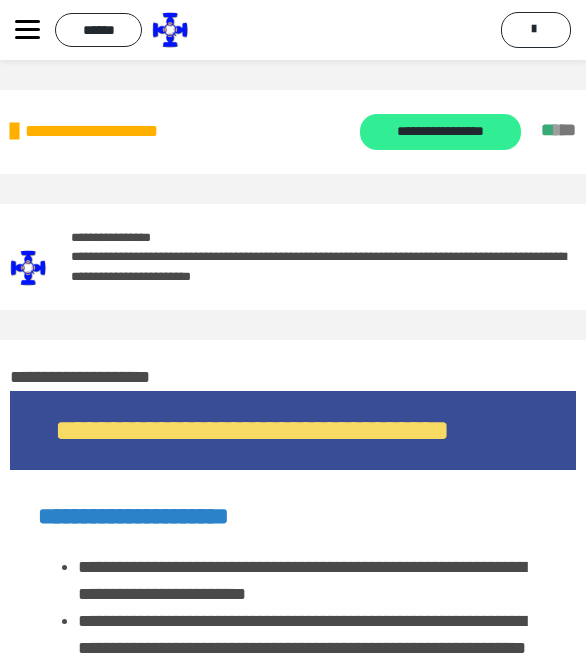 click on "**********" at bounding box center (440, 132) 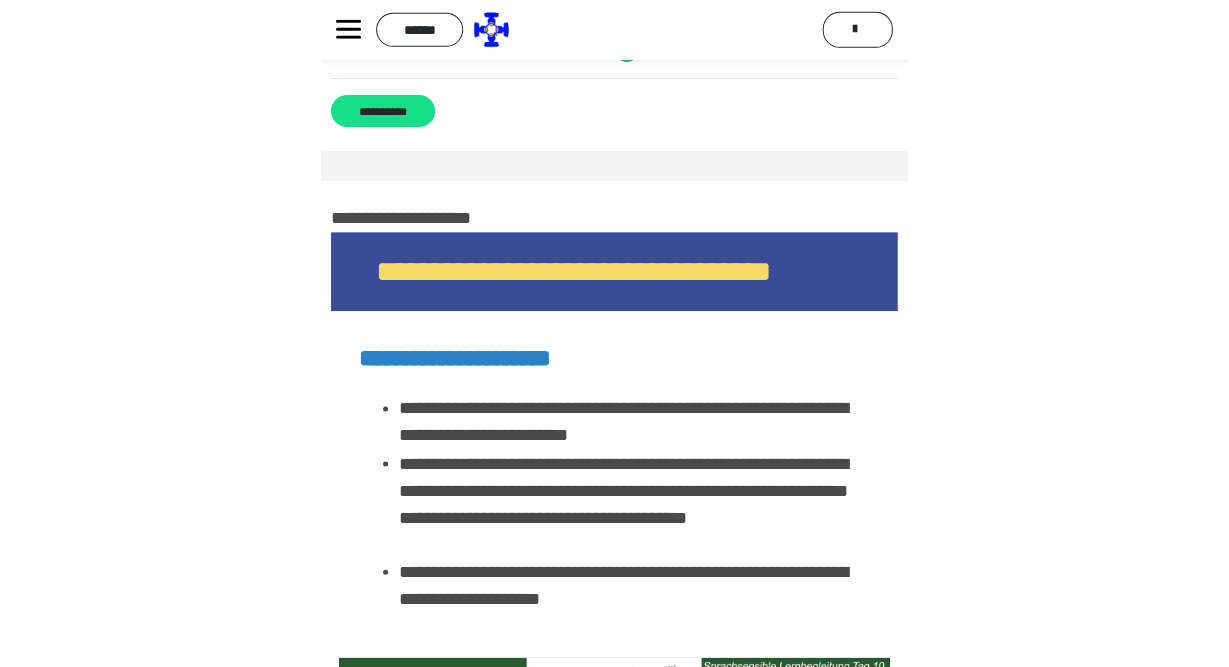 scroll, scrollTop: 1216, scrollLeft: 0, axis: vertical 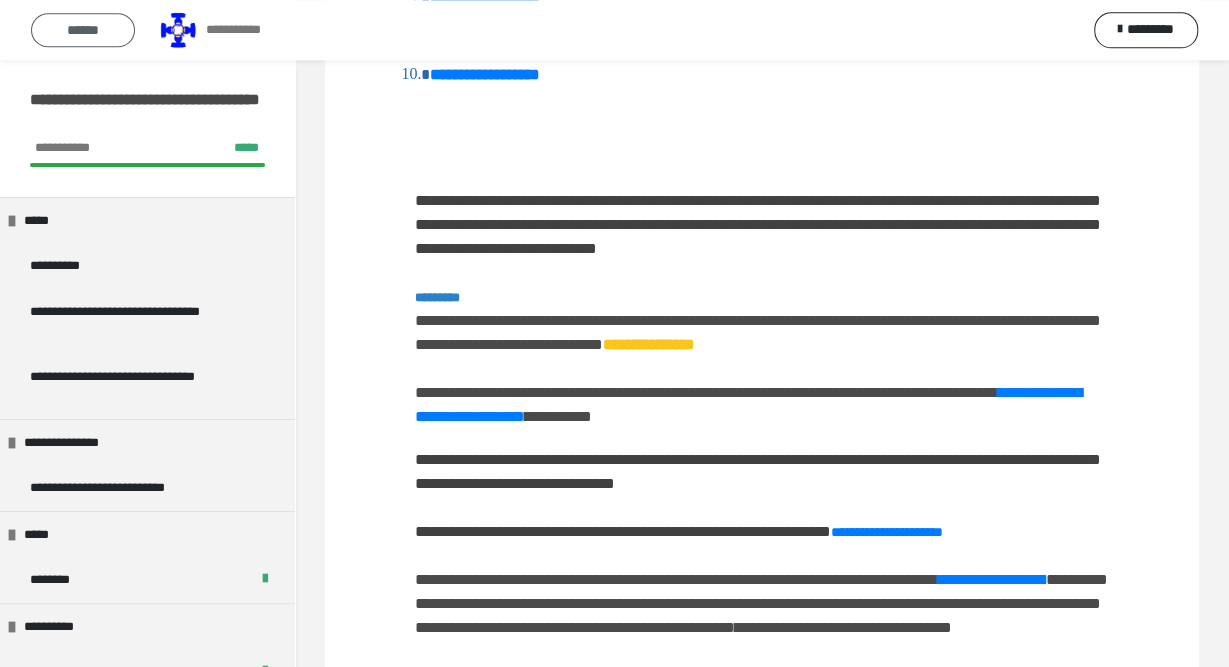 click on "******" at bounding box center (83, 30) 